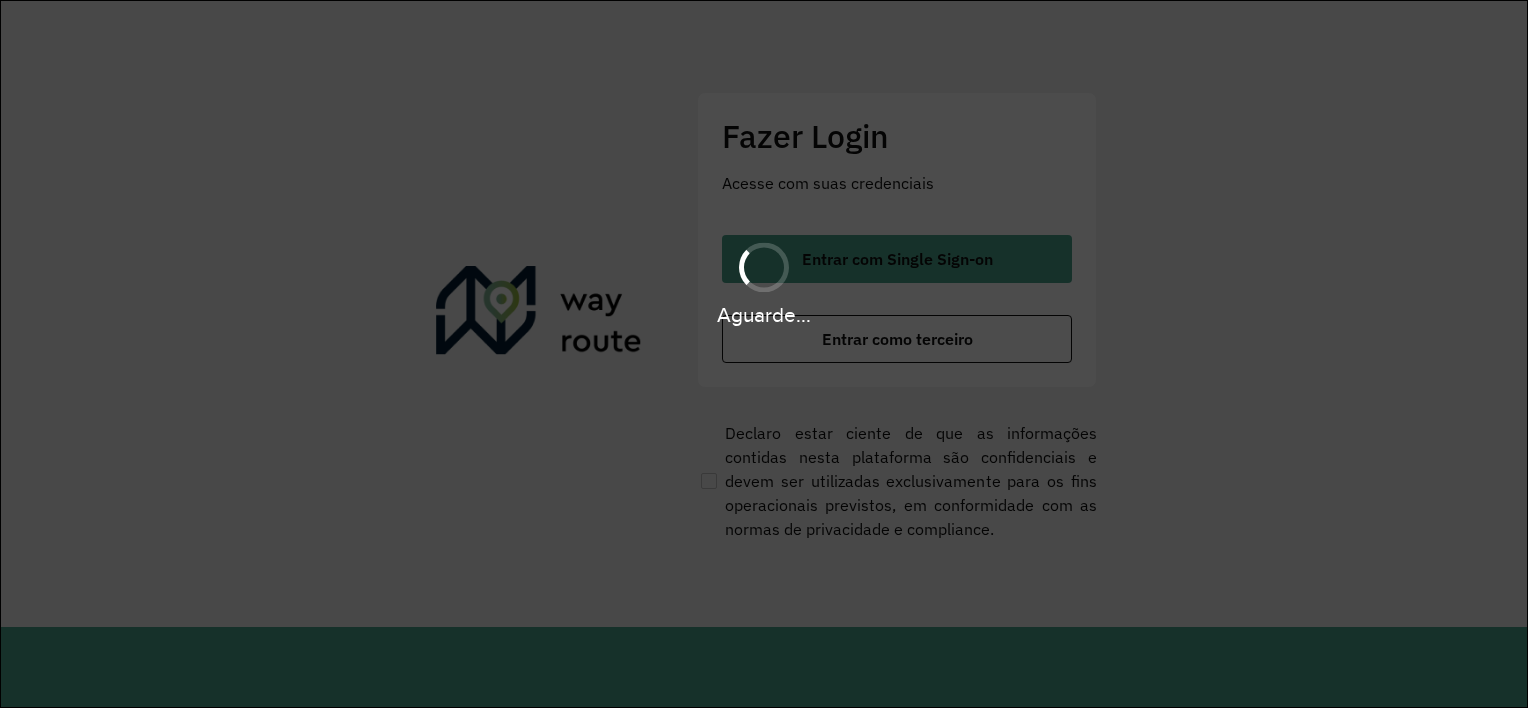 scroll, scrollTop: 0, scrollLeft: 0, axis: both 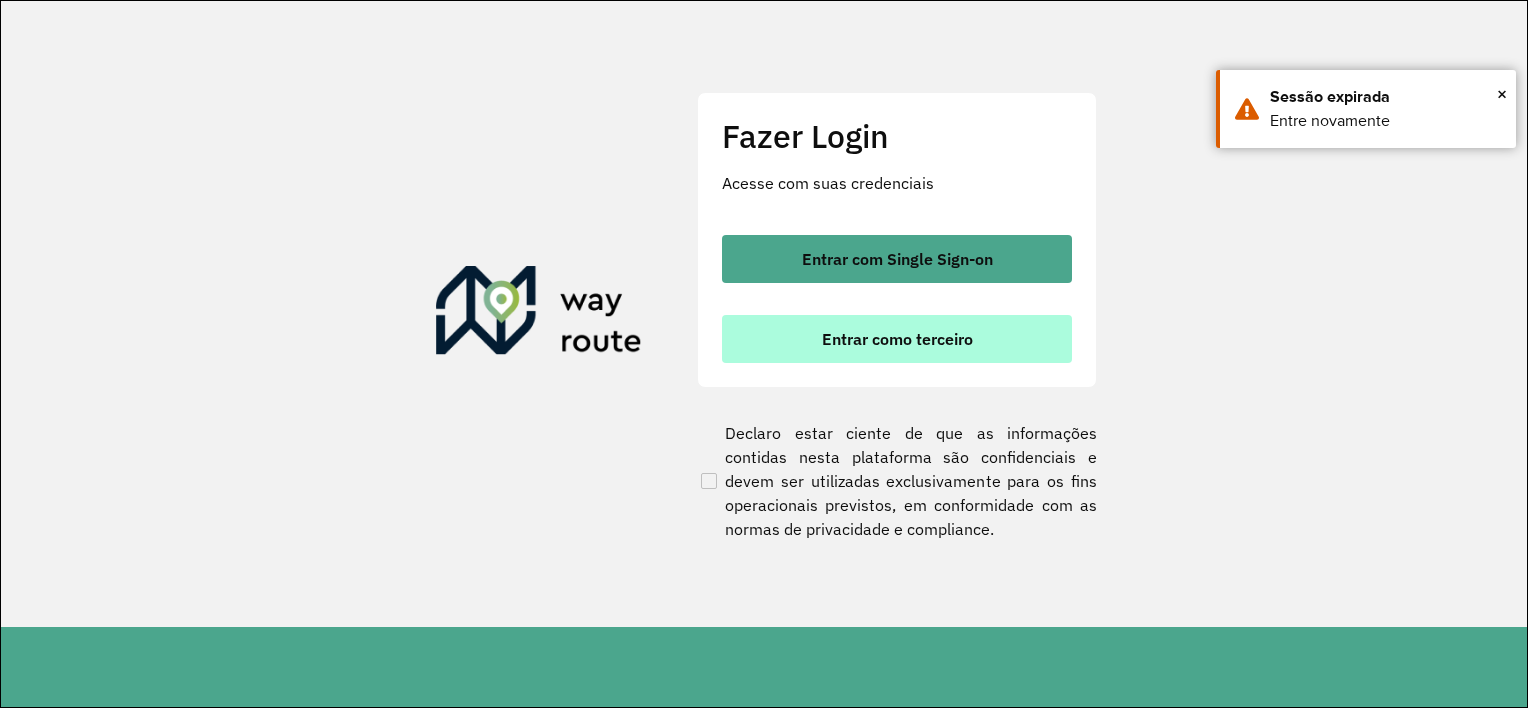 click on "Entrar como terceiro" at bounding box center (897, 339) 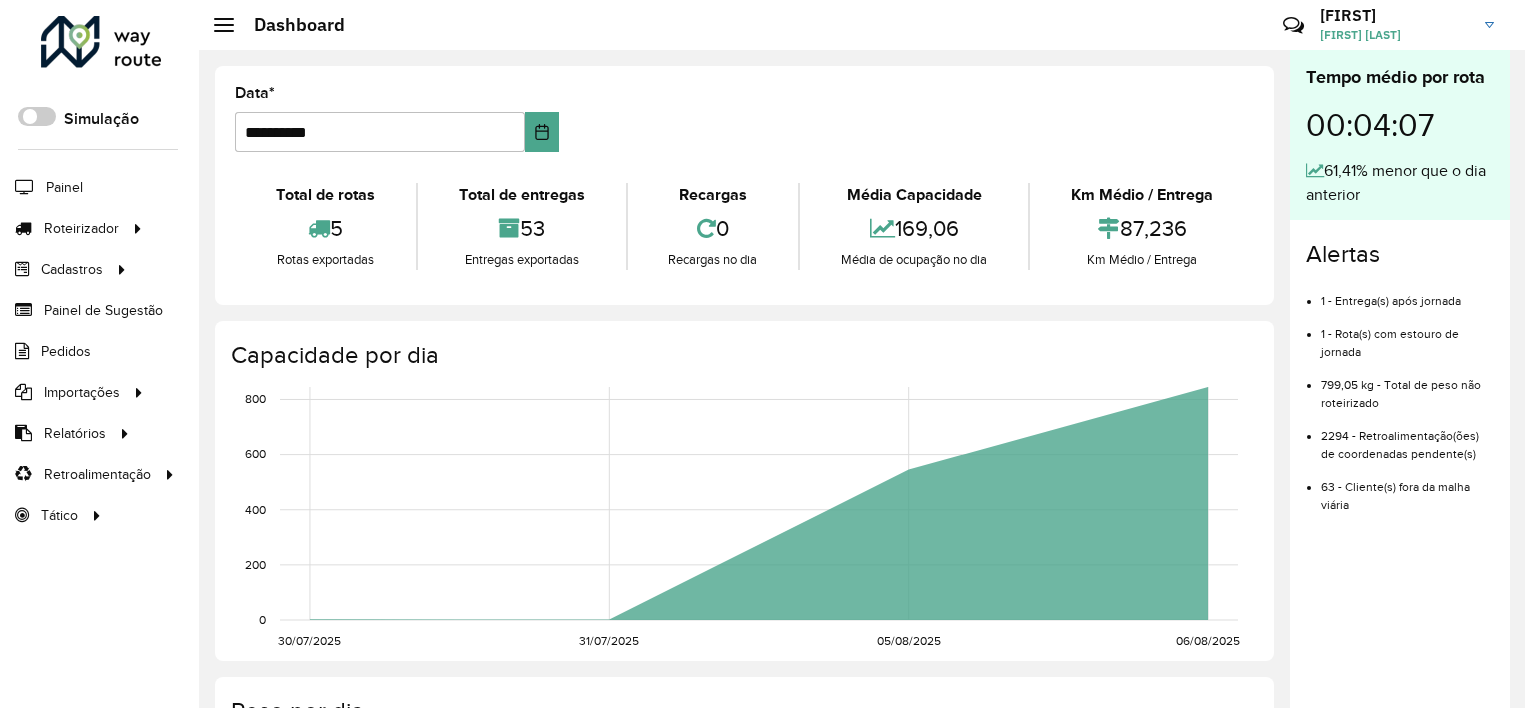 scroll, scrollTop: 0, scrollLeft: 0, axis: both 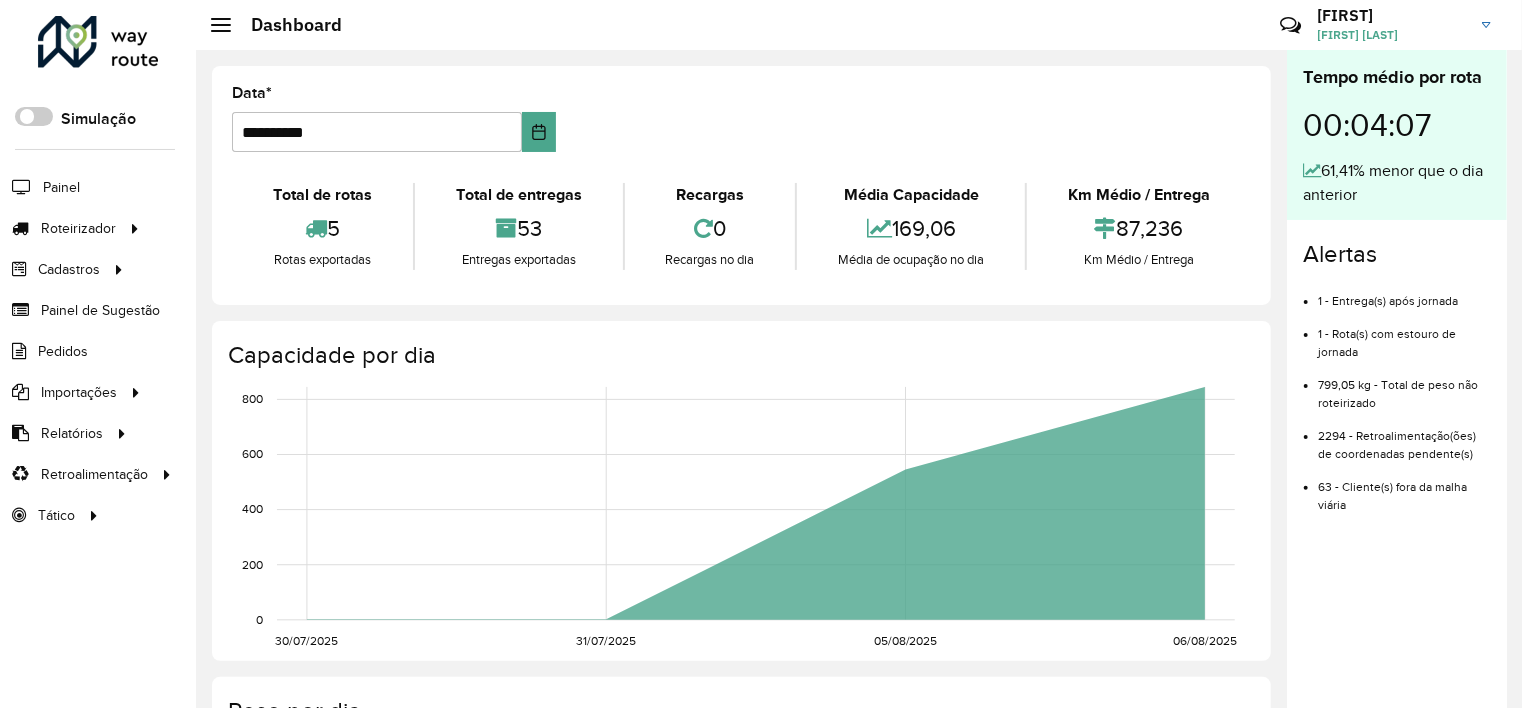 drag, startPoint x: 556, startPoint y: 220, endPoint x: 485, endPoint y: 229, distance: 71.568146 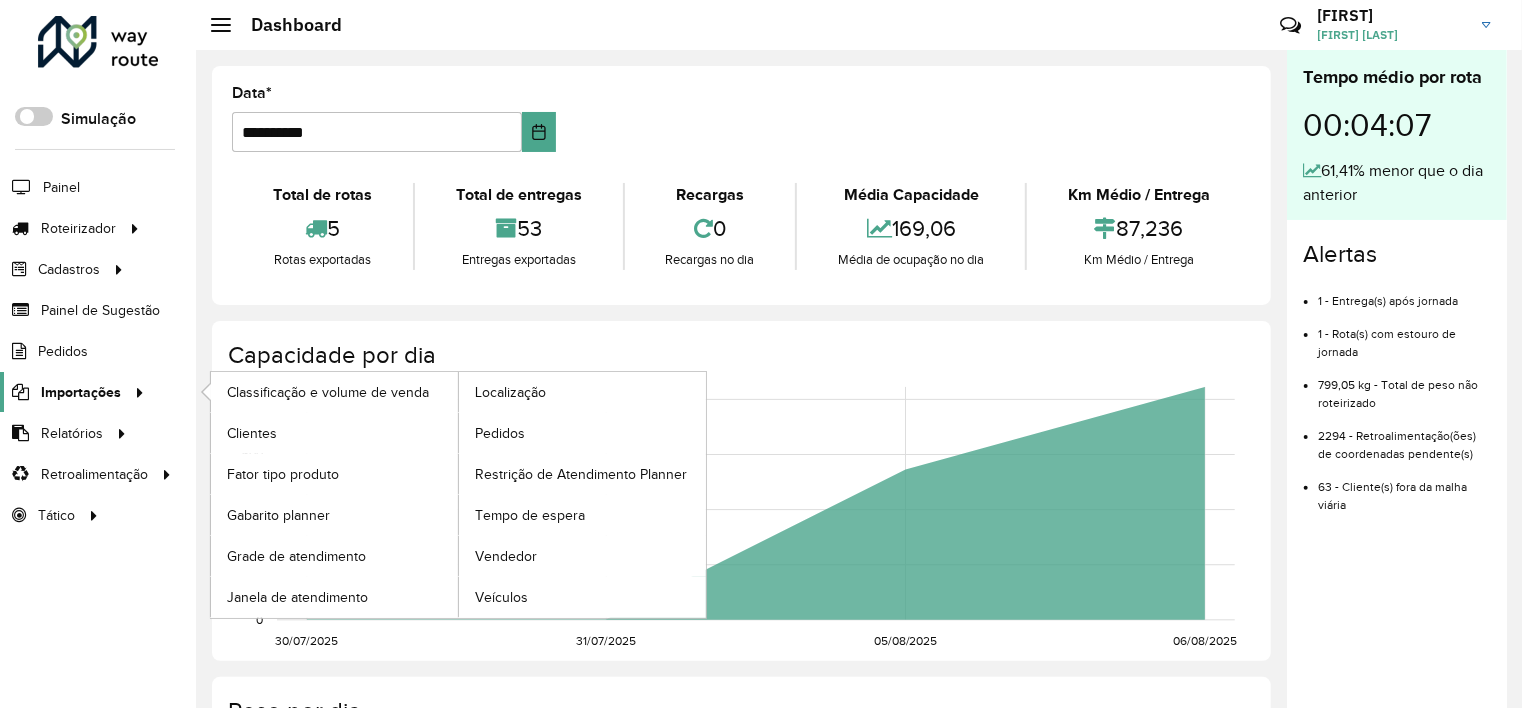 click 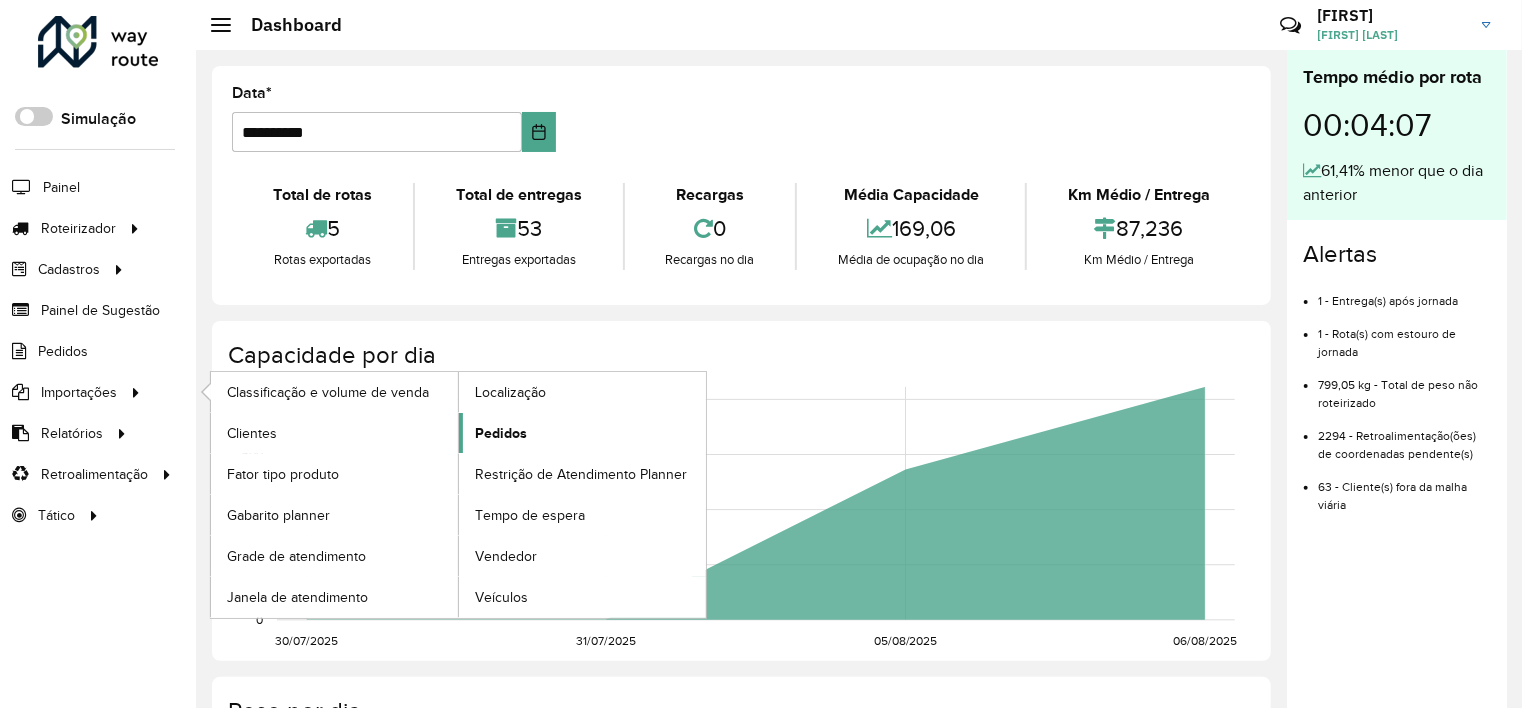 click on "Pedidos" 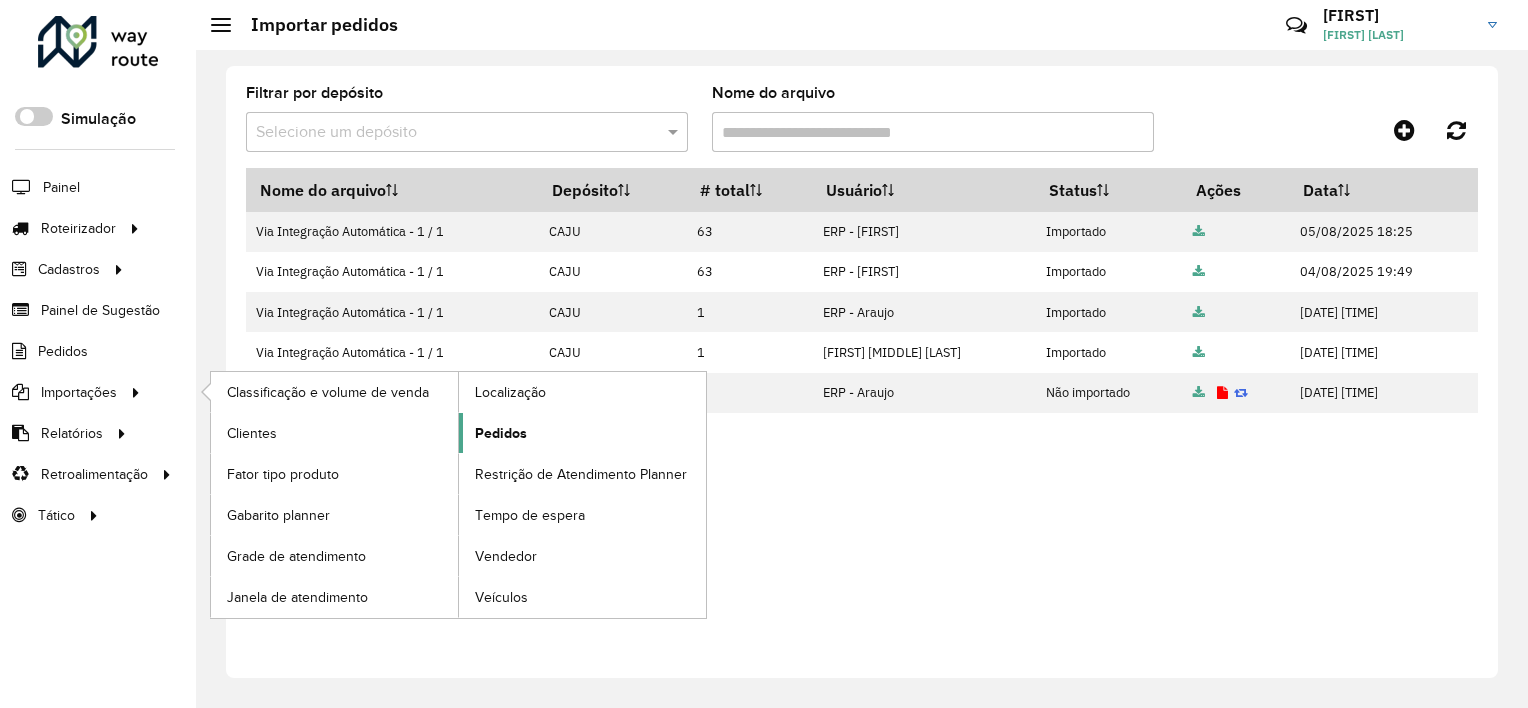 click on "Pedidos" 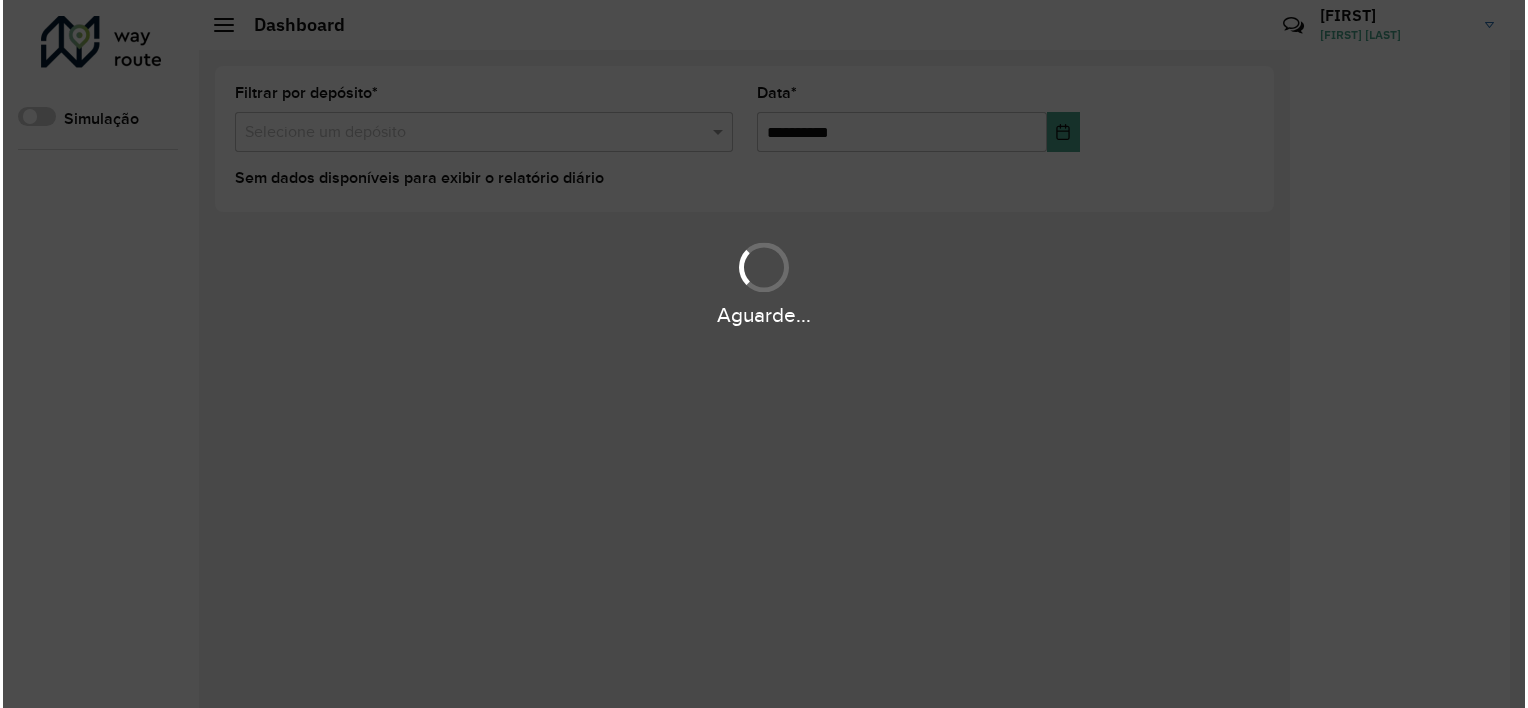 scroll, scrollTop: 0, scrollLeft: 0, axis: both 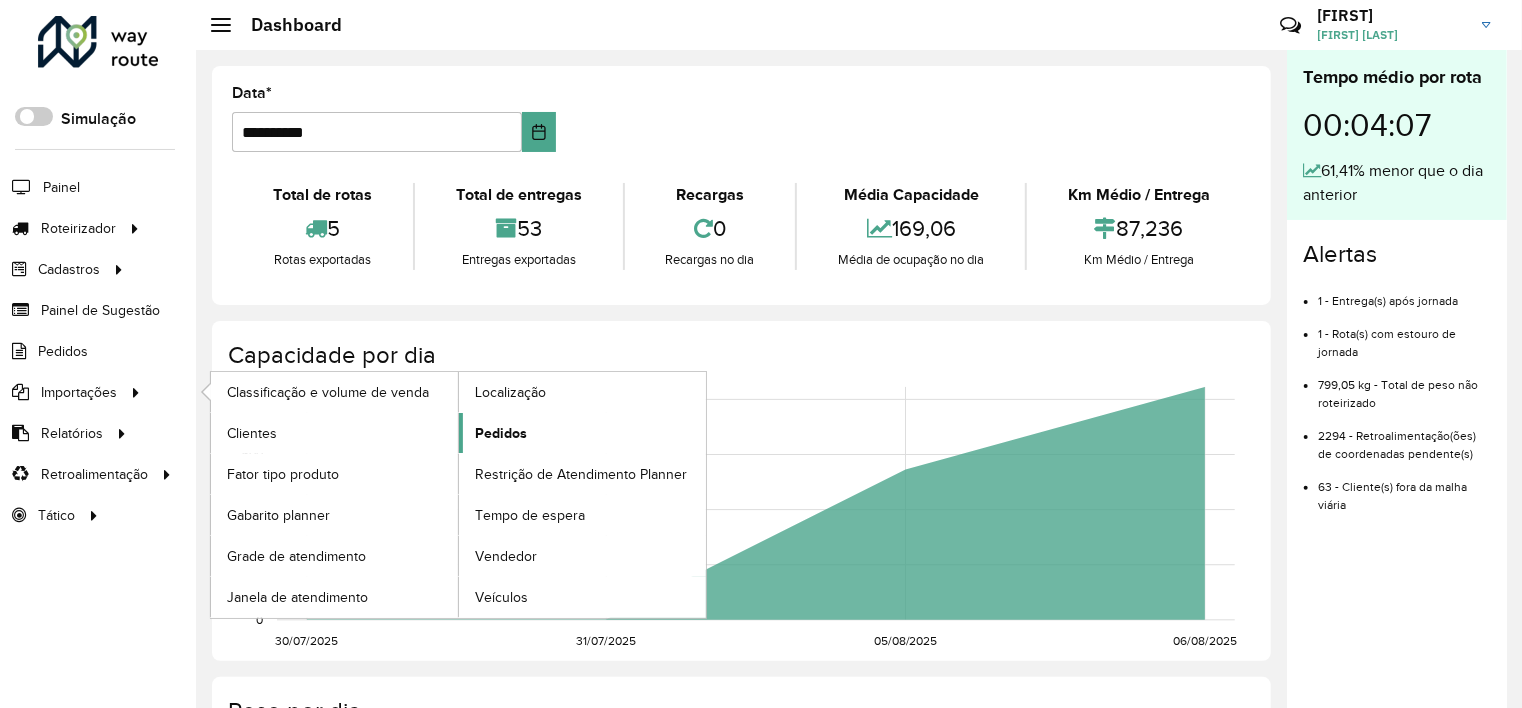 click on "Pedidos" 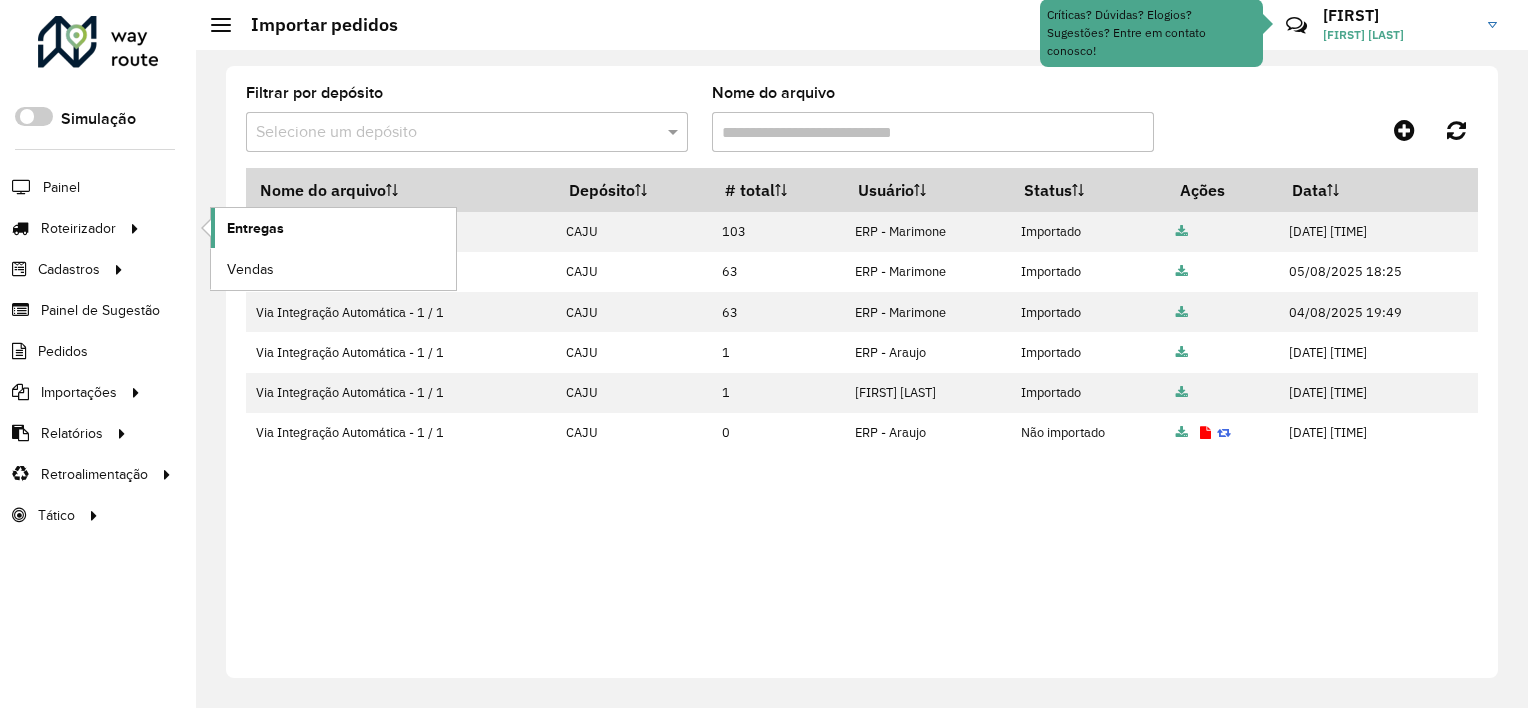 click on "Entregas" 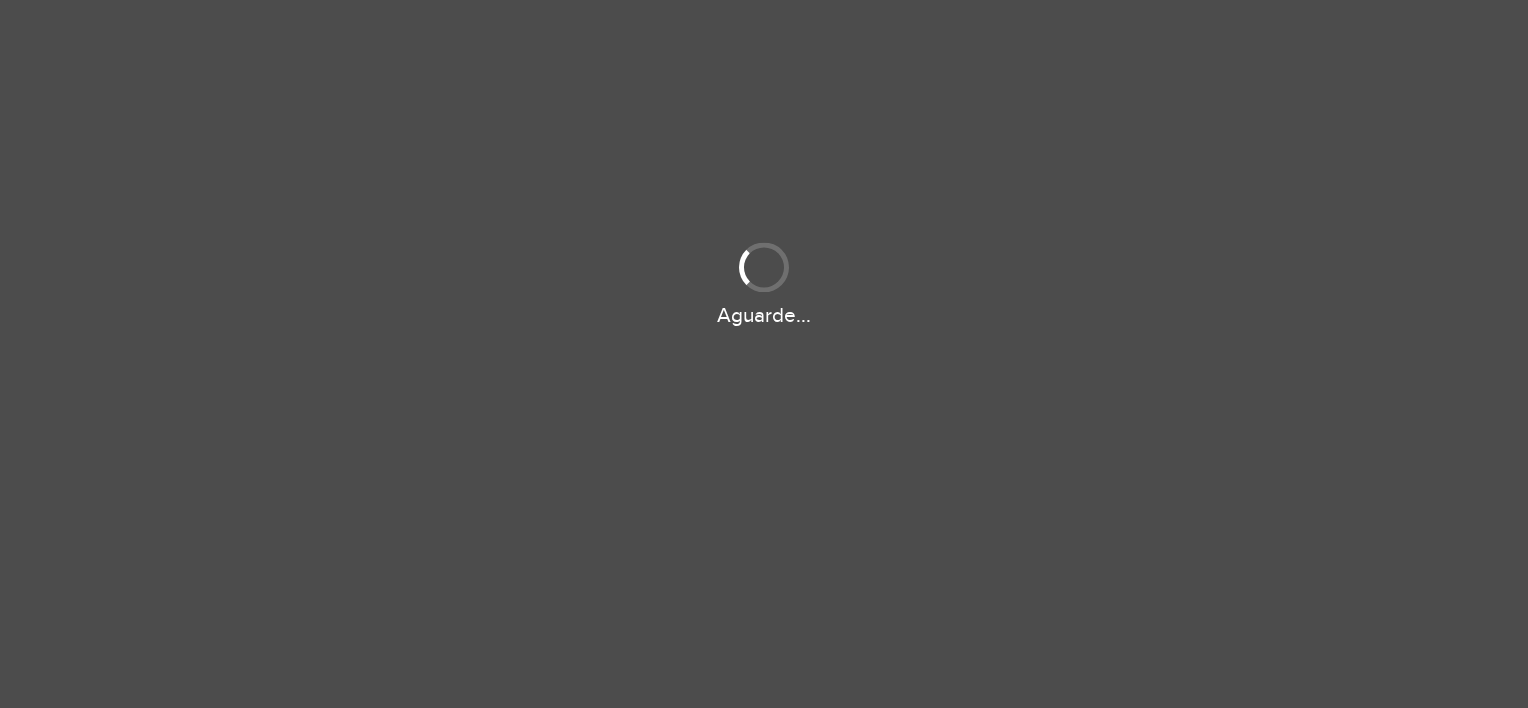 scroll, scrollTop: 0, scrollLeft: 0, axis: both 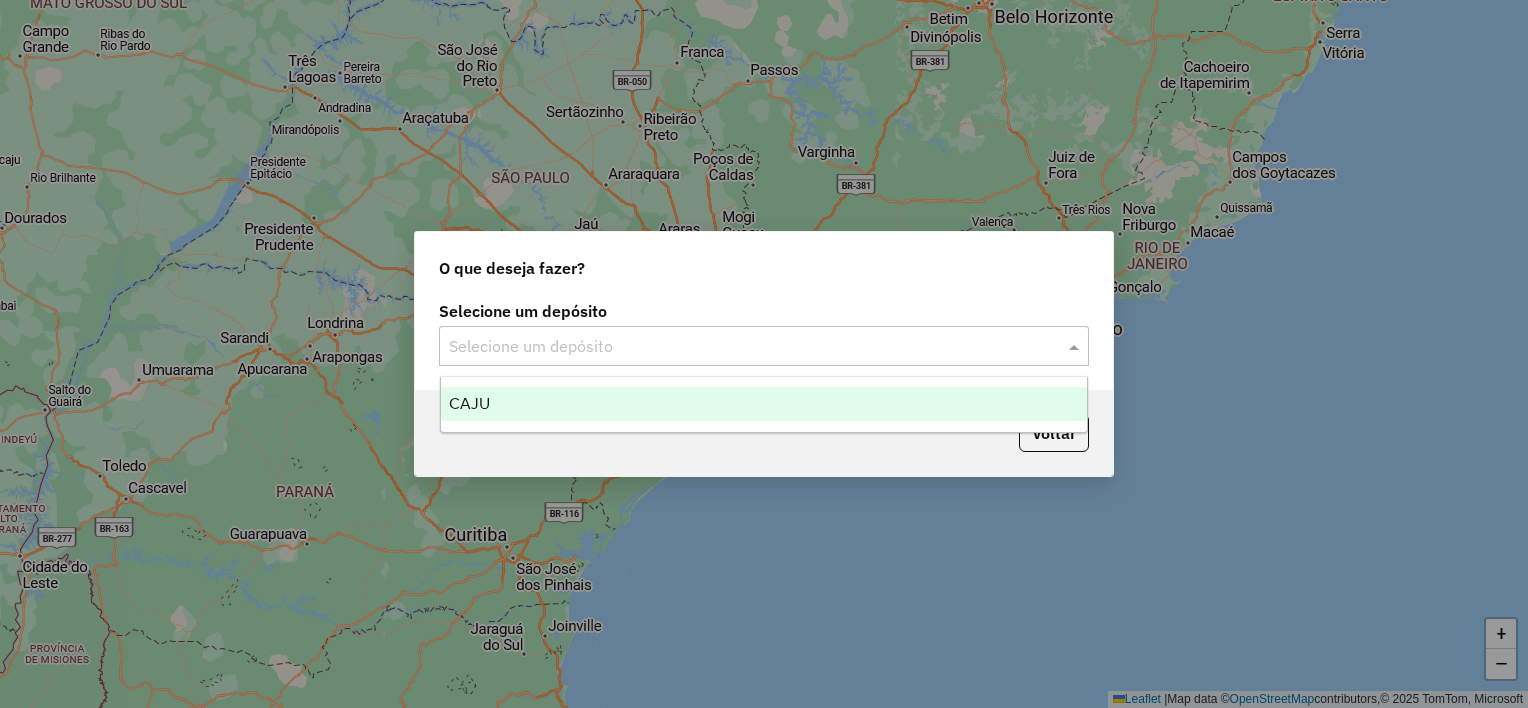 click 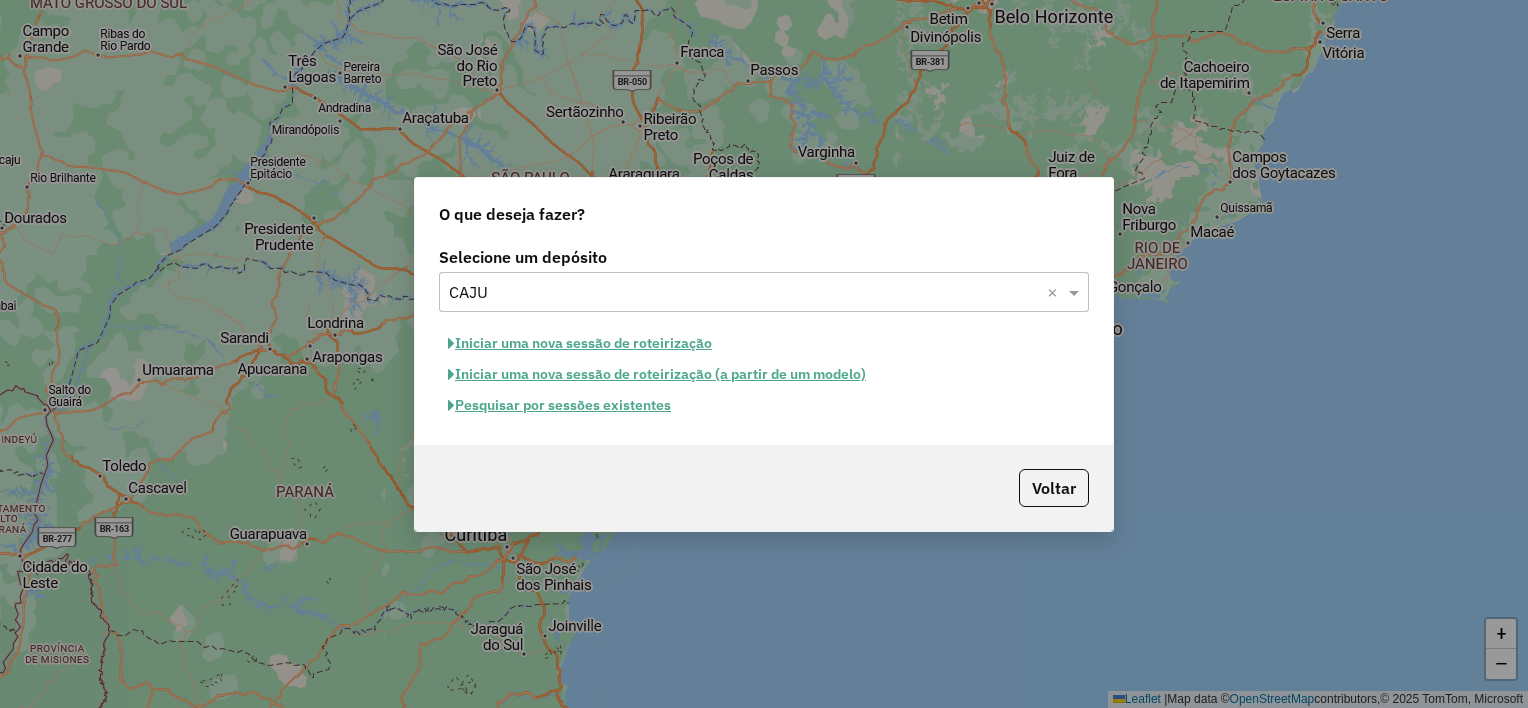 click on "Iniciar uma nova sessão de roteirização" 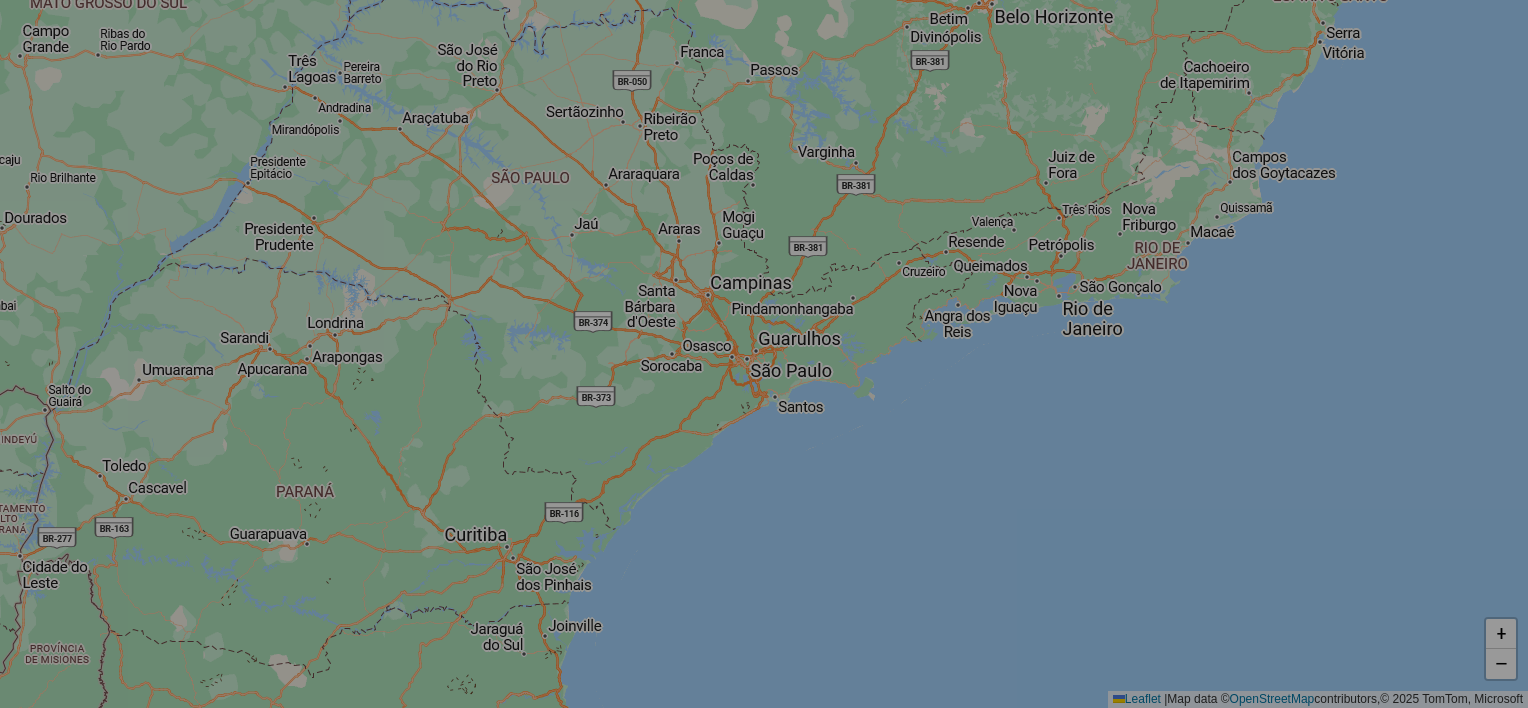 select on "*" 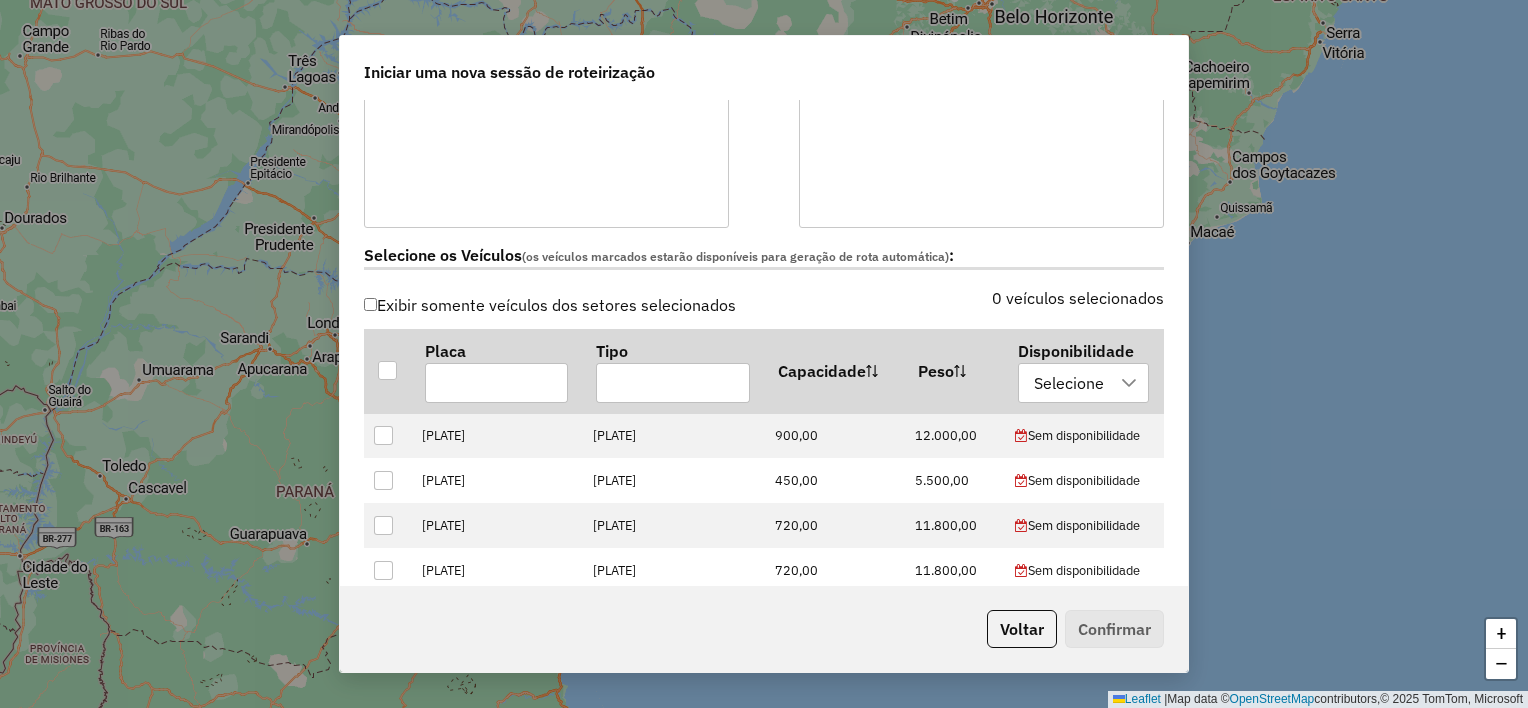 scroll, scrollTop: 500, scrollLeft: 0, axis: vertical 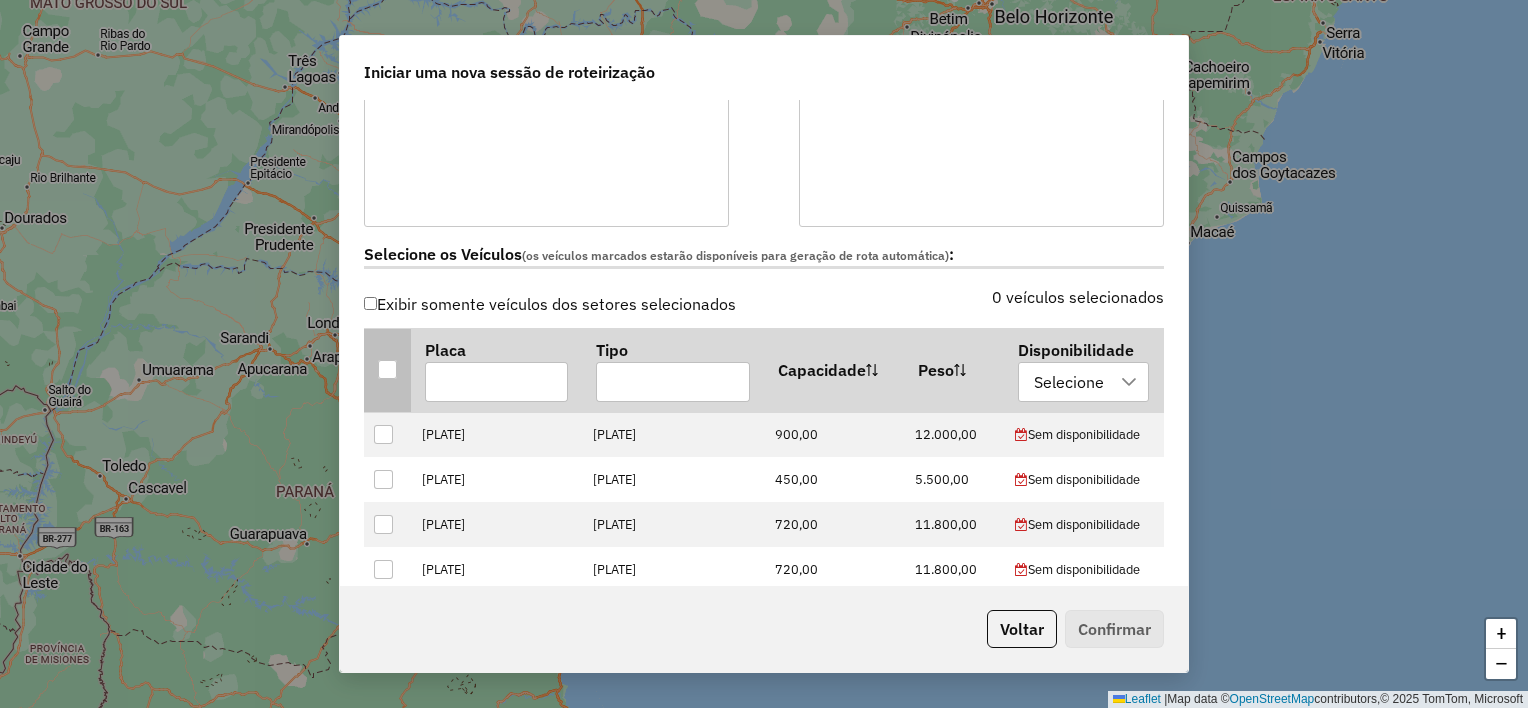 click at bounding box center [387, 369] 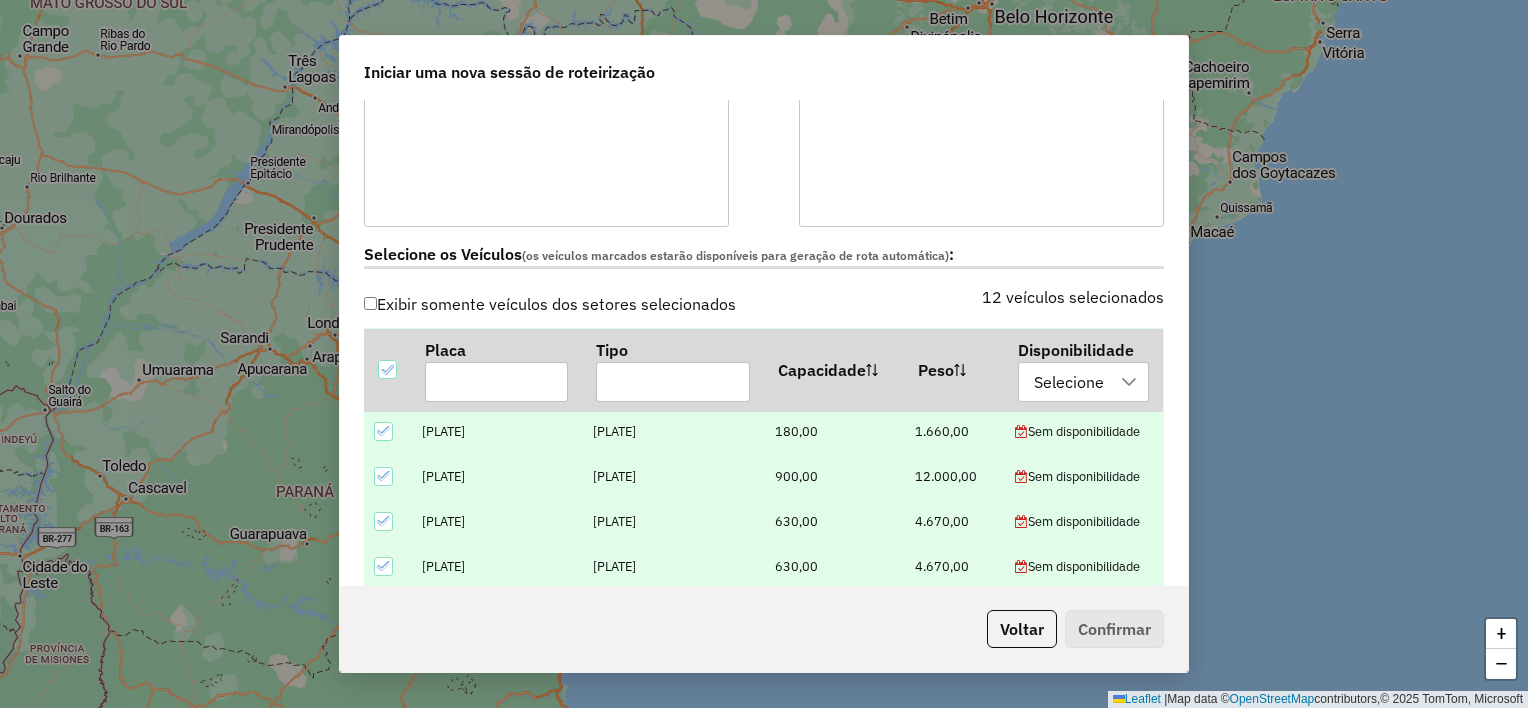 scroll, scrollTop: 324, scrollLeft: 0, axis: vertical 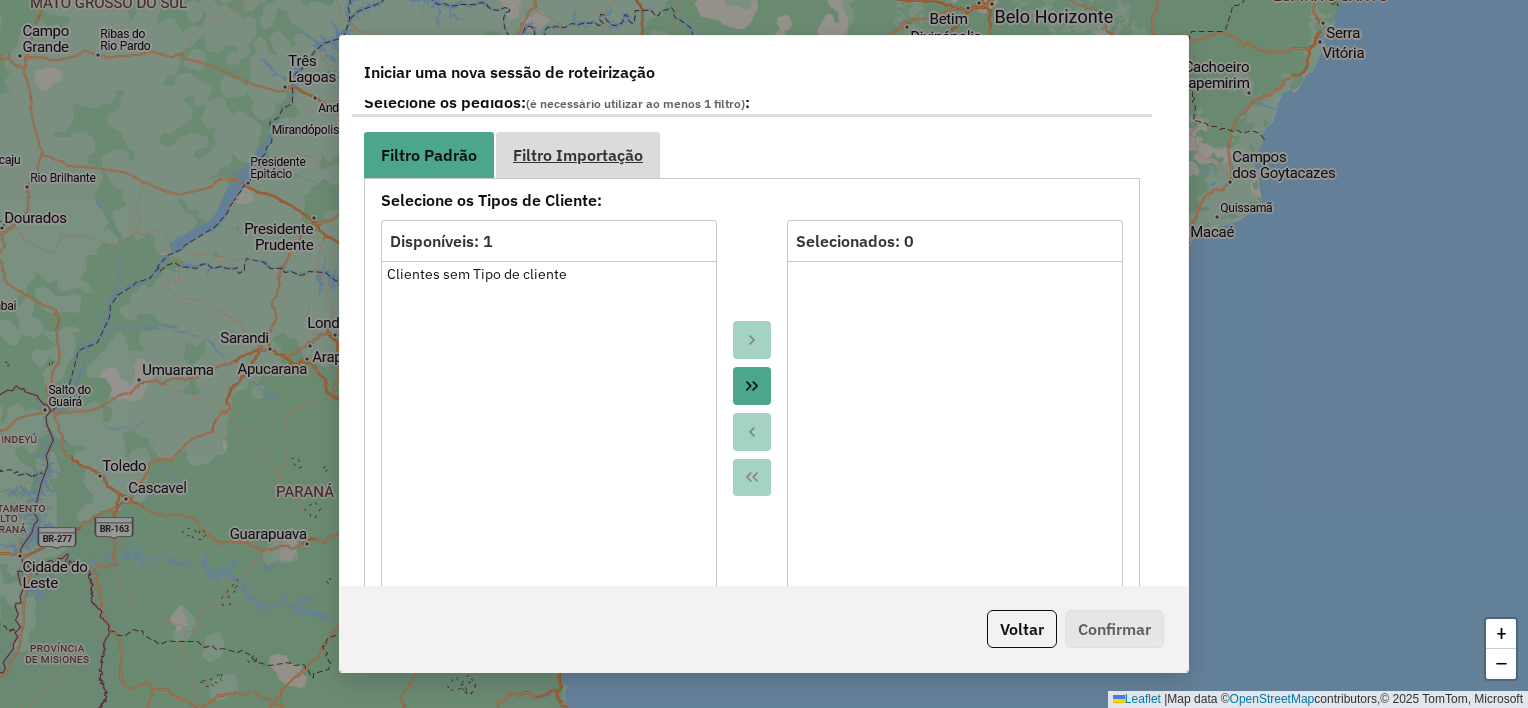 click on "Filtro Importação" at bounding box center (578, 155) 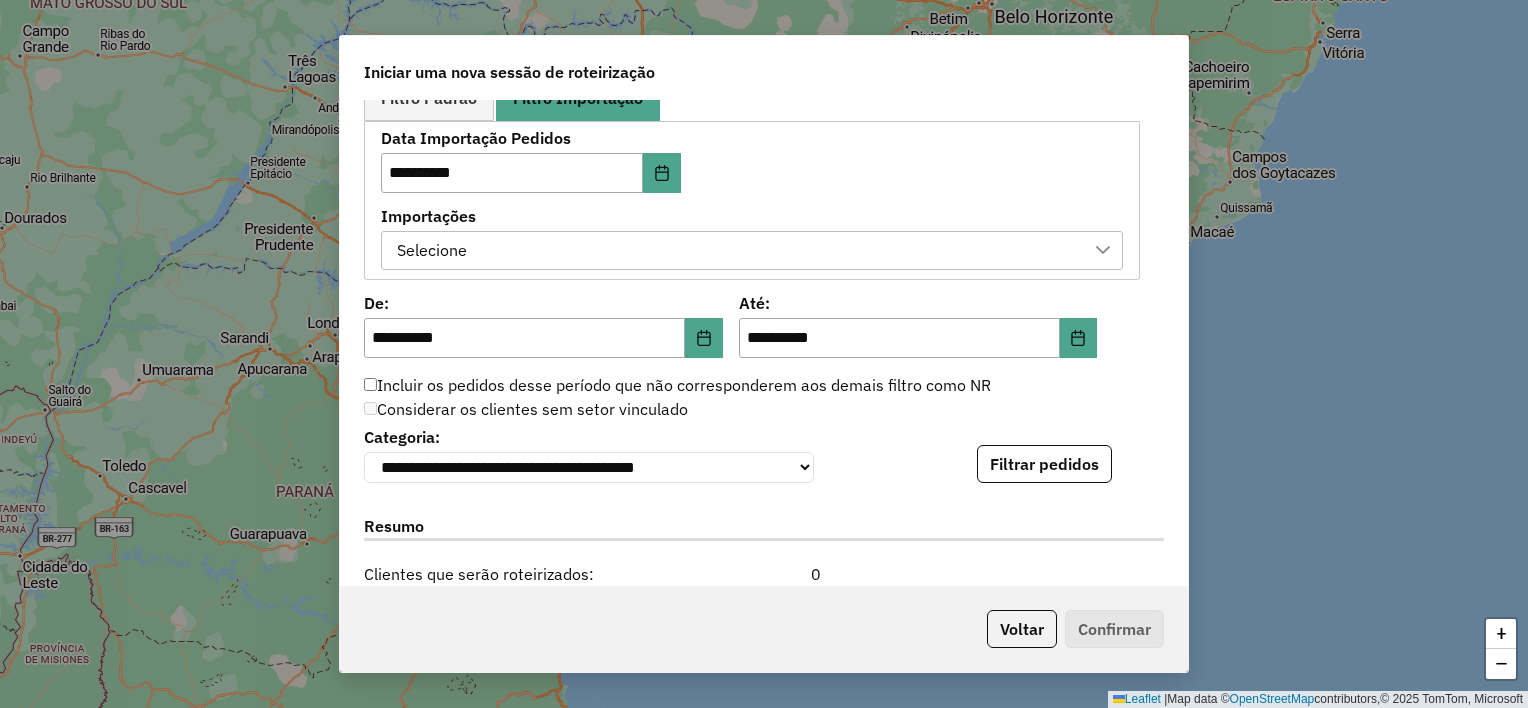 scroll, scrollTop: 1100, scrollLeft: 0, axis: vertical 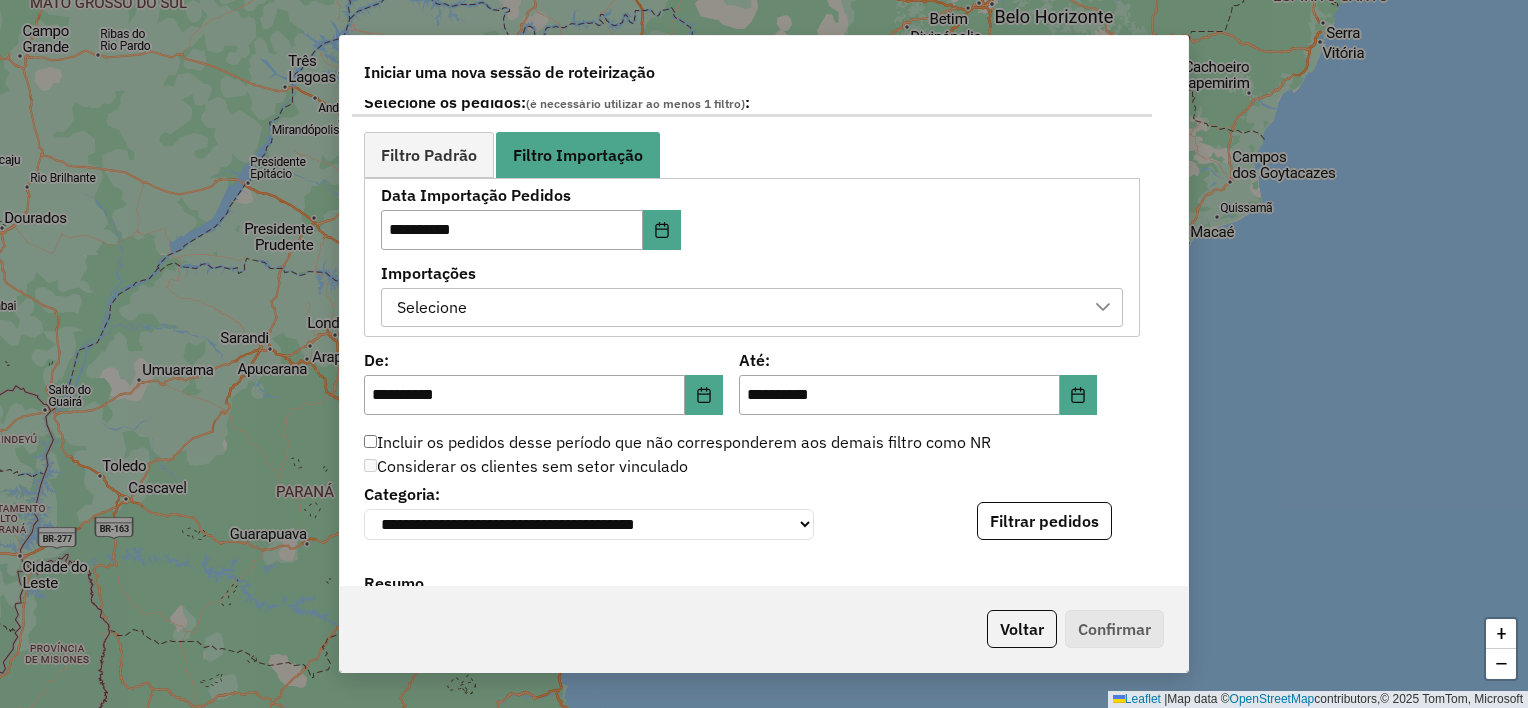 click at bounding box center (1103, 308) 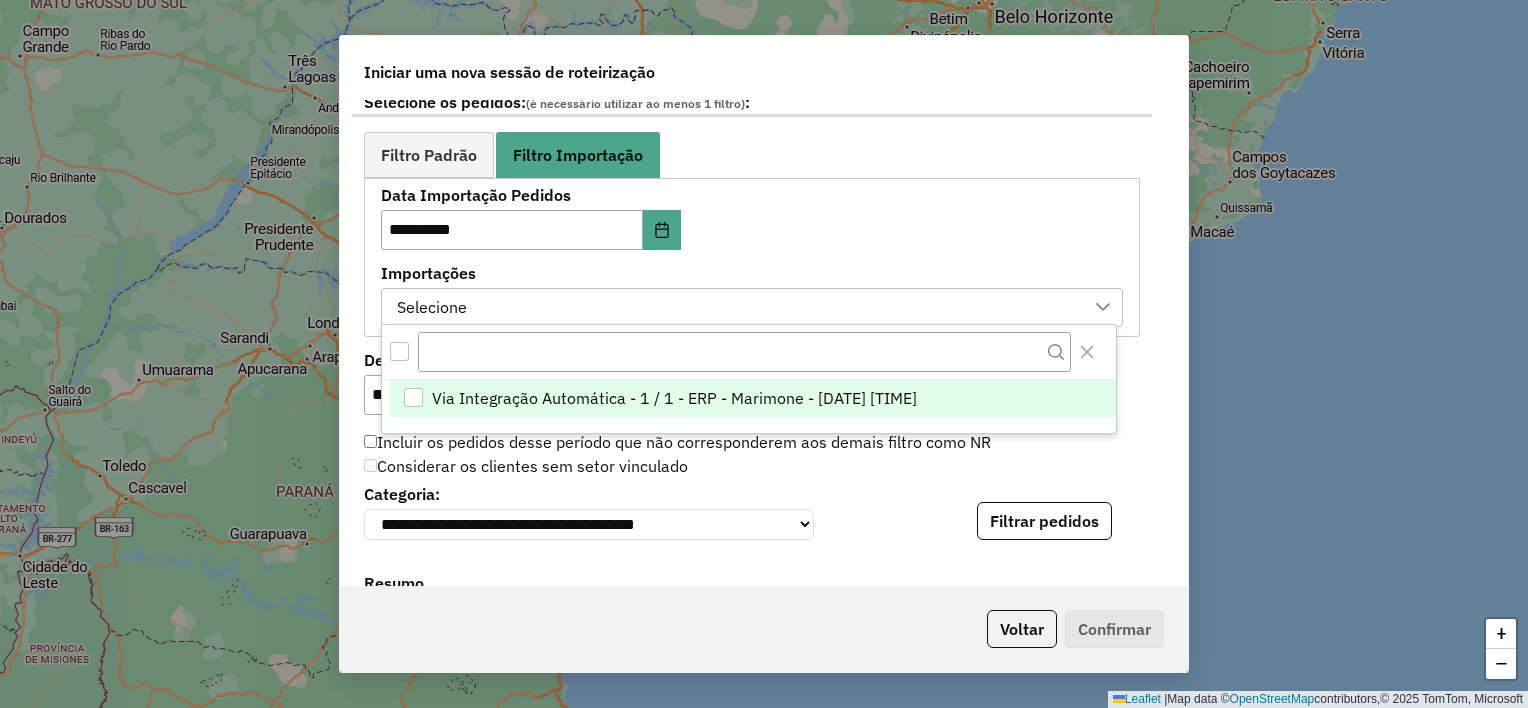 click at bounding box center (413, 397) 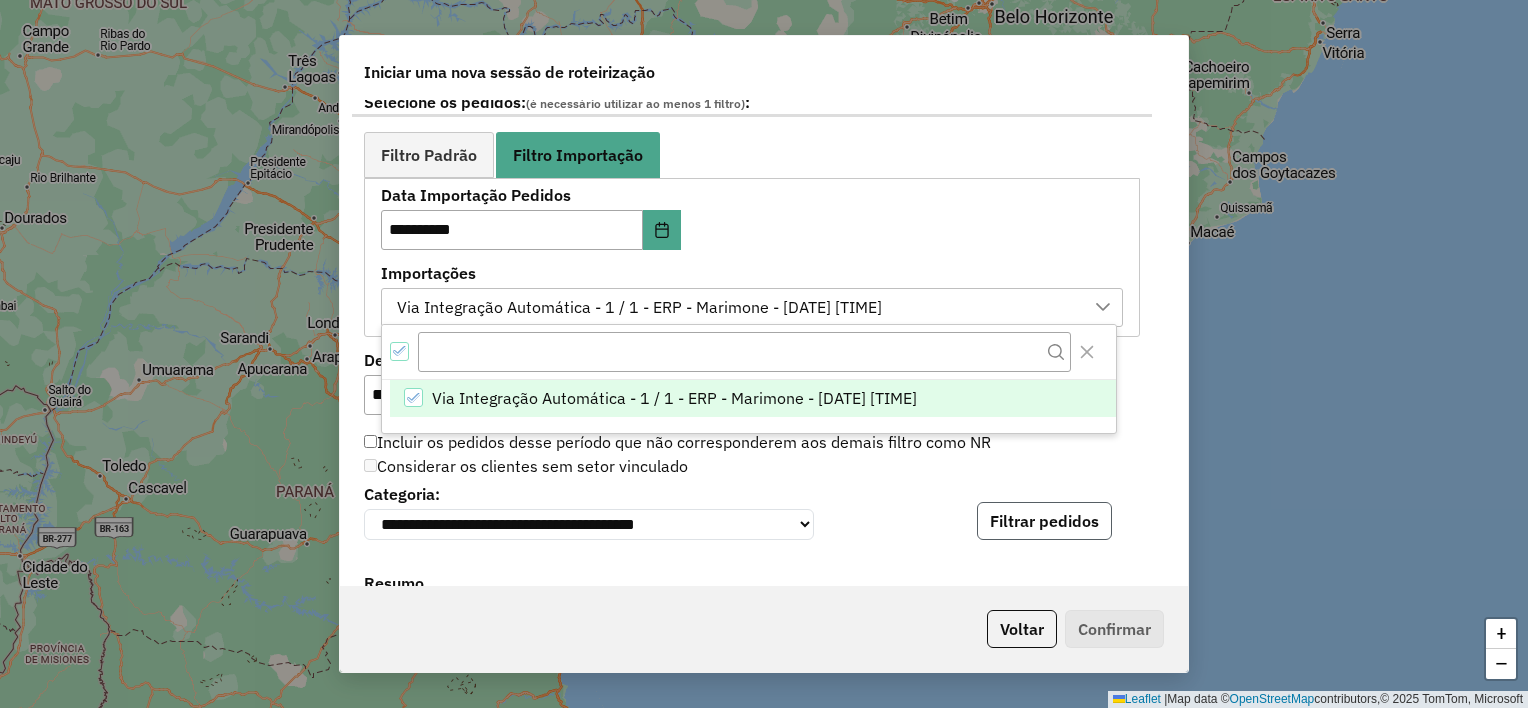 click on "Filtrar pedidos" 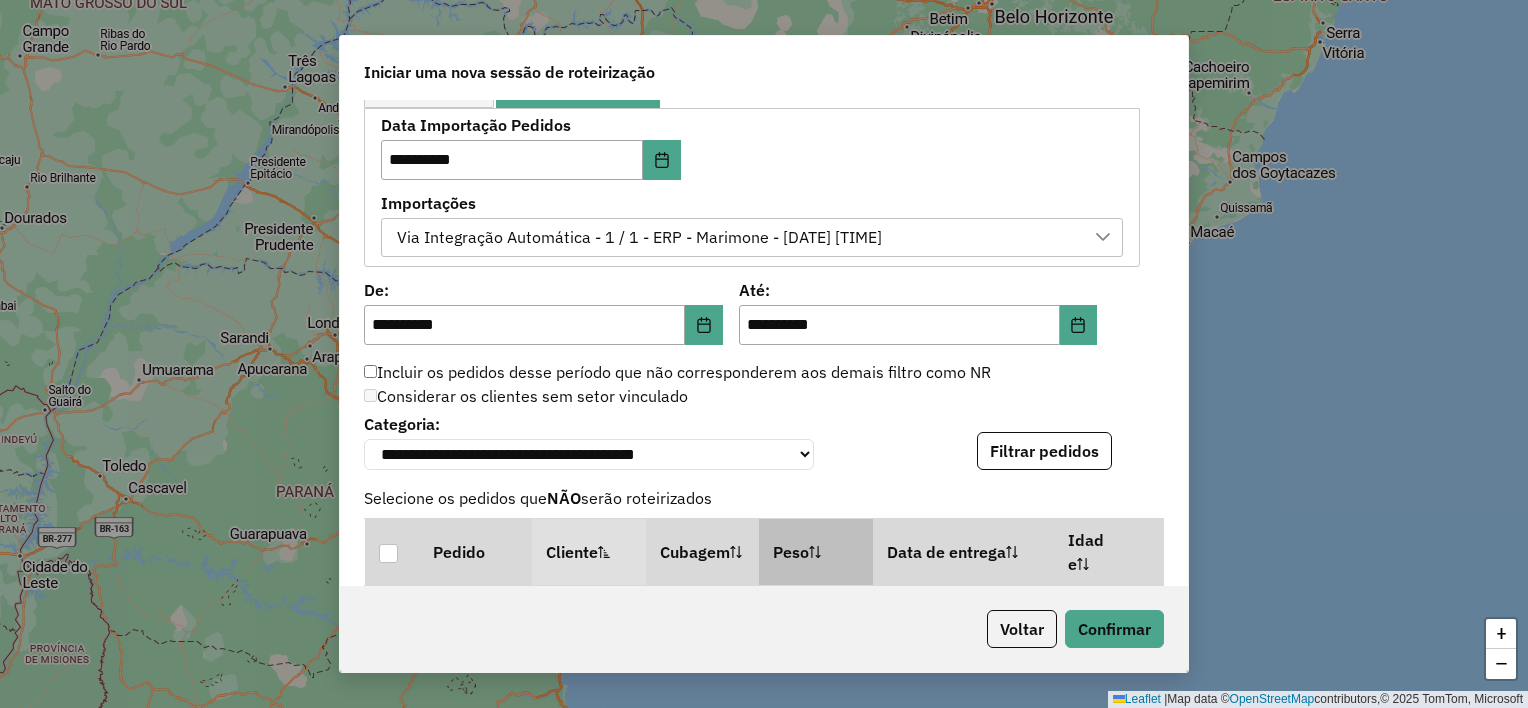 scroll, scrollTop: 1400, scrollLeft: 0, axis: vertical 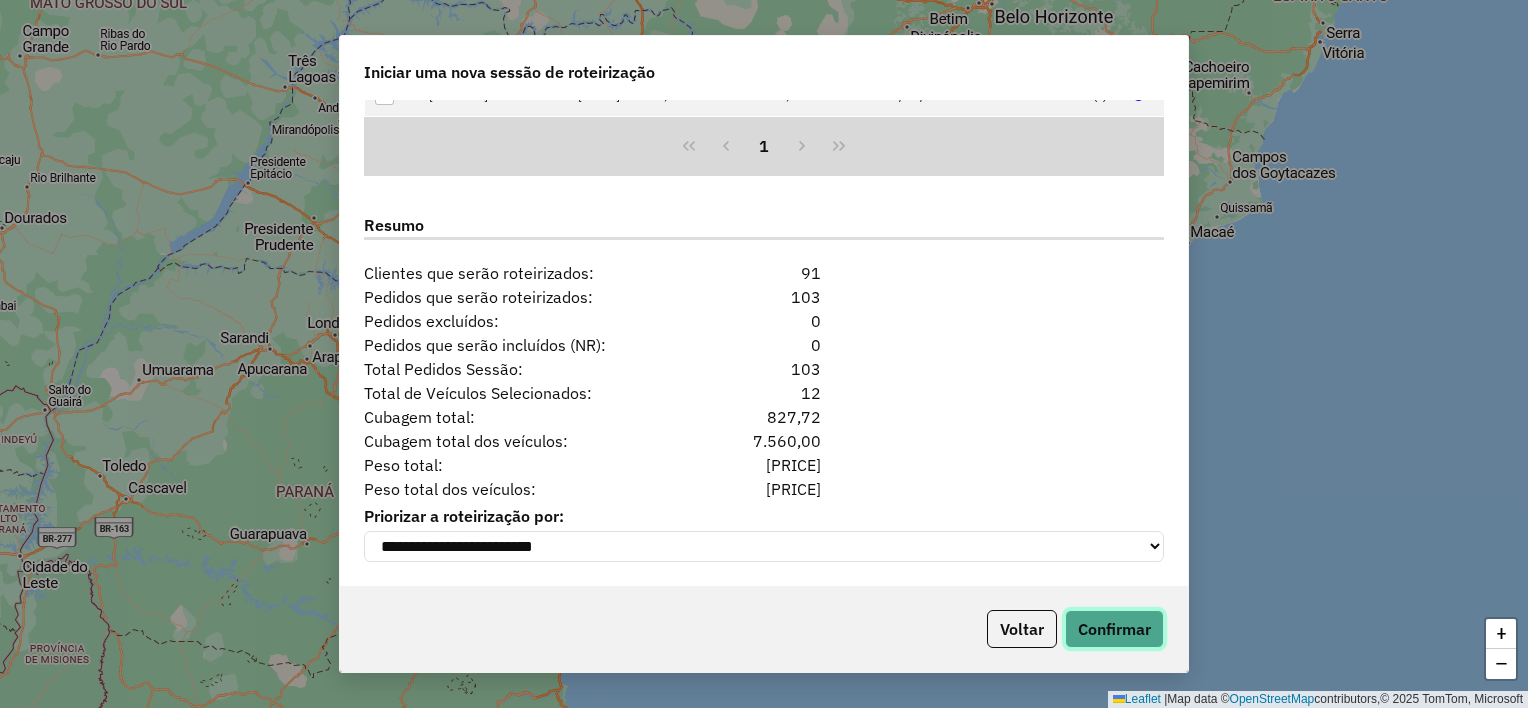 click on "Confirmar" 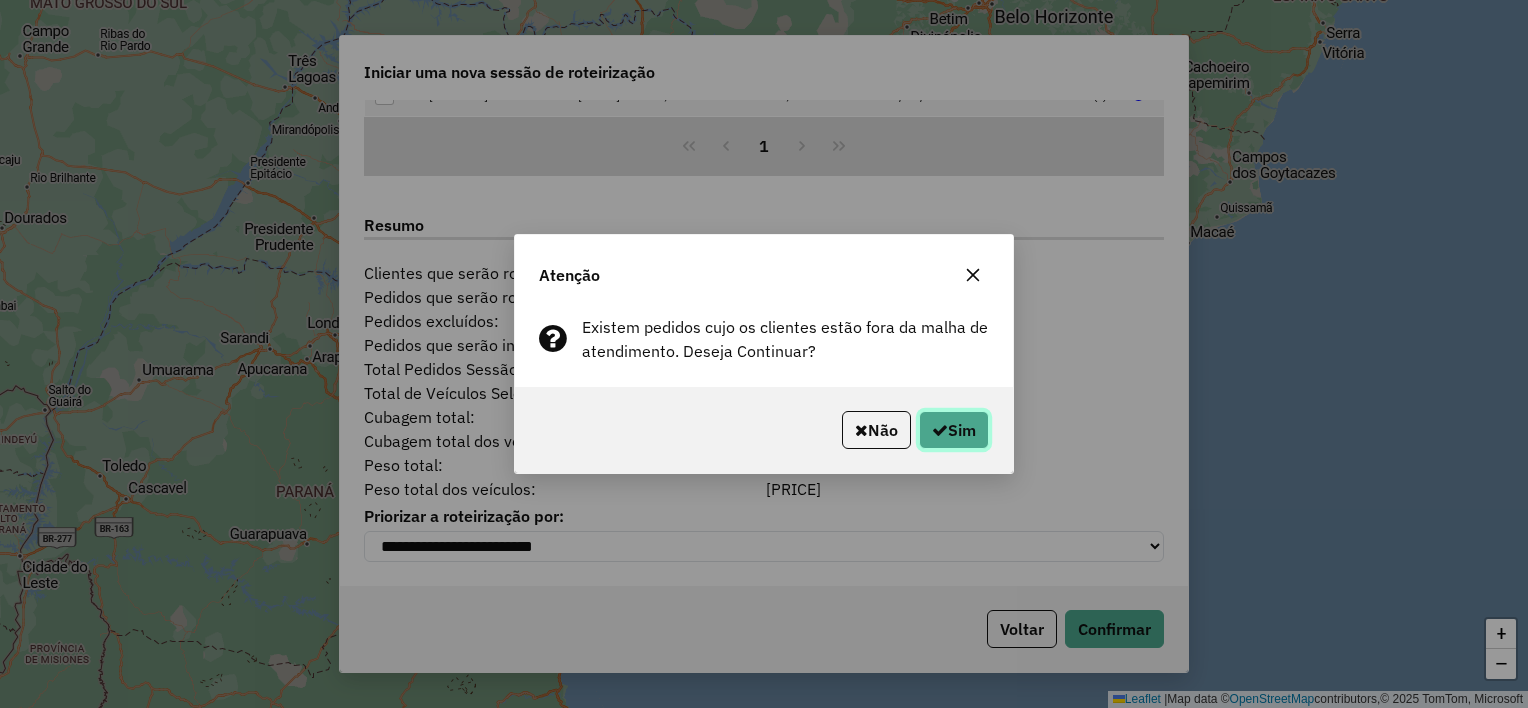 click on "Sim" 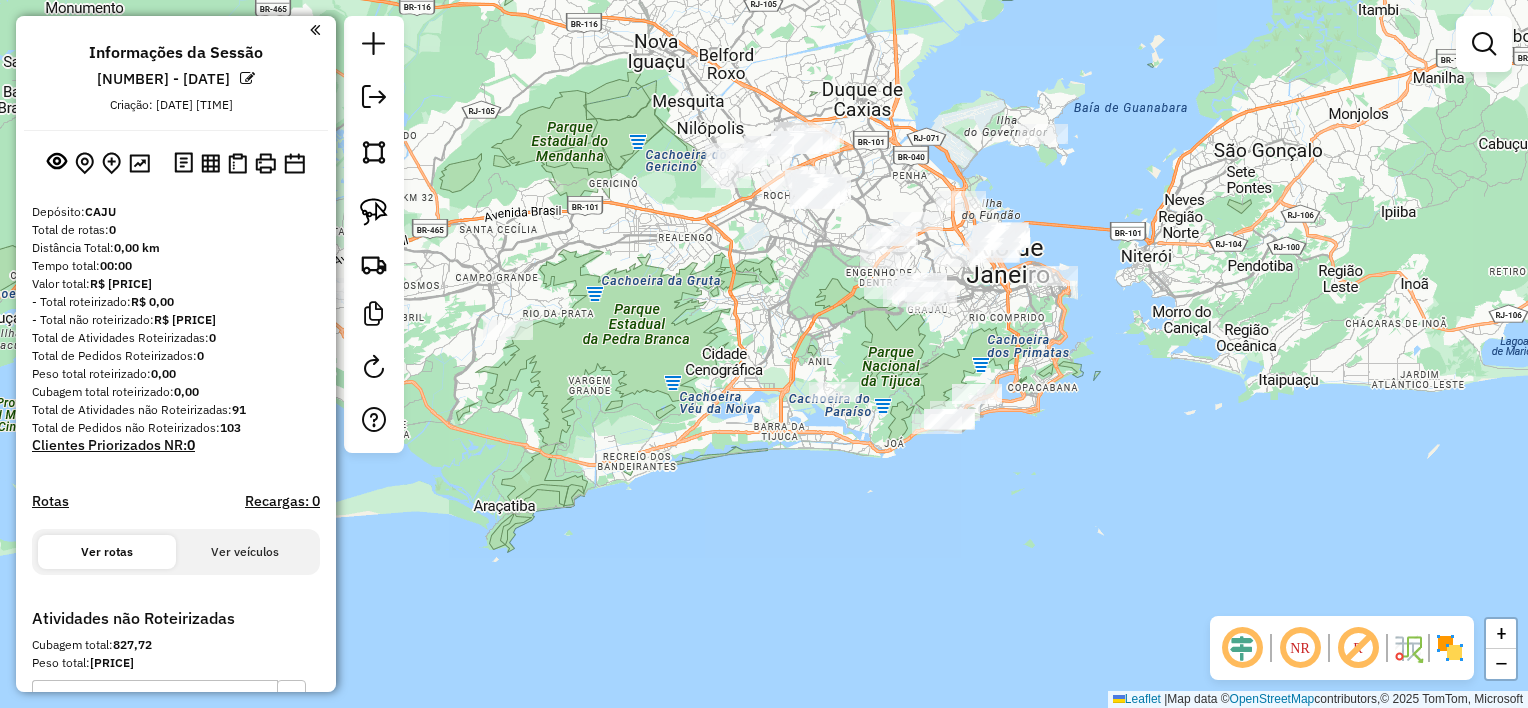 drag, startPoint x: 872, startPoint y: 331, endPoint x: 1248, endPoint y: 291, distance: 378.12167 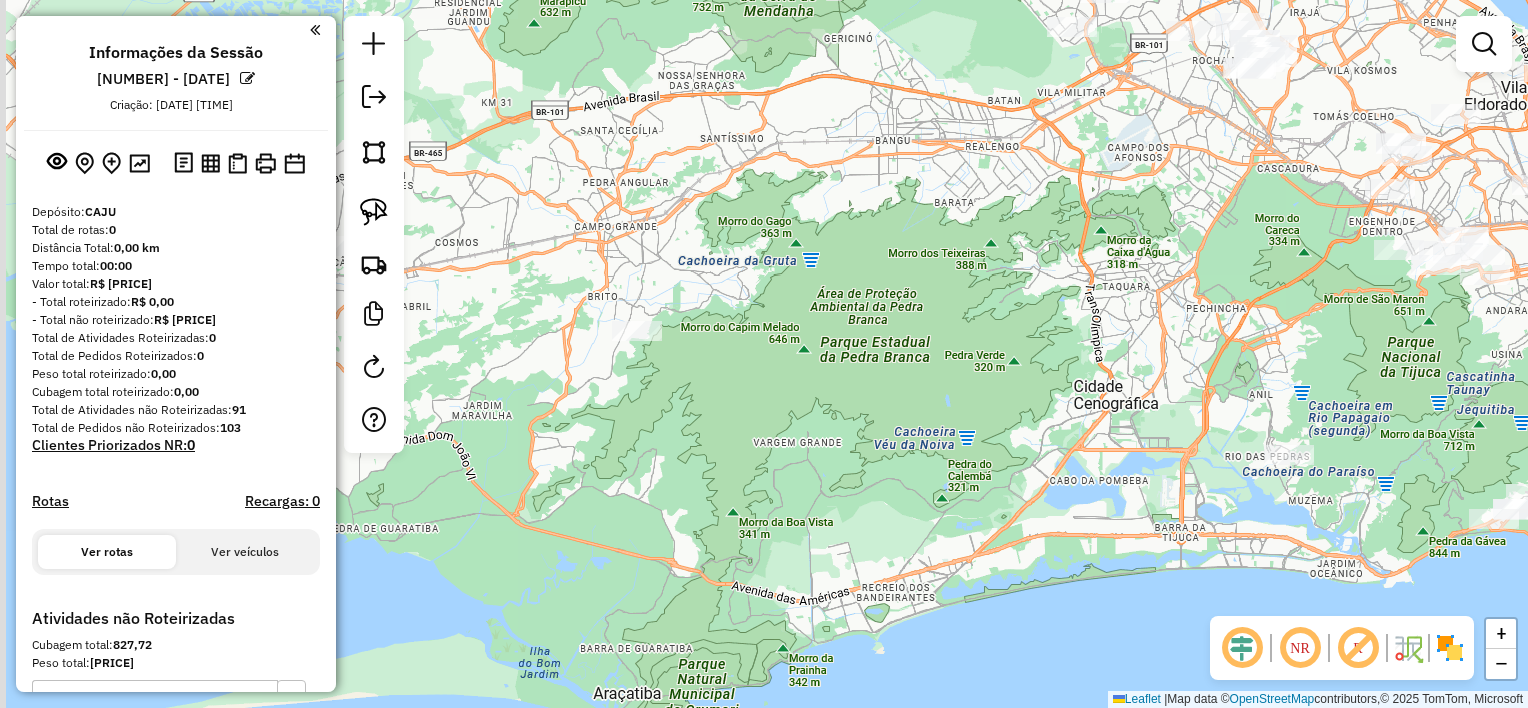drag, startPoint x: 702, startPoint y: 365, endPoint x: 822, endPoint y: 366, distance: 120.004166 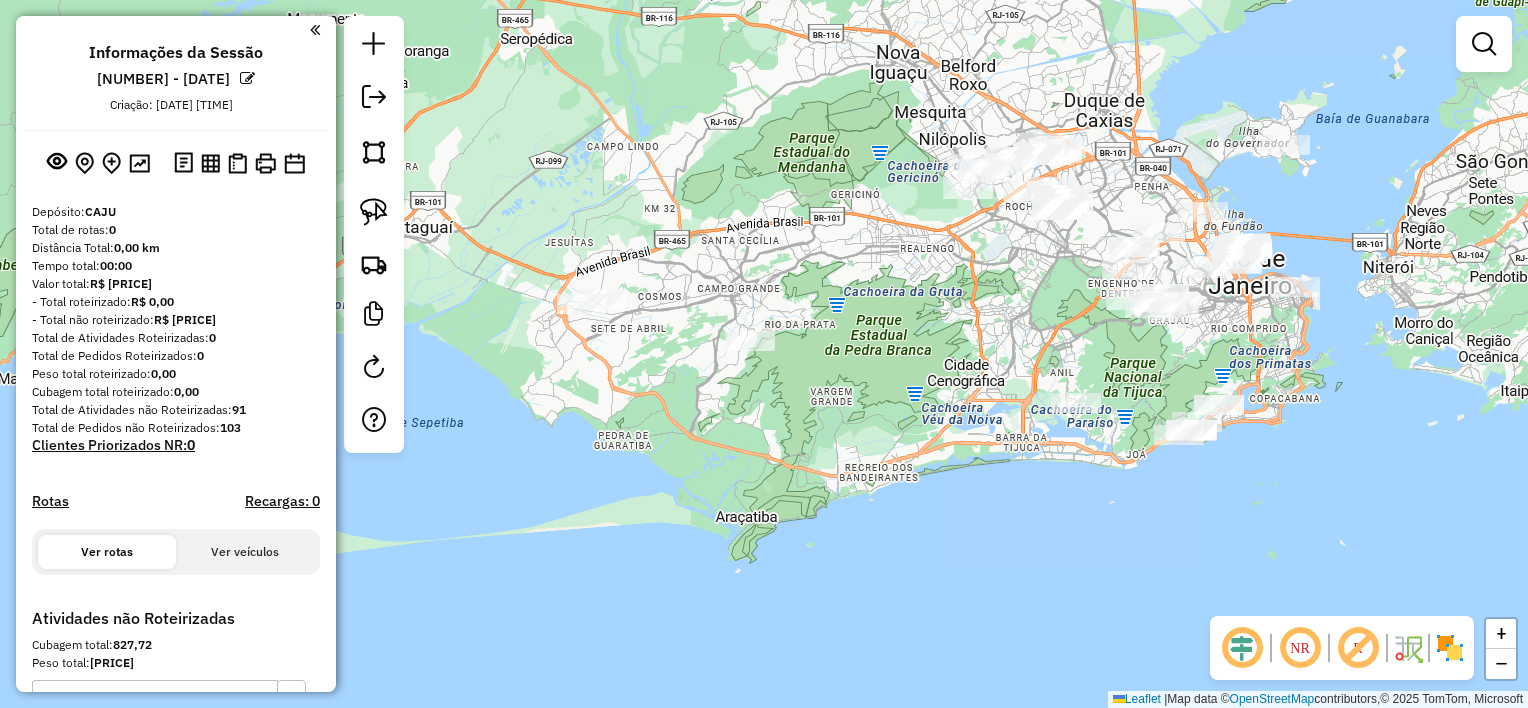 drag, startPoint x: 568, startPoint y: 288, endPoint x: 663, endPoint y: 324, distance: 101.59232 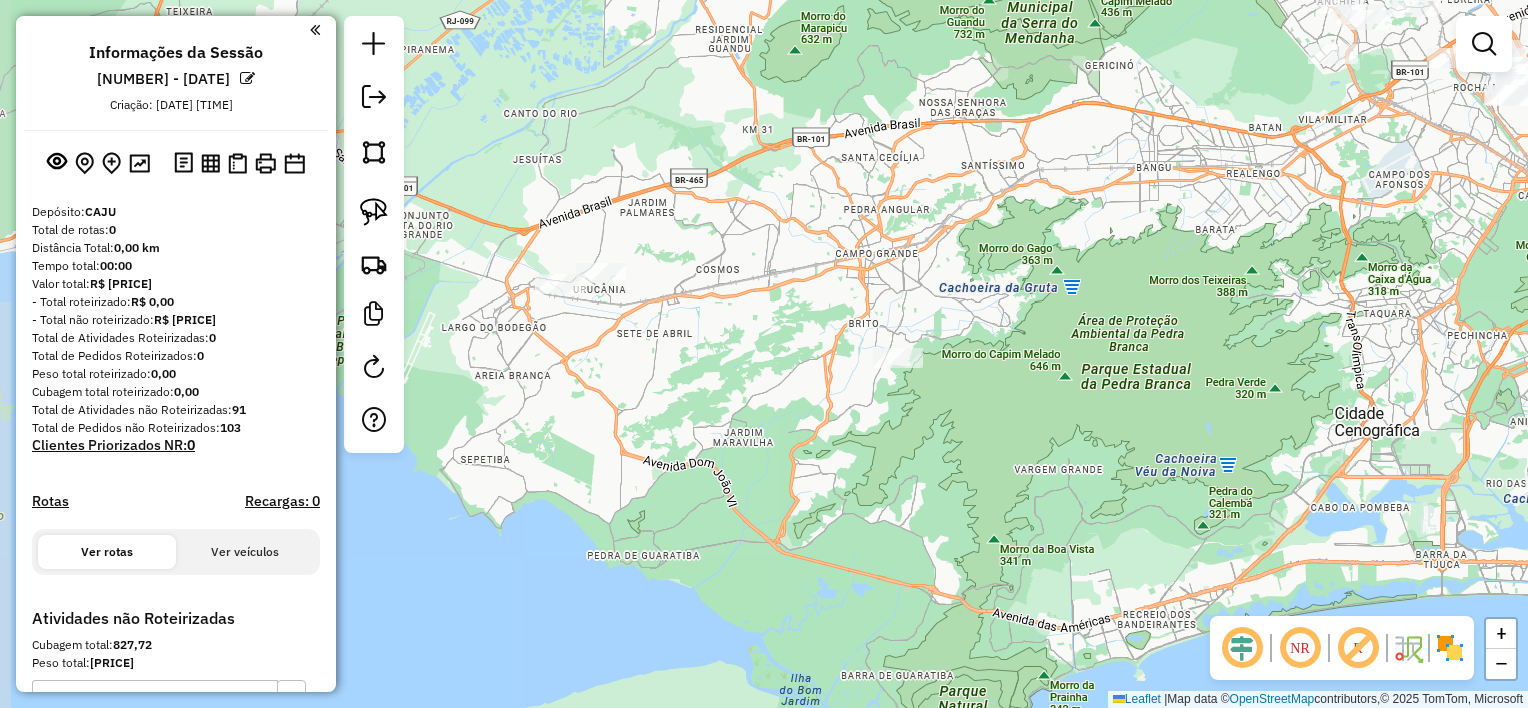 drag, startPoint x: 611, startPoint y: 324, endPoint x: 672, endPoint y: 324, distance: 61 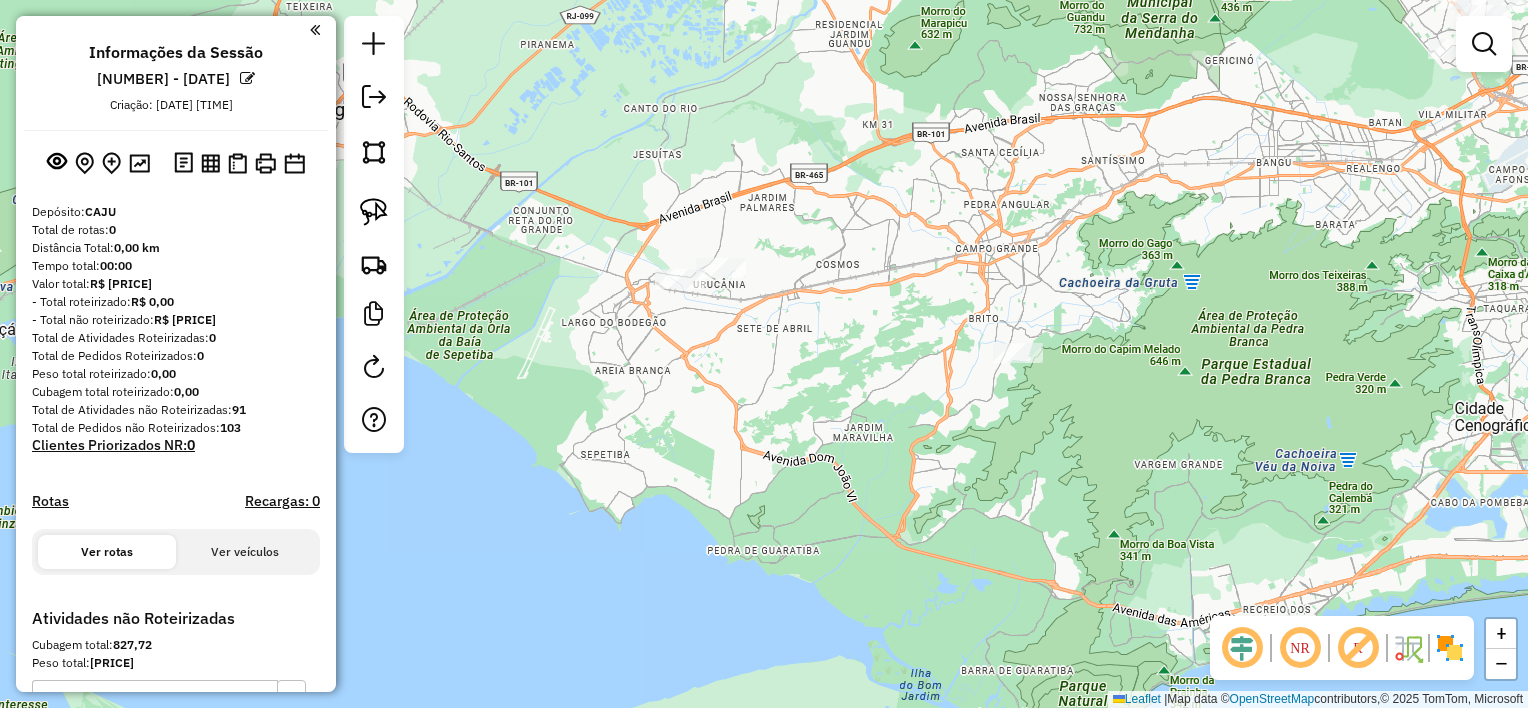 drag, startPoint x: 662, startPoint y: 311, endPoint x: 782, endPoint y: 306, distance: 120.10412 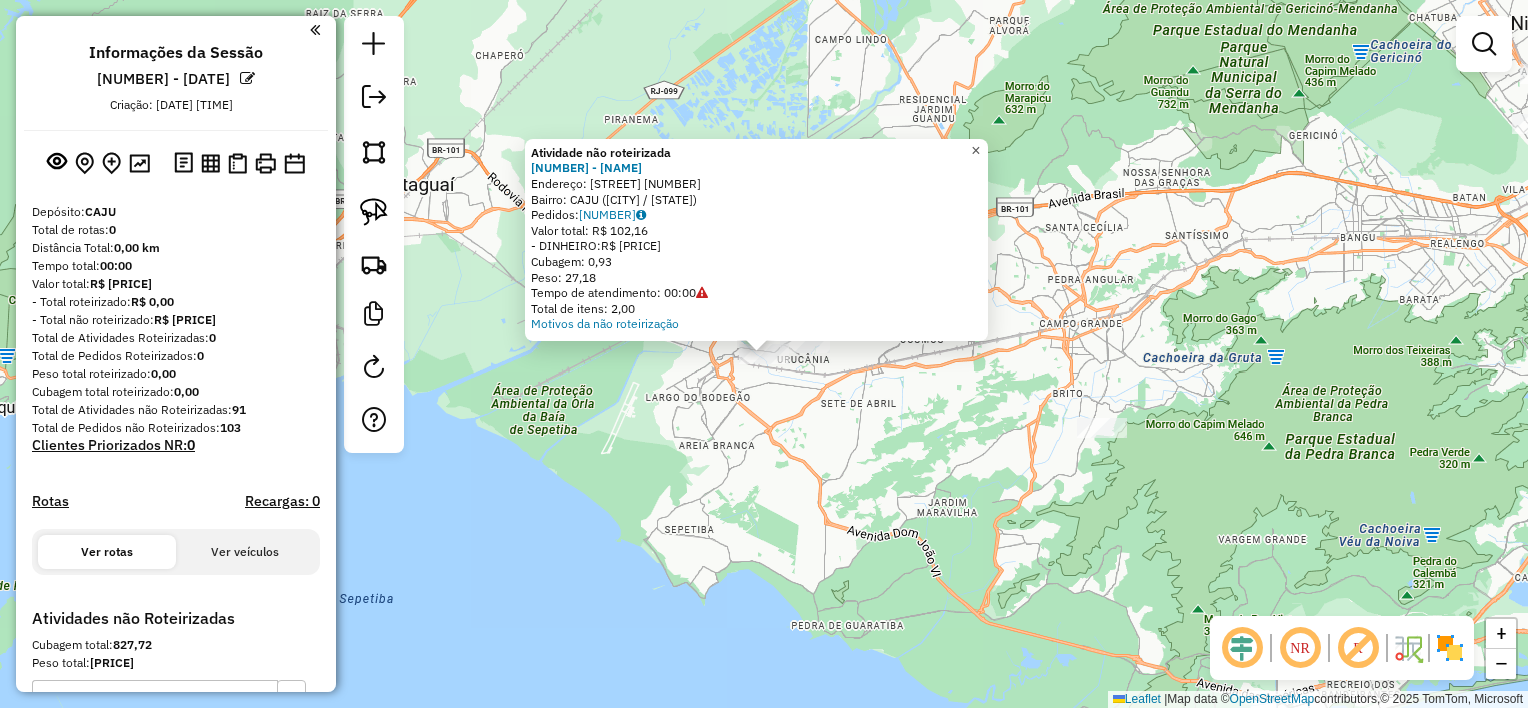 click on "×" 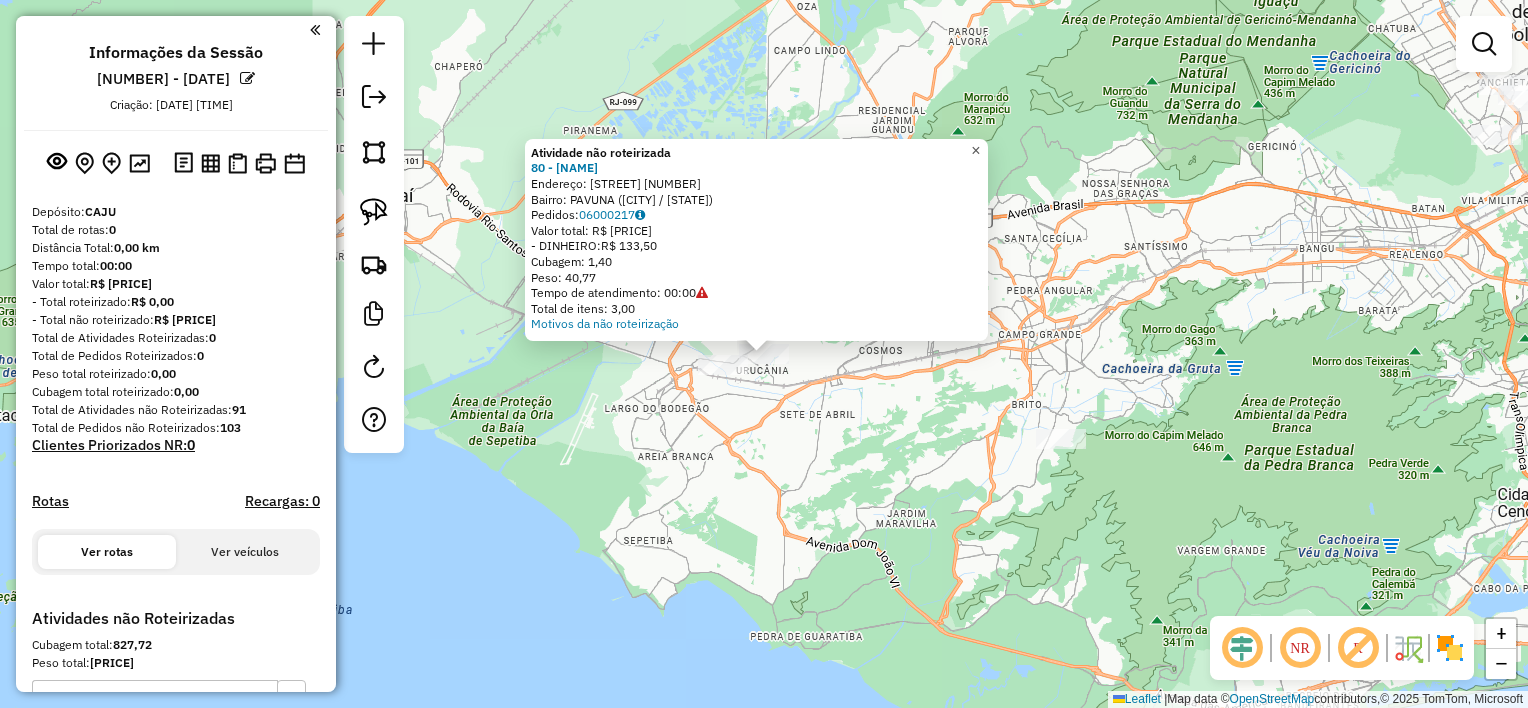 click on "×" 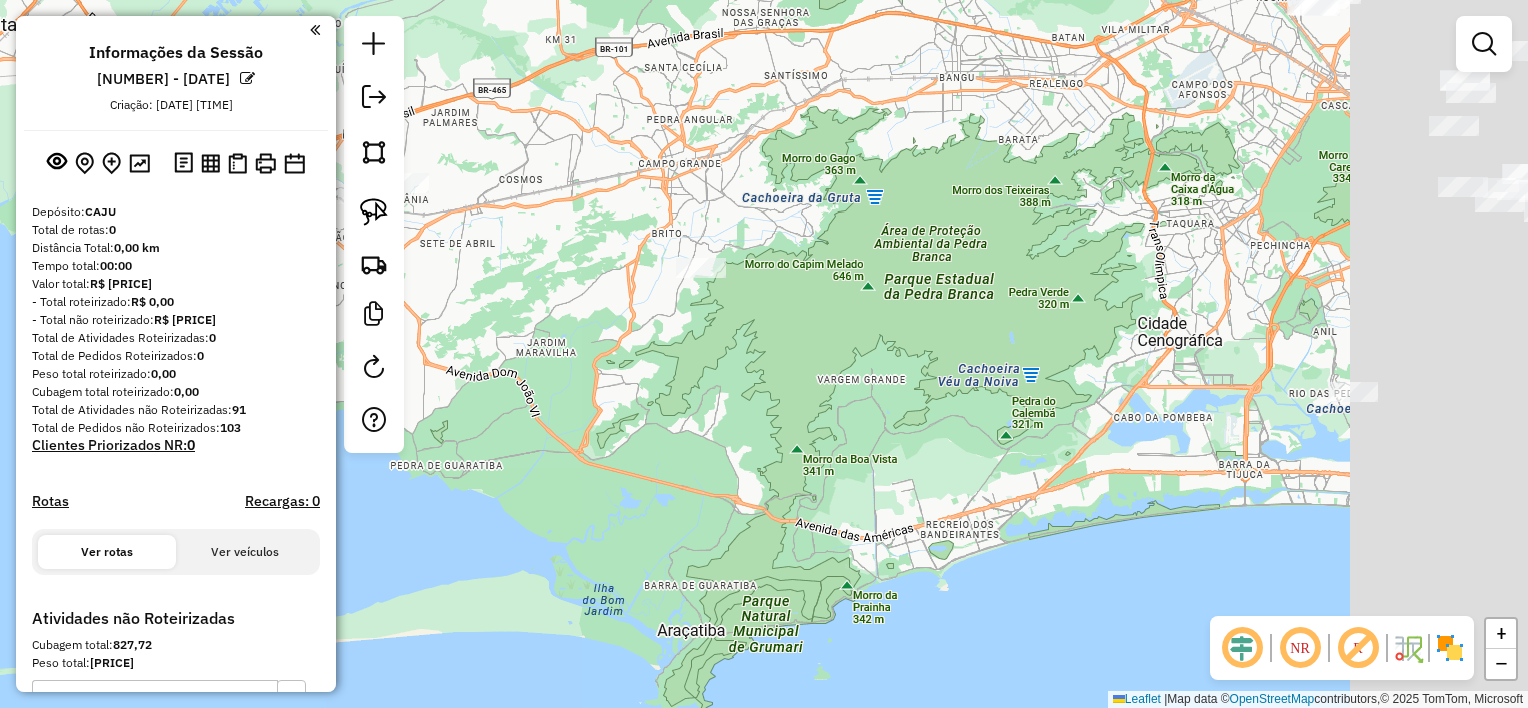 drag, startPoint x: 818, startPoint y: 289, endPoint x: 751, endPoint y: 233, distance: 87.32124 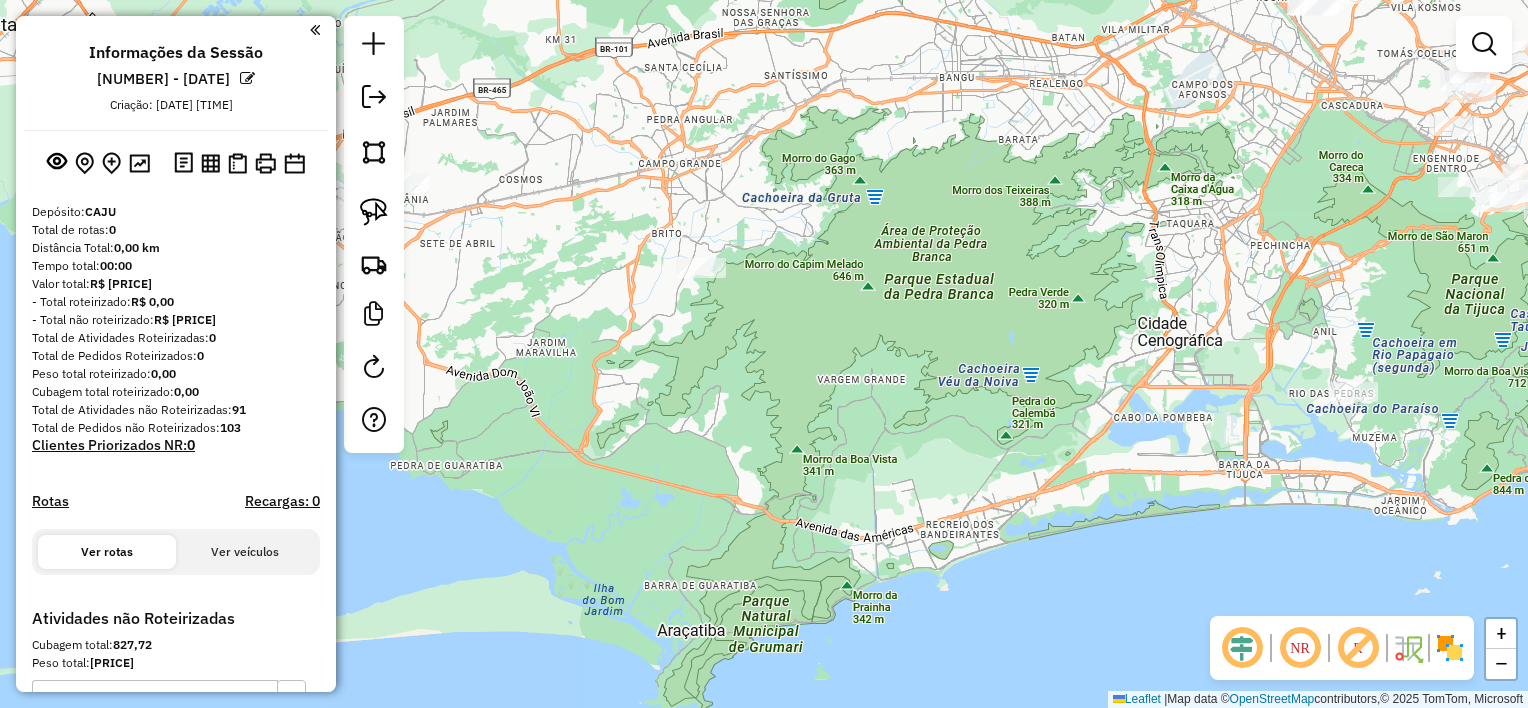 click on "Janela de atendimento Grade de atendimento Capacidade Transportadoras Veículos Cliente Pedidos  Rotas Selecione os dias de semana para filtrar as janelas de atendimento  Seg   Ter   Qua   Qui   Sex   Sáb   Dom  Informe o período da janela de atendimento: De: Até:  Filtrar exatamente a janela do cliente  Considerar janela de atendimento padrão  Selecione os dias de semana para filtrar as grades de atendimento  Seg   Ter   Qua   Qui   Sex   Sáb   Dom   Considerar clientes sem dia de atendimento cadastrado  Clientes fora do dia de atendimento selecionado Filtrar as atividades entre os valores definidos abaixo:  Peso mínimo:   Peso máximo:   Cubagem mínima:   Cubagem máxima:   De:   Até:  Filtrar as atividades entre o tempo de atendimento definido abaixo:  De:   Até:   Considerar capacidade total dos clientes não roteirizados Transportadora: Selecione um ou mais itens Tipo de veículo: Selecione um ou mais itens Veículo: Selecione um ou mais itens Motorista: Selecione um ou mais itens Nome: Rótulo:" 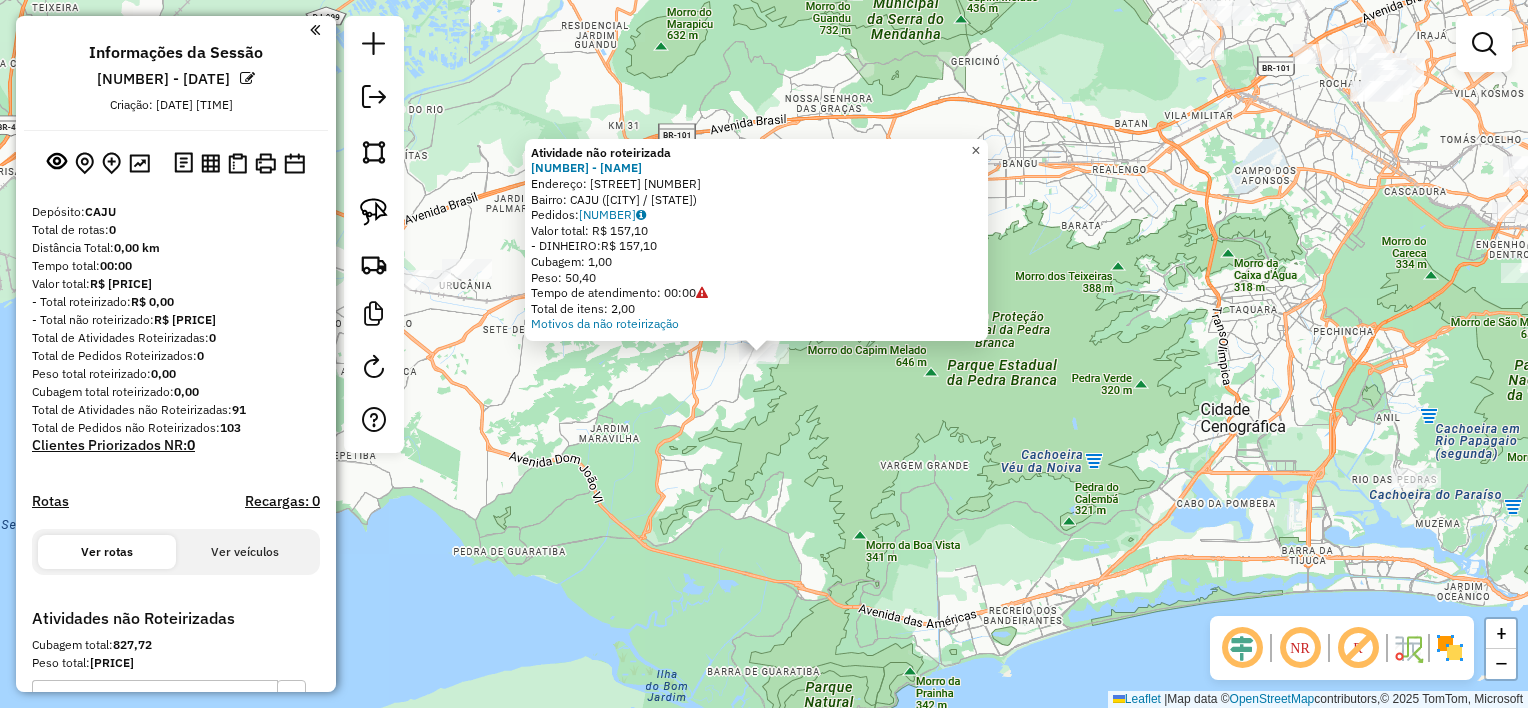 click on "×" 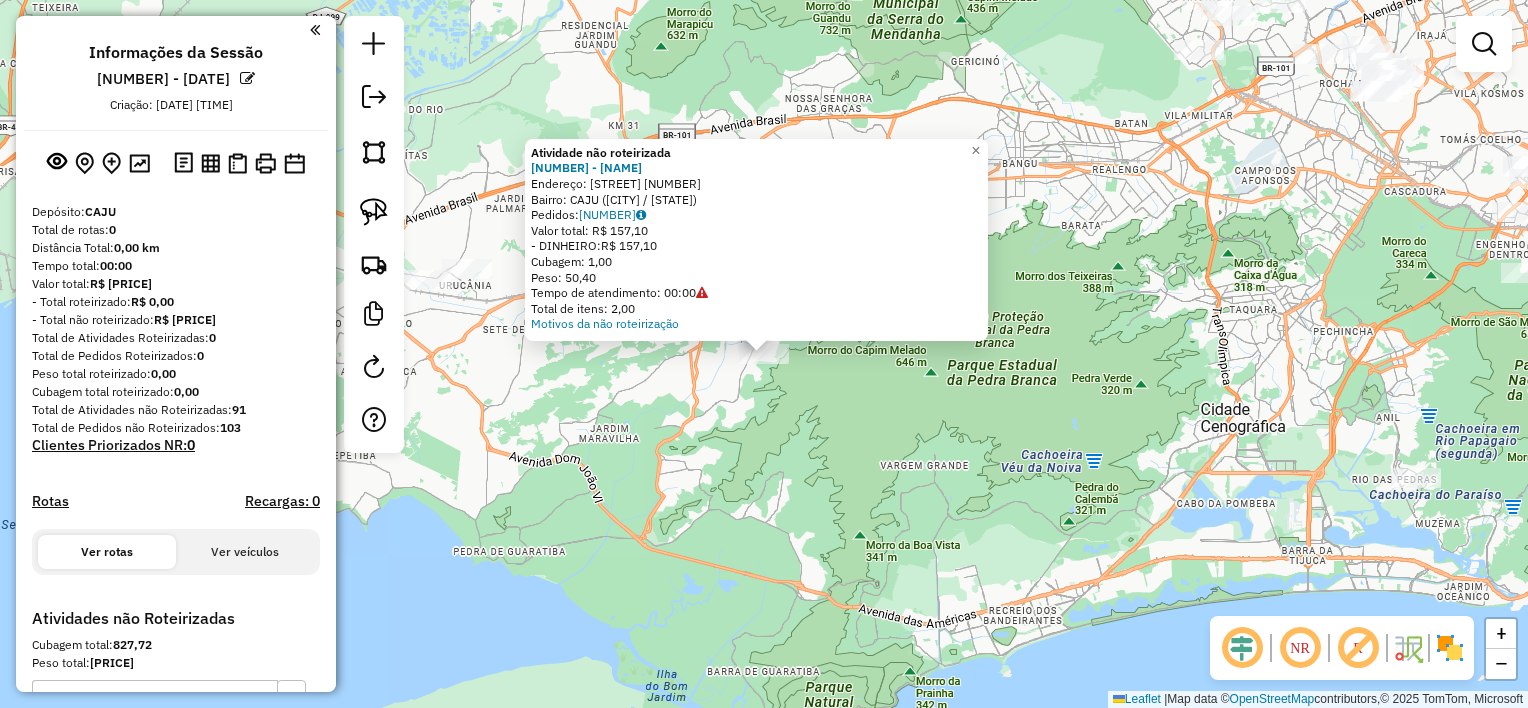 drag, startPoint x: 597, startPoint y: 181, endPoint x: 698, endPoint y: 183, distance: 101.0198 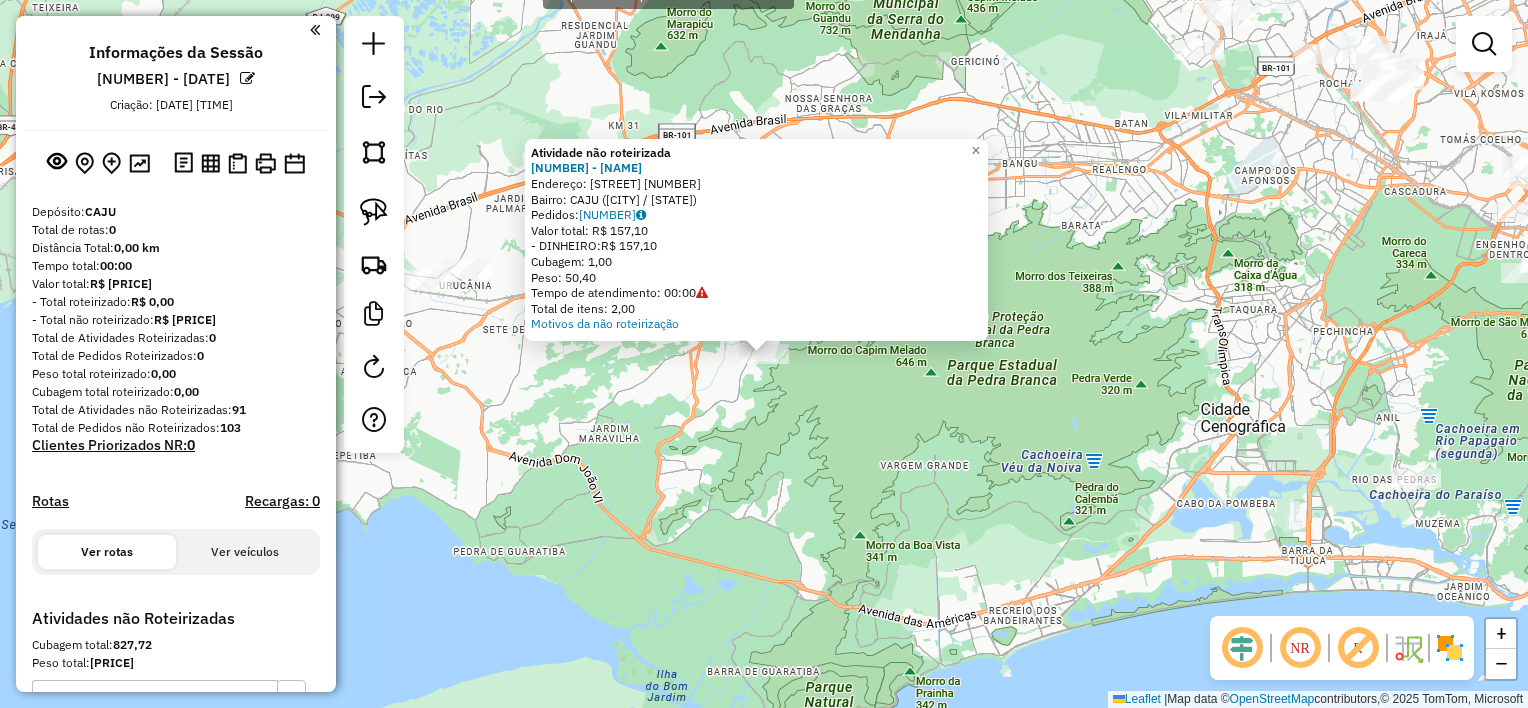 drag, startPoint x: 698, startPoint y: 183, endPoint x: 788, endPoint y: 207, distance: 93.14505 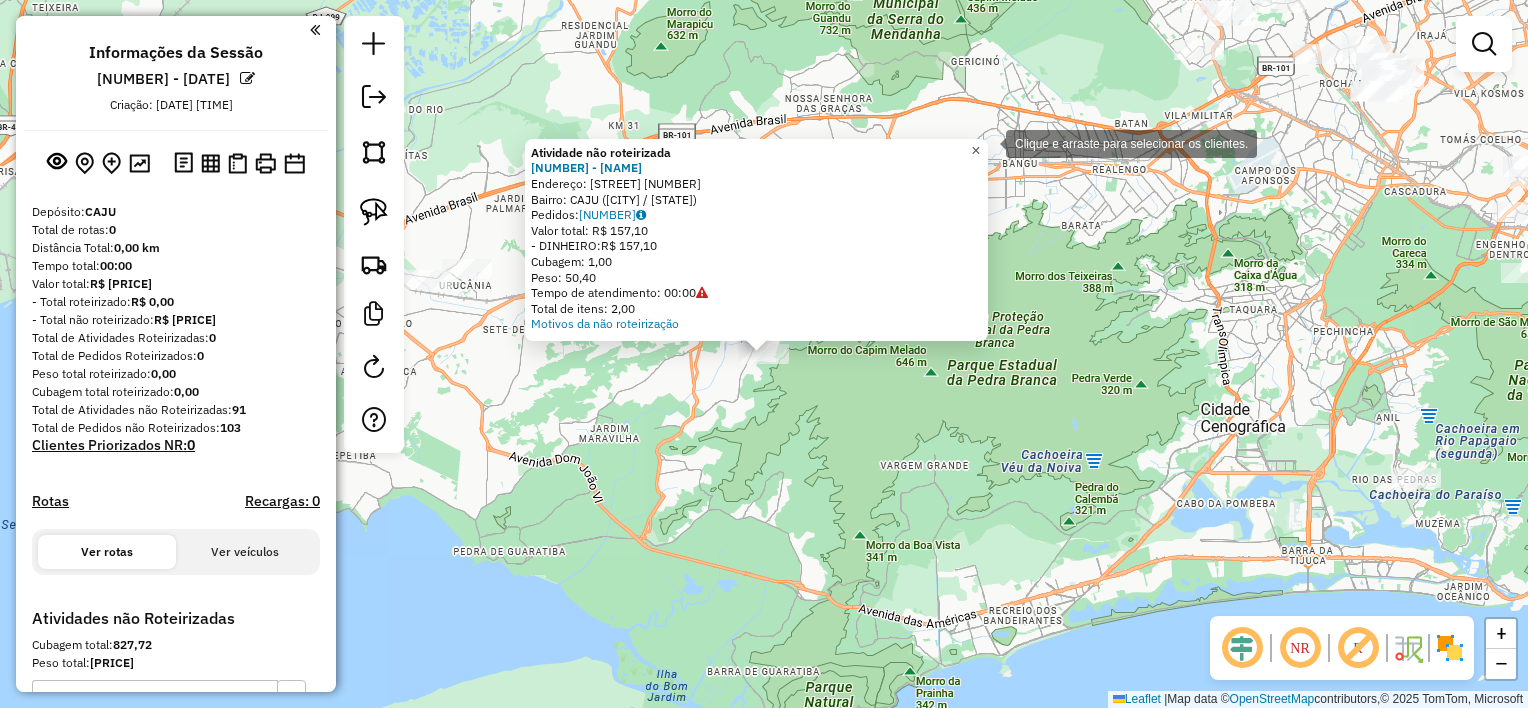click on "×" 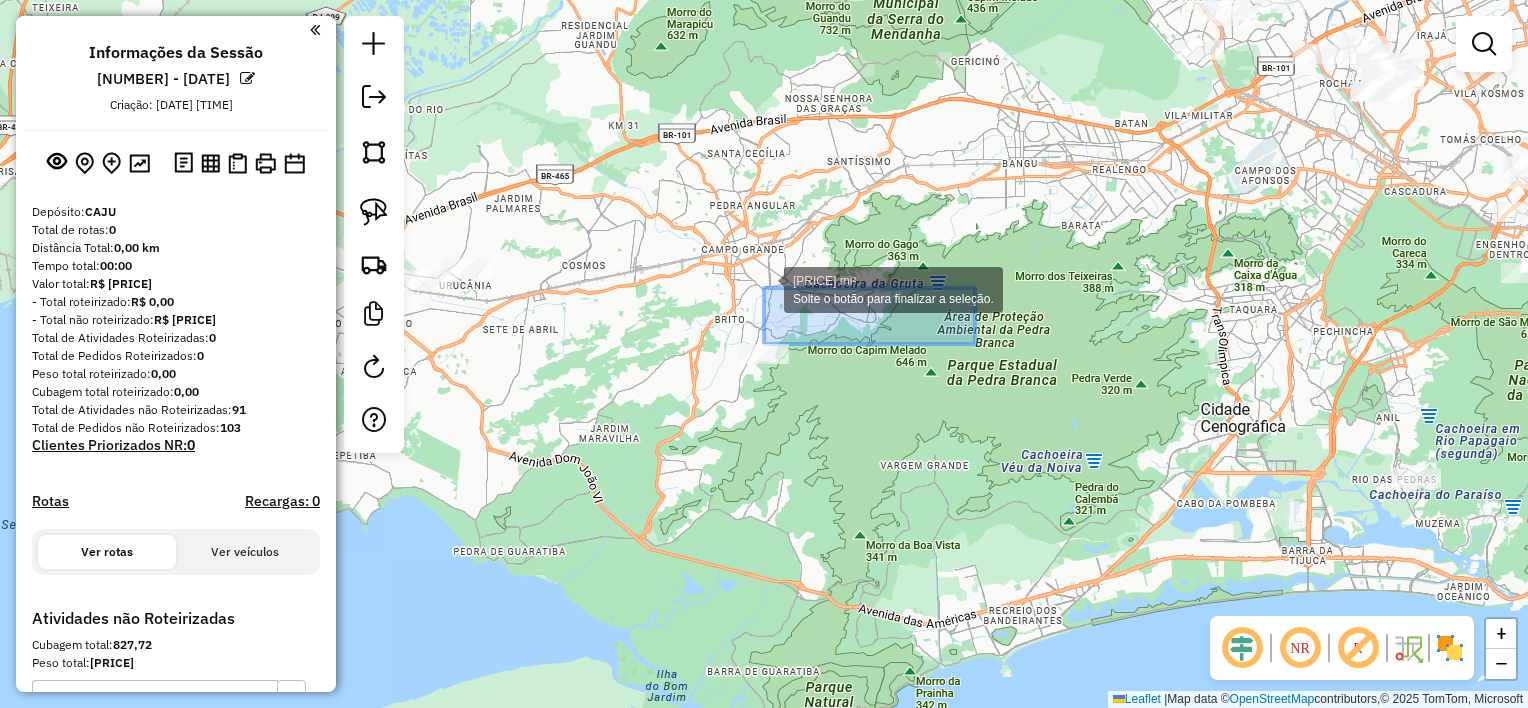 drag, startPoint x: 975, startPoint y: 344, endPoint x: 752, endPoint y: 284, distance: 230.93073 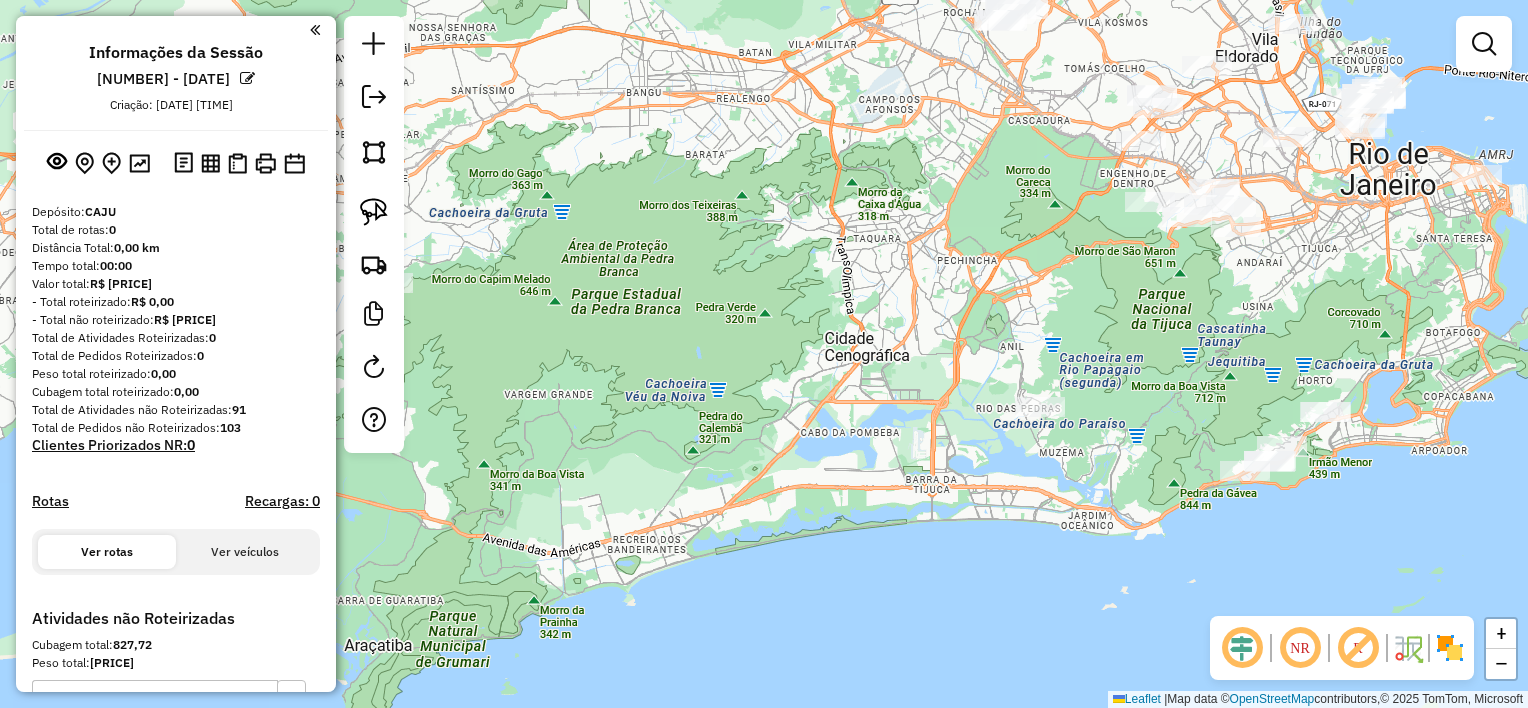 drag, startPoint x: 1080, startPoint y: 228, endPoint x: 648, endPoint y: 109, distance: 448.0904 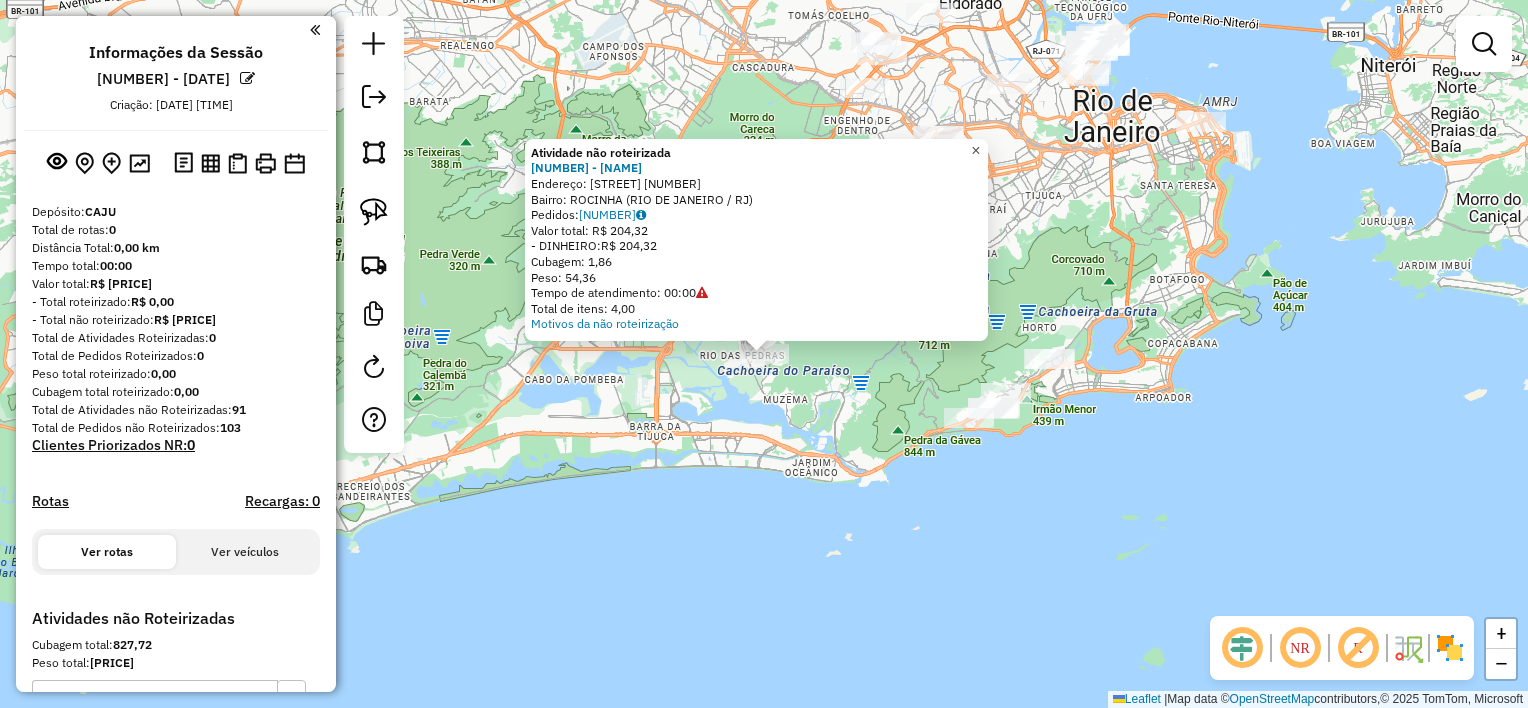 click on "×" 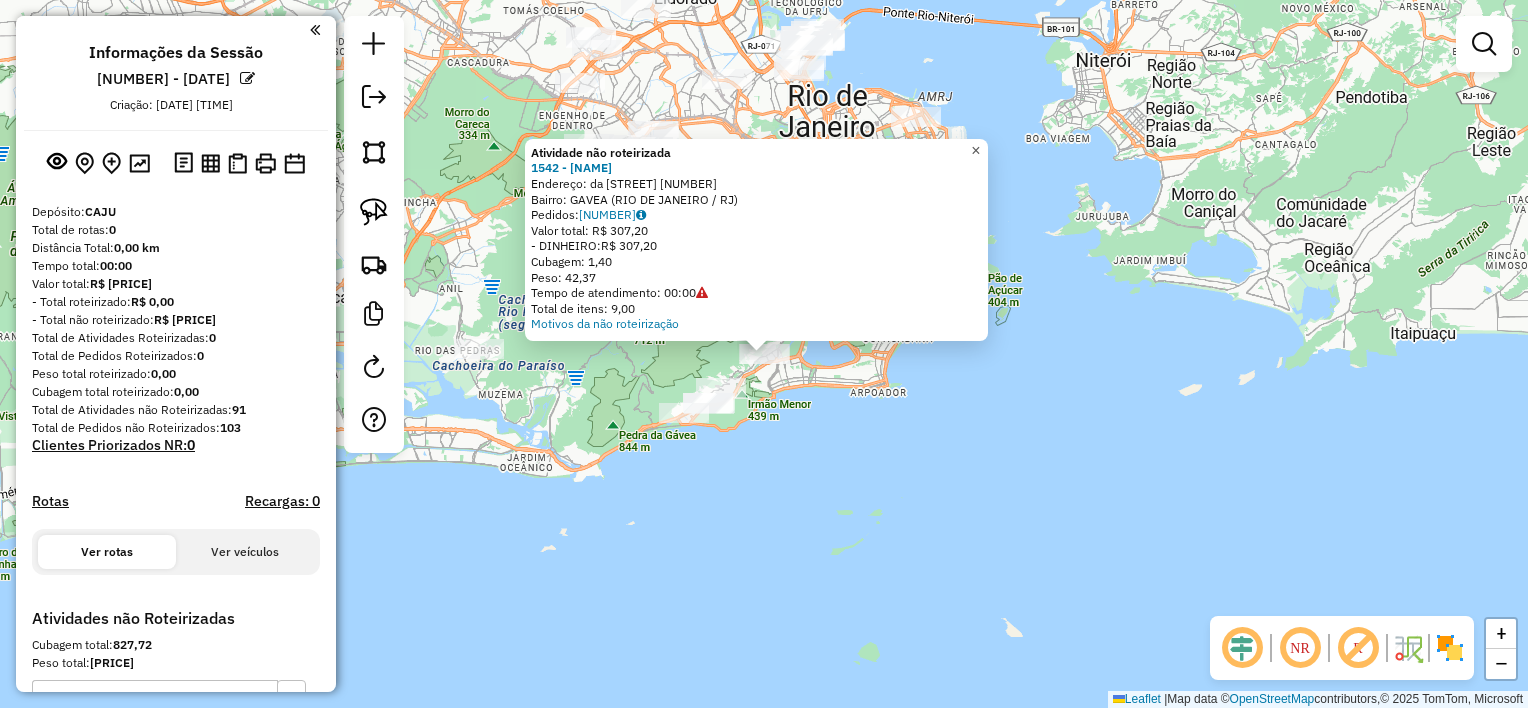 click on "×" 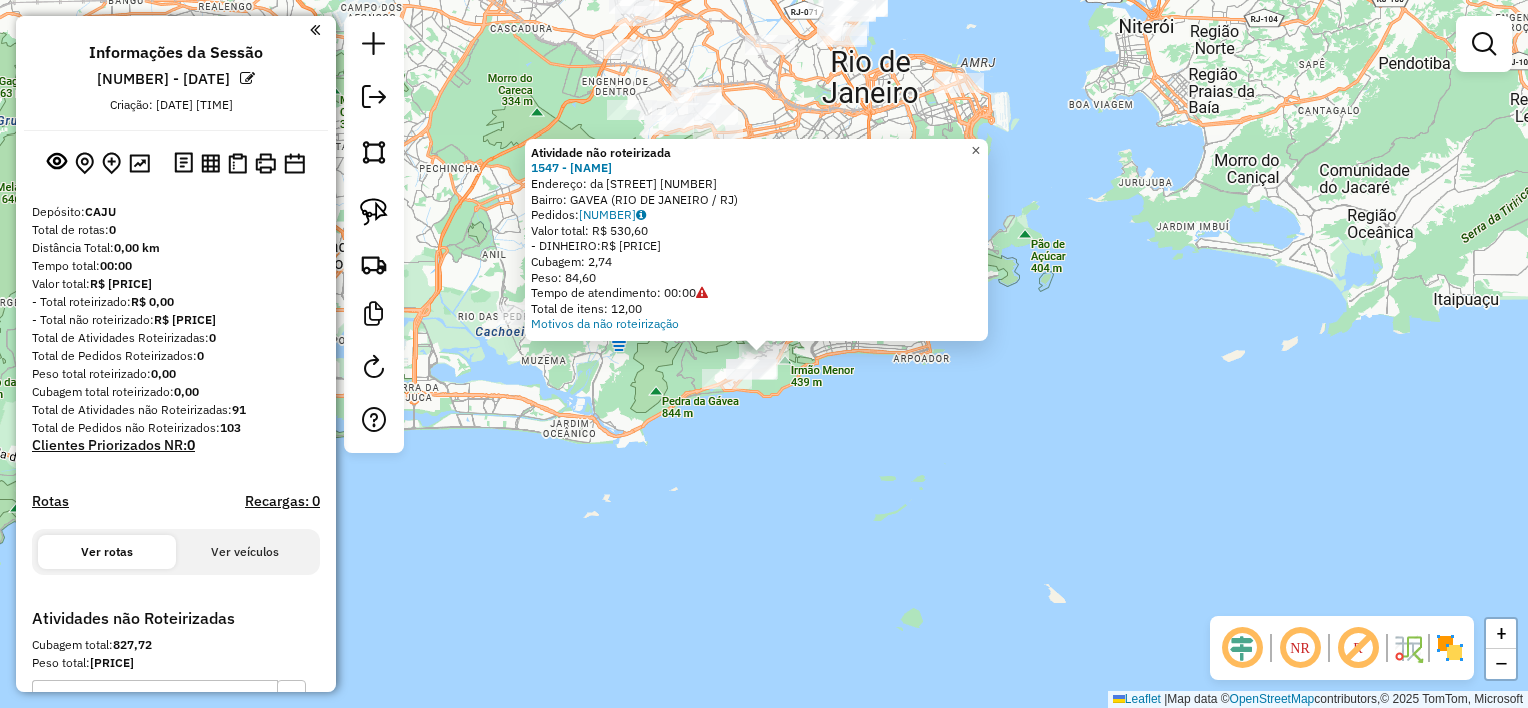 click on "×" 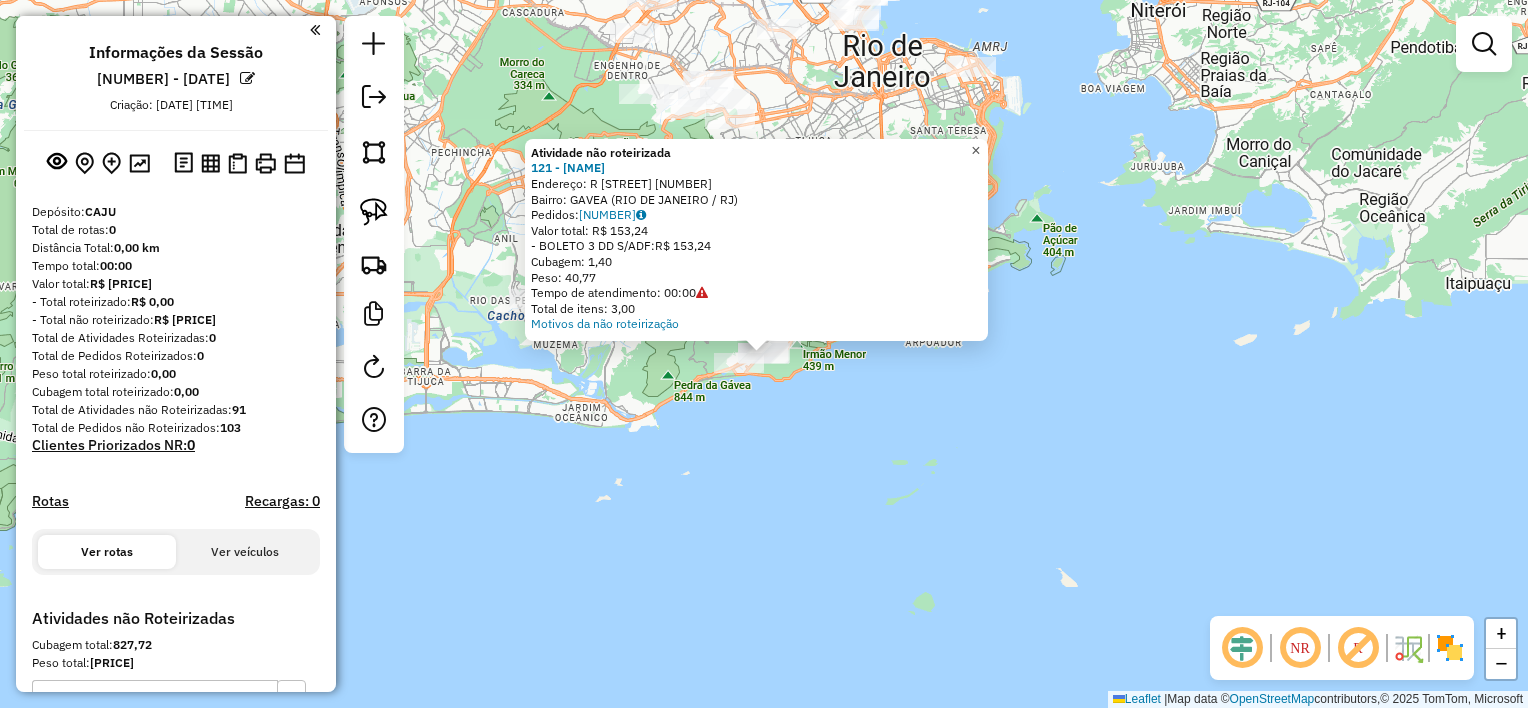 click on "×" 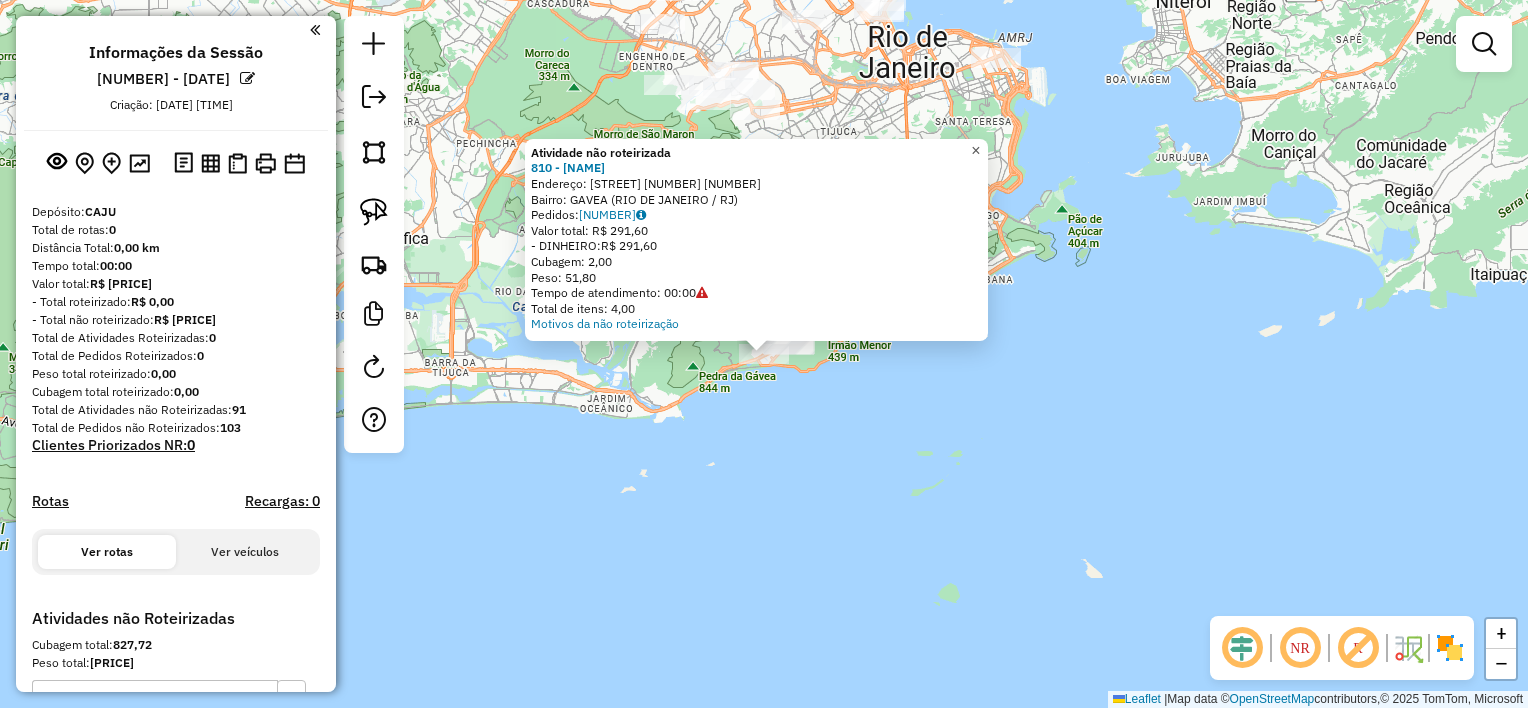 click on "×" 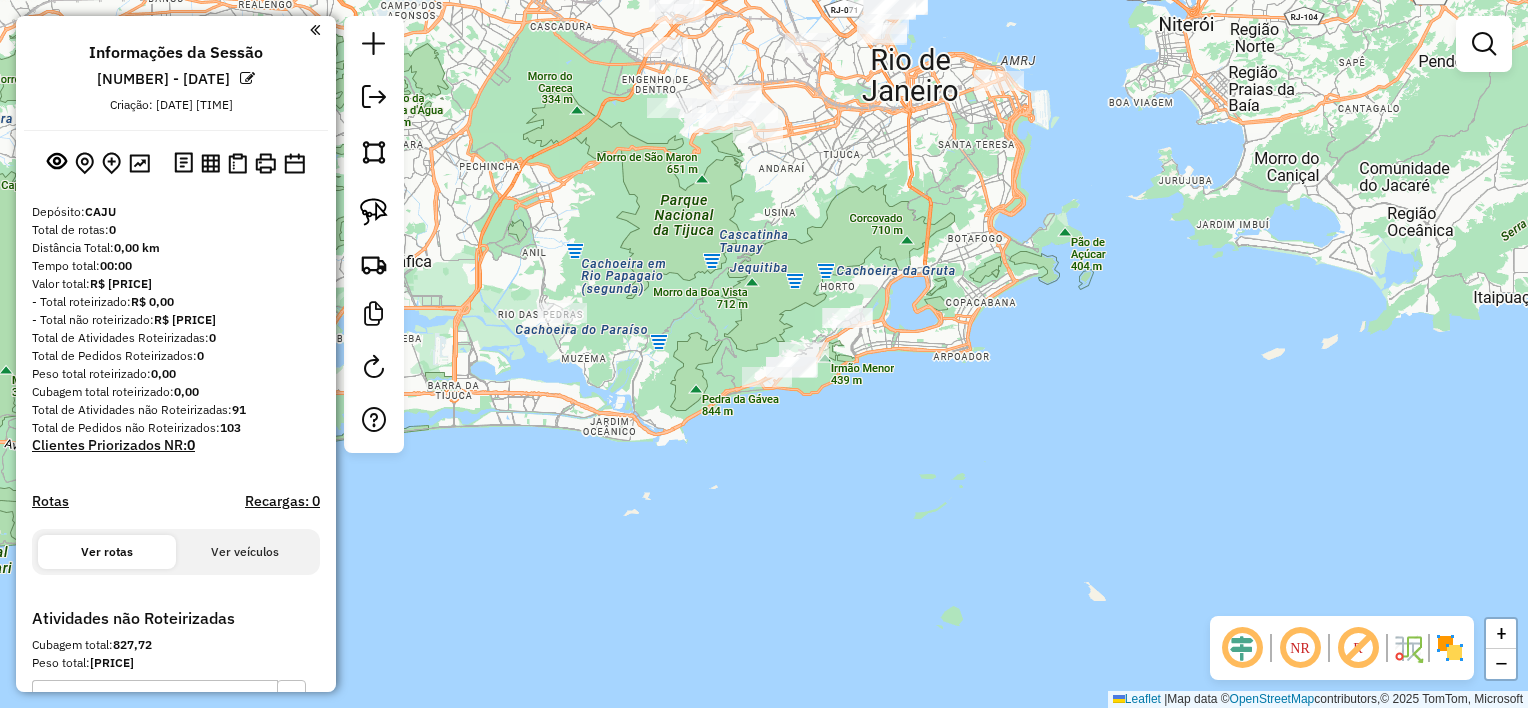 drag, startPoint x: 879, startPoint y: 230, endPoint x: 883, endPoint y: 250, distance: 20.396078 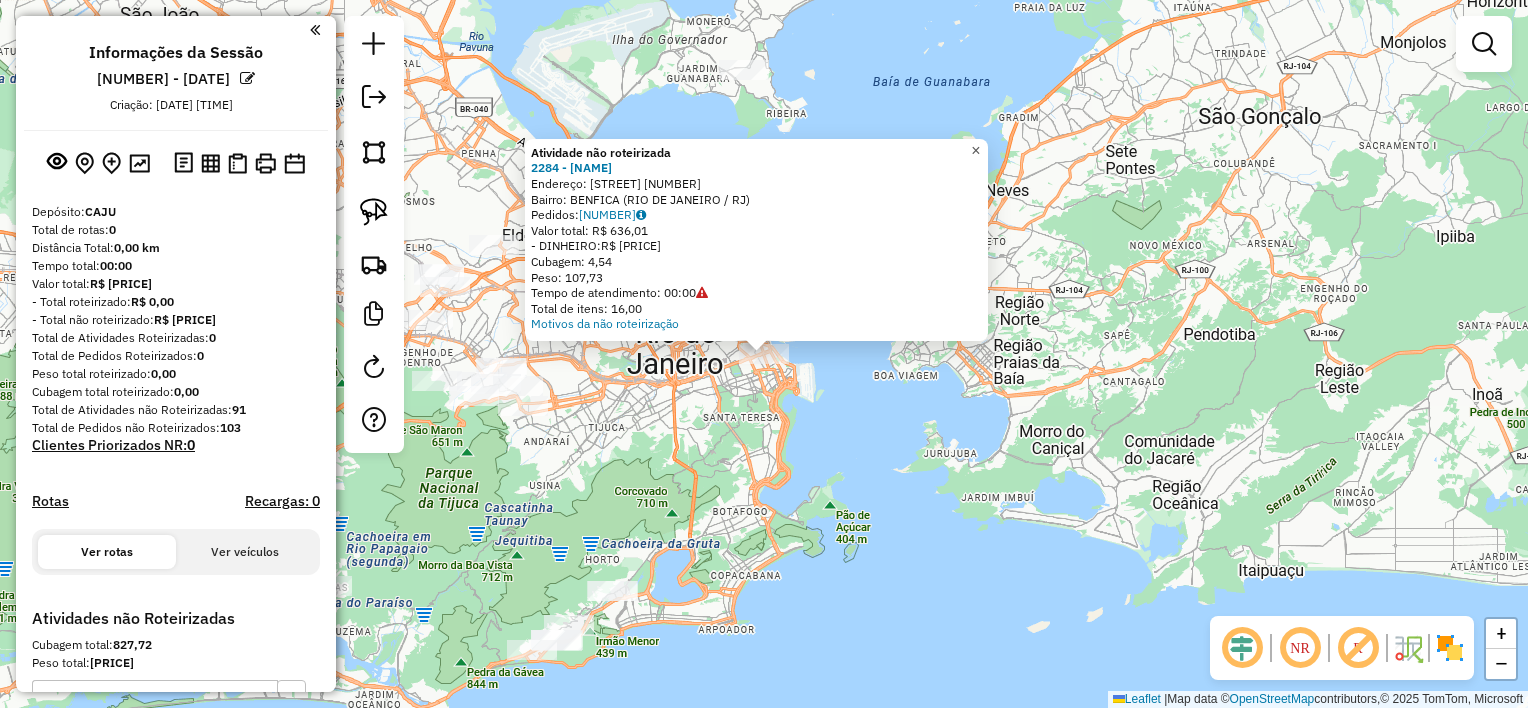 click on "×" 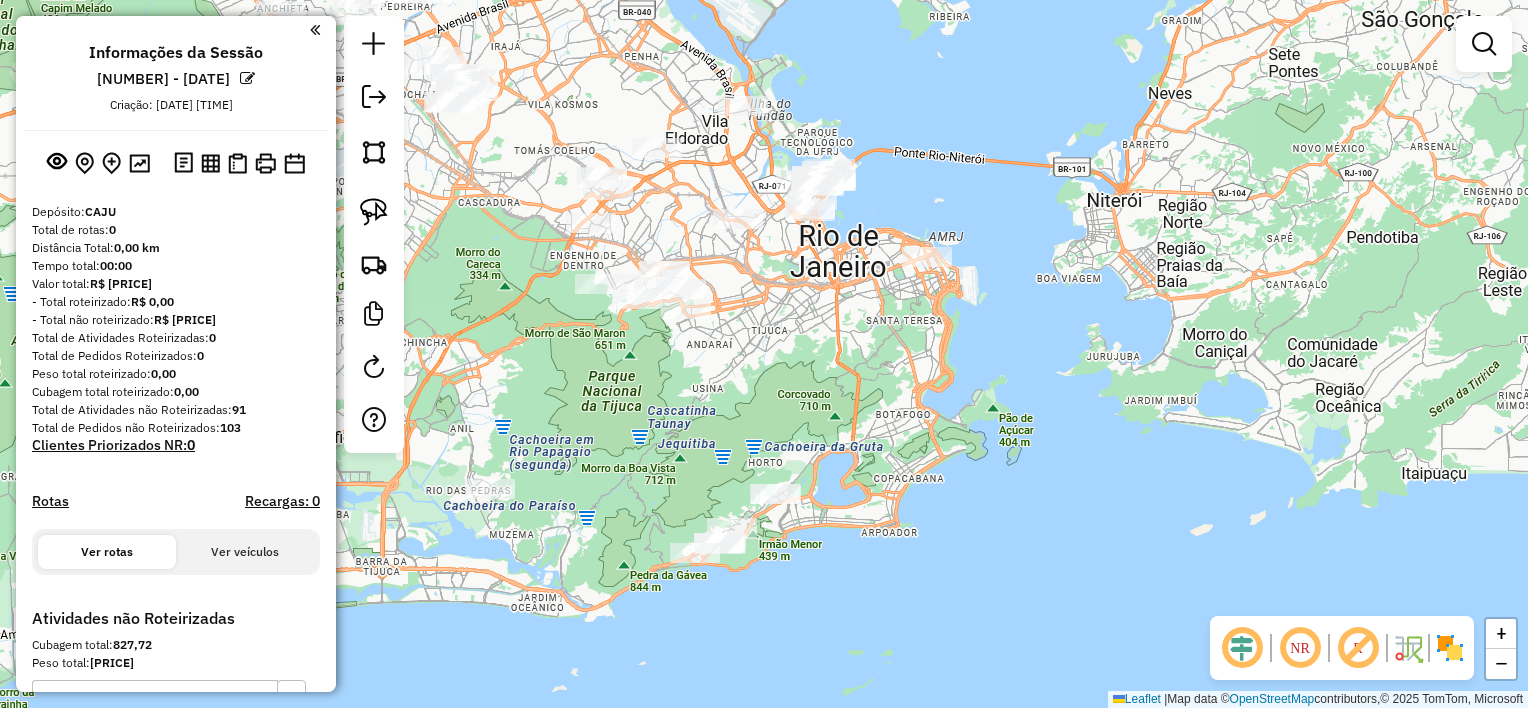 drag, startPoint x: 899, startPoint y: 384, endPoint x: 1108, endPoint y: 255, distance: 245.60538 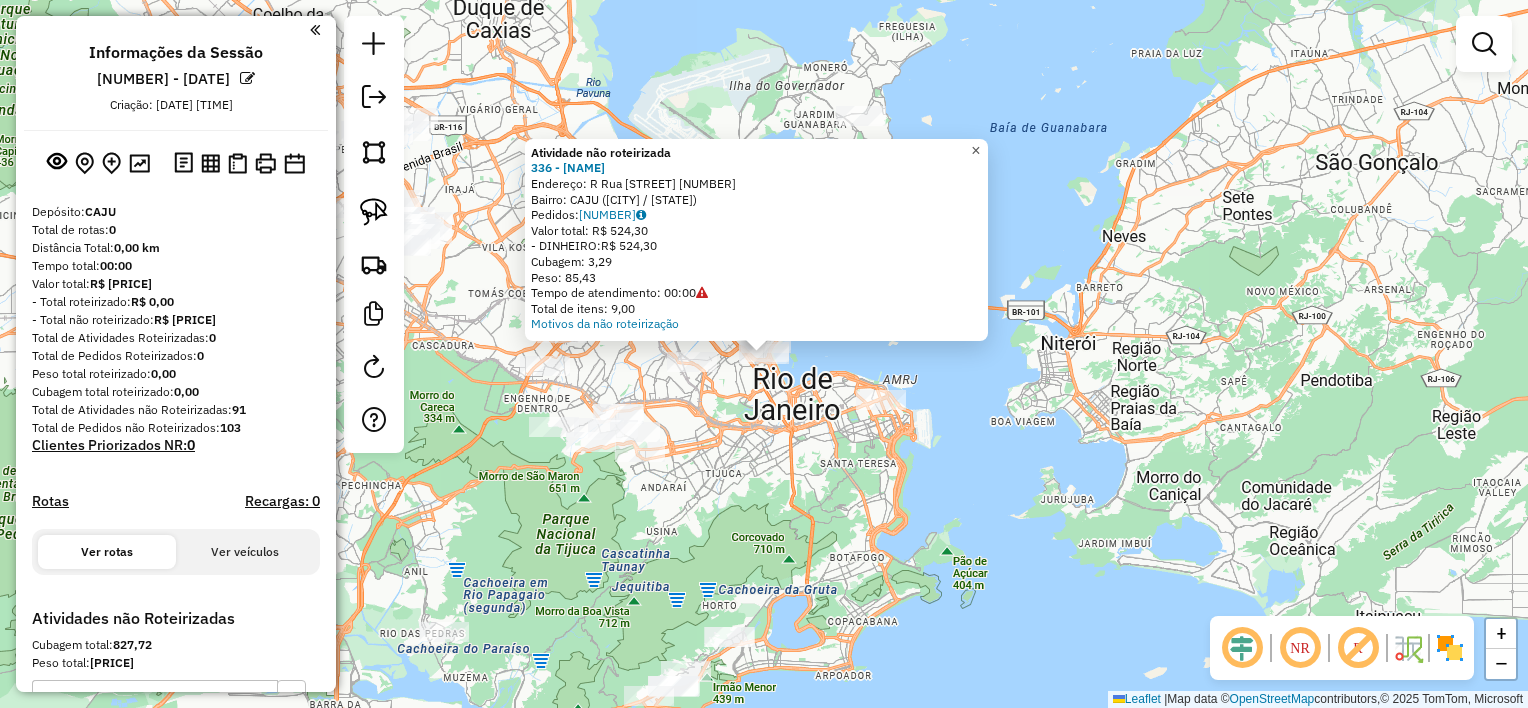 click on "×" 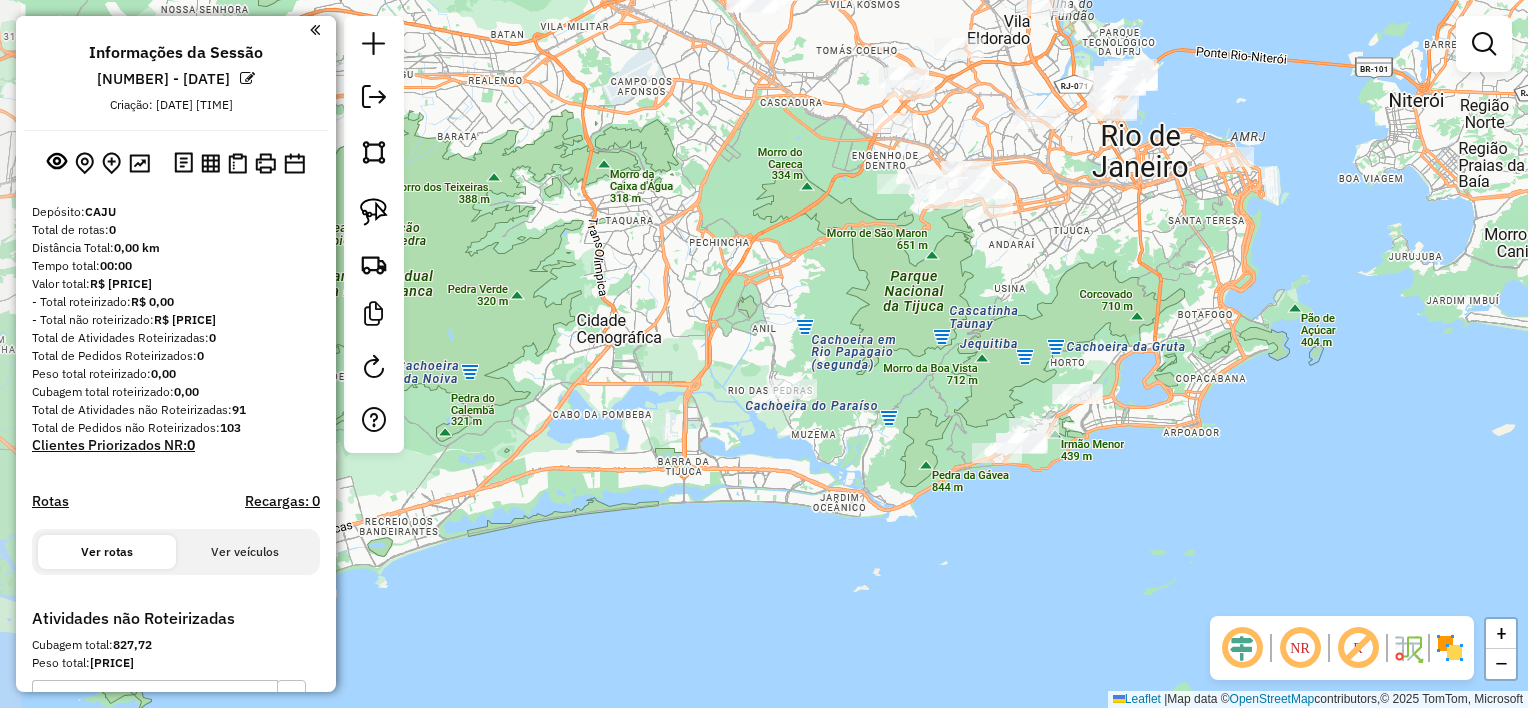 drag, startPoint x: 742, startPoint y: 398, endPoint x: 1132, endPoint y: 259, distance: 414.03018 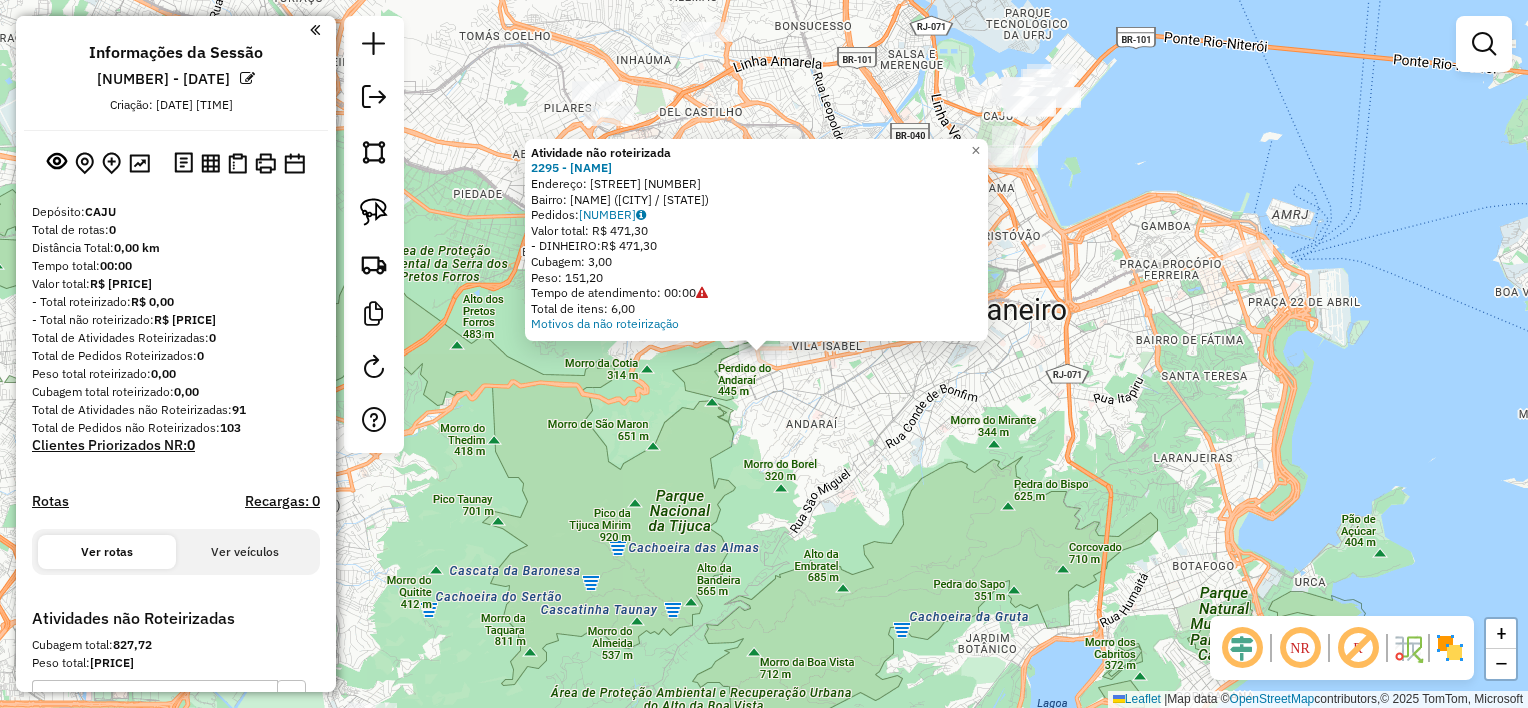 click on "Atividade não roteirizada 2295 - Bar do Leco  Endereço:  Barao do Bom Retiro 1991   Bairro: GRAJAU (RIO DE JANEIRO / RJ)   Pedidos:  06000246   Valor total: R$ 471,30   - DINHEIRO:  R$ 471,30   Cubagem: 3,00   Peso: 151,20   Tempo de atendimento: 00:00   Total de itens: 6,00  Motivos da não roteirização × Janela de atendimento Grade de atendimento Capacidade Transportadoras Veículos Cliente Pedidos  Rotas Selecione os dias de semana para filtrar as janelas de atendimento  Seg   Ter   Qua   Qui   Sex   Sáb   Dom  Informe o período da janela de atendimento: De: Até:  Filtrar exatamente a janela do cliente  Considerar janela de atendimento padrão  Selecione os dias de semana para filtrar as grades de atendimento  Seg   Ter   Qua   Qui   Sex   Sáb   Dom   Considerar clientes sem dia de atendimento cadastrado  Clientes fora do dia de atendimento selecionado Filtrar as atividades entre os valores definidos abaixo:  Peso mínimo:   Peso máximo:   Cubagem mínima:   Cubagem máxima:   De:   Até:   De:" 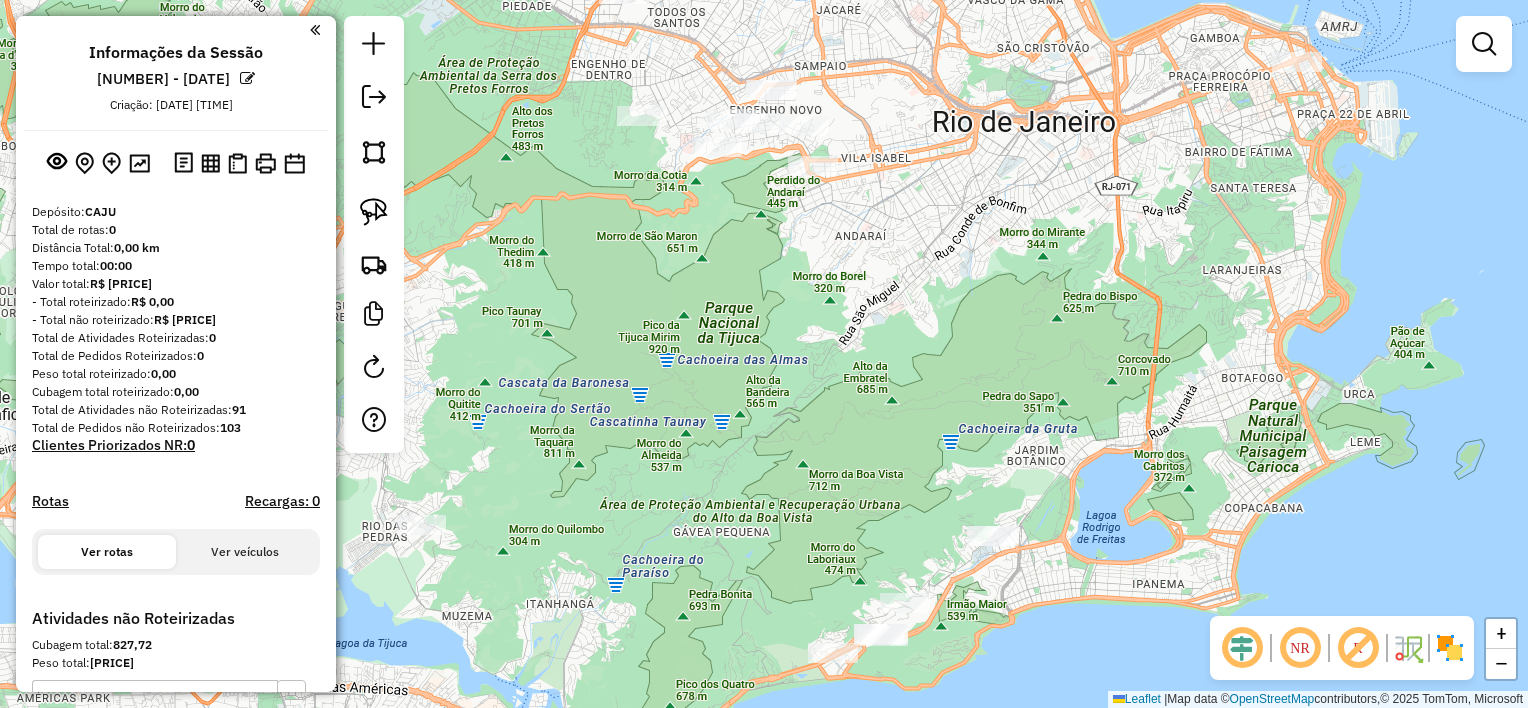 drag, startPoint x: 997, startPoint y: 408, endPoint x: 1138, endPoint y: -12, distance: 443.0361 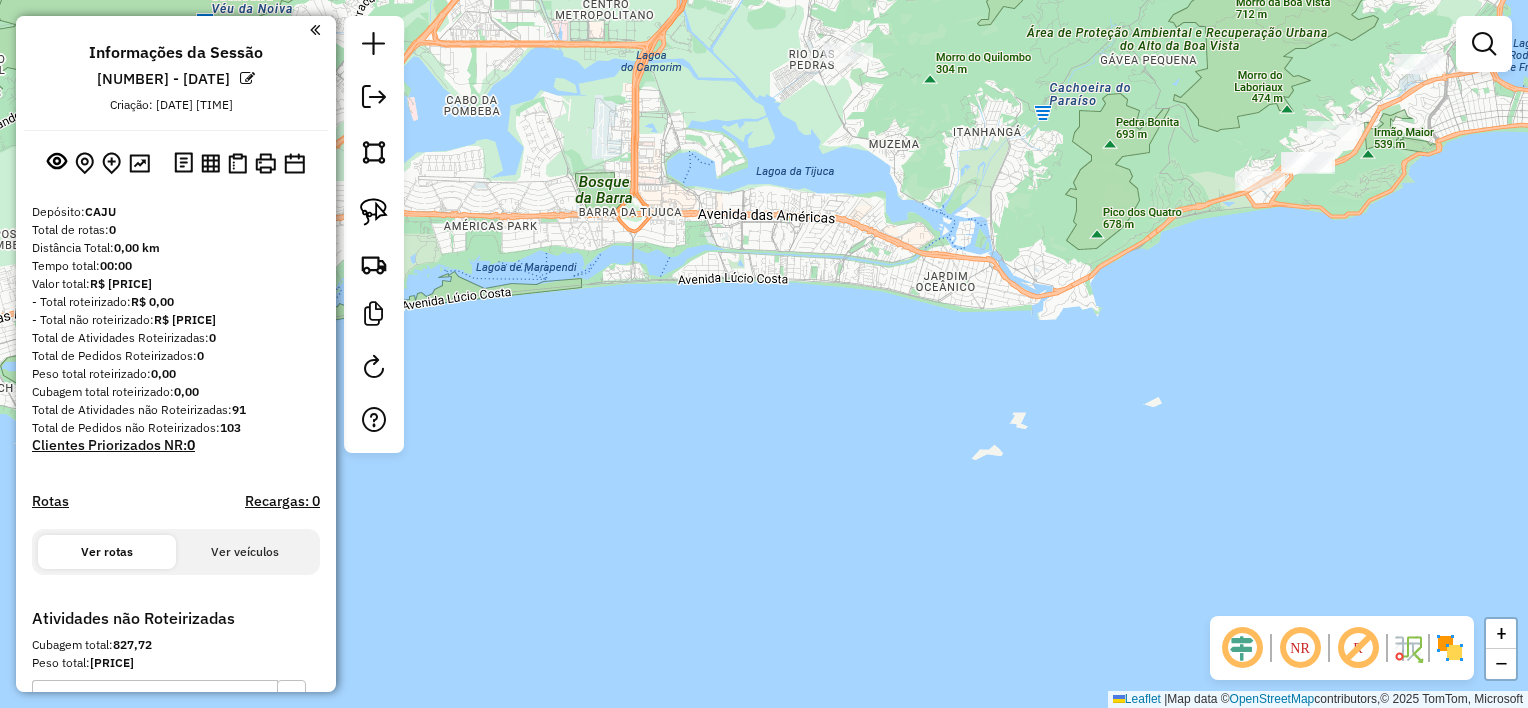 drag, startPoint x: 696, startPoint y: 387, endPoint x: 1024, endPoint y: 167, distance: 394.9481 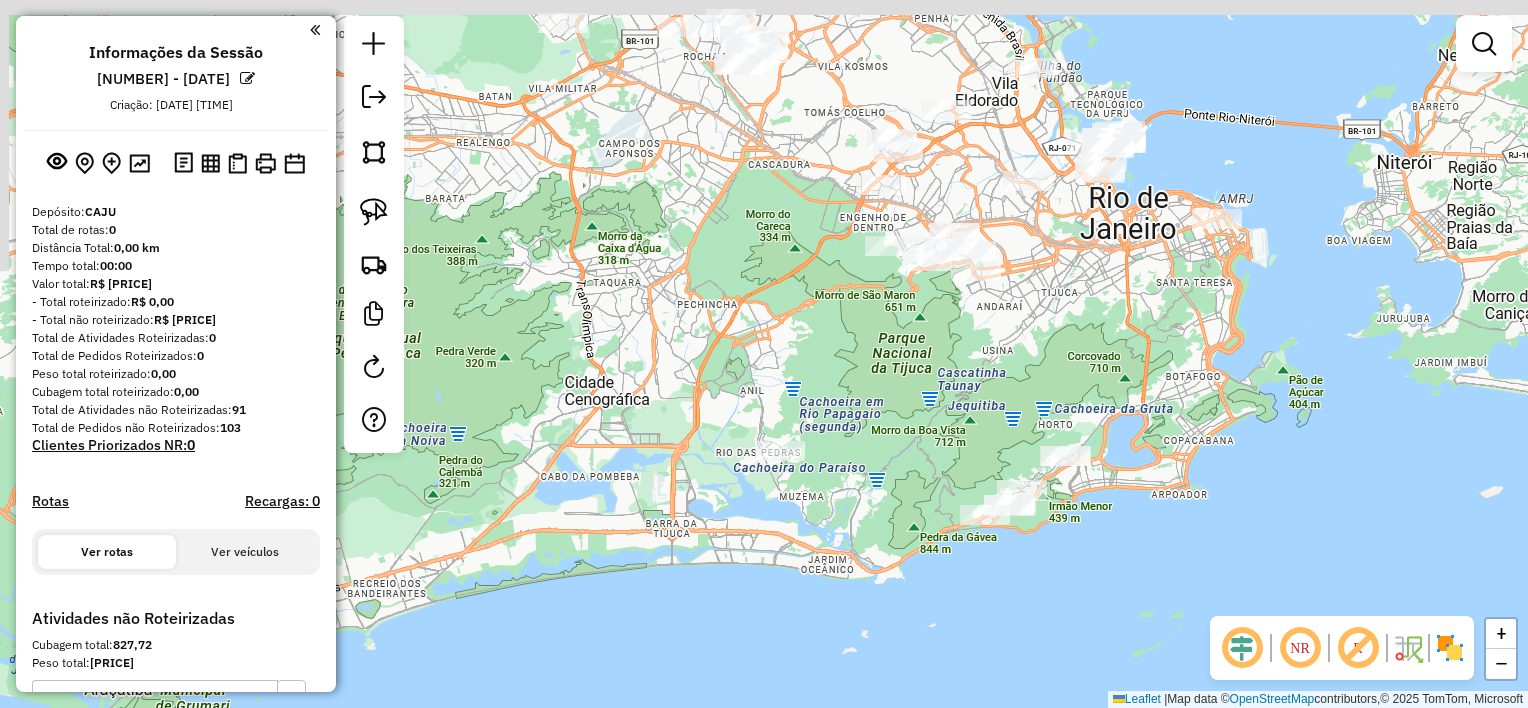 drag, startPoint x: 1080, startPoint y: 211, endPoint x: 818, endPoint y: 248, distance: 264.5997 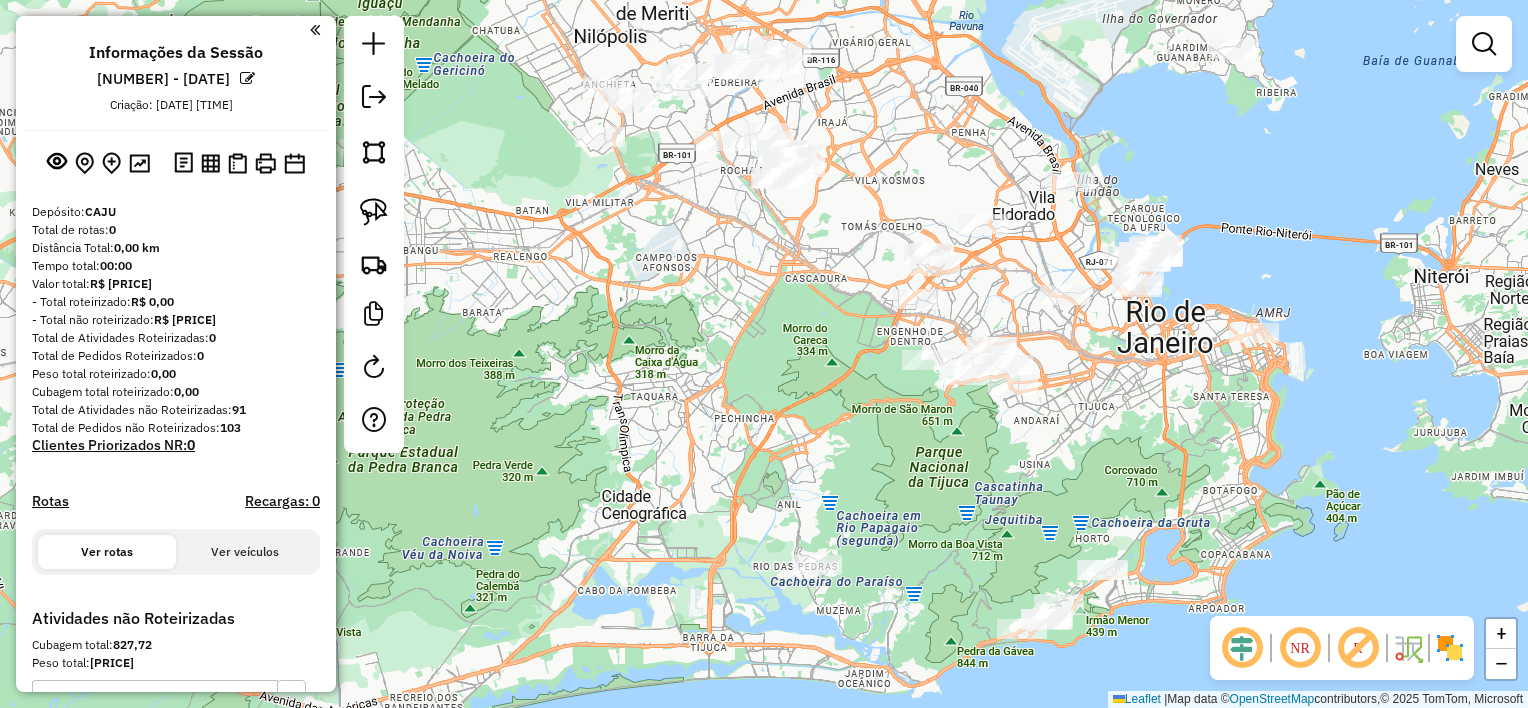 drag, startPoint x: 1056, startPoint y: 346, endPoint x: 1075, endPoint y: 480, distance: 135.34032 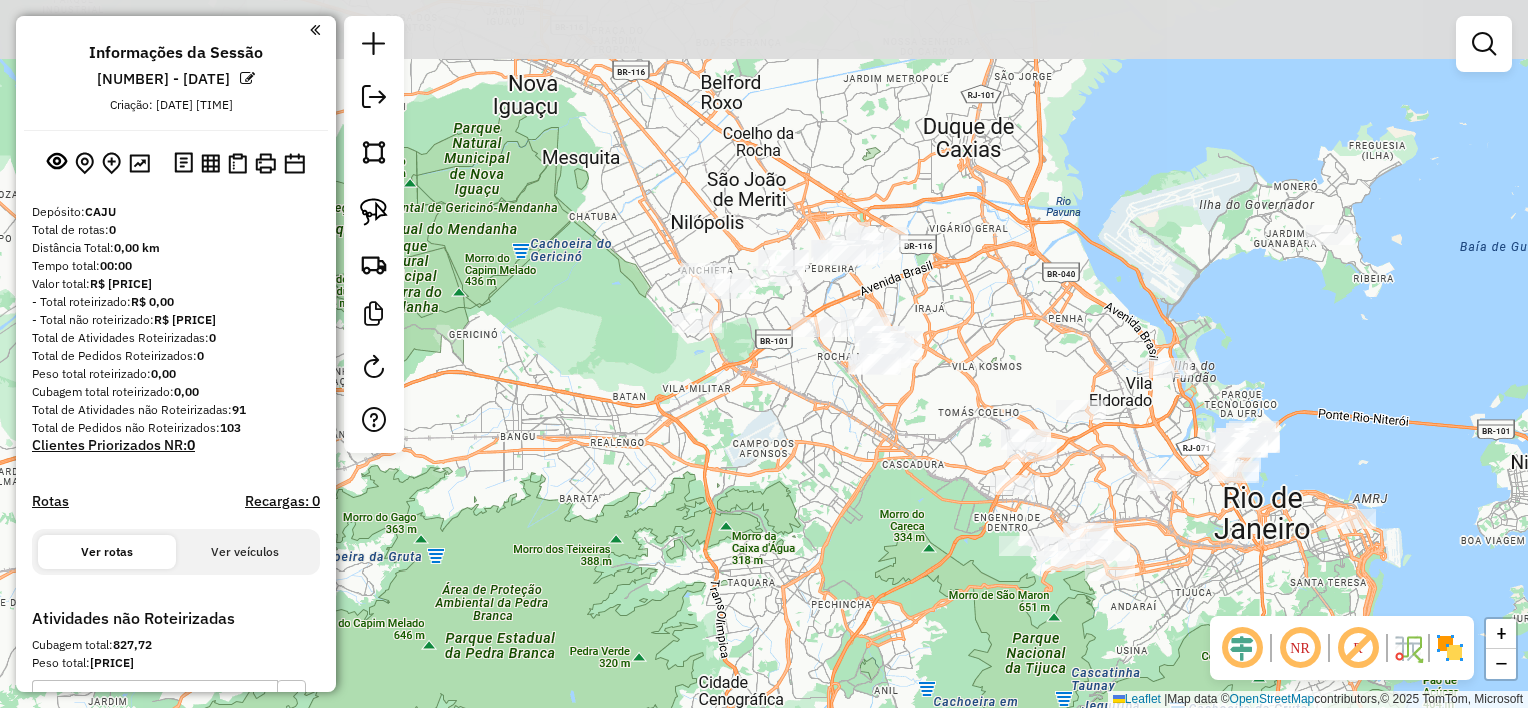 drag, startPoint x: 723, startPoint y: 297, endPoint x: 813, endPoint y: 442, distance: 170.66048 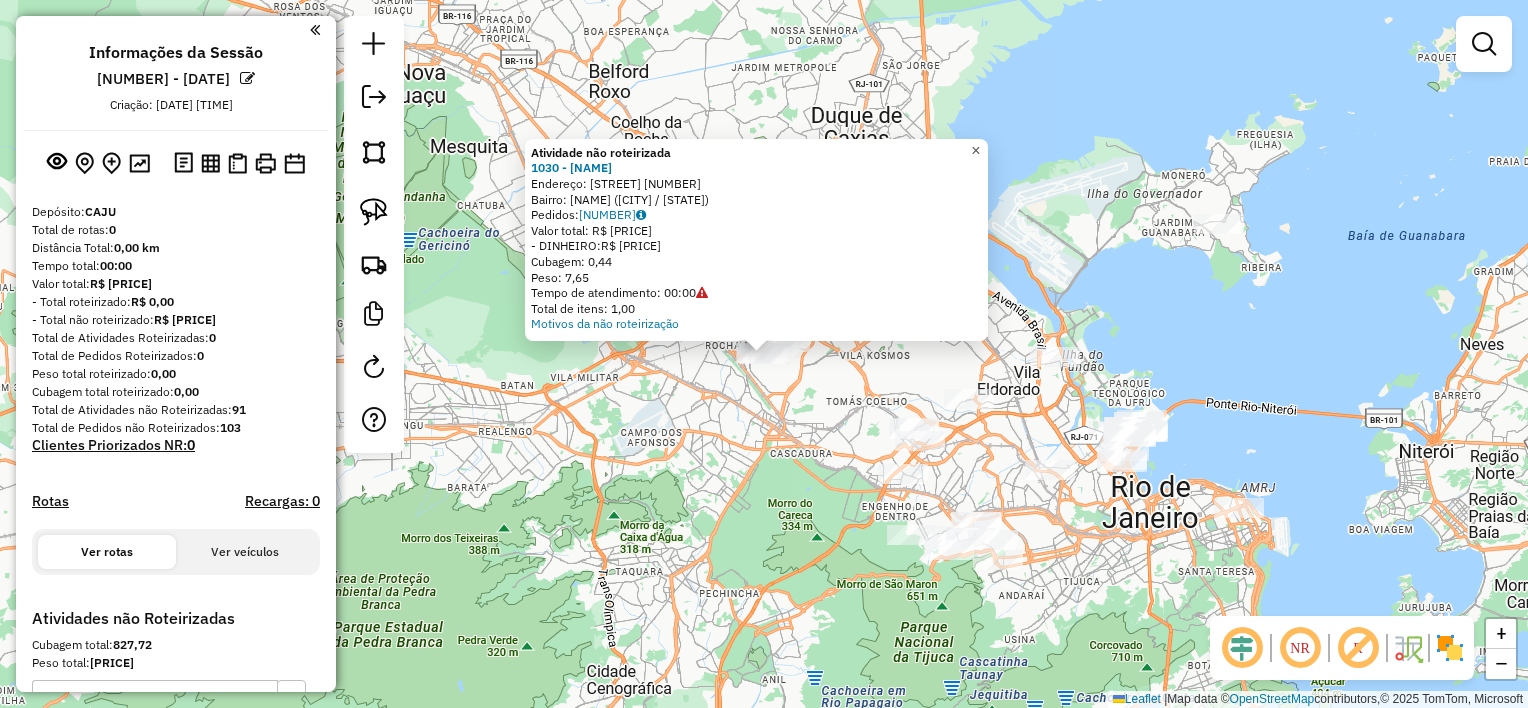 click on "×" 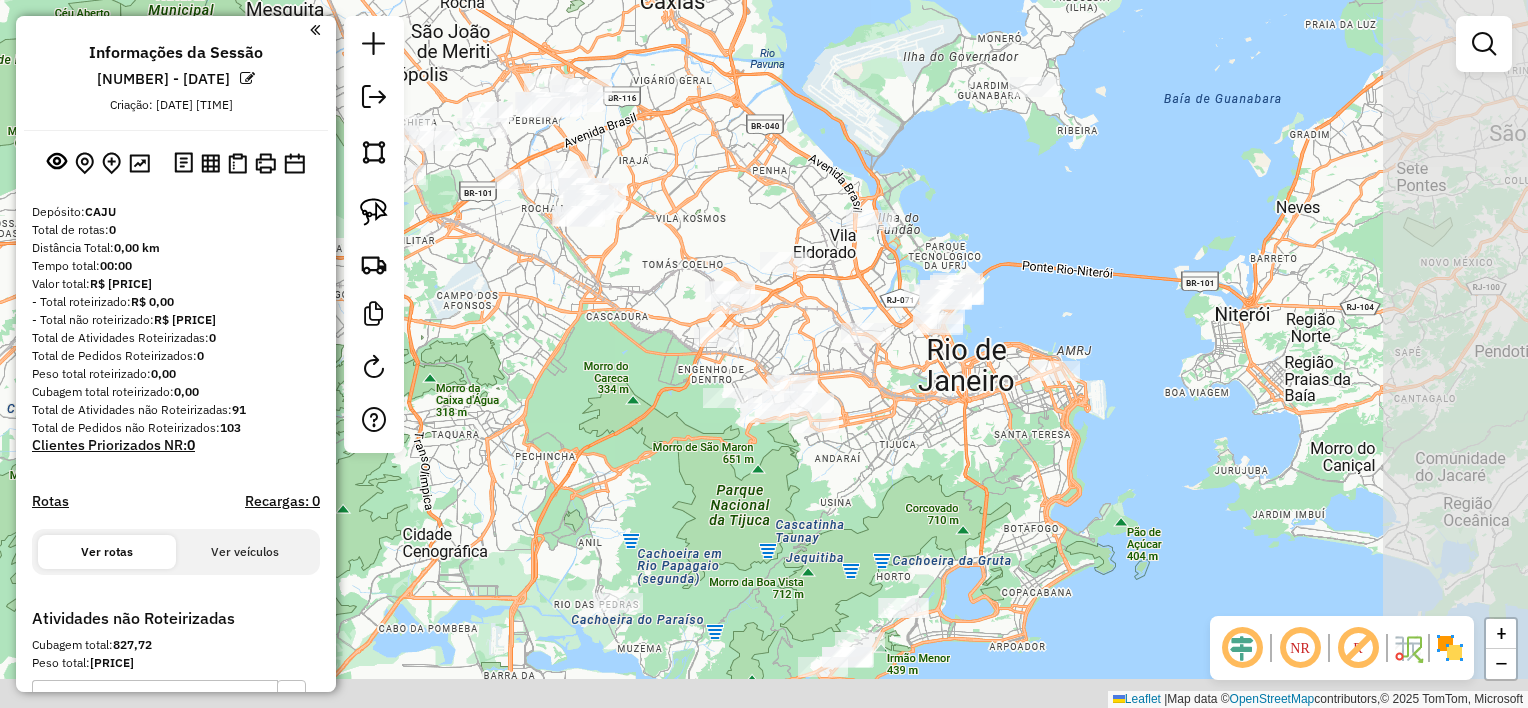 drag, startPoint x: 812, startPoint y: 362, endPoint x: 640, endPoint y: 214, distance: 226.90967 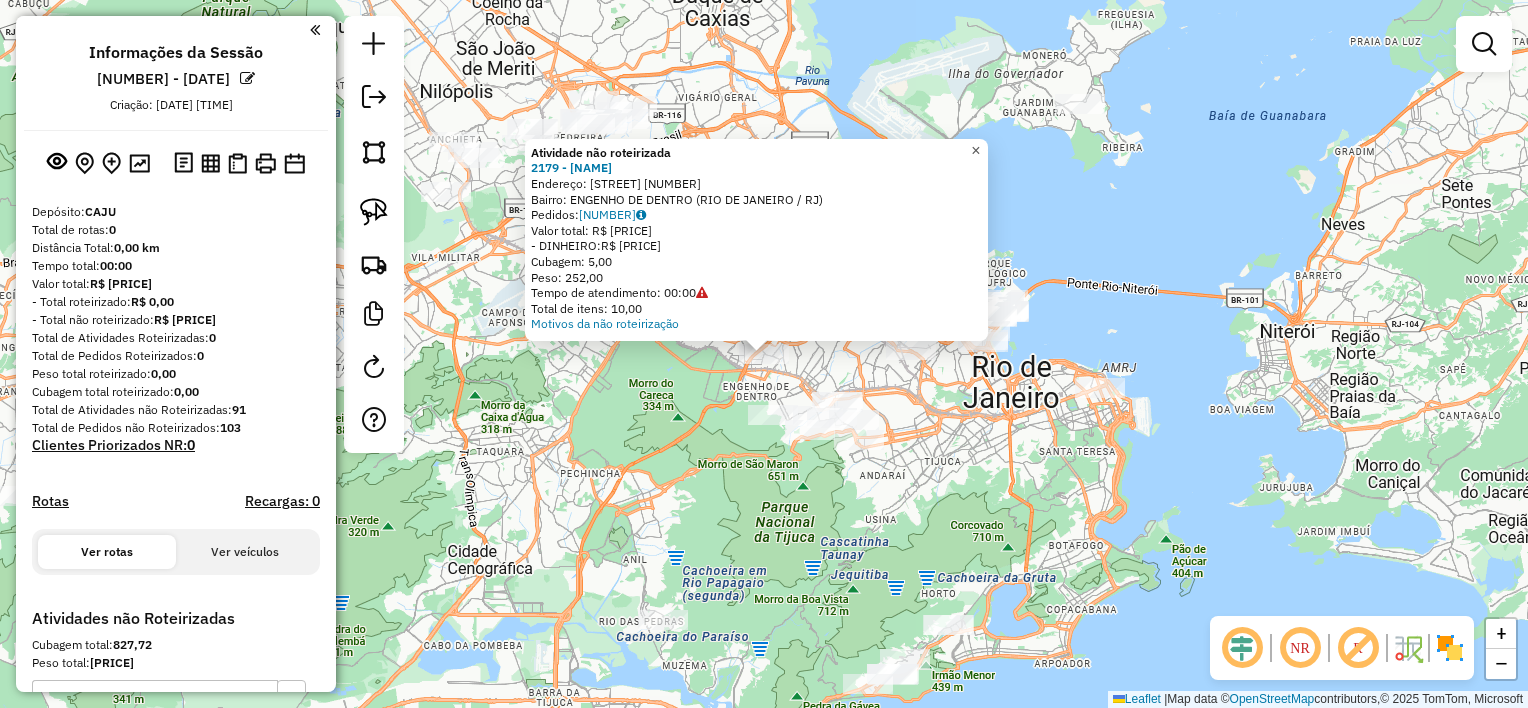 click on "×" 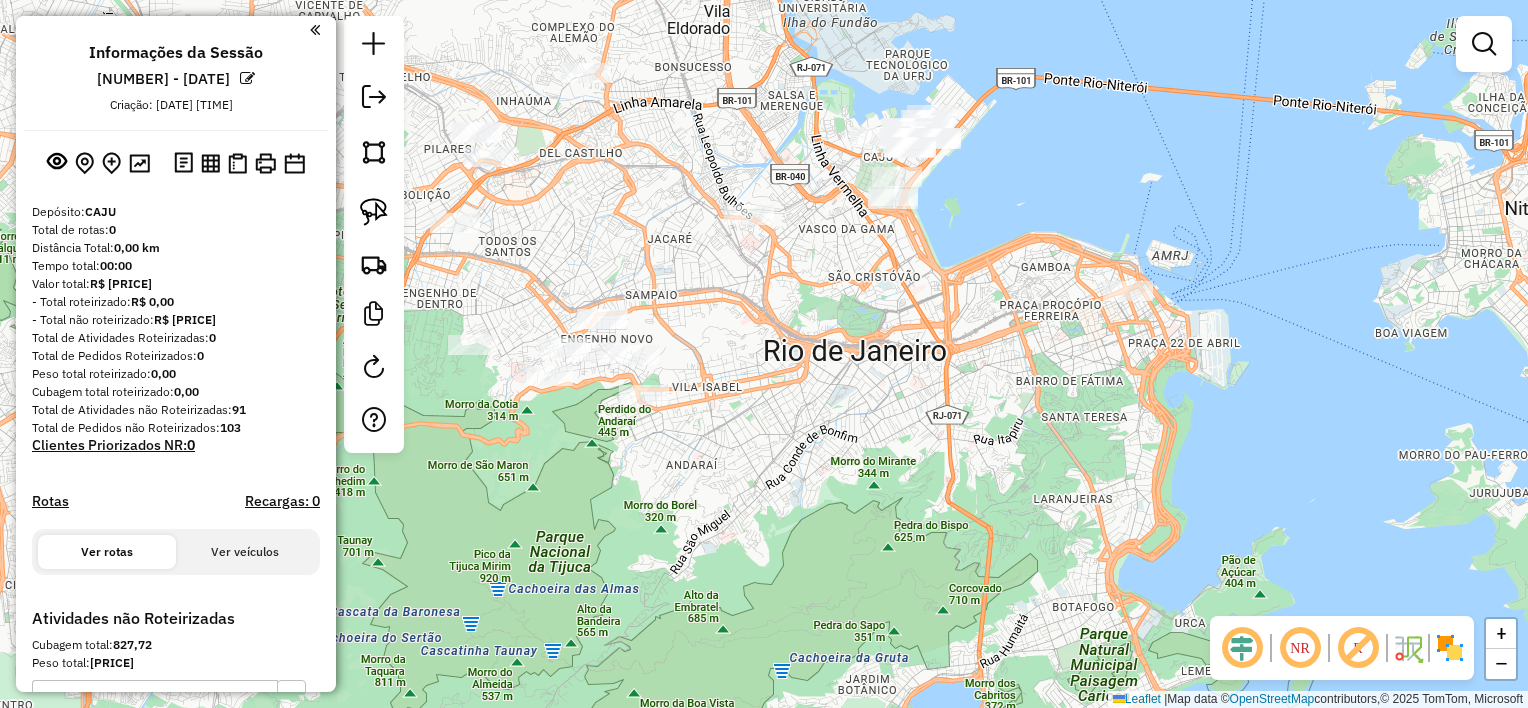 drag, startPoint x: 902, startPoint y: 395, endPoint x: 800, endPoint y: 178, distance: 239.77698 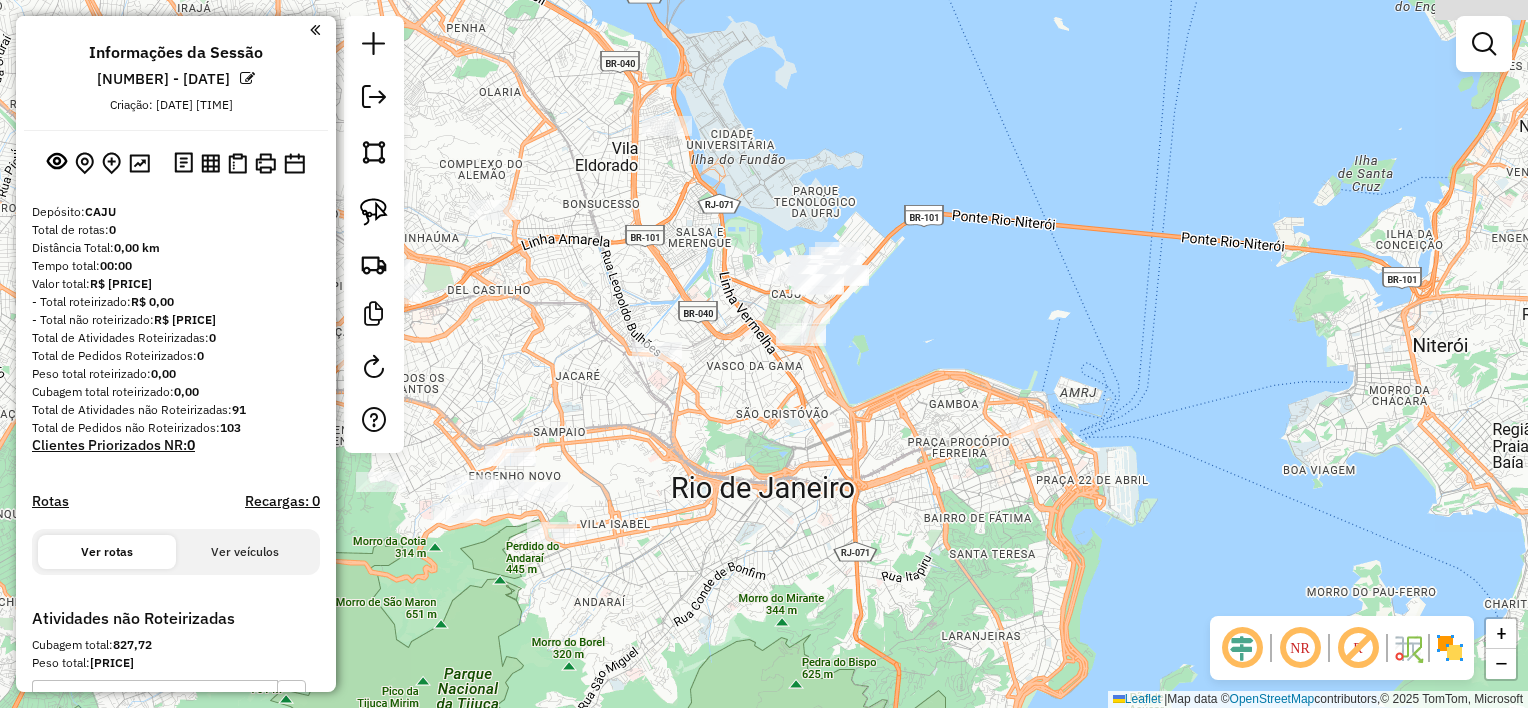 drag, startPoint x: 964, startPoint y: 252, endPoint x: 870, endPoint y: 387, distance: 164.50227 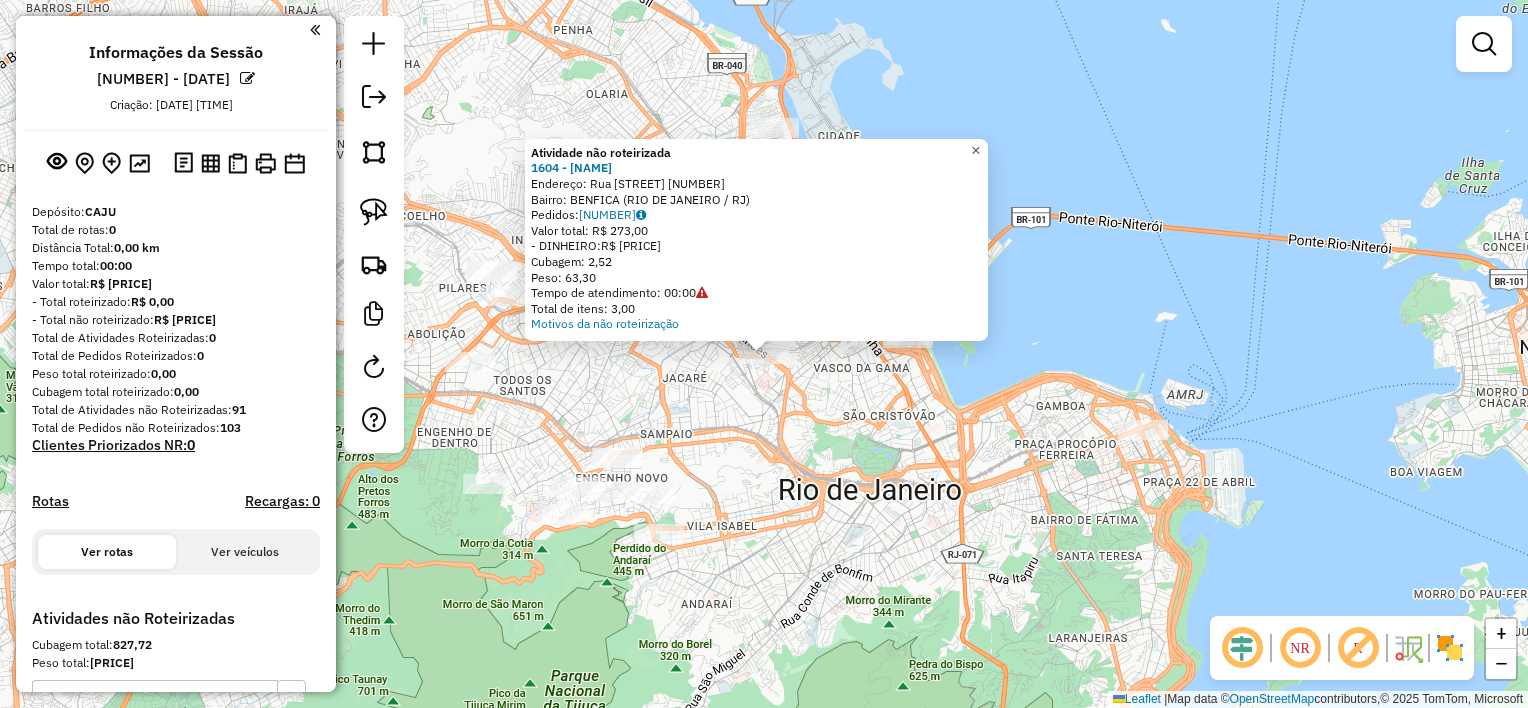 click on "×" 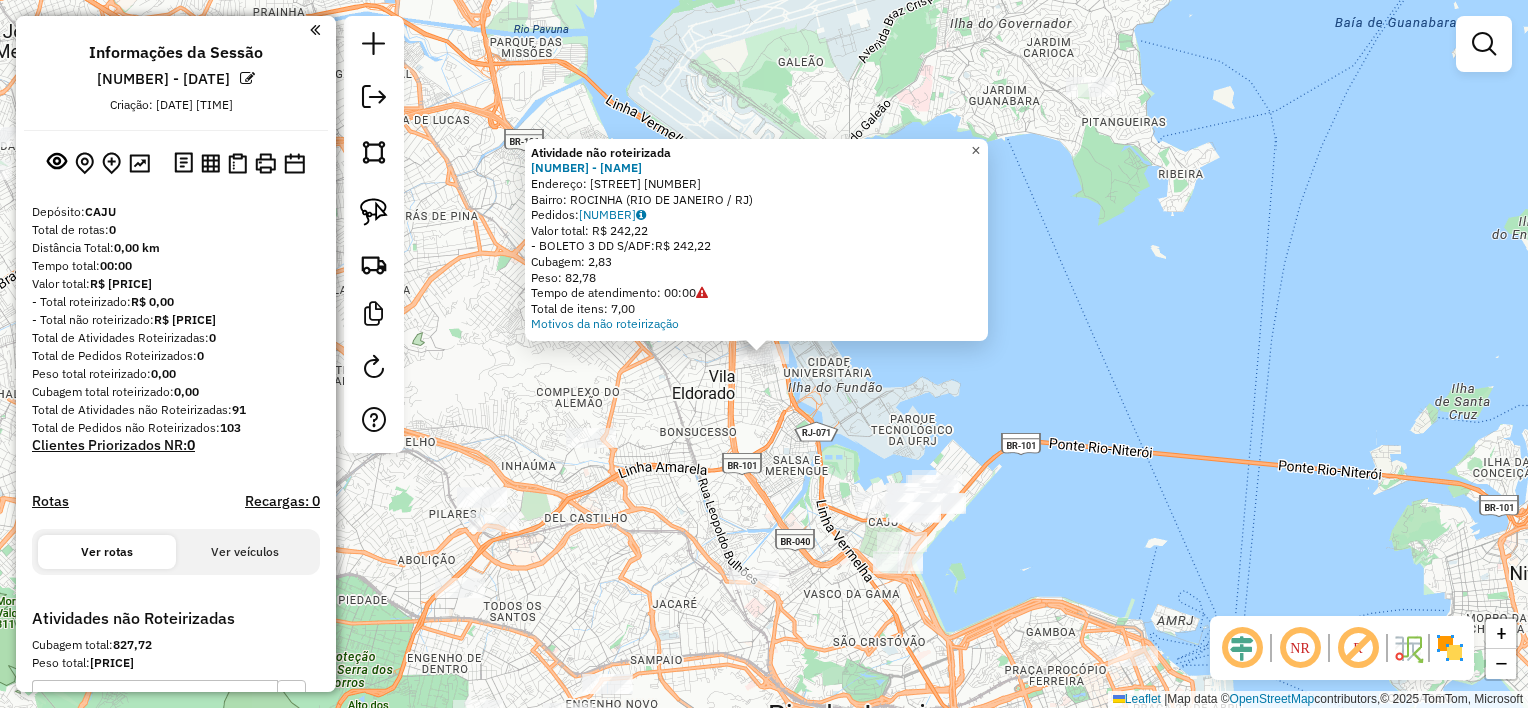 click on "×" 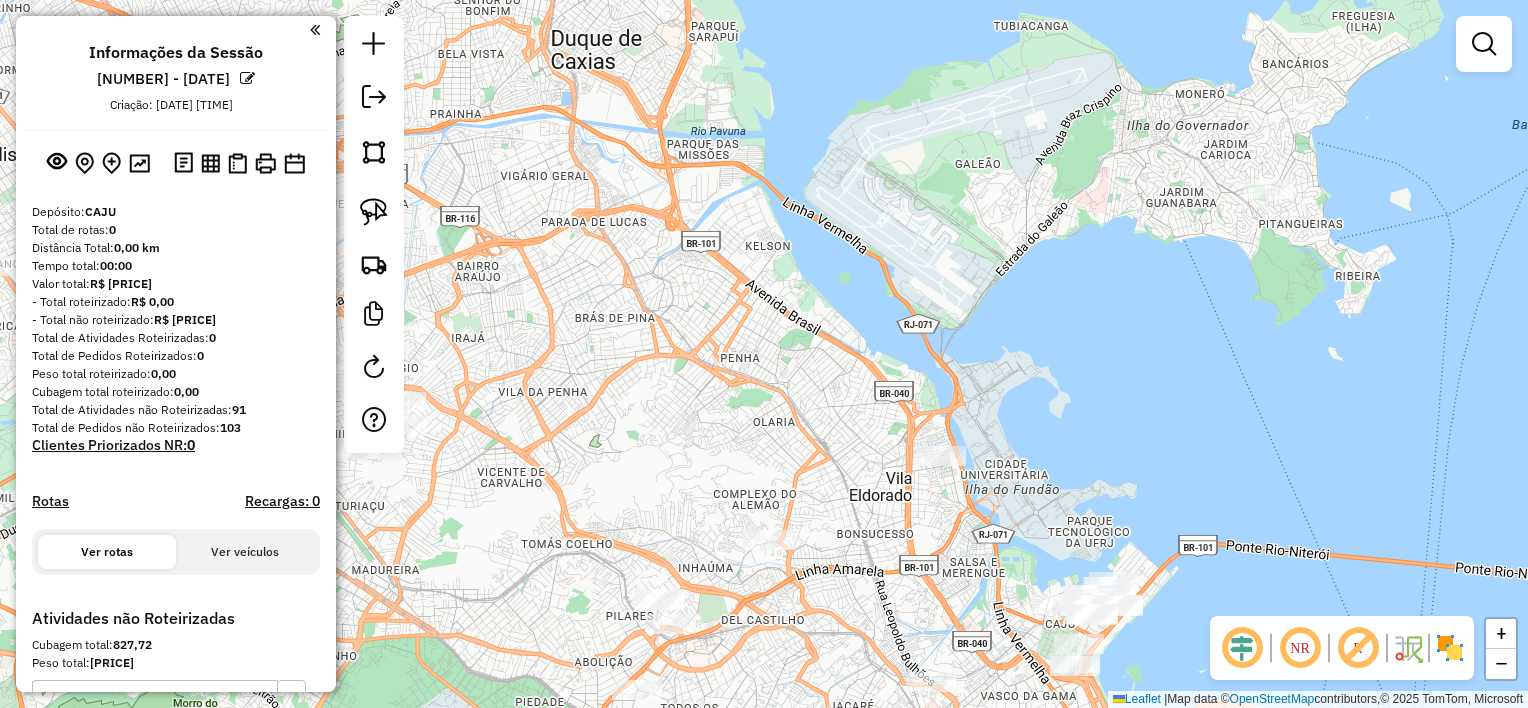 drag, startPoint x: 1013, startPoint y: 219, endPoint x: 1192, endPoint y: 290, distance: 192.56686 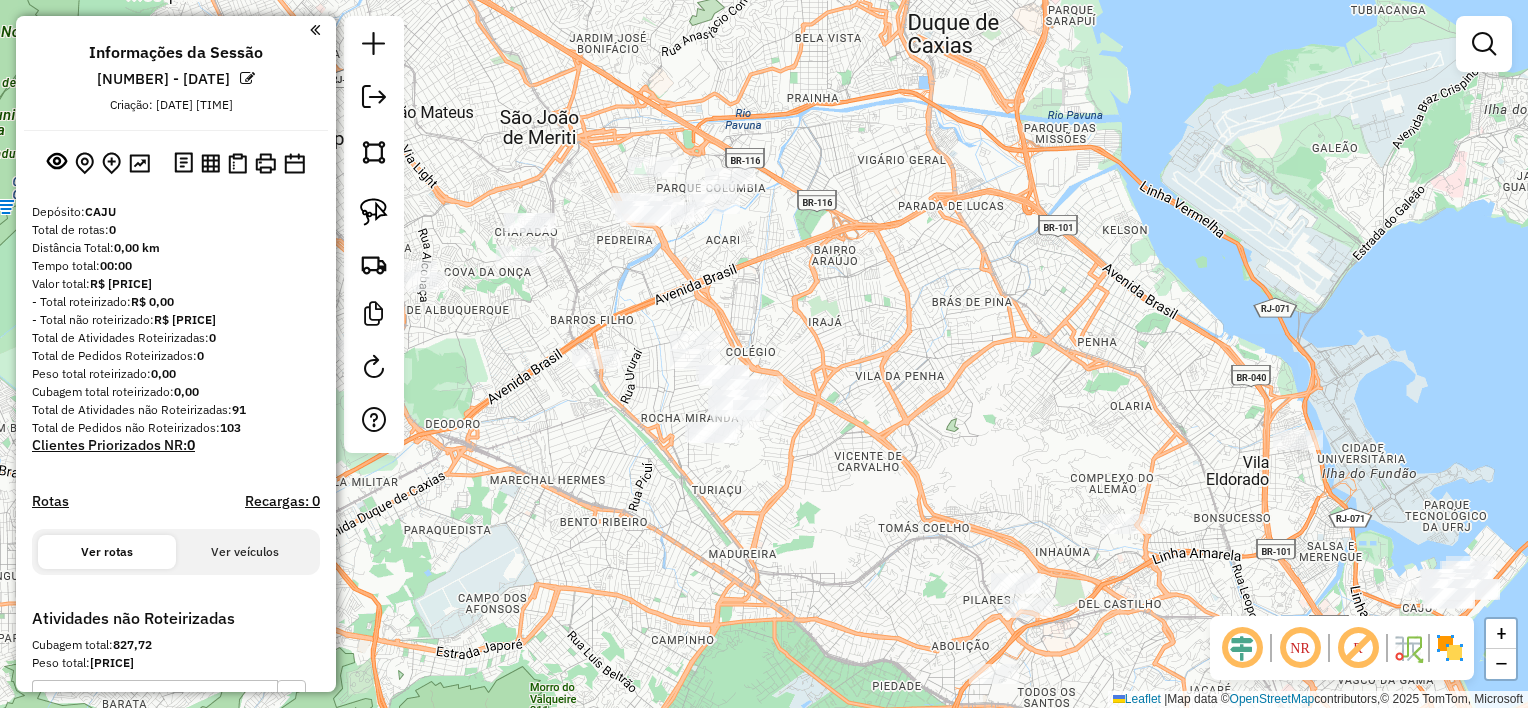 drag, startPoint x: 799, startPoint y: 398, endPoint x: 1156, endPoint y: 382, distance: 357.35837 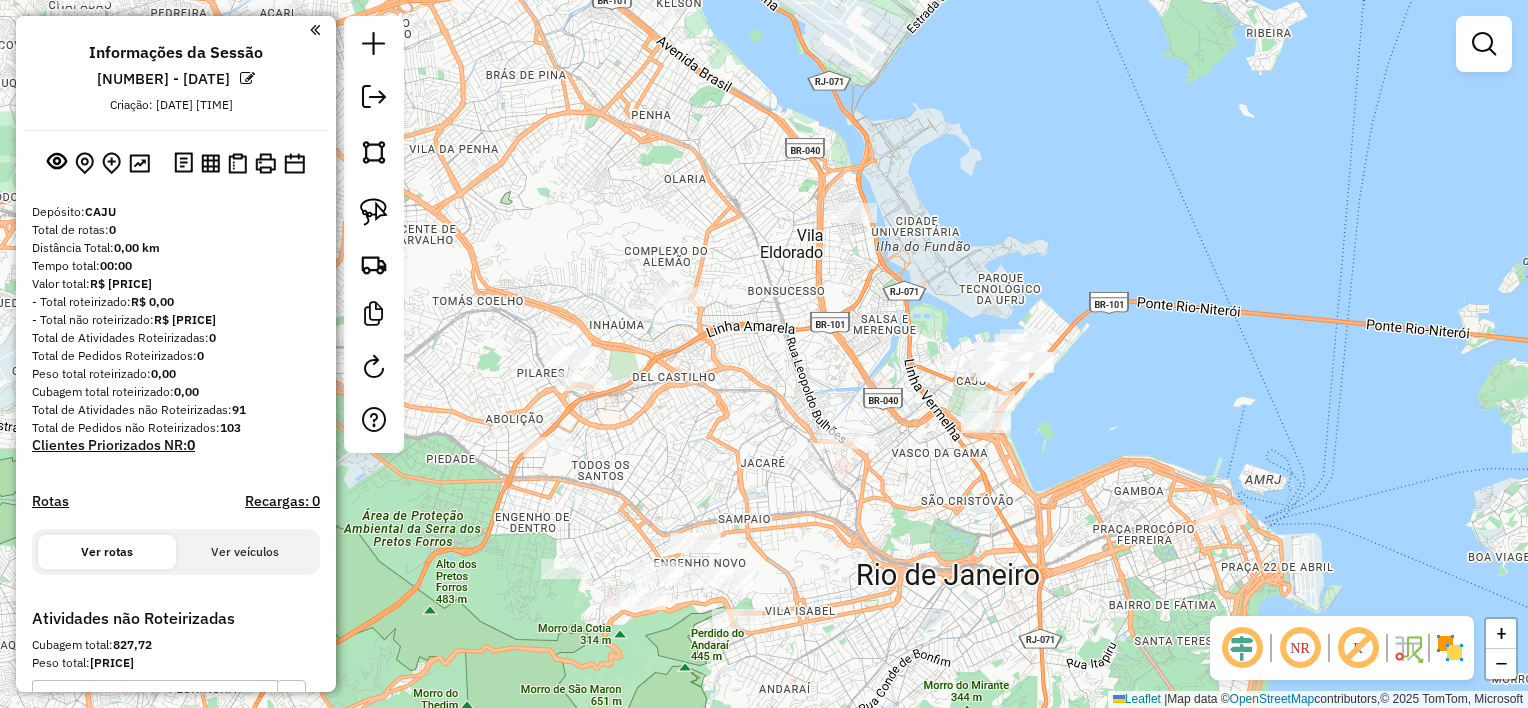 drag, startPoint x: 1034, startPoint y: 459, endPoint x: 572, endPoint y: 222, distance: 519.24274 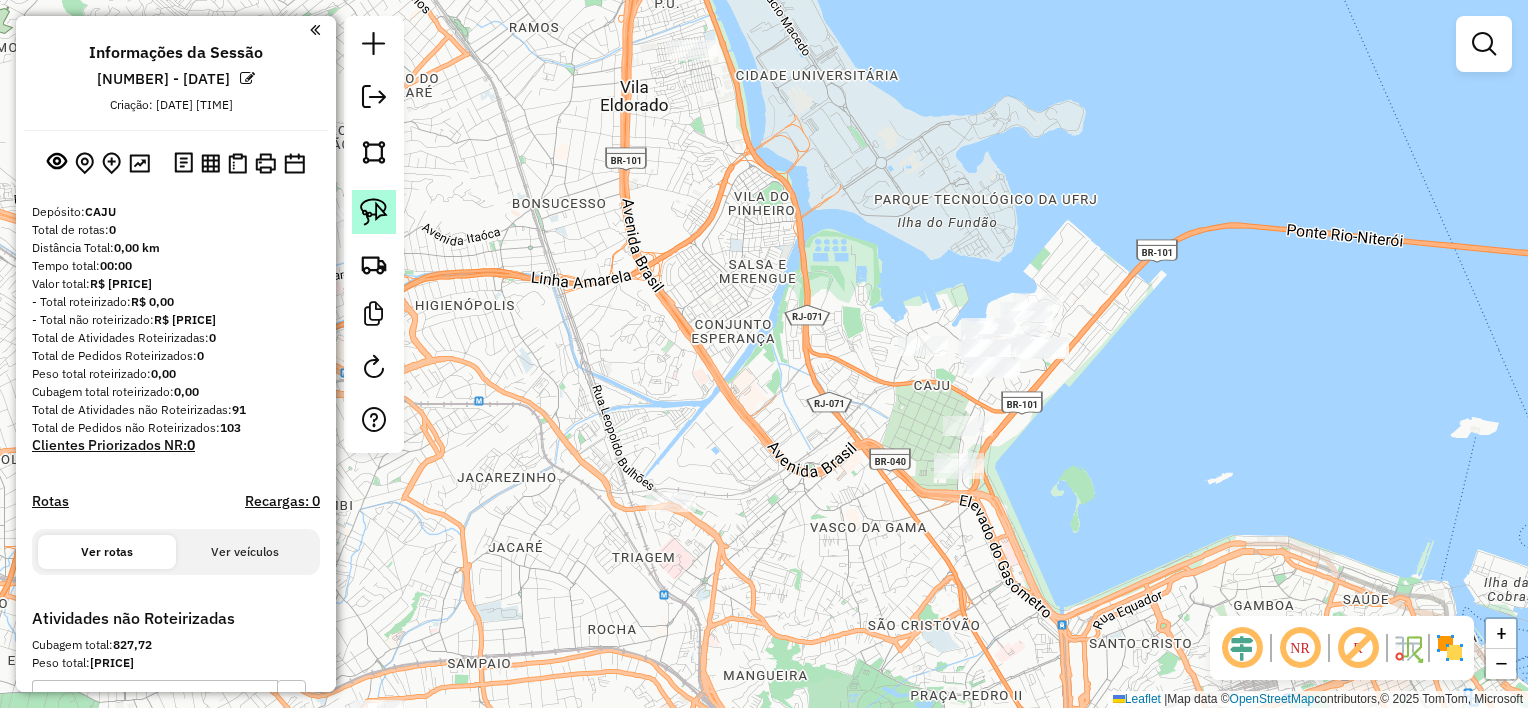 click 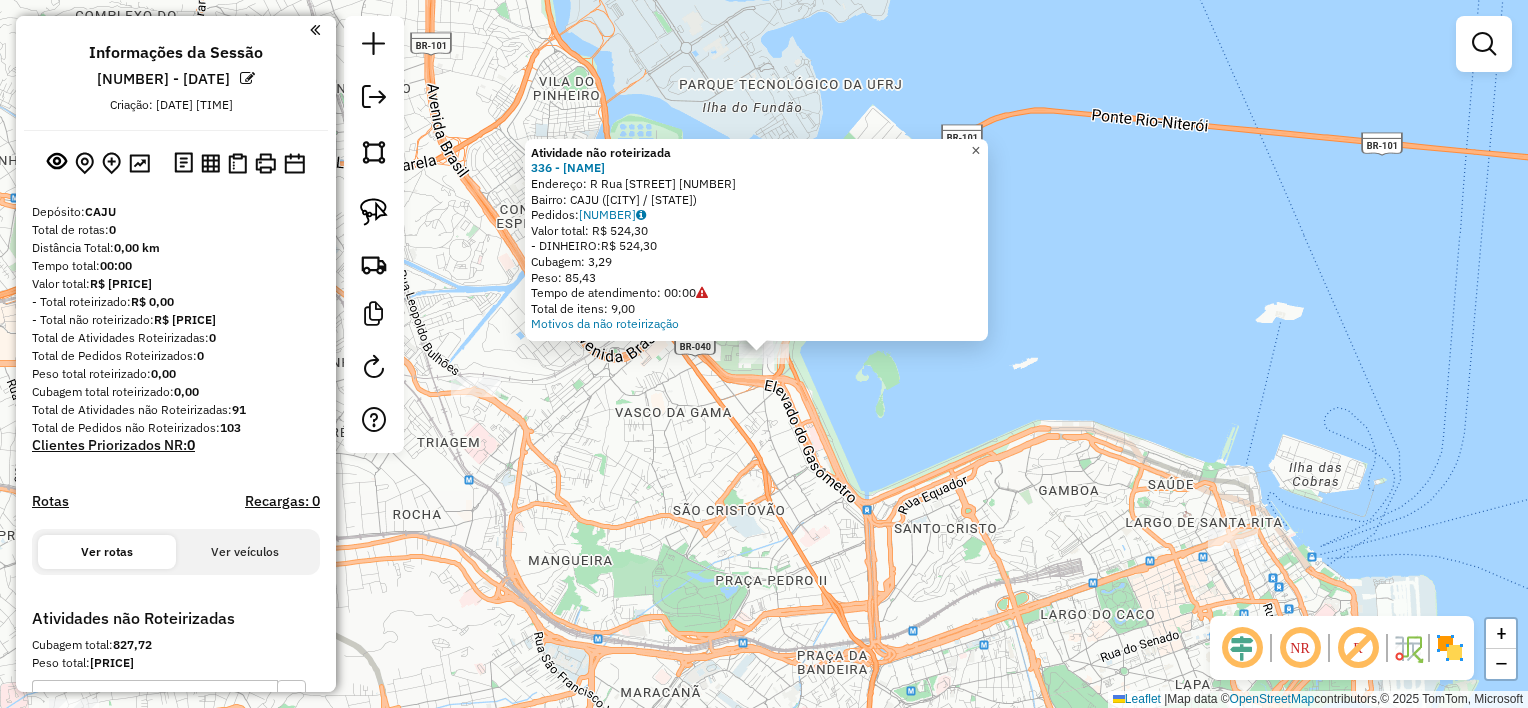 click on "×" 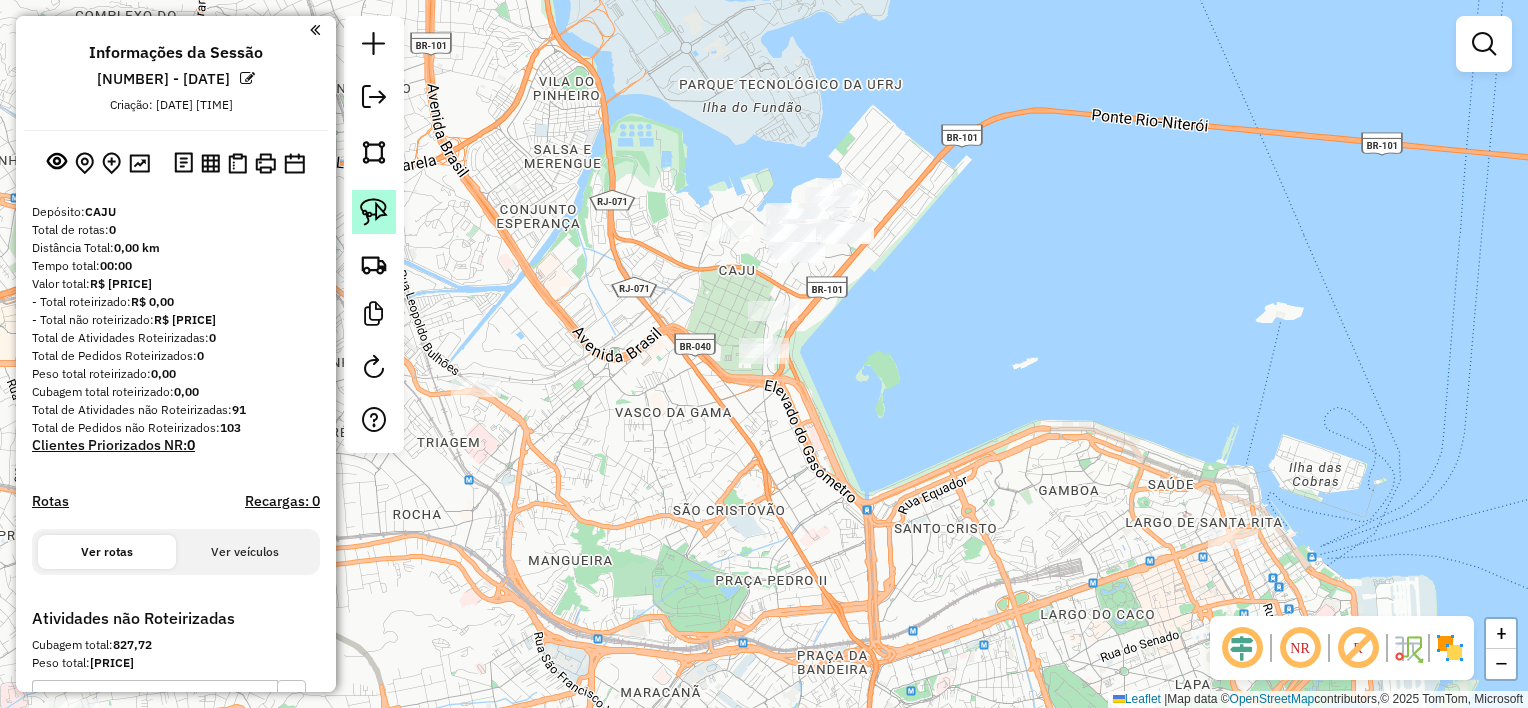 click 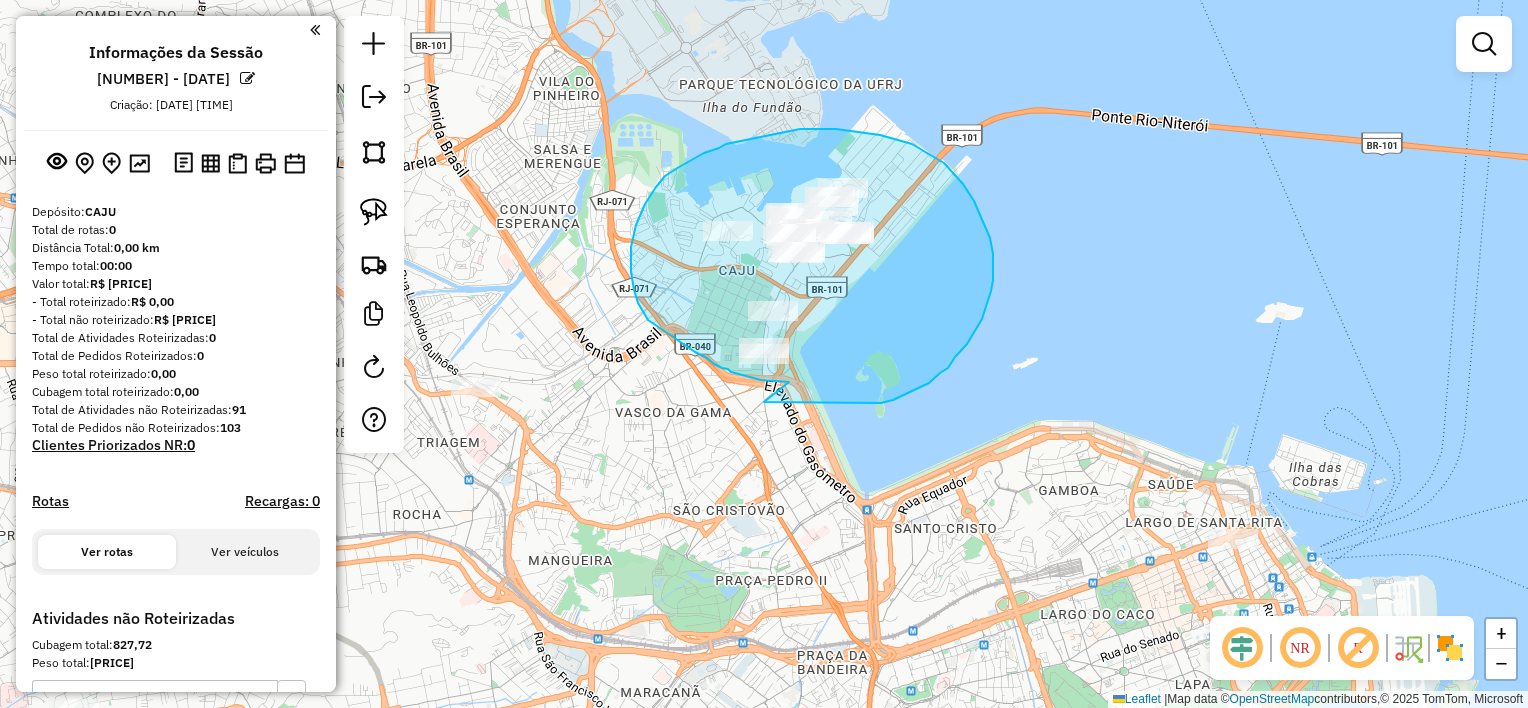 drag, startPoint x: 784, startPoint y: 382, endPoint x: 763, endPoint y: 401, distance: 28.319605 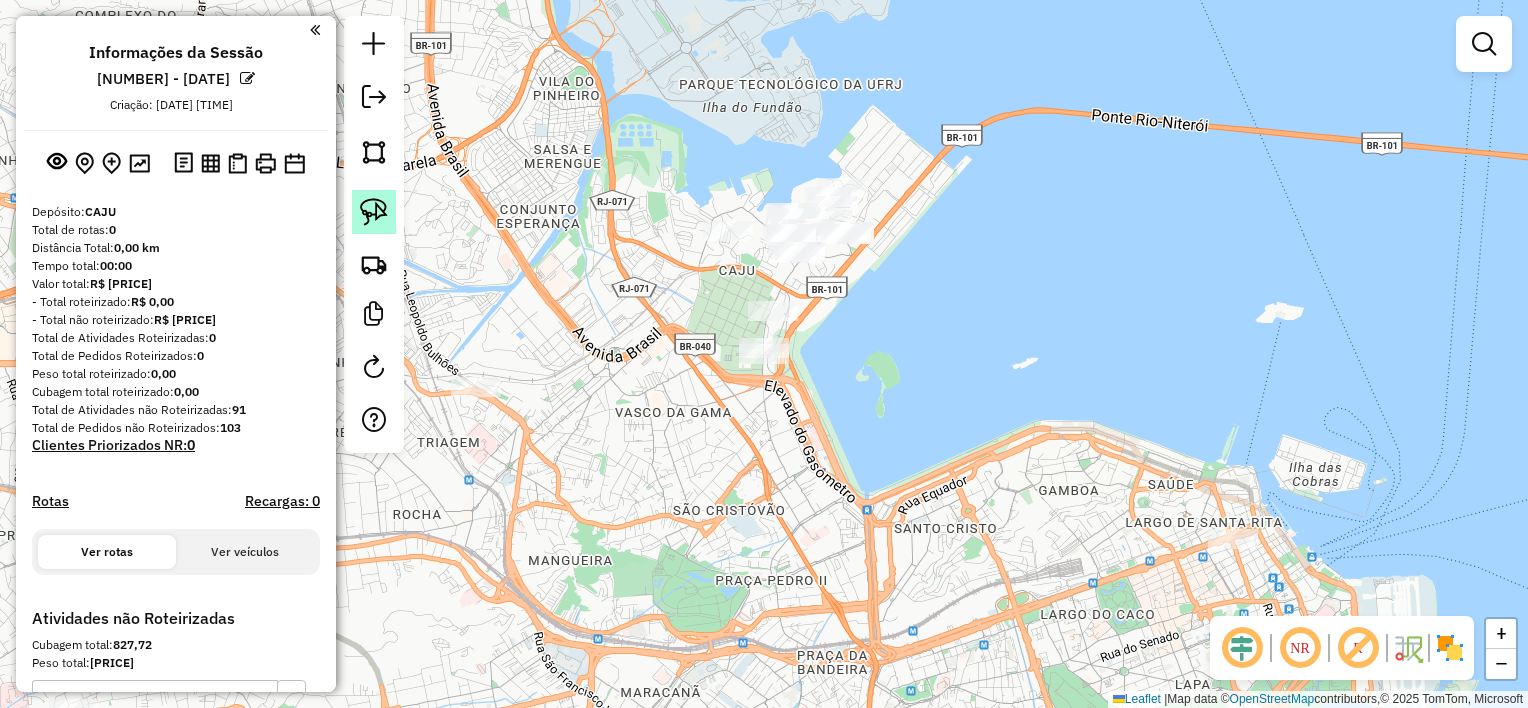 click 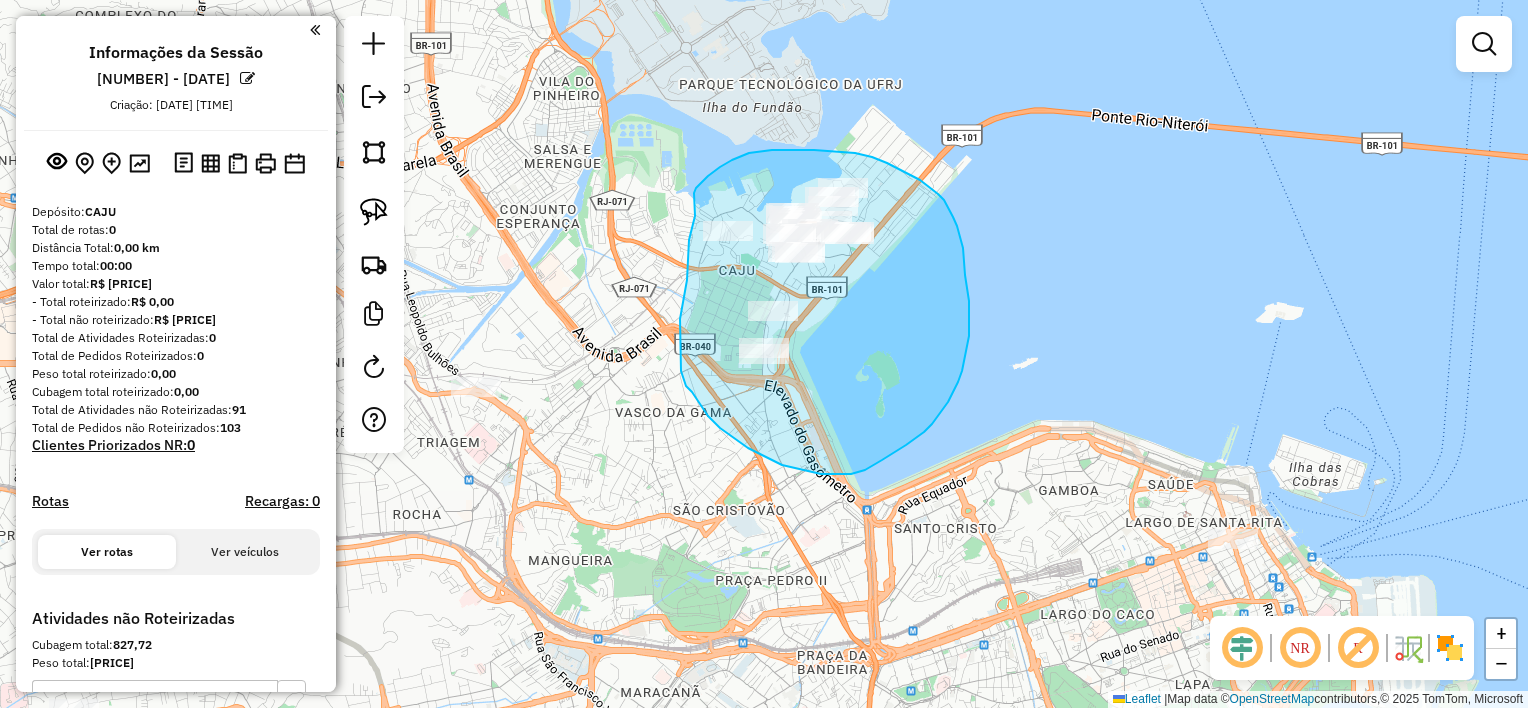 drag, startPoint x: 694, startPoint y: 193, endPoint x: 695, endPoint y: 215, distance: 22.022715 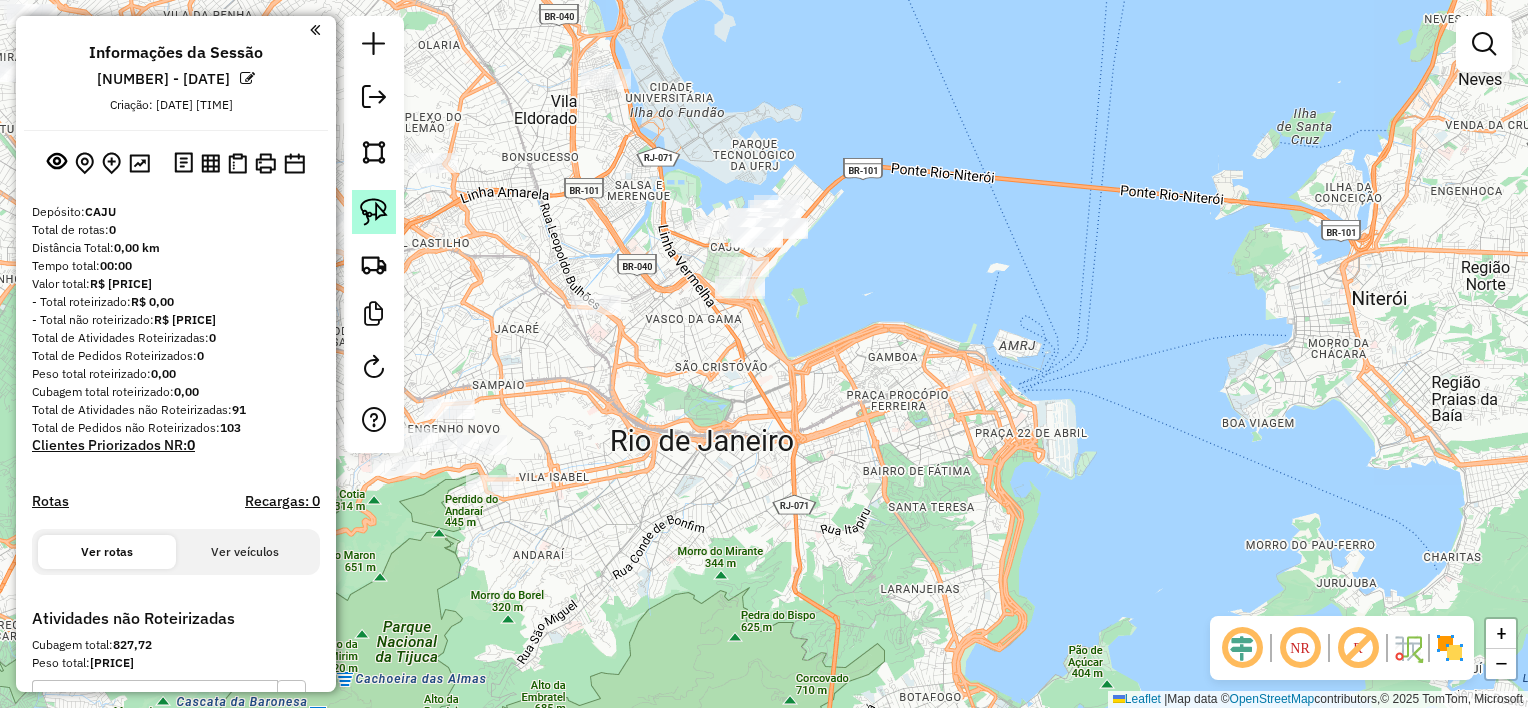 click 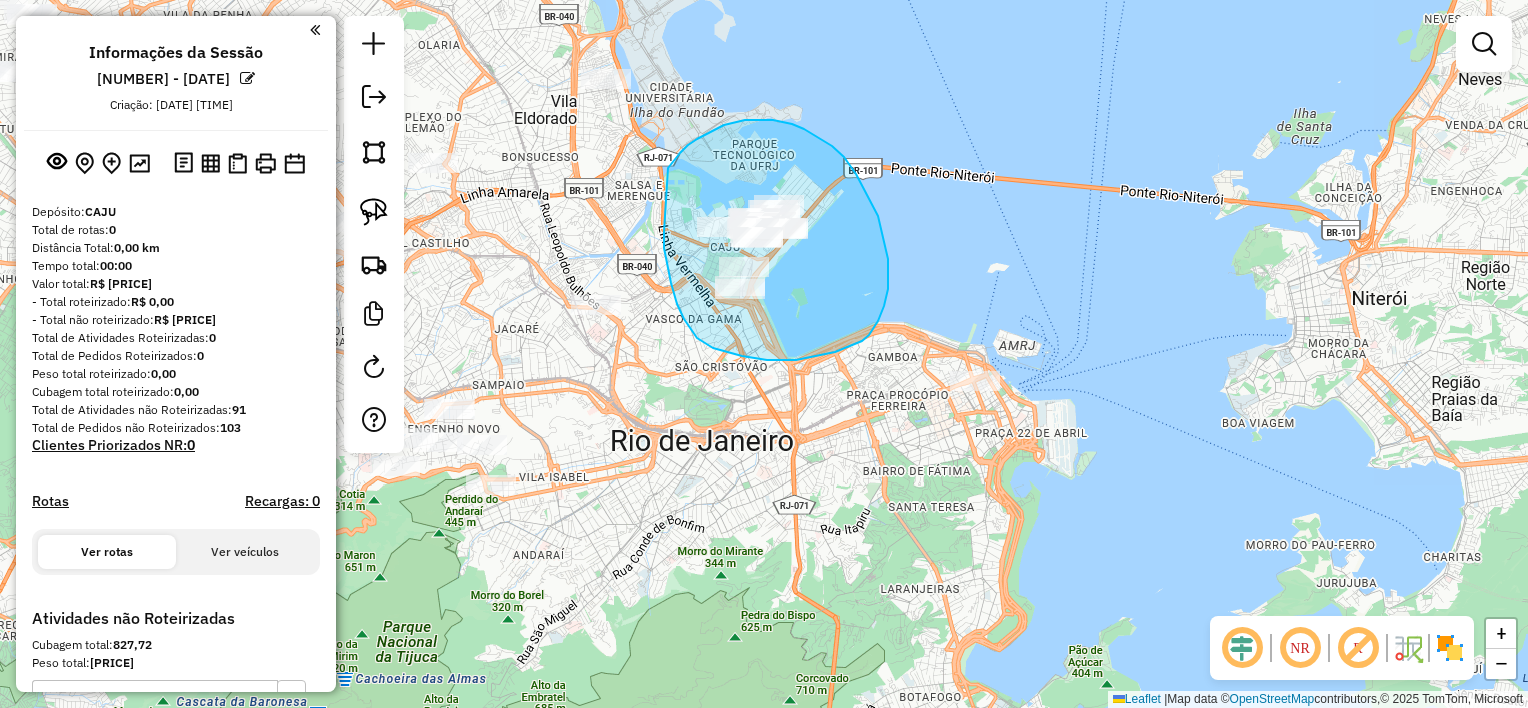 drag, startPoint x: 670, startPoint y: 167, endPoint x: 664, endPoint y: 230, distance: 63.28507 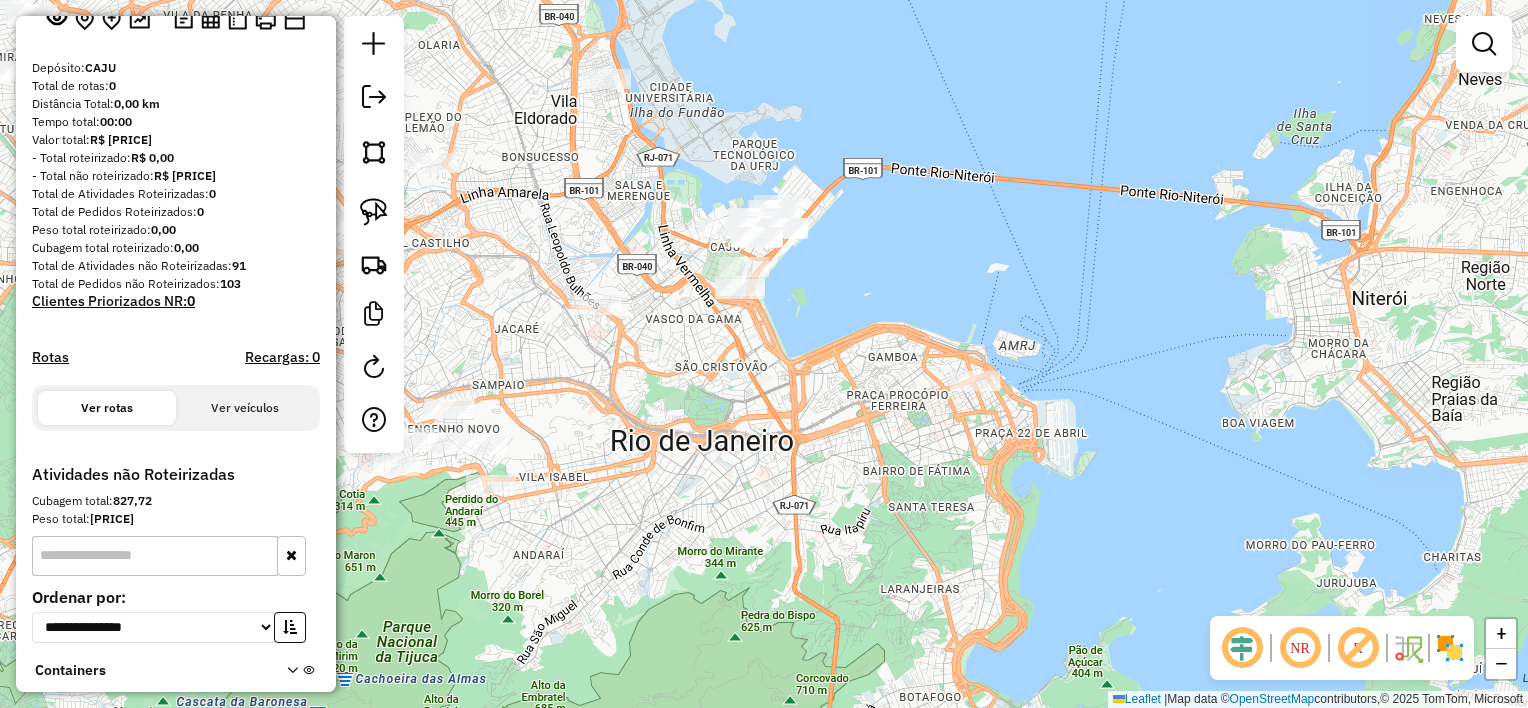 scroll, scrollTop: 0, scrollLeft: 0, axis: both 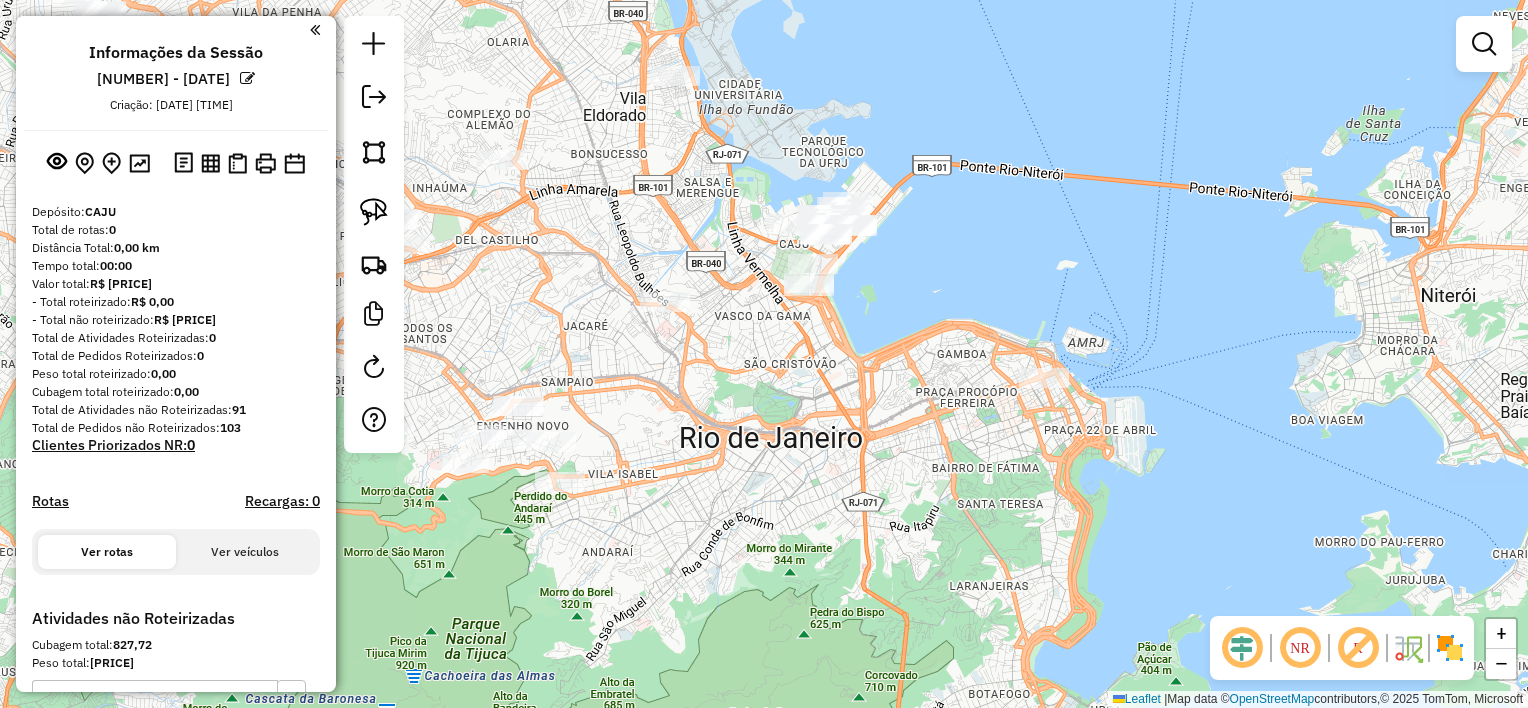 drag, startPoint x: 719, startPoint y: 159, endPoint x: 792, endPoint y: 156, distance: 73.061615 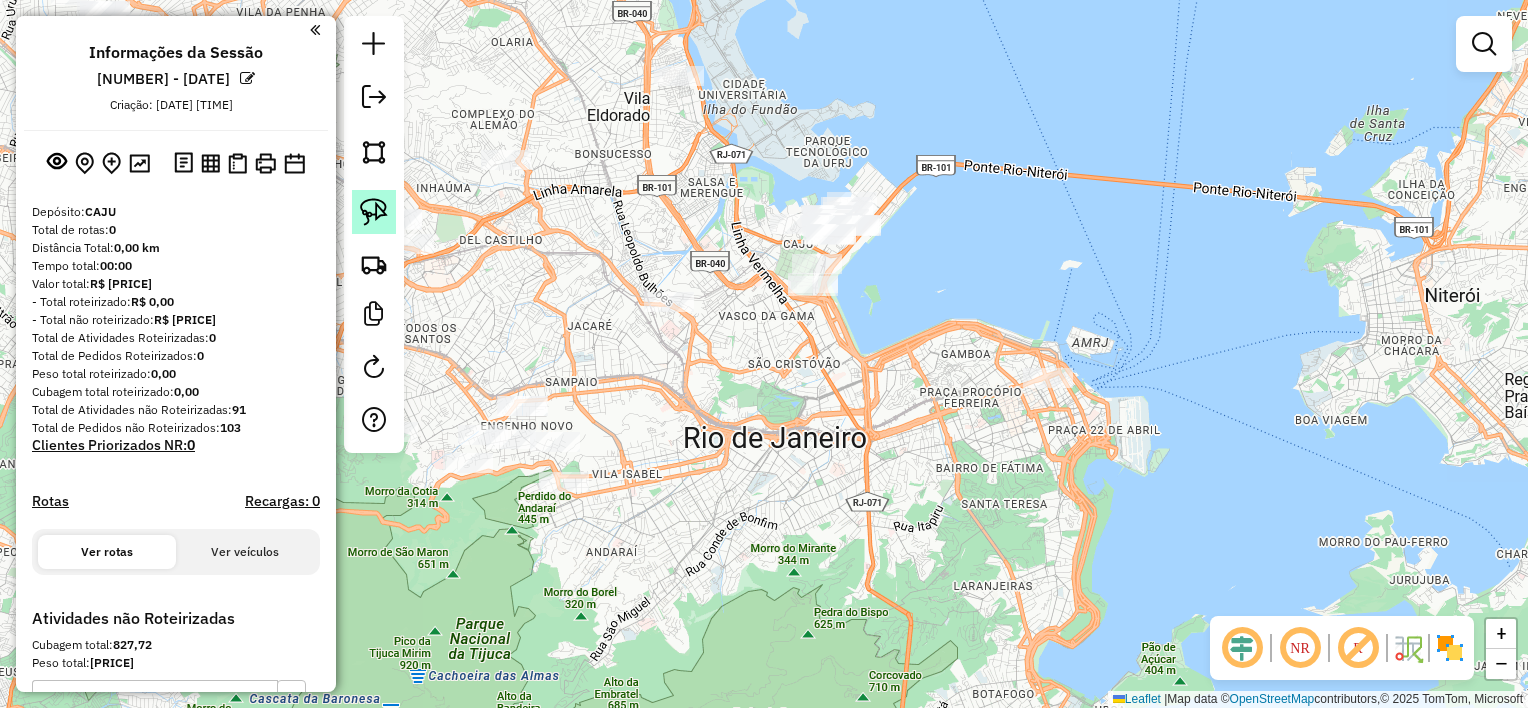 click 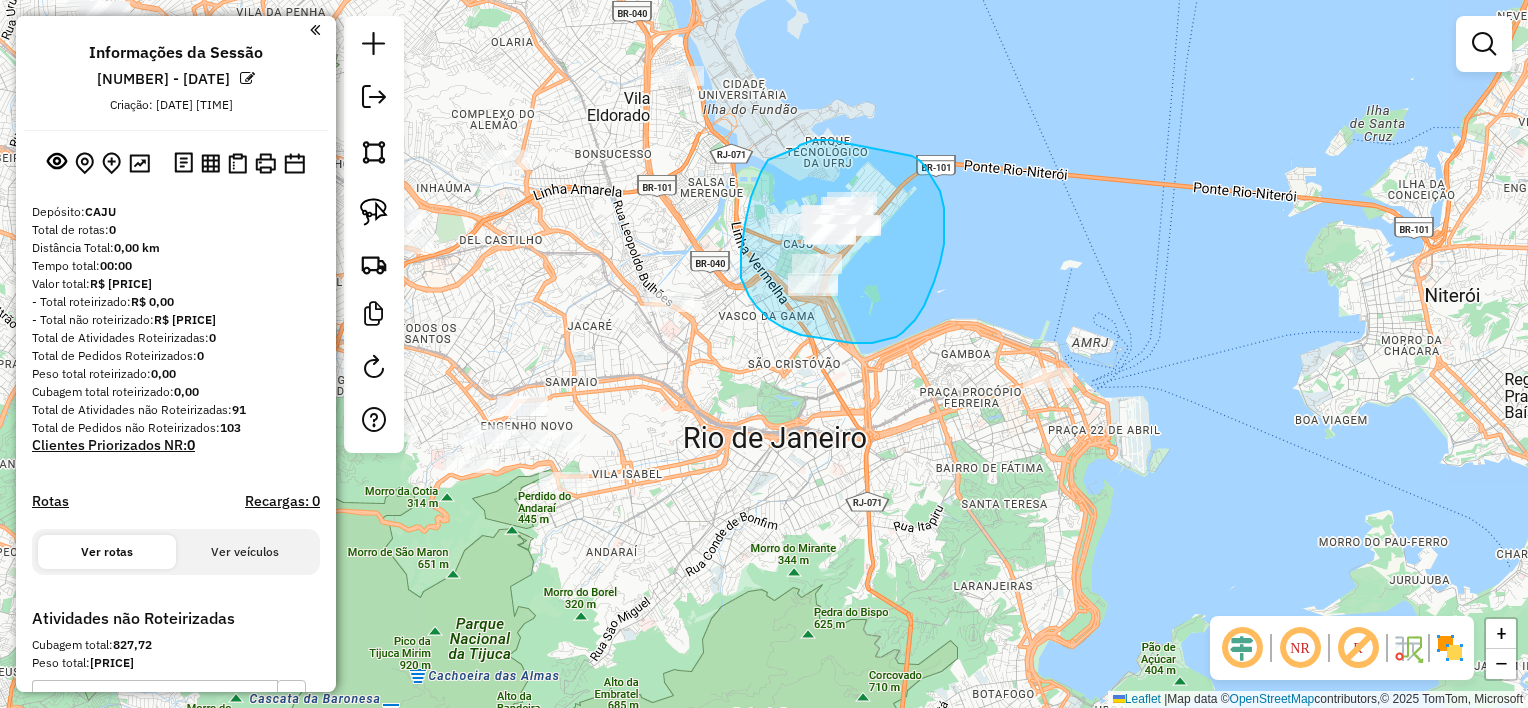 drag, startPoint x: 797, startPoint y: 148, endPoint x: 768, endPoint y: 160, distance: 31.38471 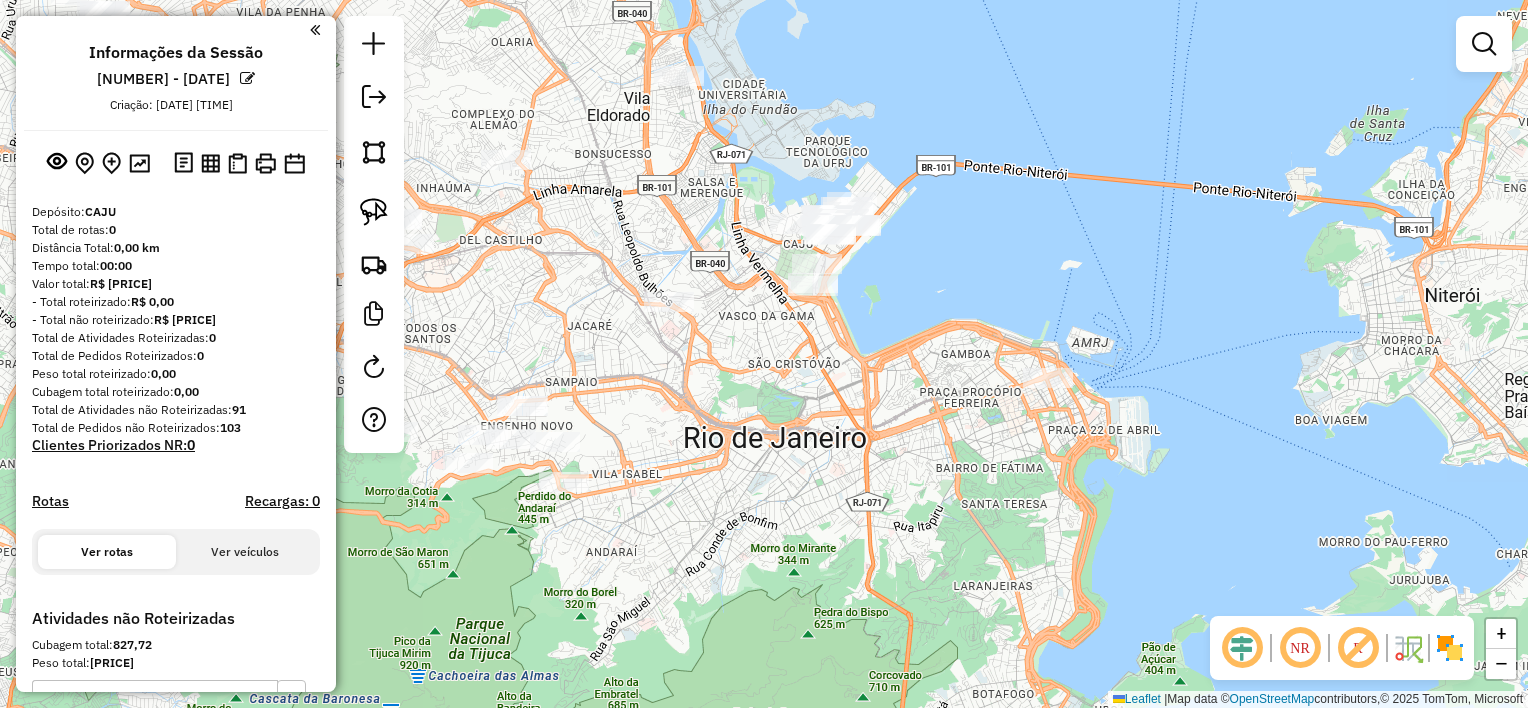 click on "Ver veículos" at bounding box center (245, 552) 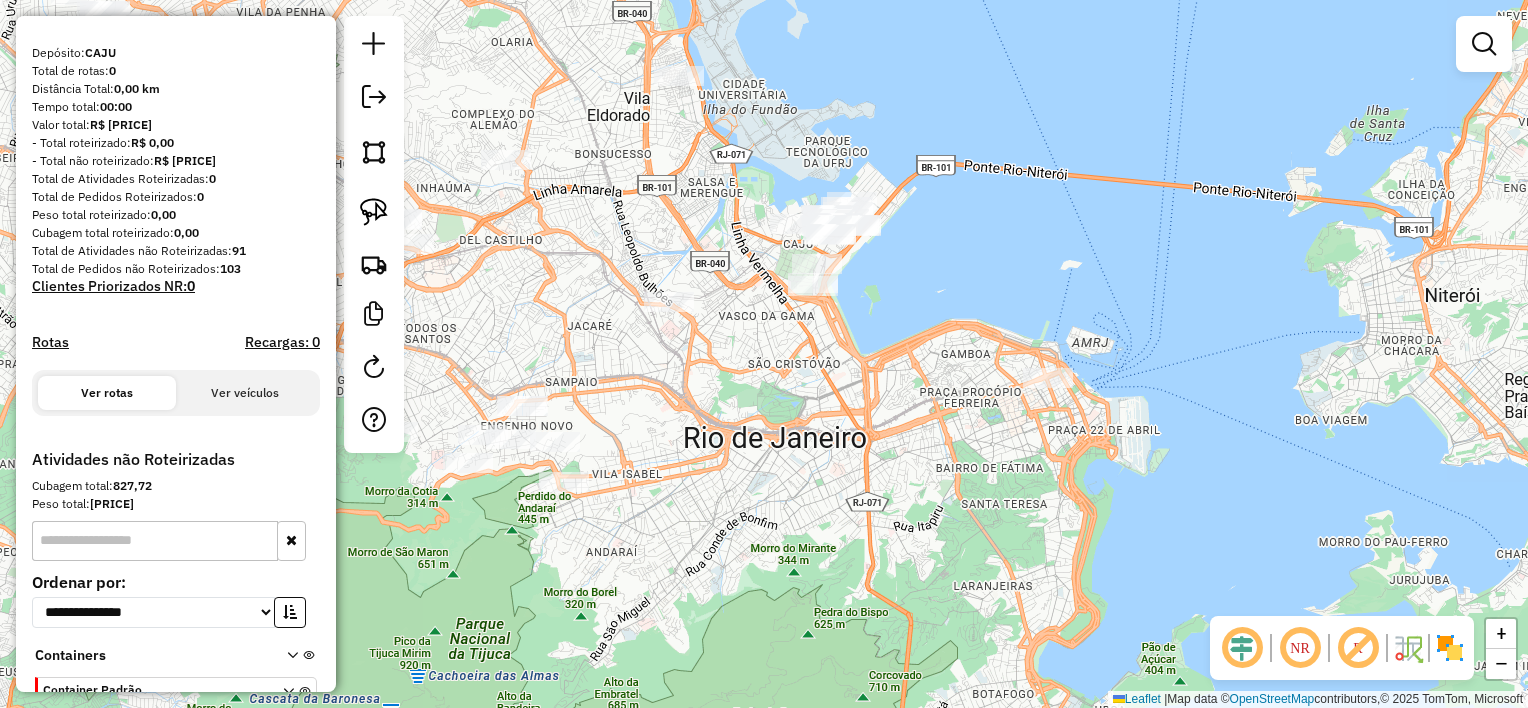 scroll, scrollTop: 0, scrollLeft: 0, axis: both 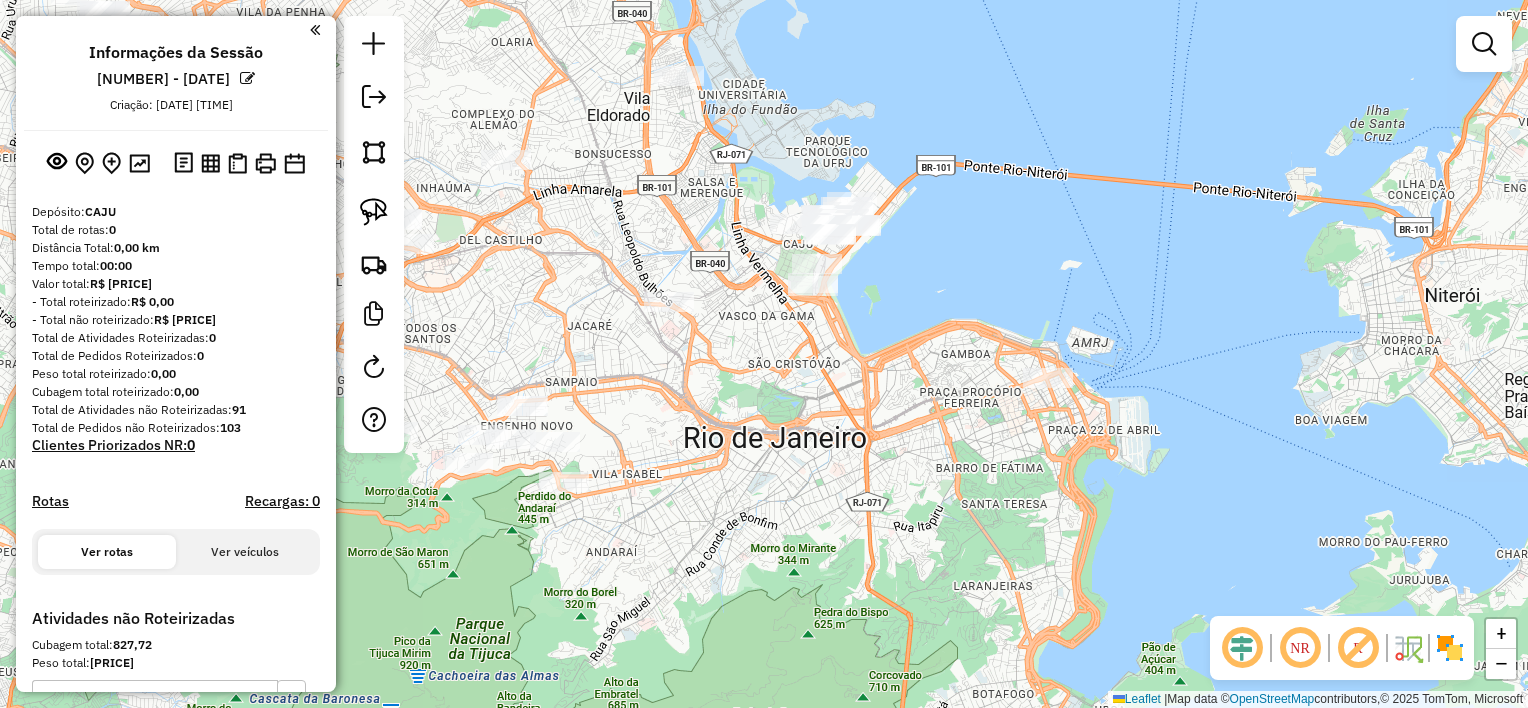 click on "Ver veículos" at bounding box center [245, 552] 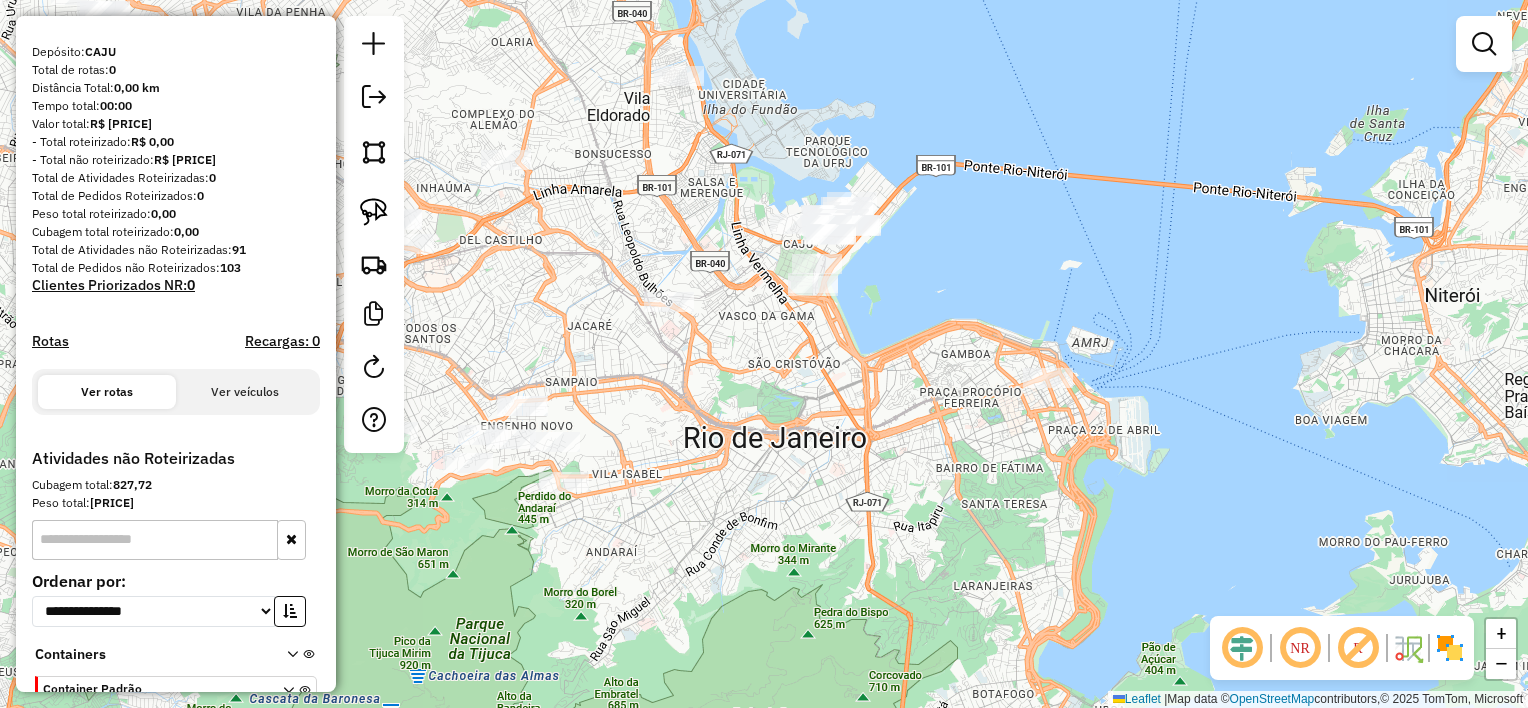 scroll, scrollTop: 75, scrollLeft: 0, axis: vertical 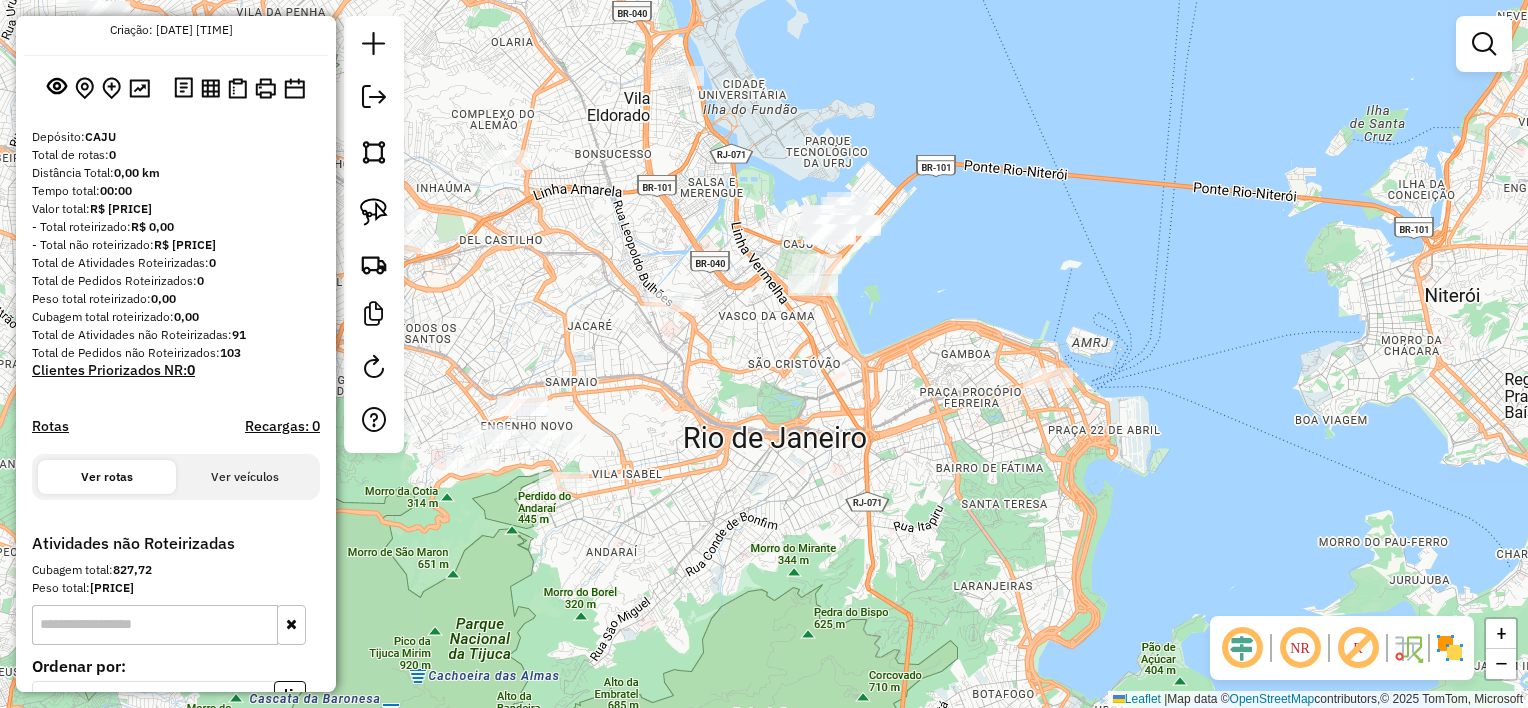 click on "Ver veículos" at bounding box center [245, 477] 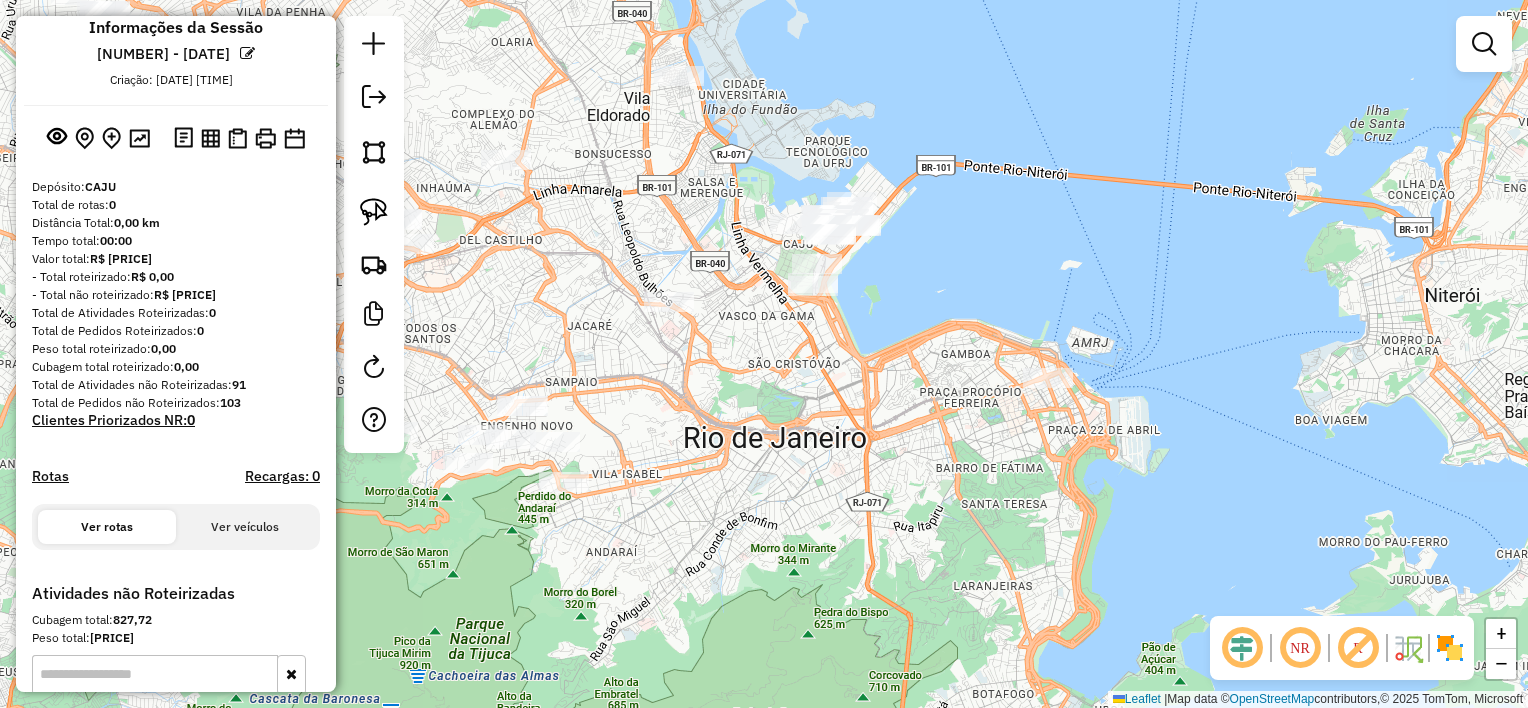 scroll, scrollTop: 0, scrollLeft: 0, axis: both 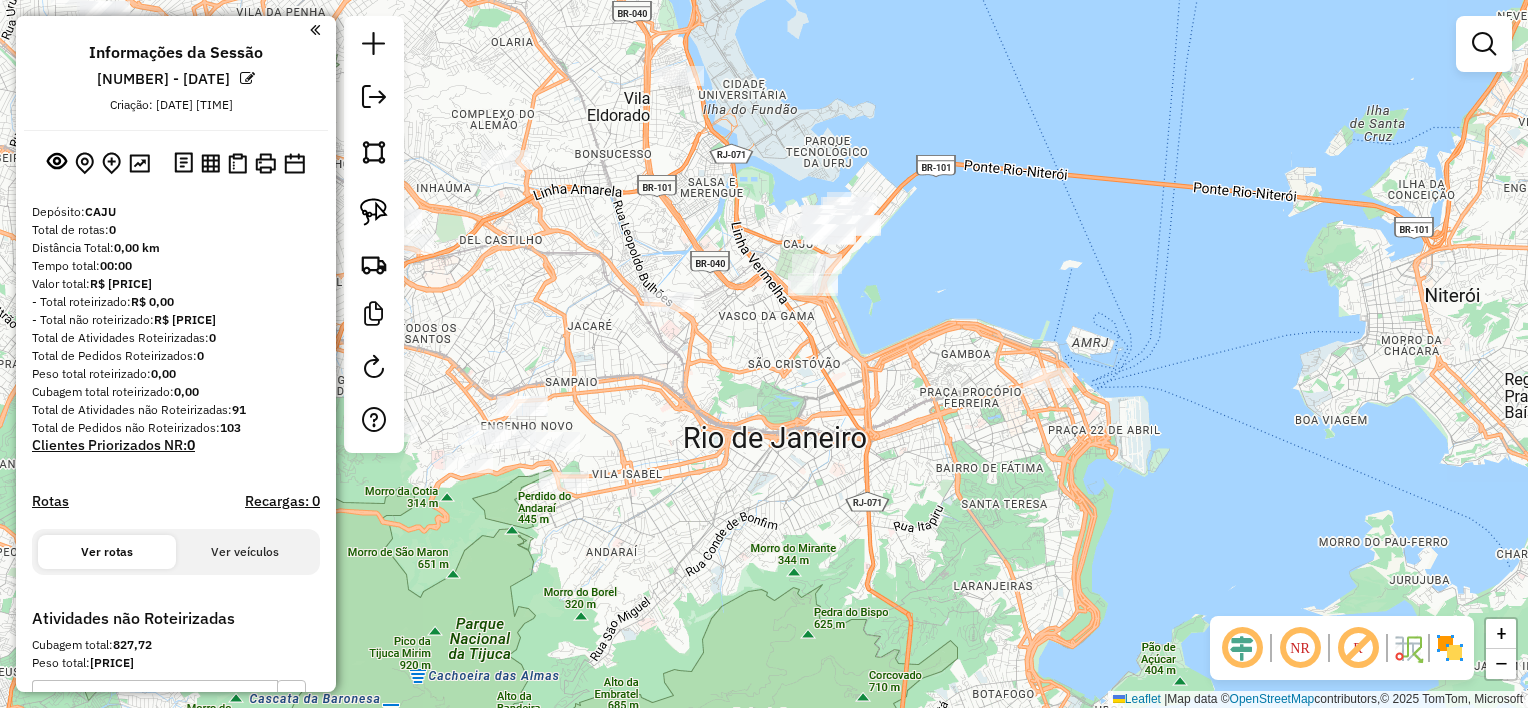 click on "Ver veículos" at bounding box center (245, 552) 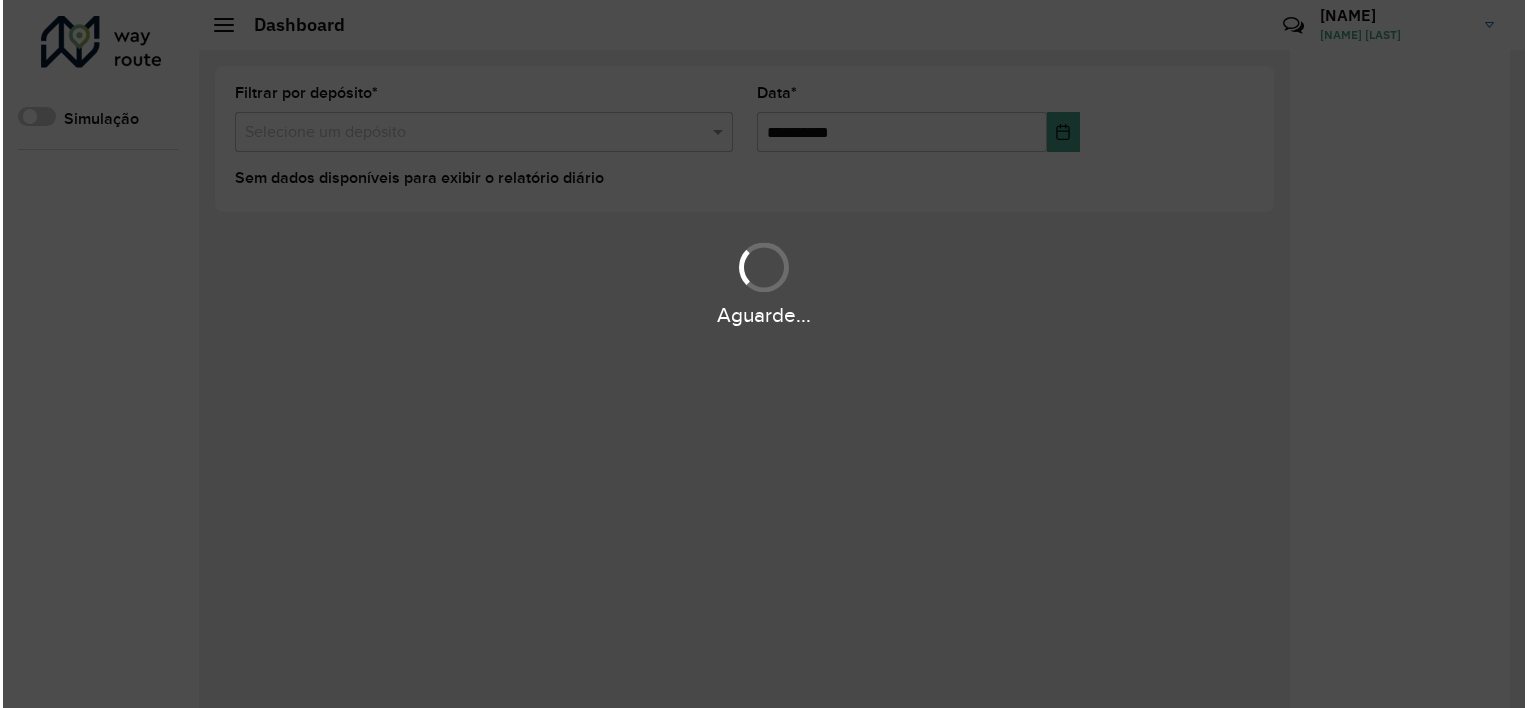 scroll, scrollTop: 0, scrollLeft: 0, axis: both 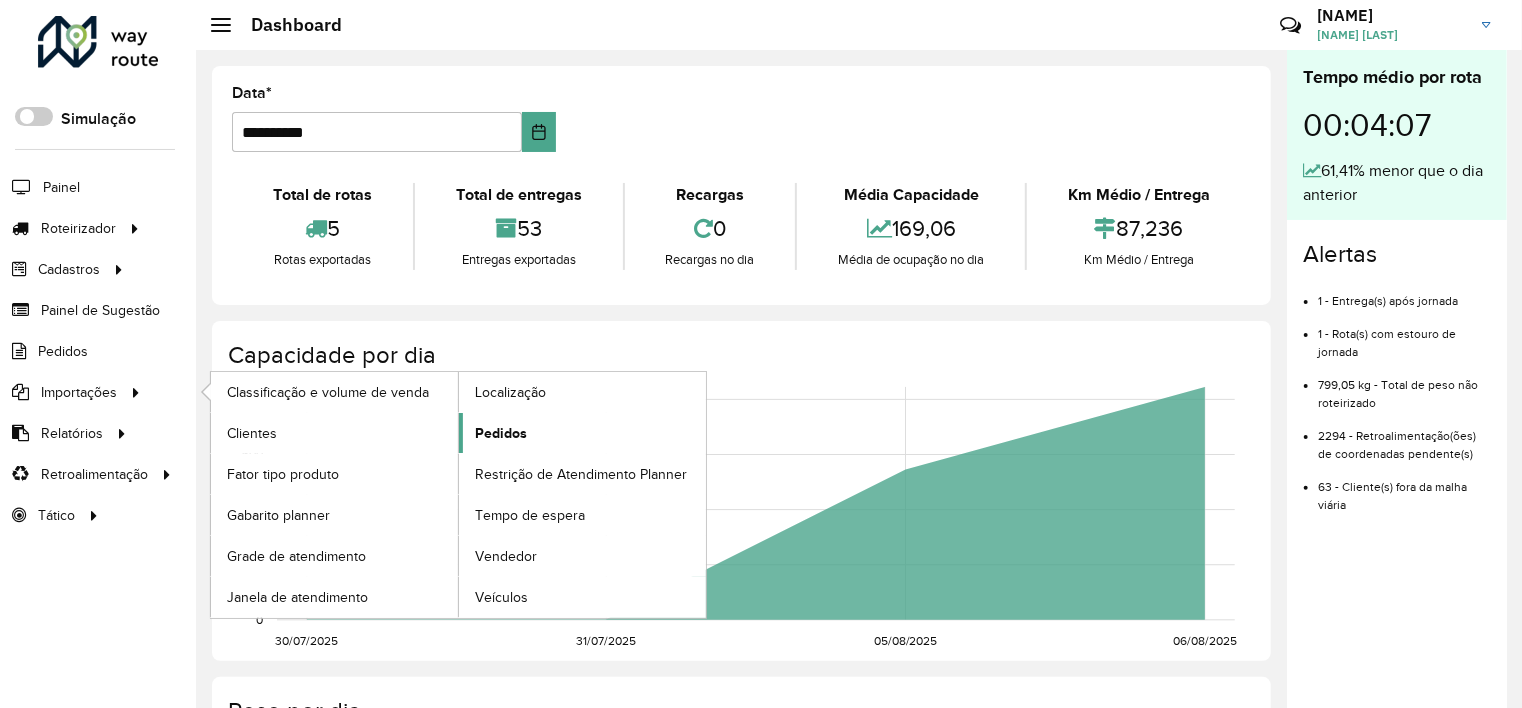 click on "Pedidos" 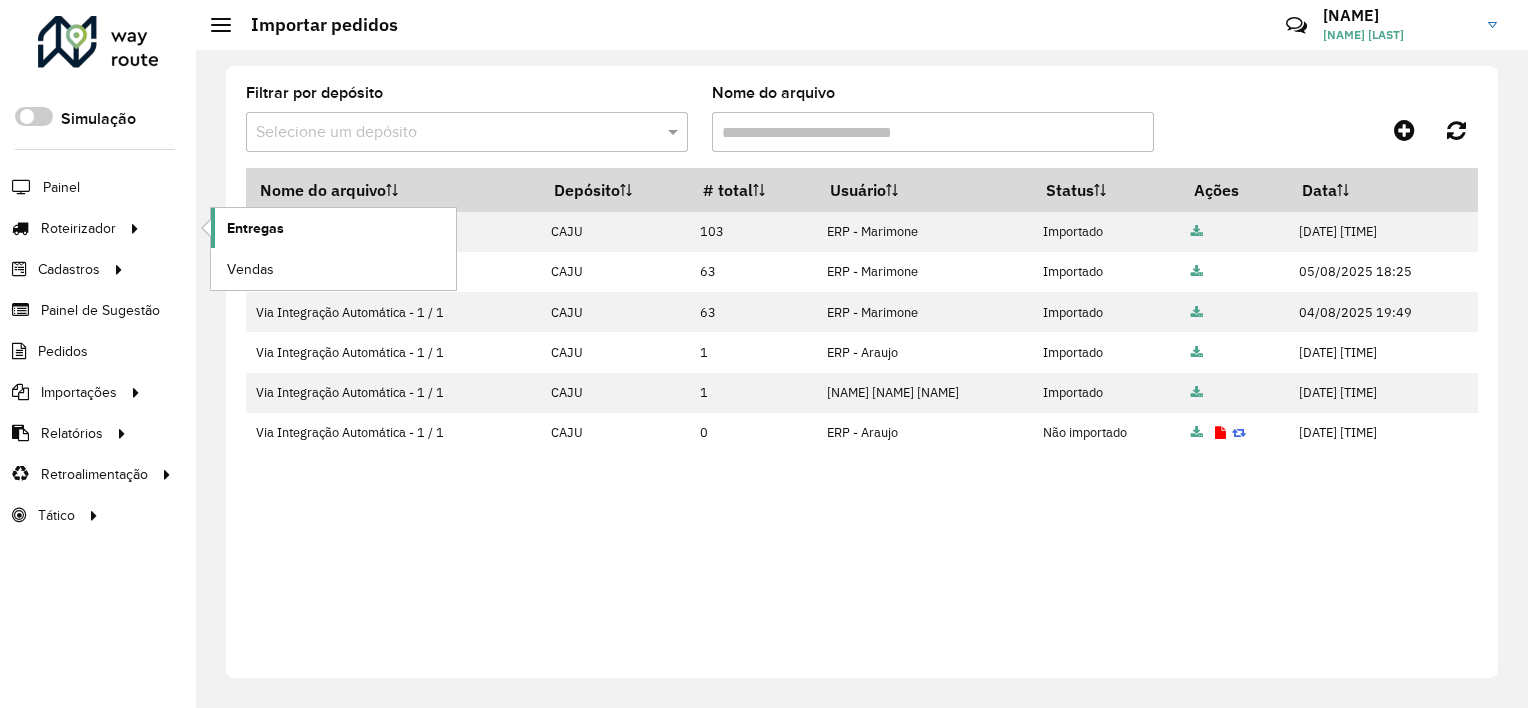 click on "Entregas" 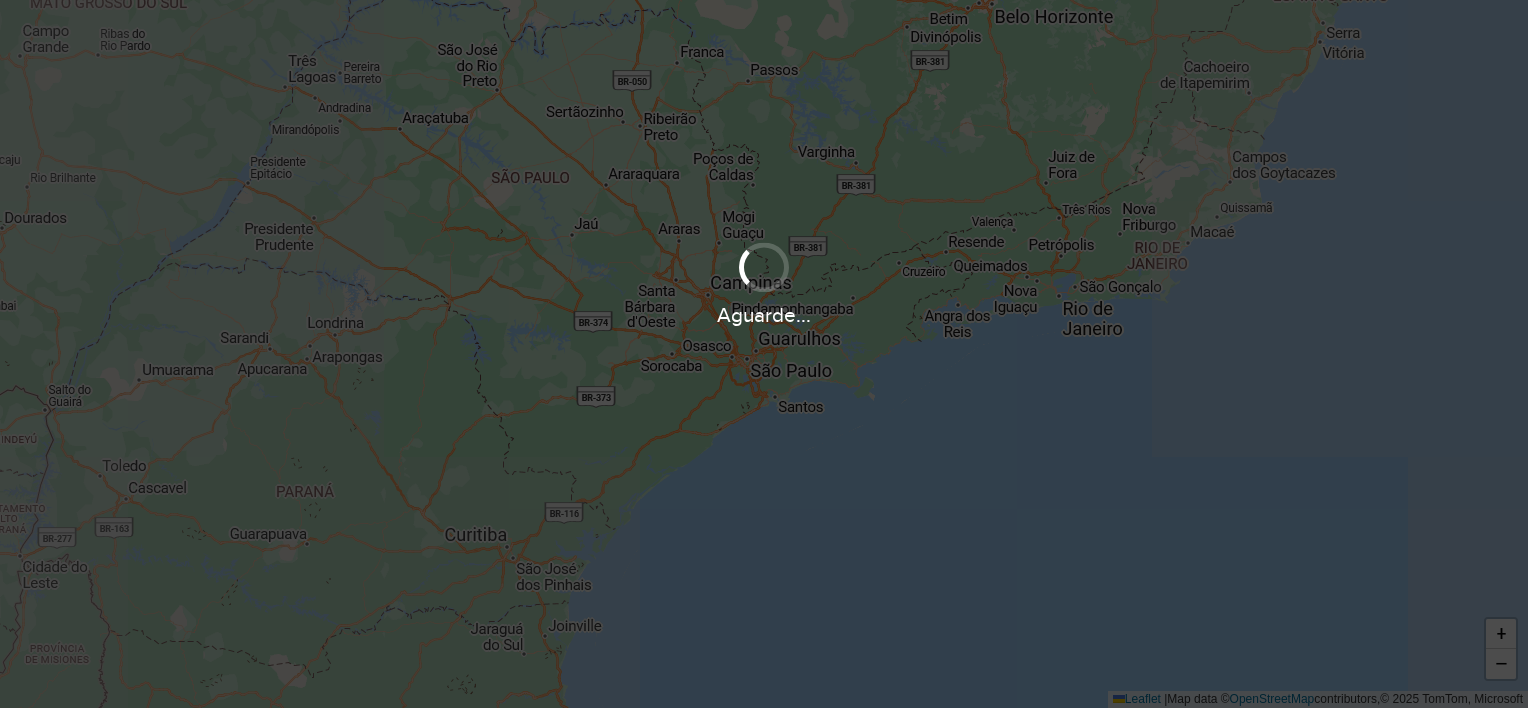 scroll, scrollTop: 0, scrollLeft: 0, axis: both 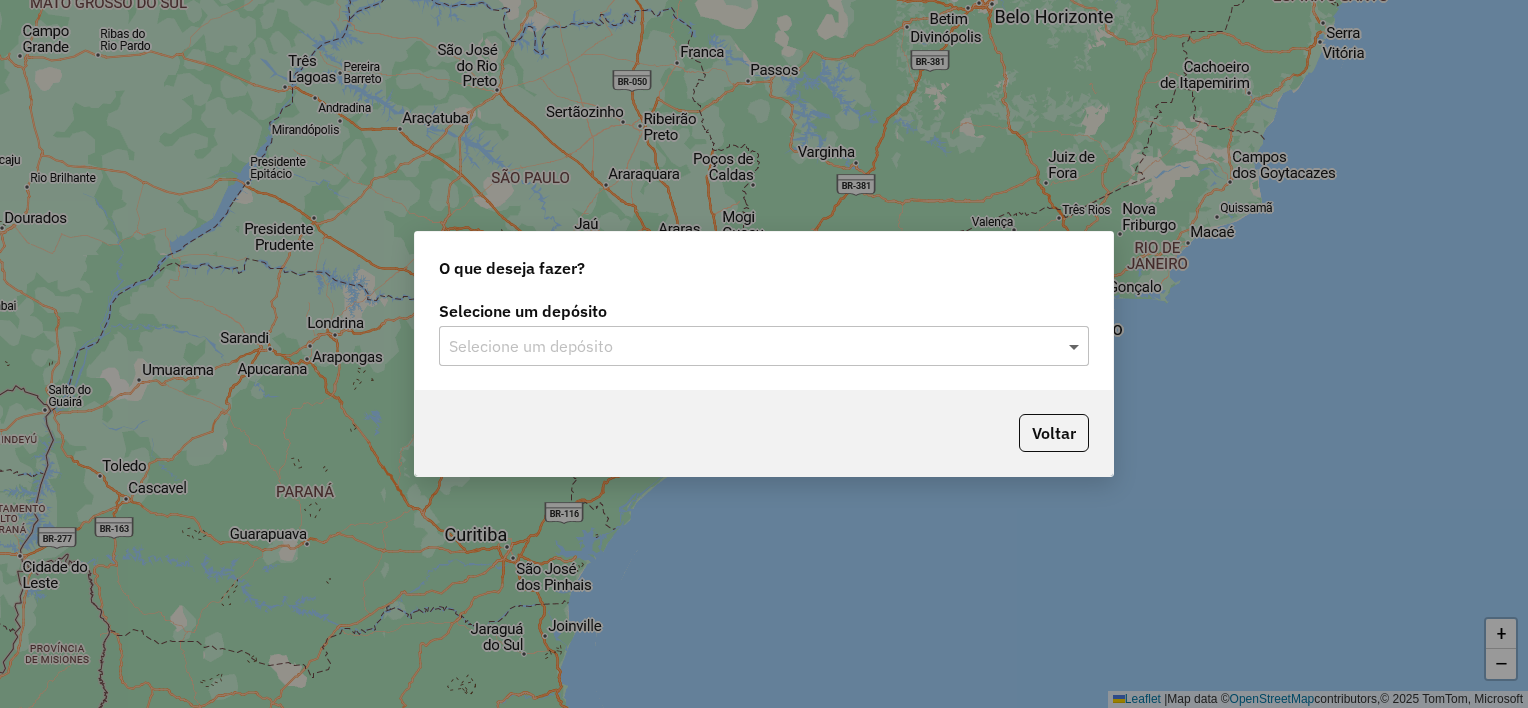 click 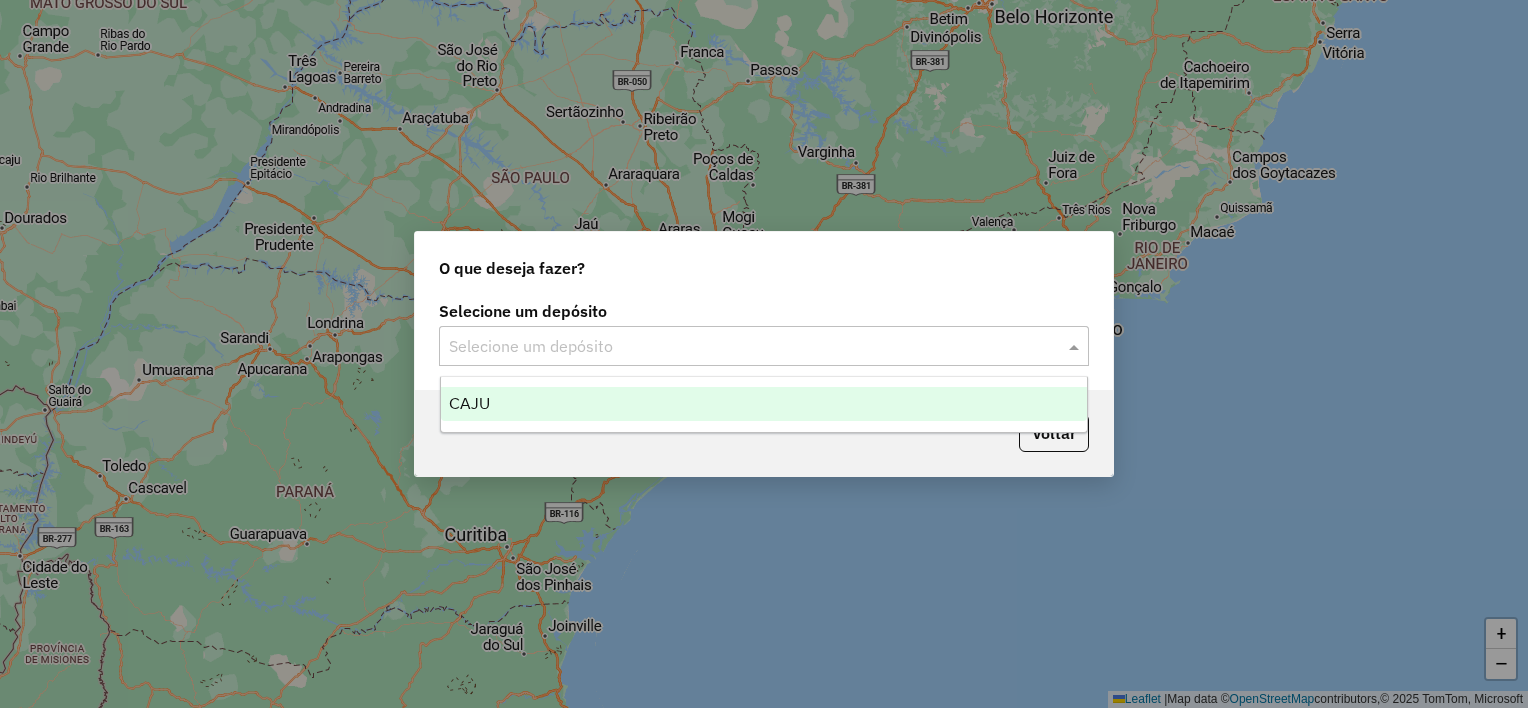 click on "CAJU" at bounding box center [764, 404] 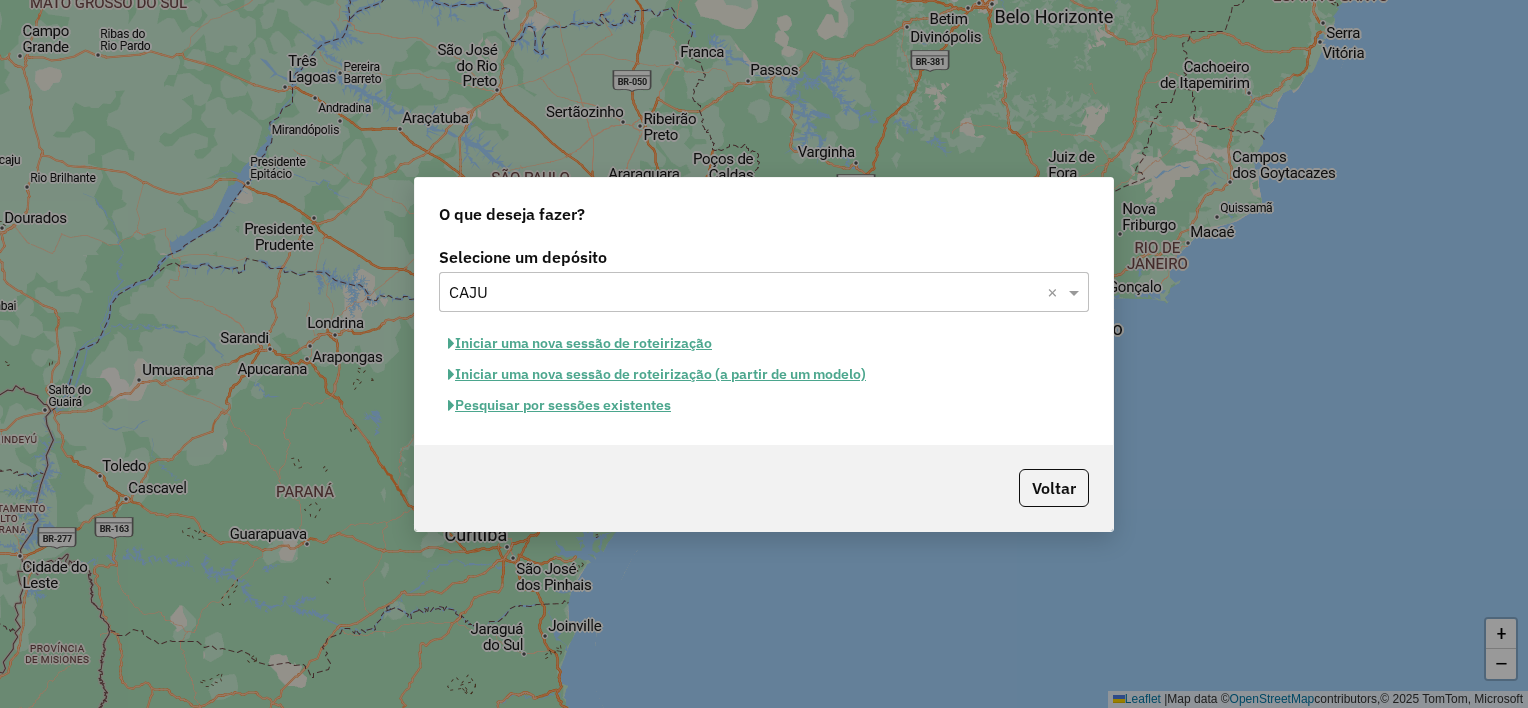 click on "Pesquisar por sessões existentes" 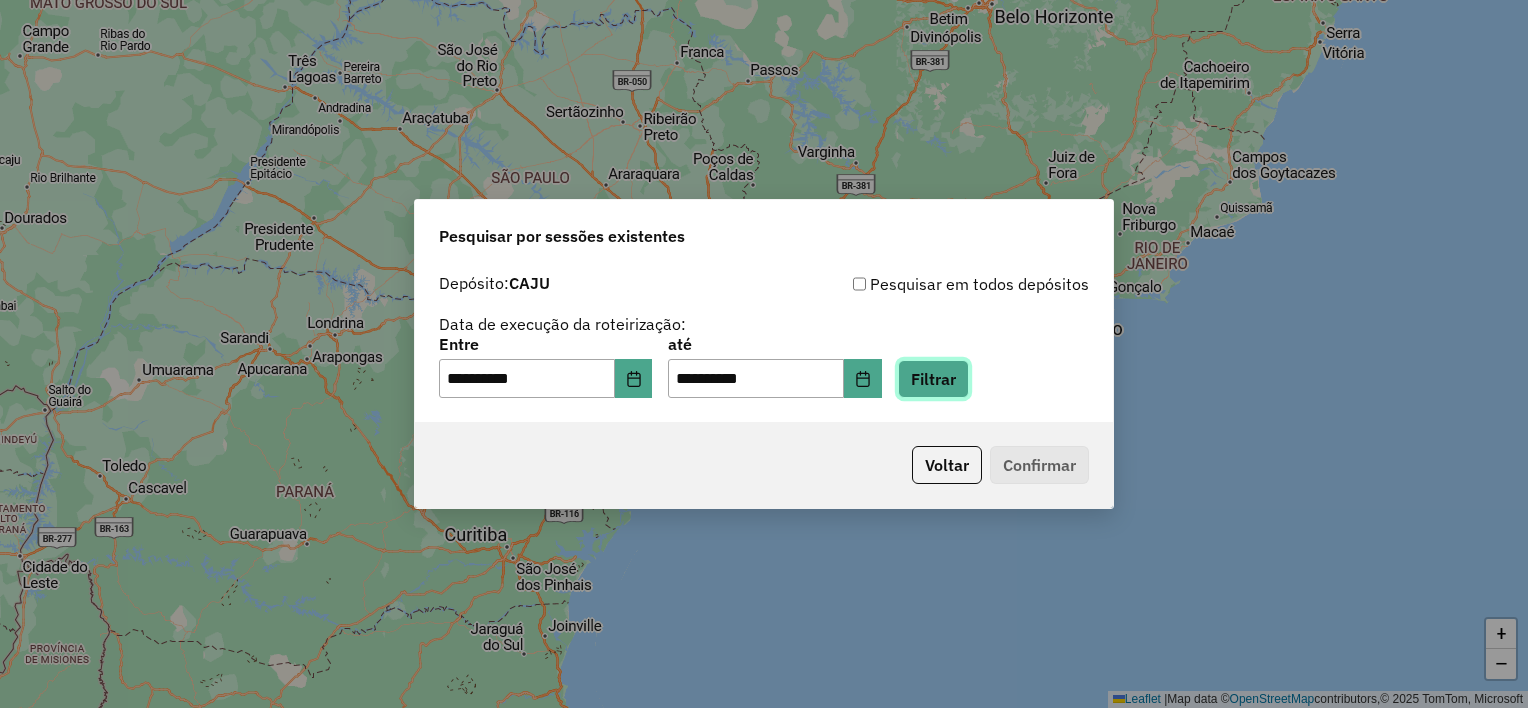 click on "Filtrar" 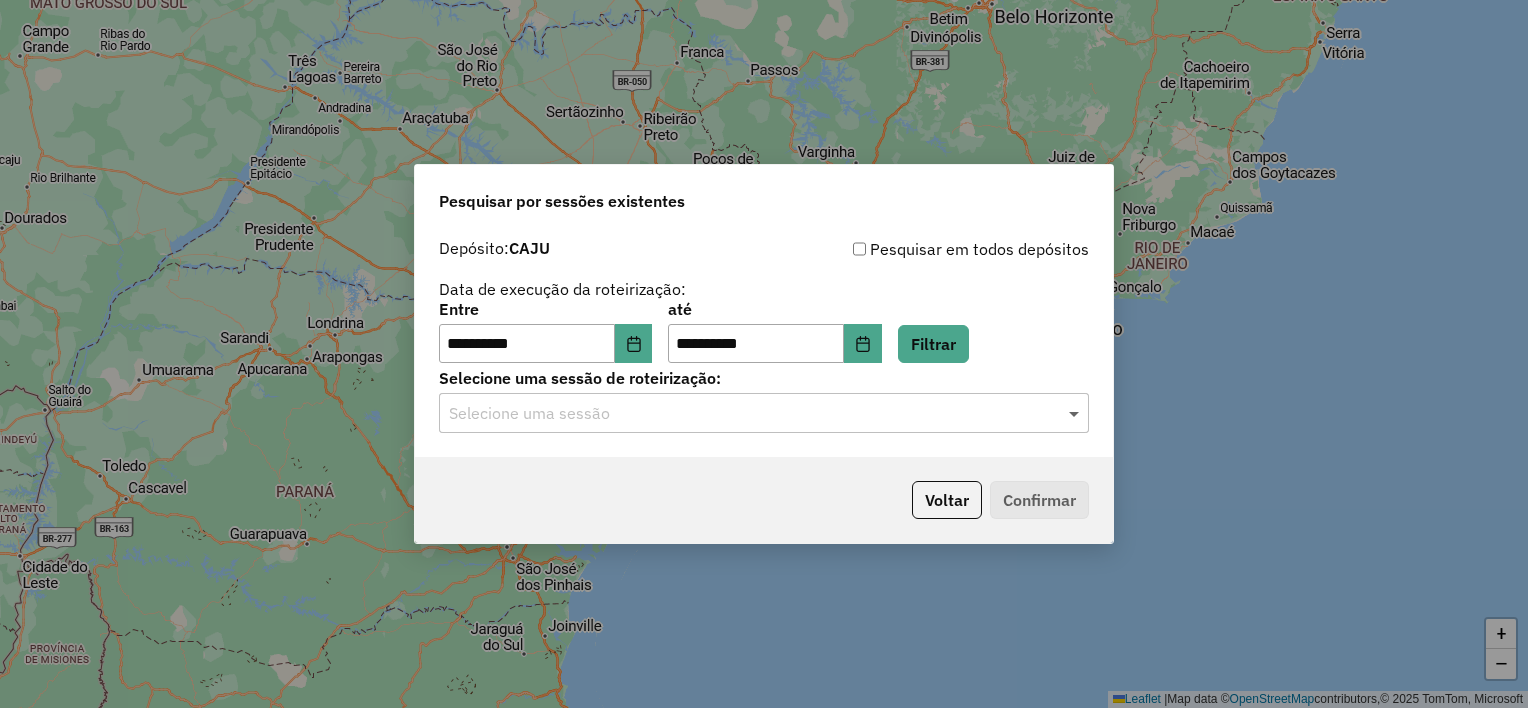 click 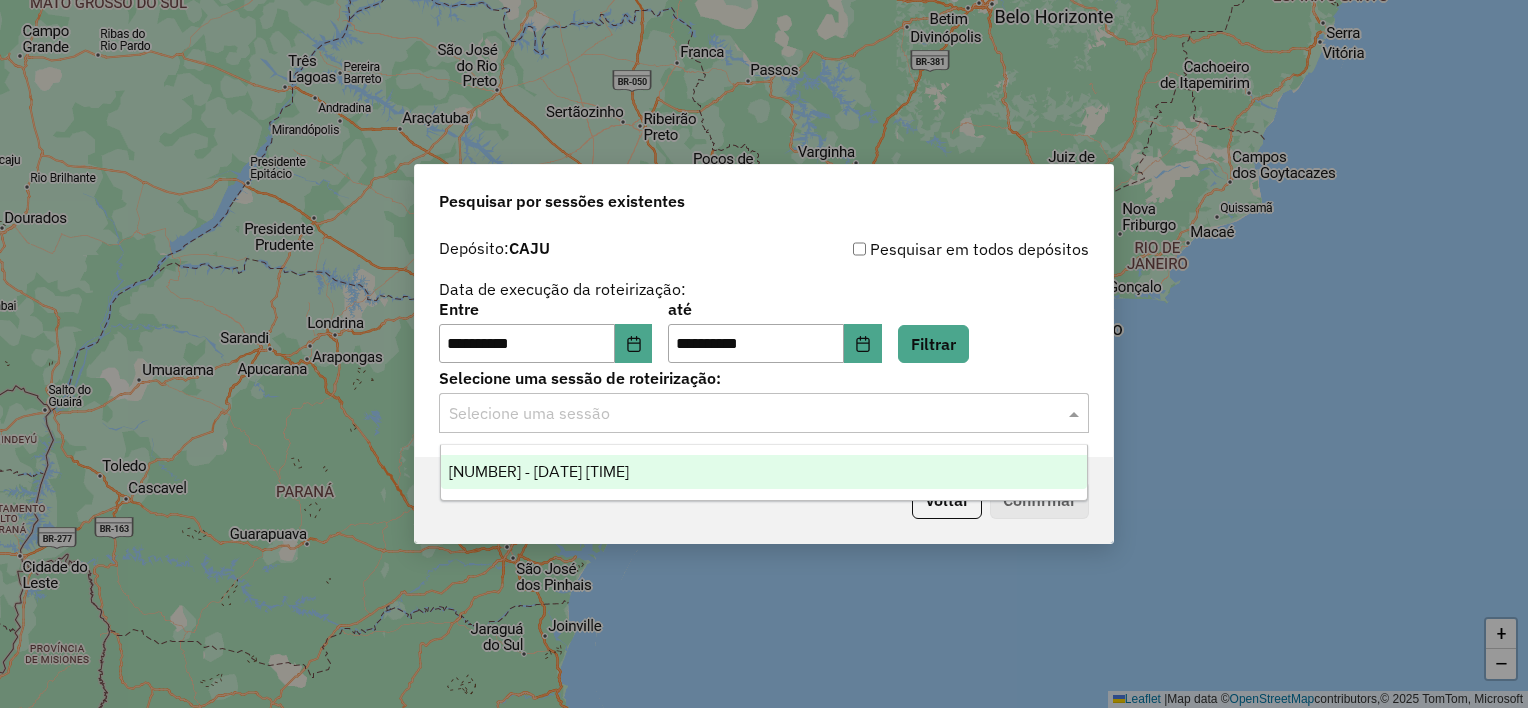 click on "[NUMBER] - [DATE] [TIME]" at bounding box center [539, 471] 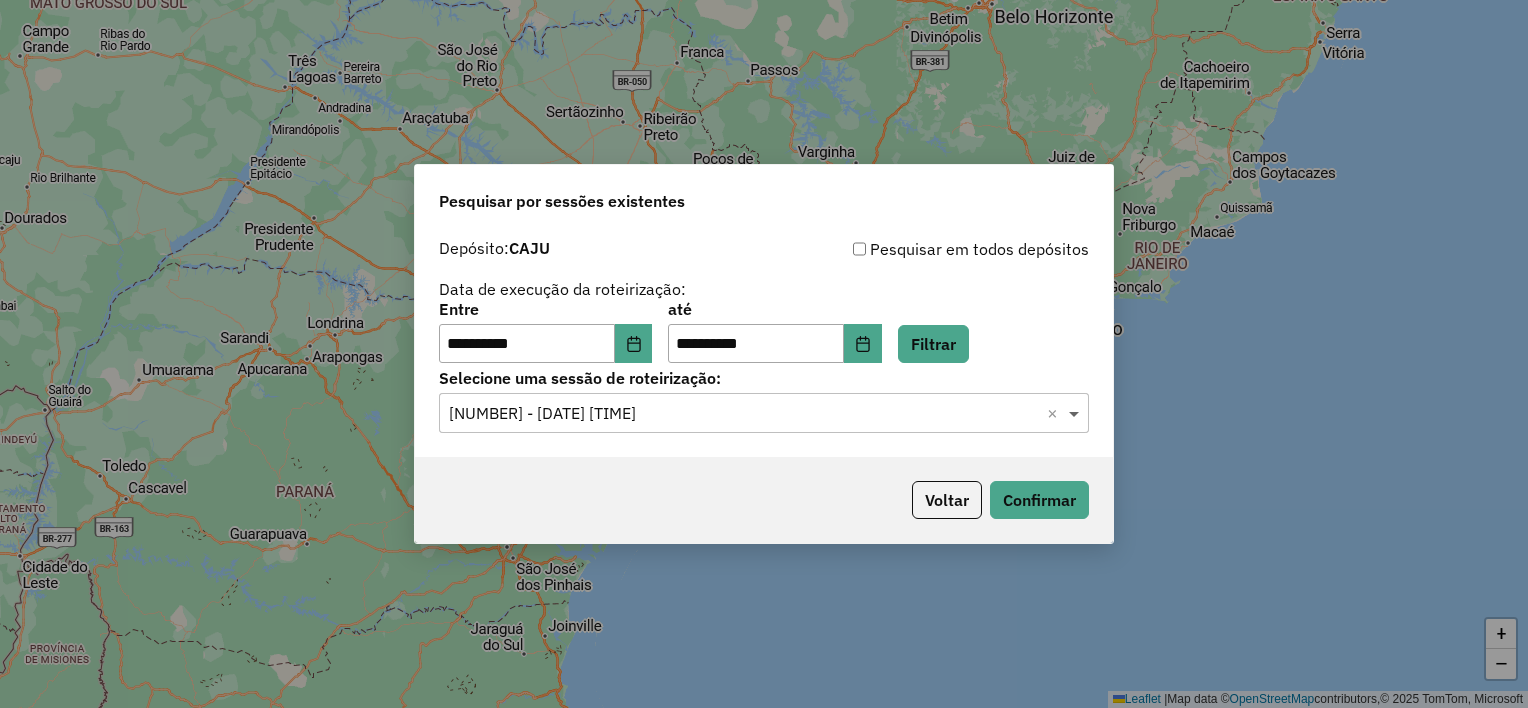 click 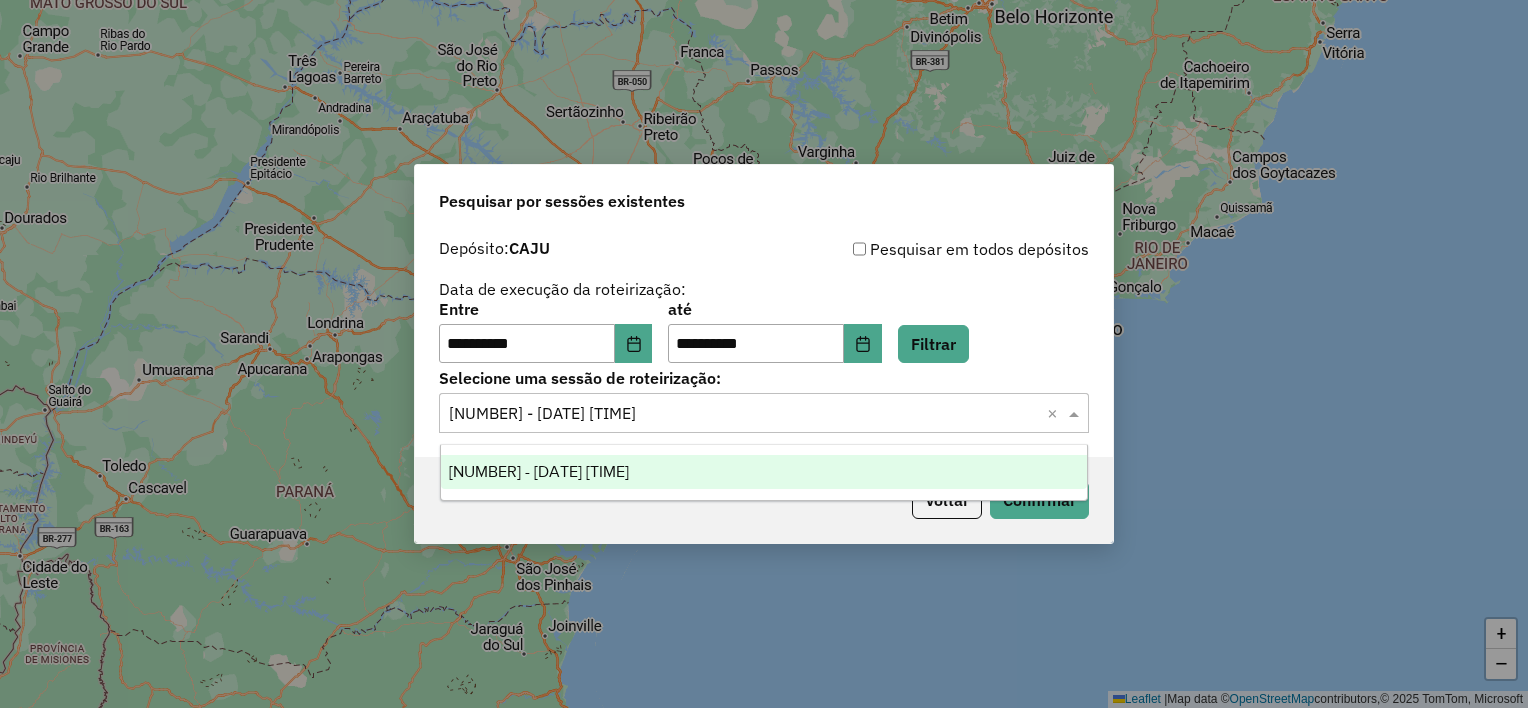 click 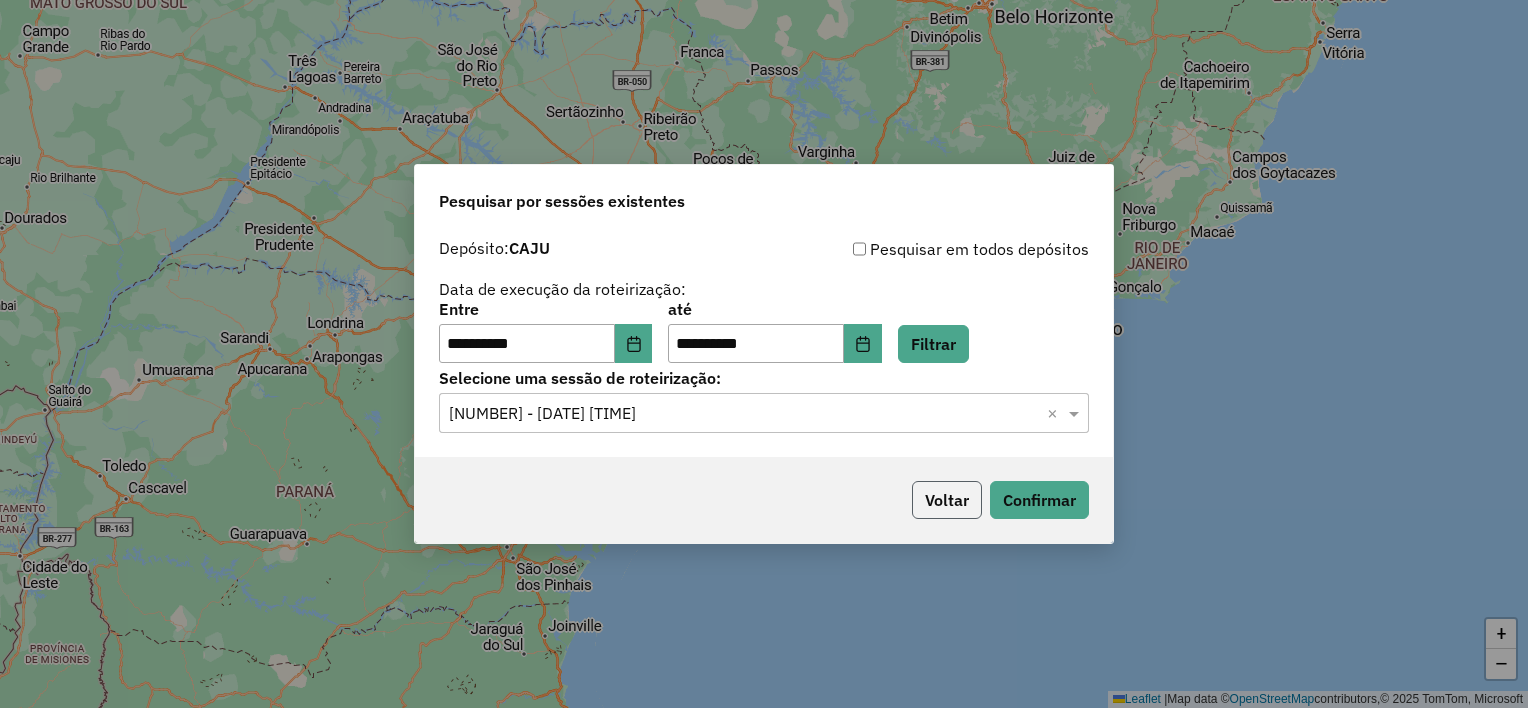 click on "Voltar" 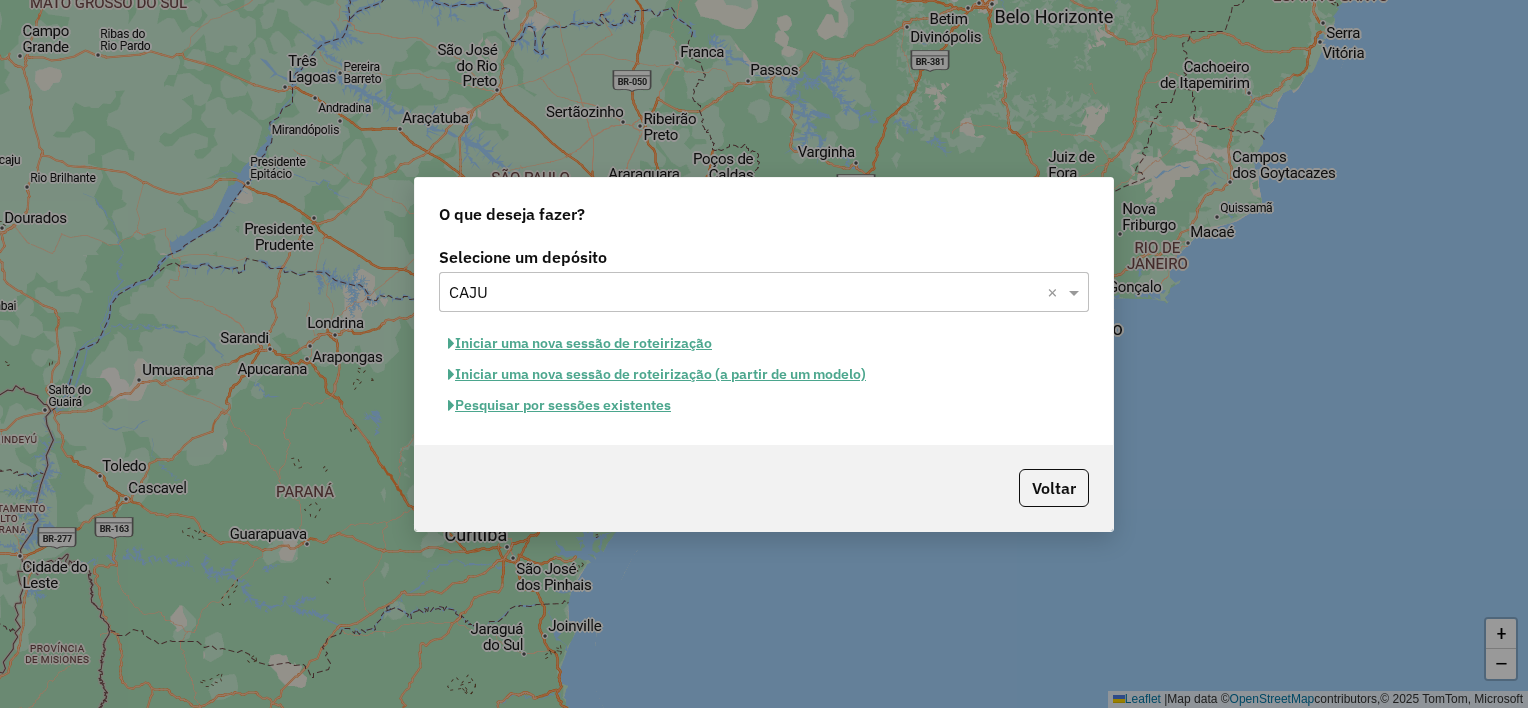click on "Iniciar uma nova sessão de roteirização" 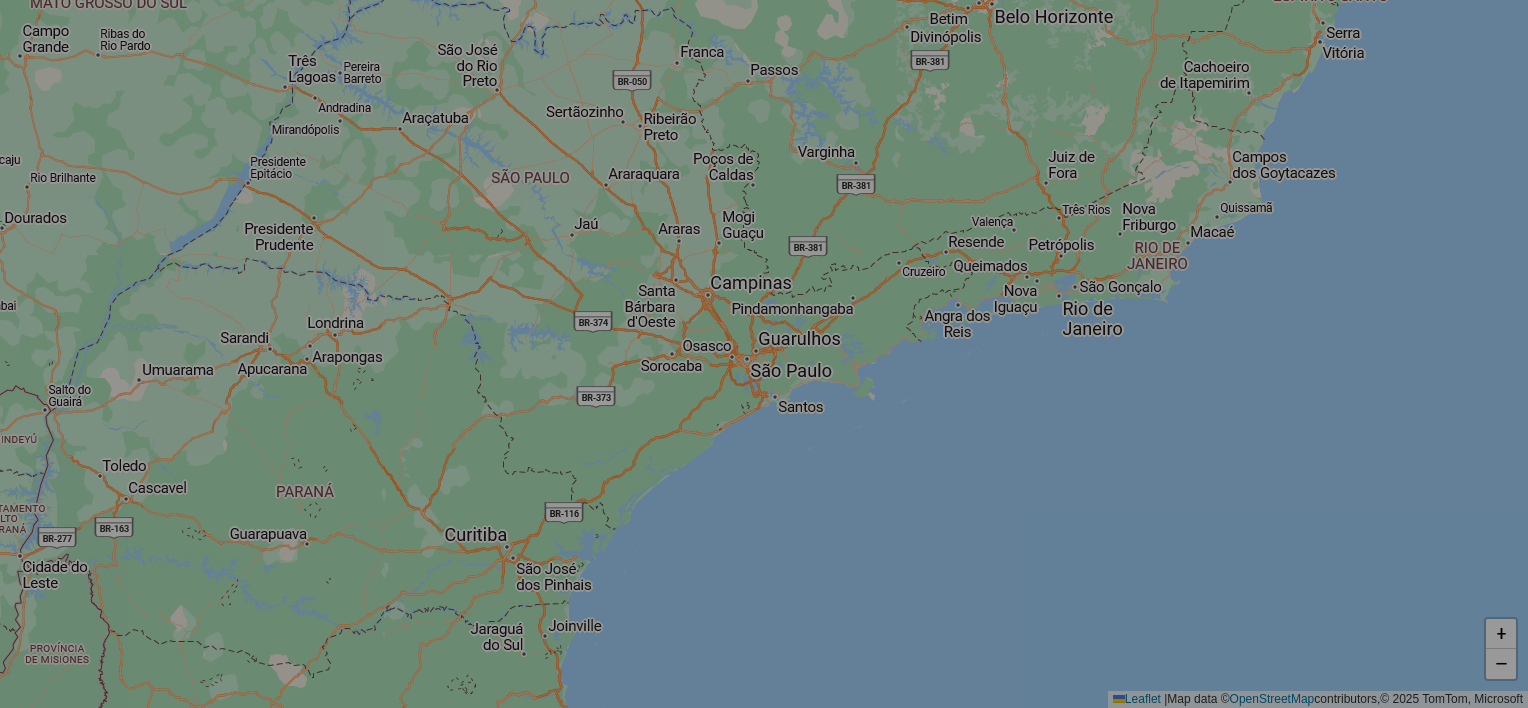 select on "*" 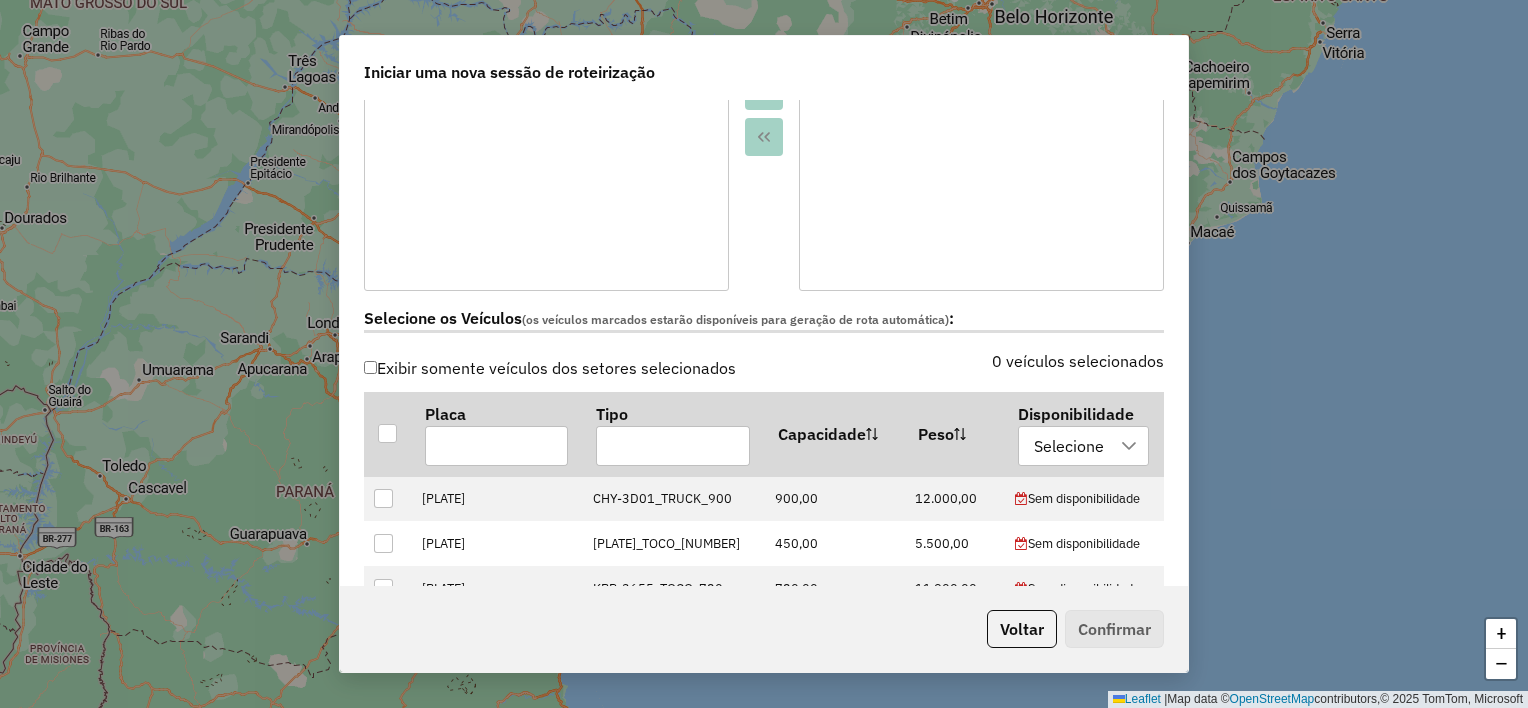 scroll, scrollTop: 600, scrollLeft: 0, axis: vertical 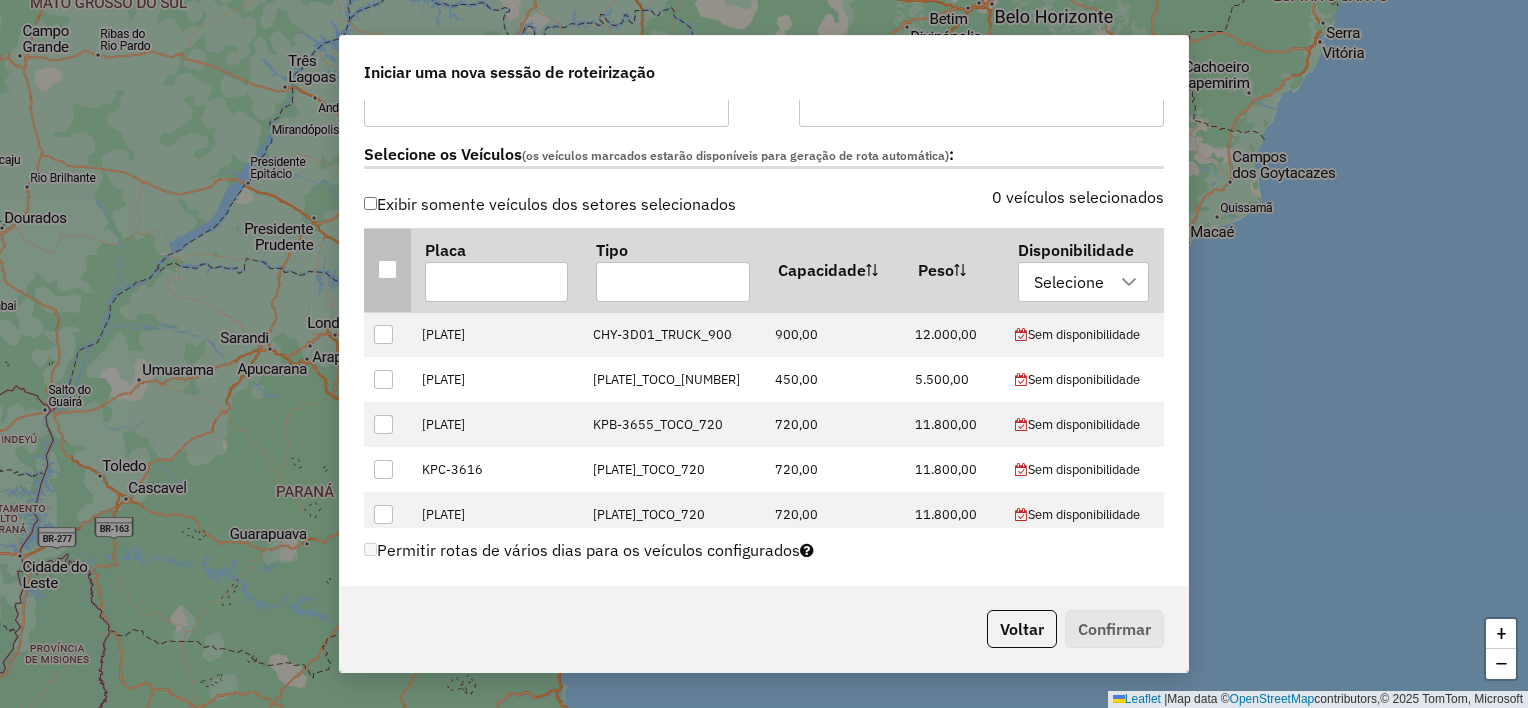 click at bounding box center [387, 269] 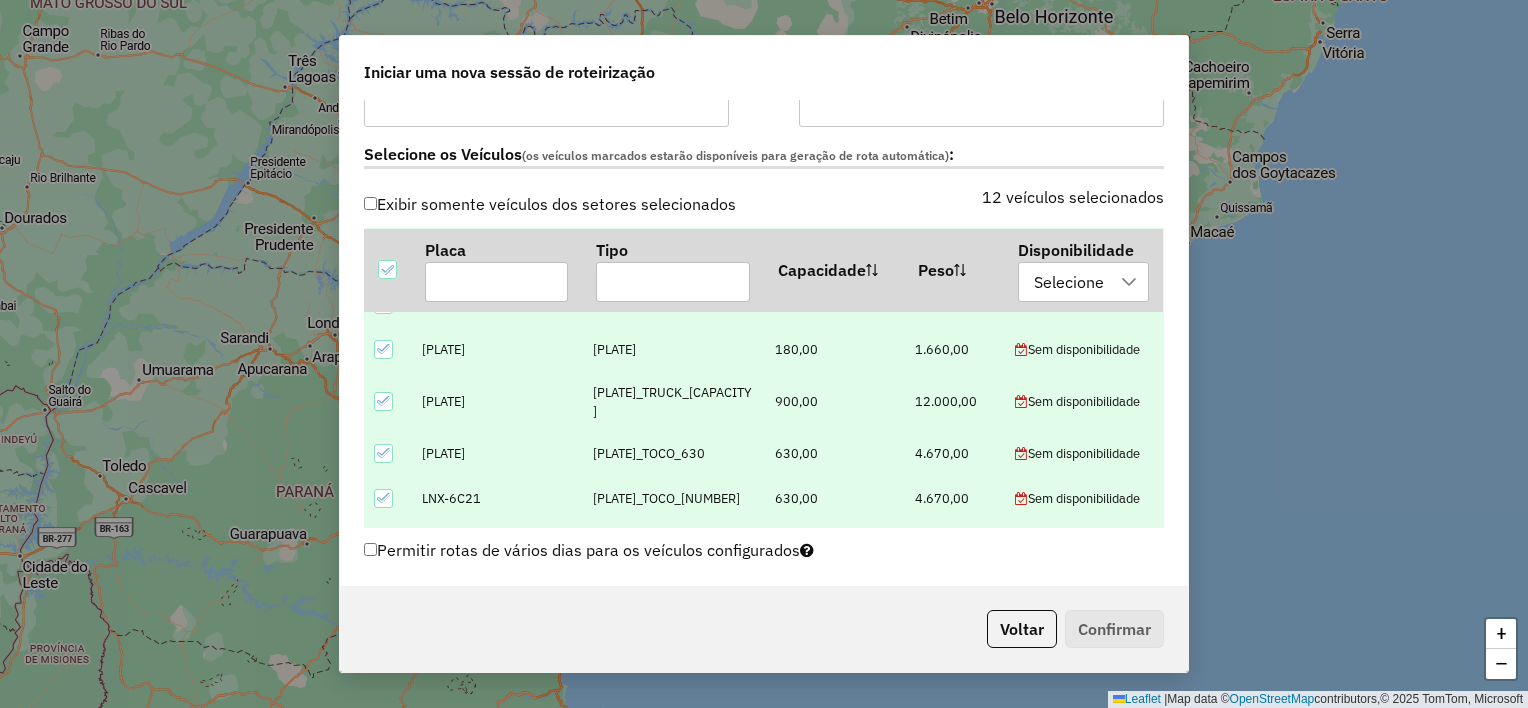 scroll, scrollTop: 324, scrollLeft: 0, axis: vertical 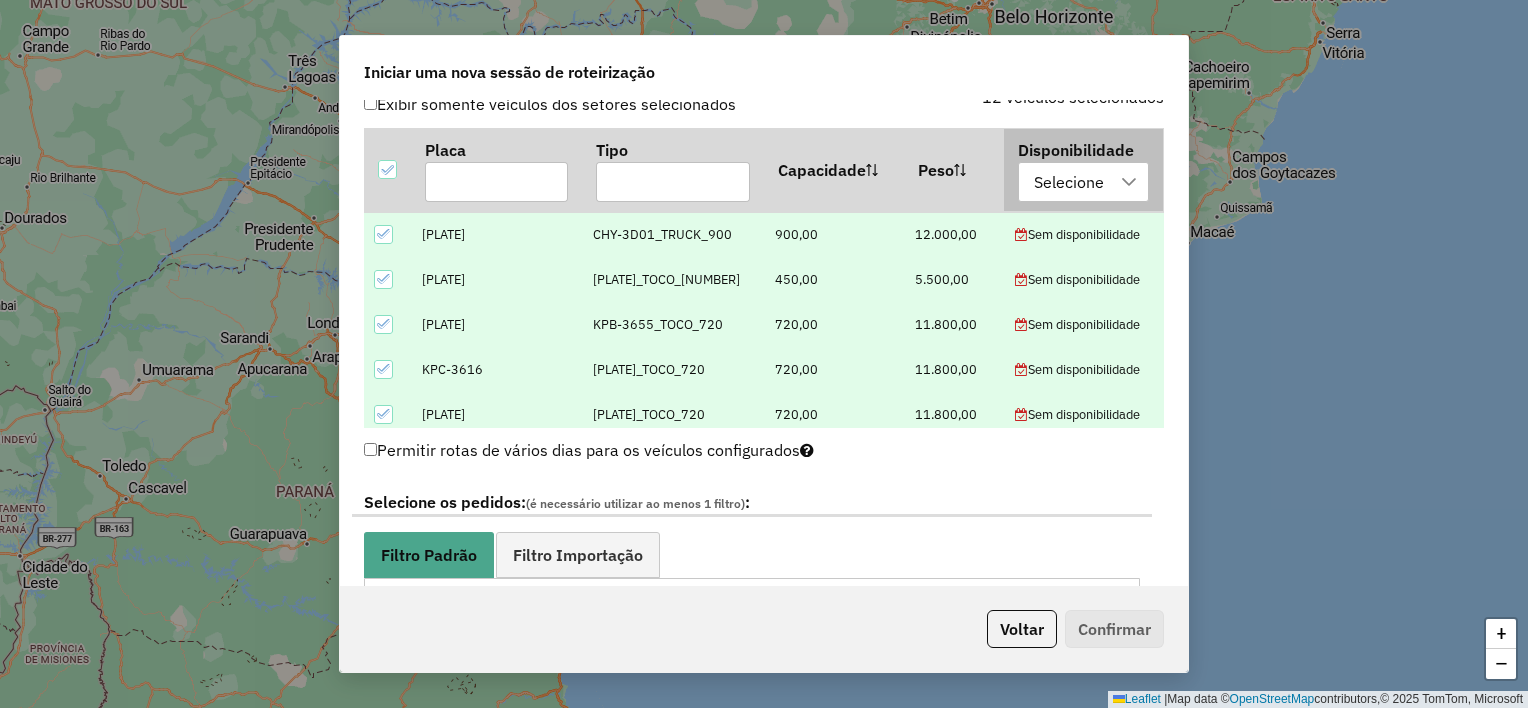 click 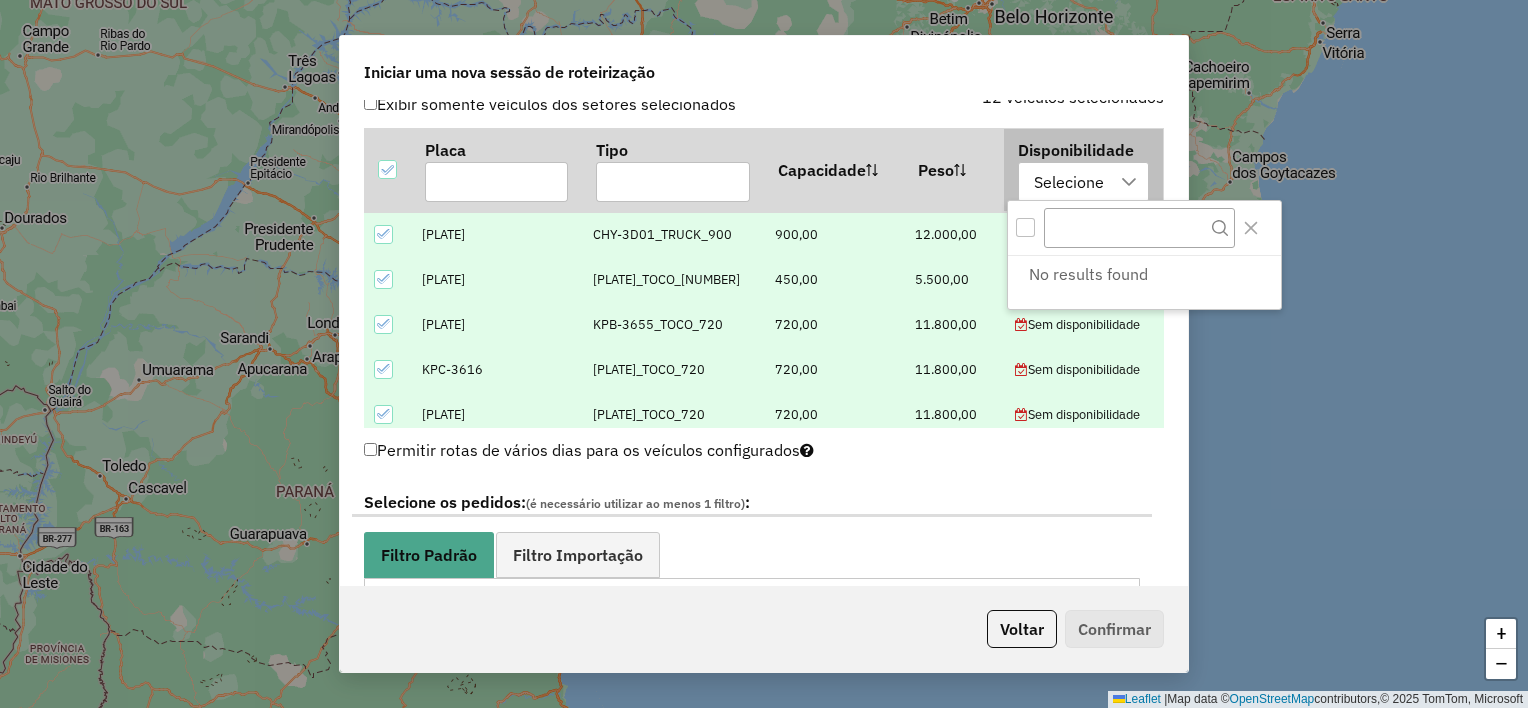 click 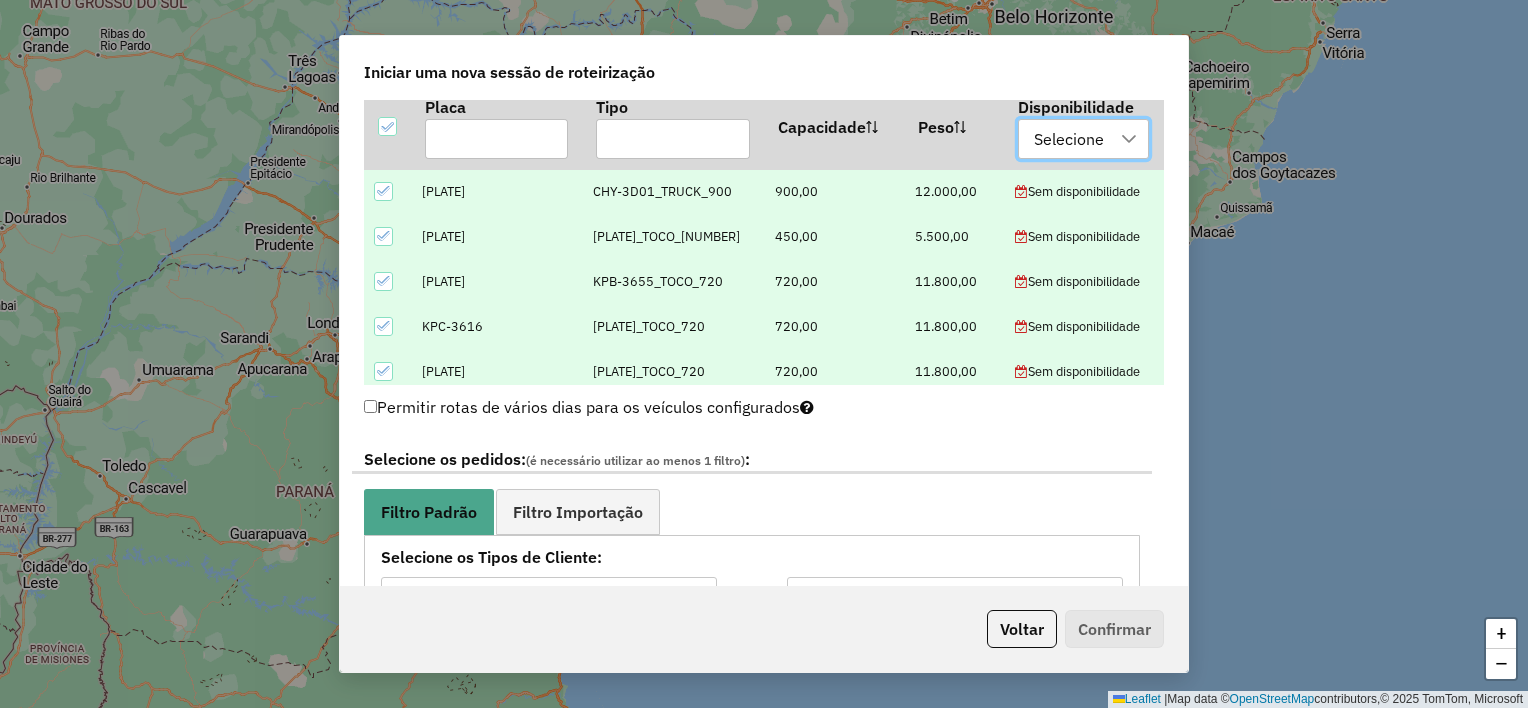 scroll, scrollTop: 700, scrollLeft: 0, axis: vertical 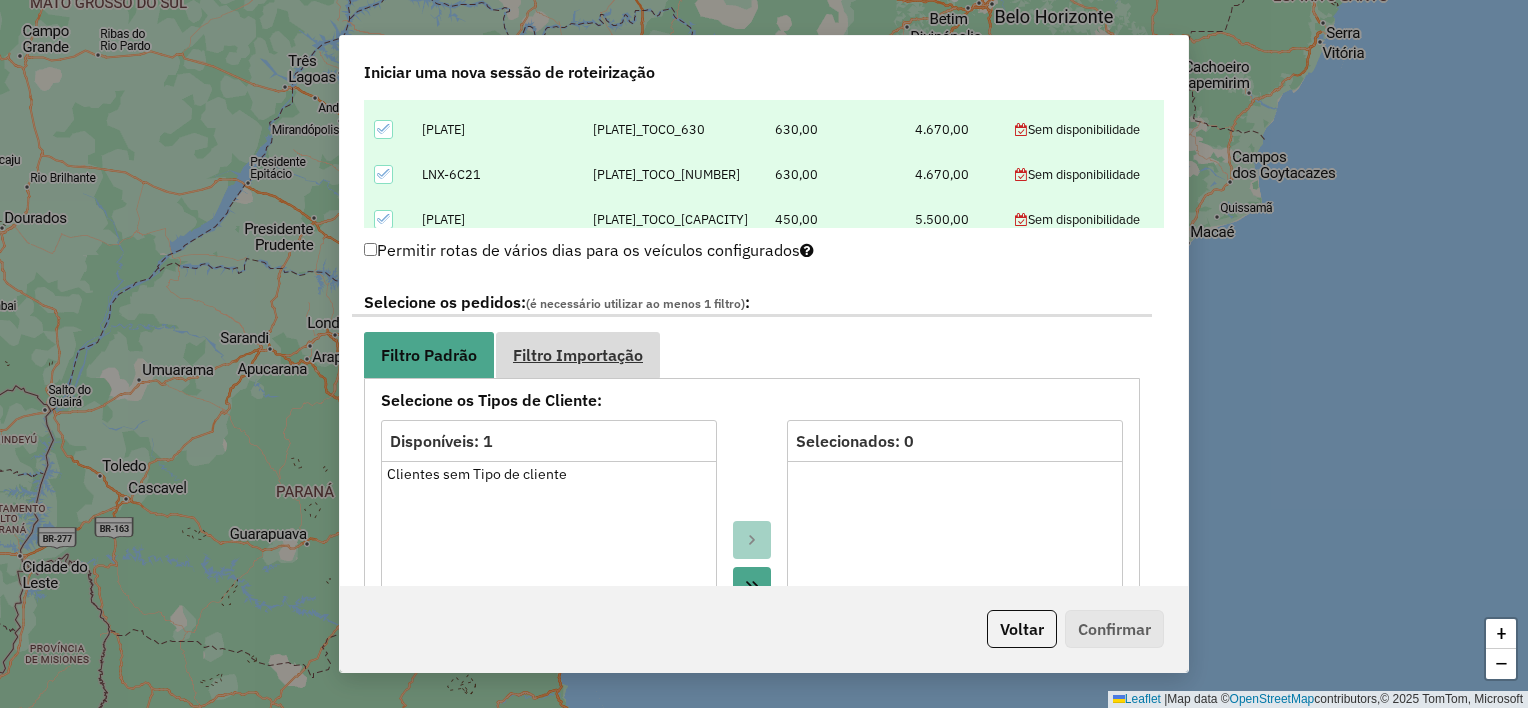 click on "Filtro Importação" at bounding box center [578, 355] 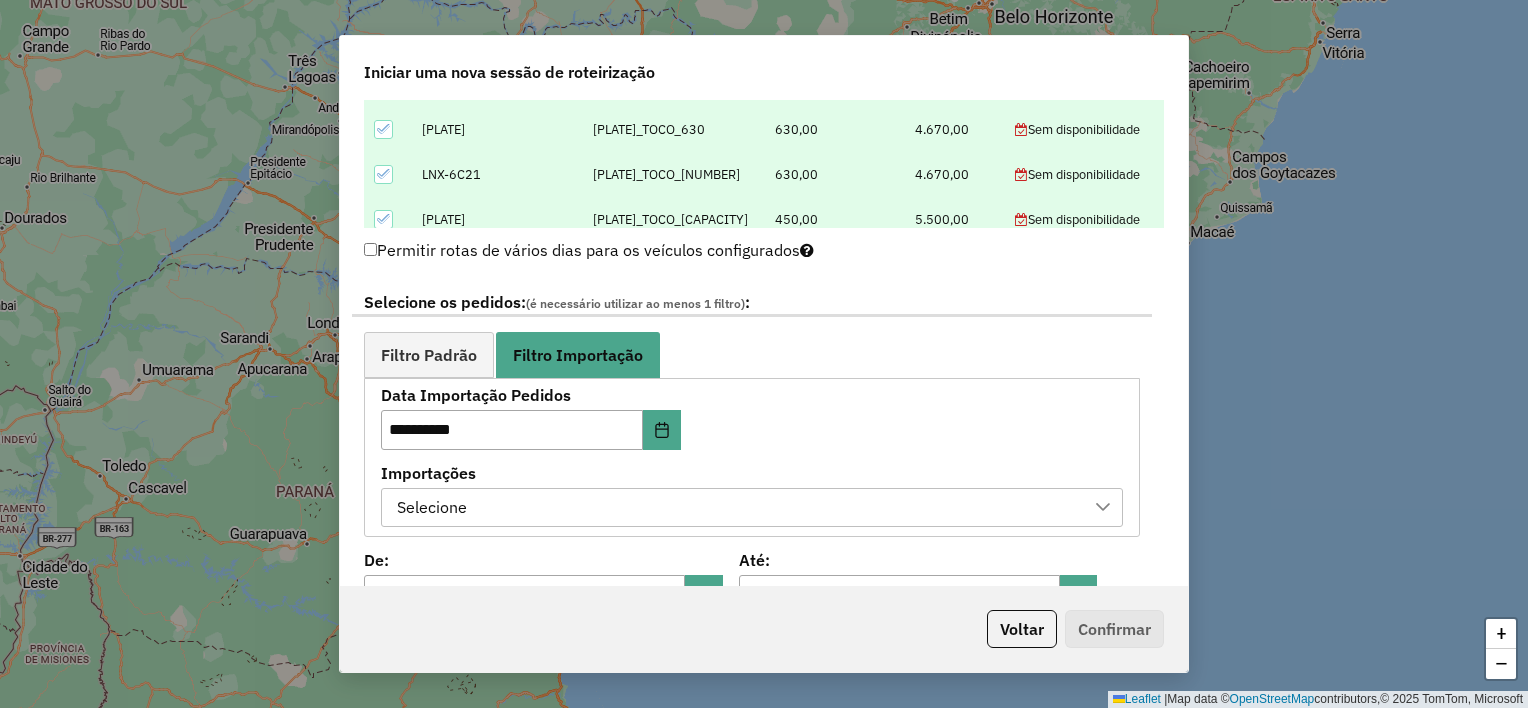 click 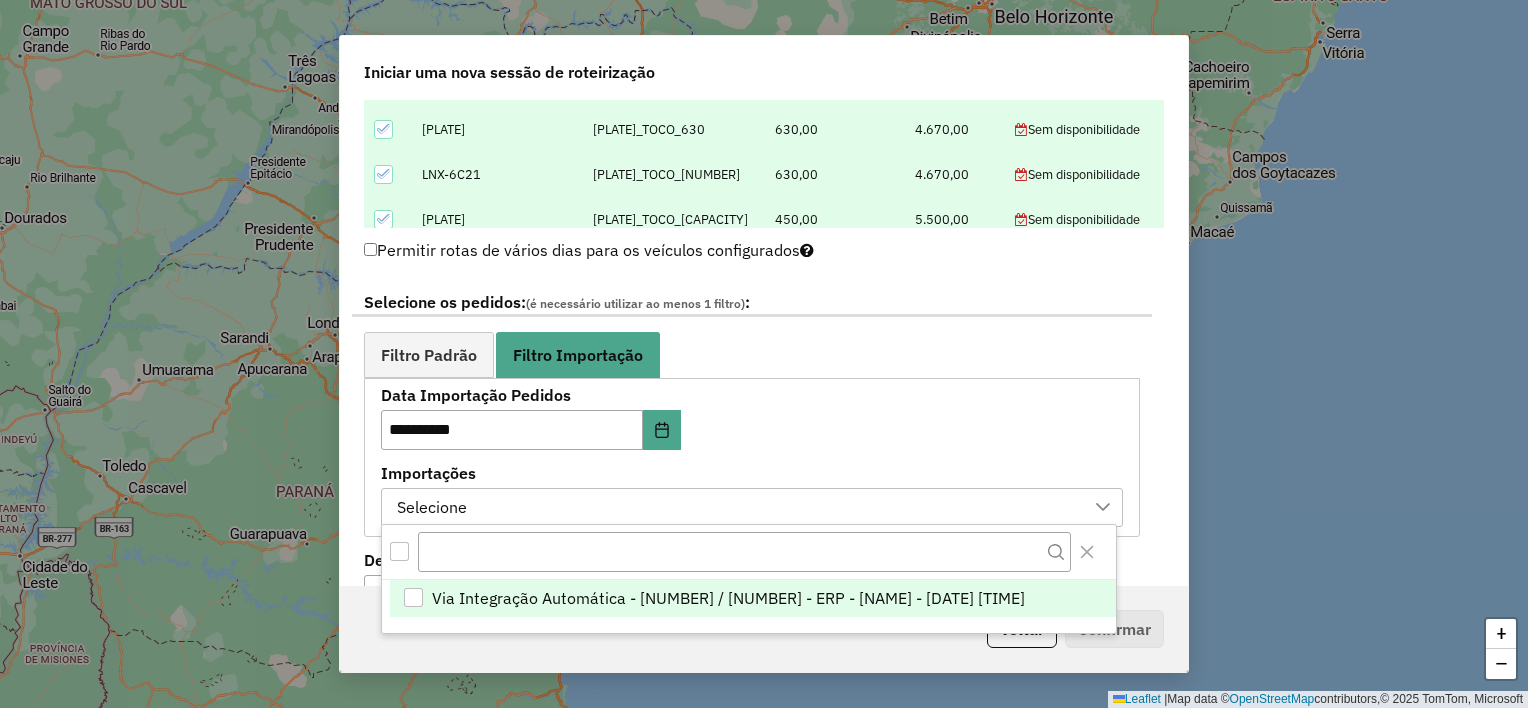 click on "Via Integração Automática - [NUMBER] / [NUMBER] - ERP - [NAME] - [DATE] [TIME]" at bounding box center [728, 598] 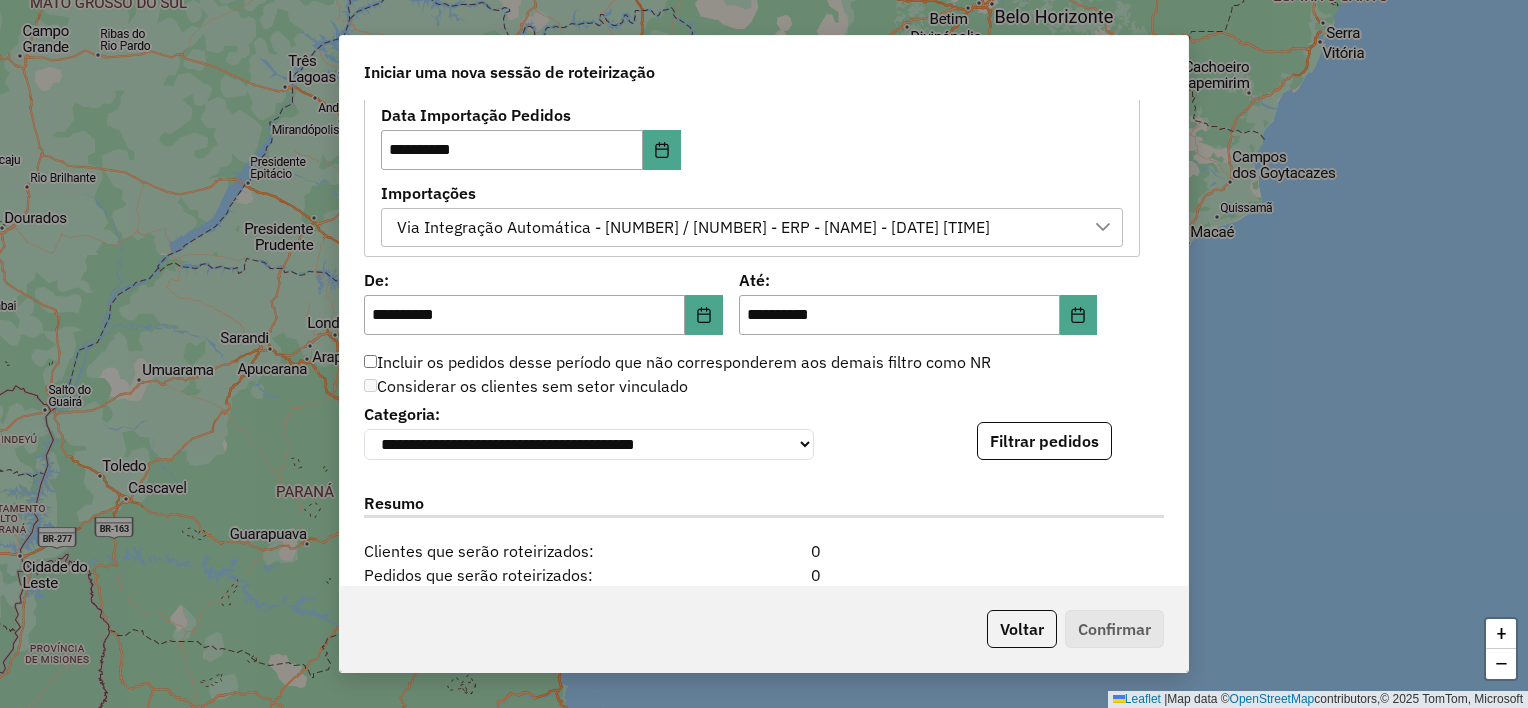 scroll, scrollTop: 1166, scrollLeft: 0, axis: vertical 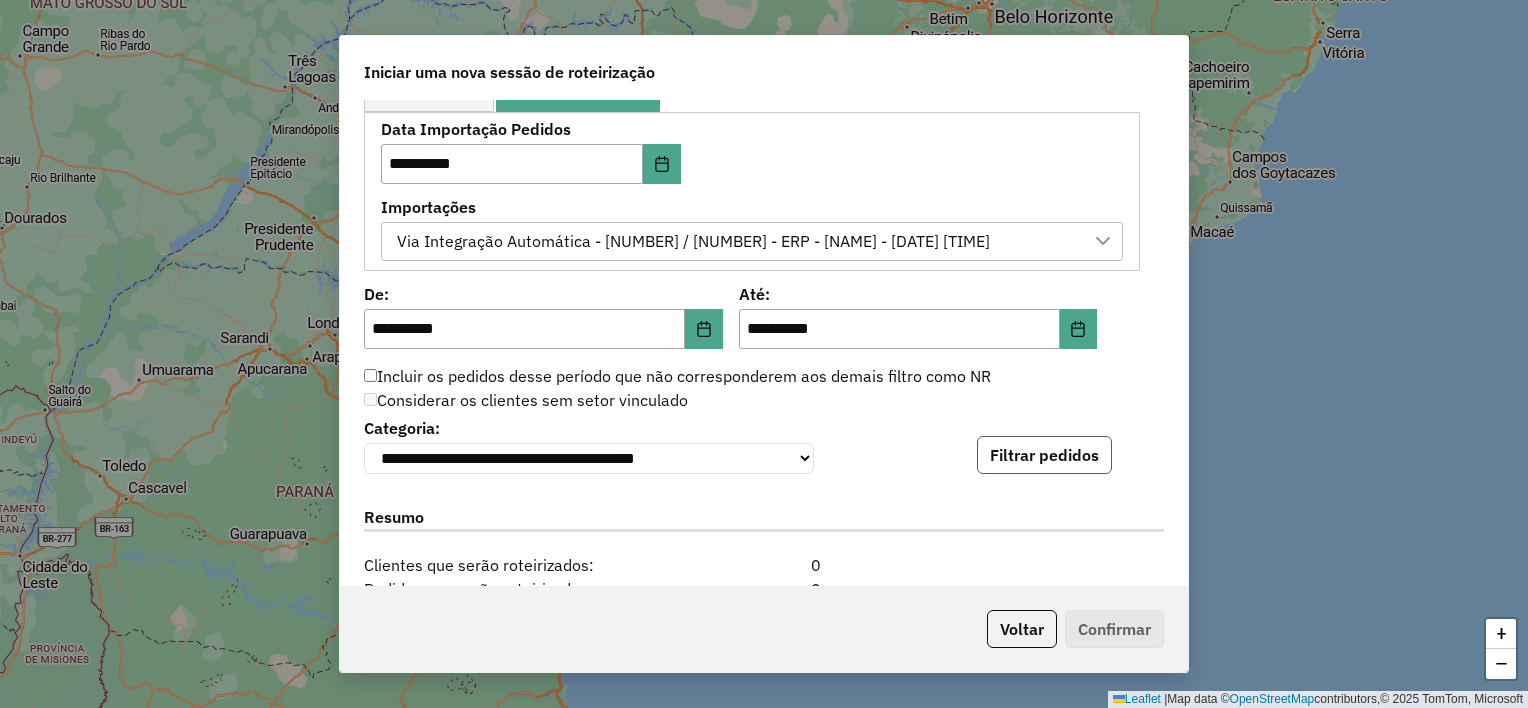 click on "Filtrar pedidos" 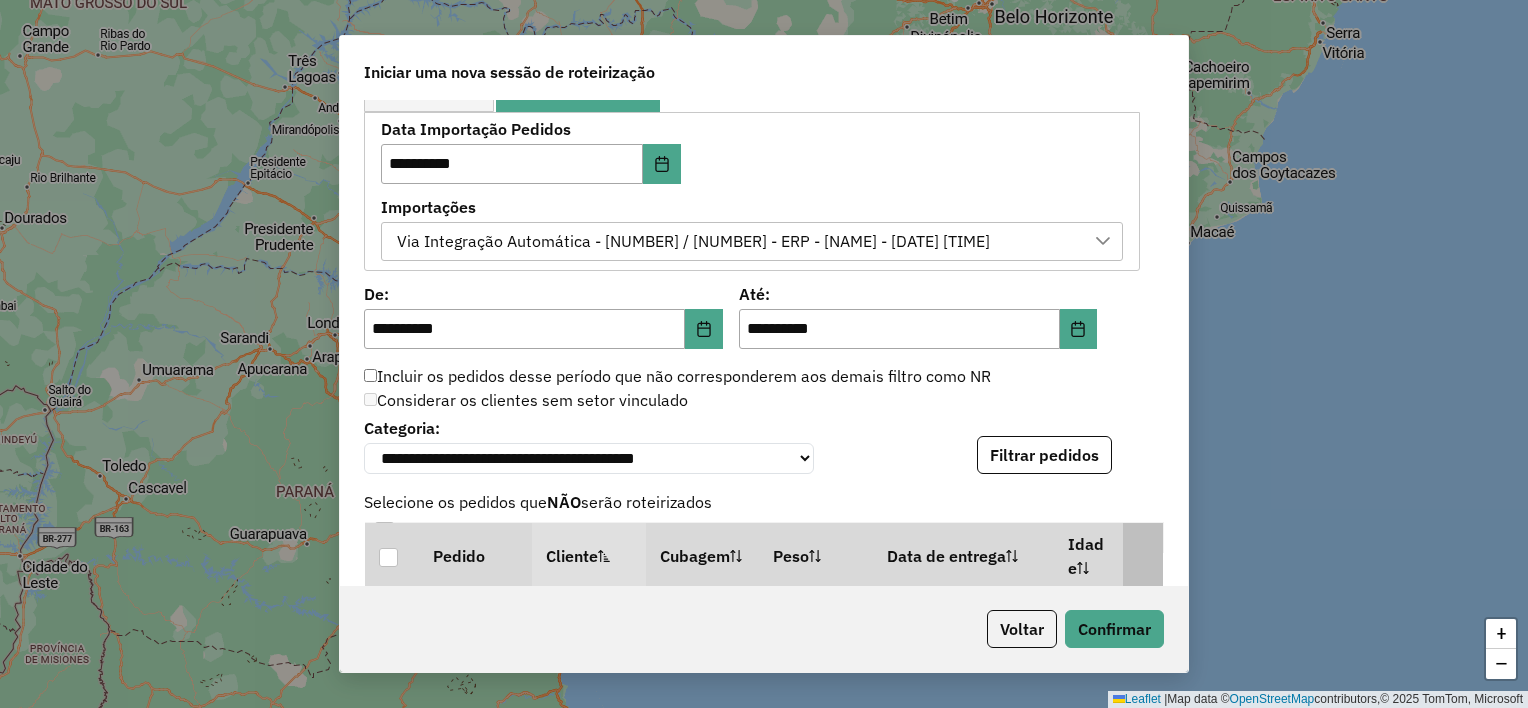 scroll, scrollTop: 300, scrollLeft: 0, axis: vertical 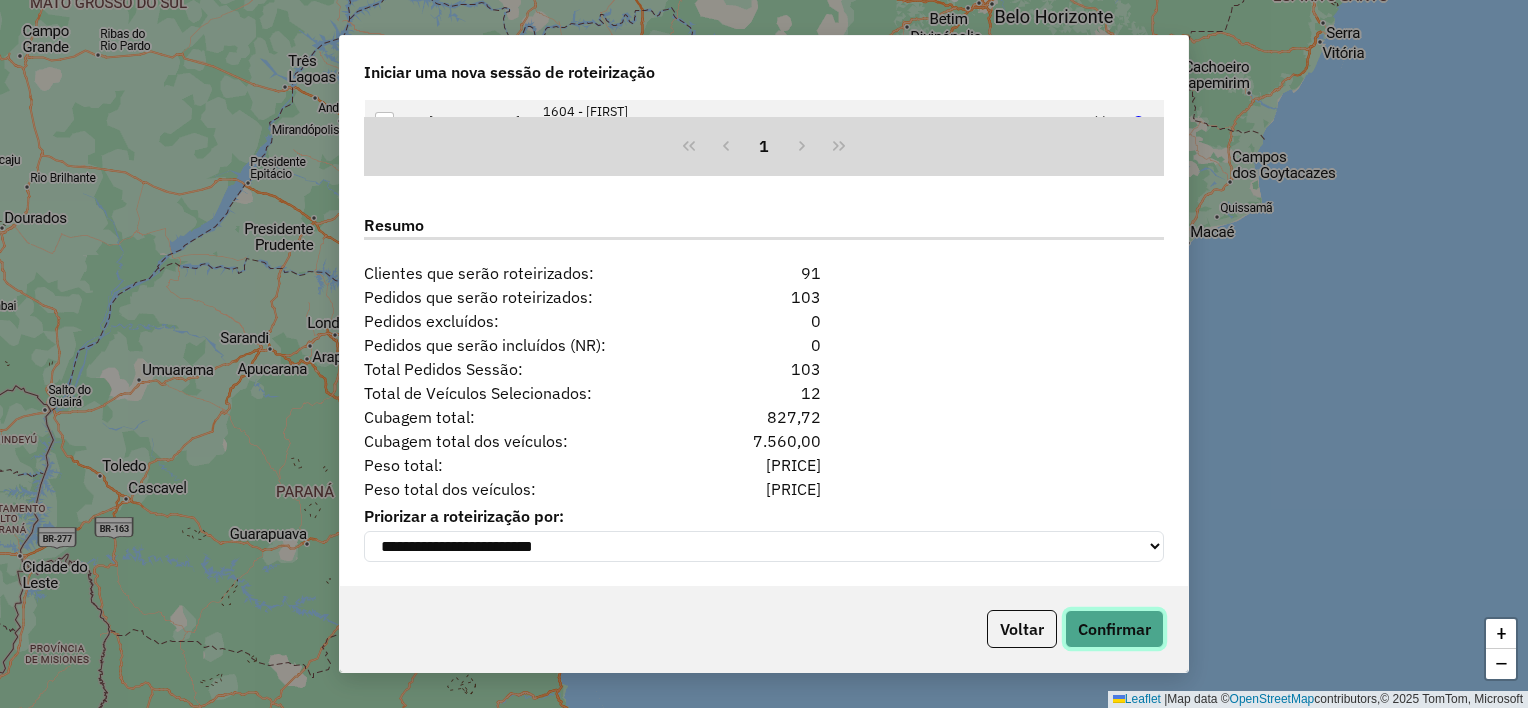 click on "Confirmar" 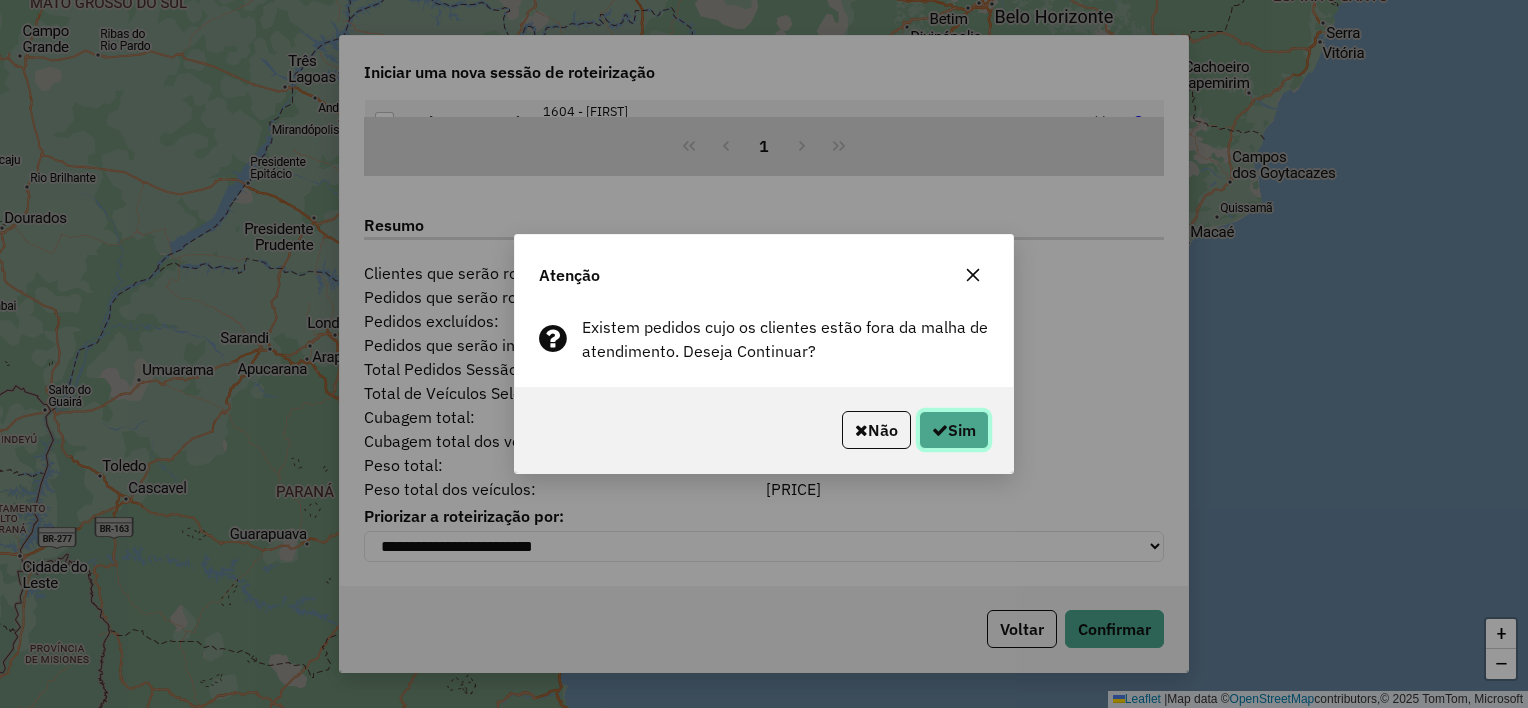 click on "Sim" 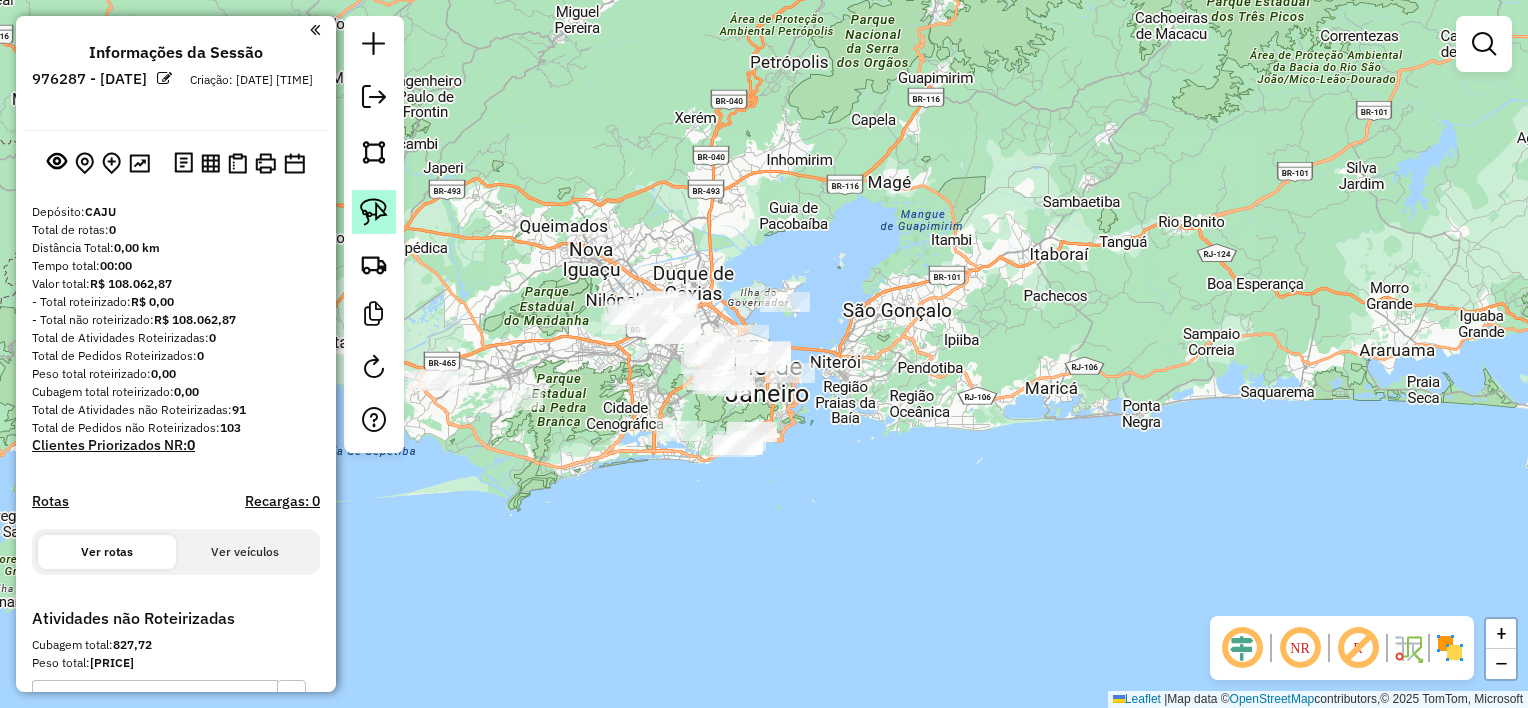 click 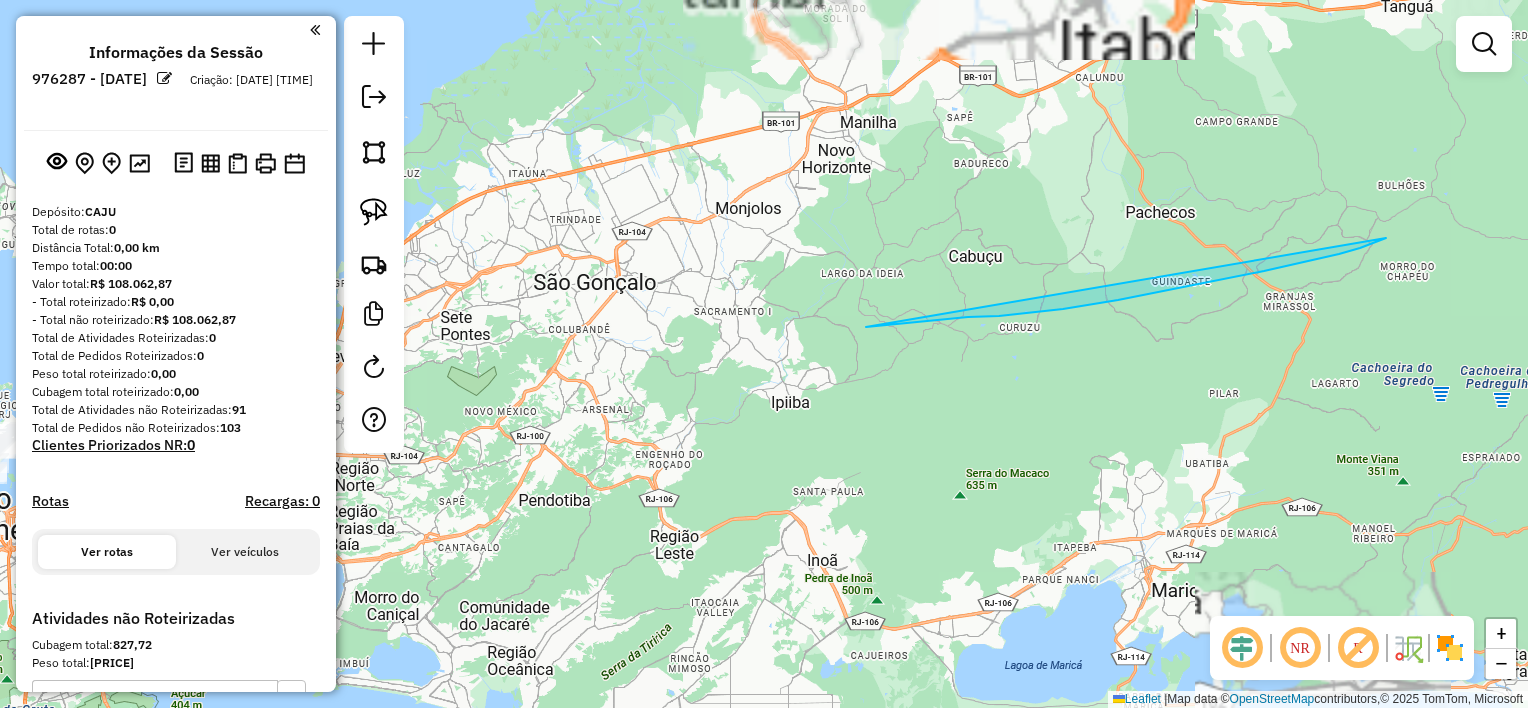 drag, startPoint x: 866, startPoint y: 327, endPoint x: 1386, endPoint y: 238, distance: 527.56134 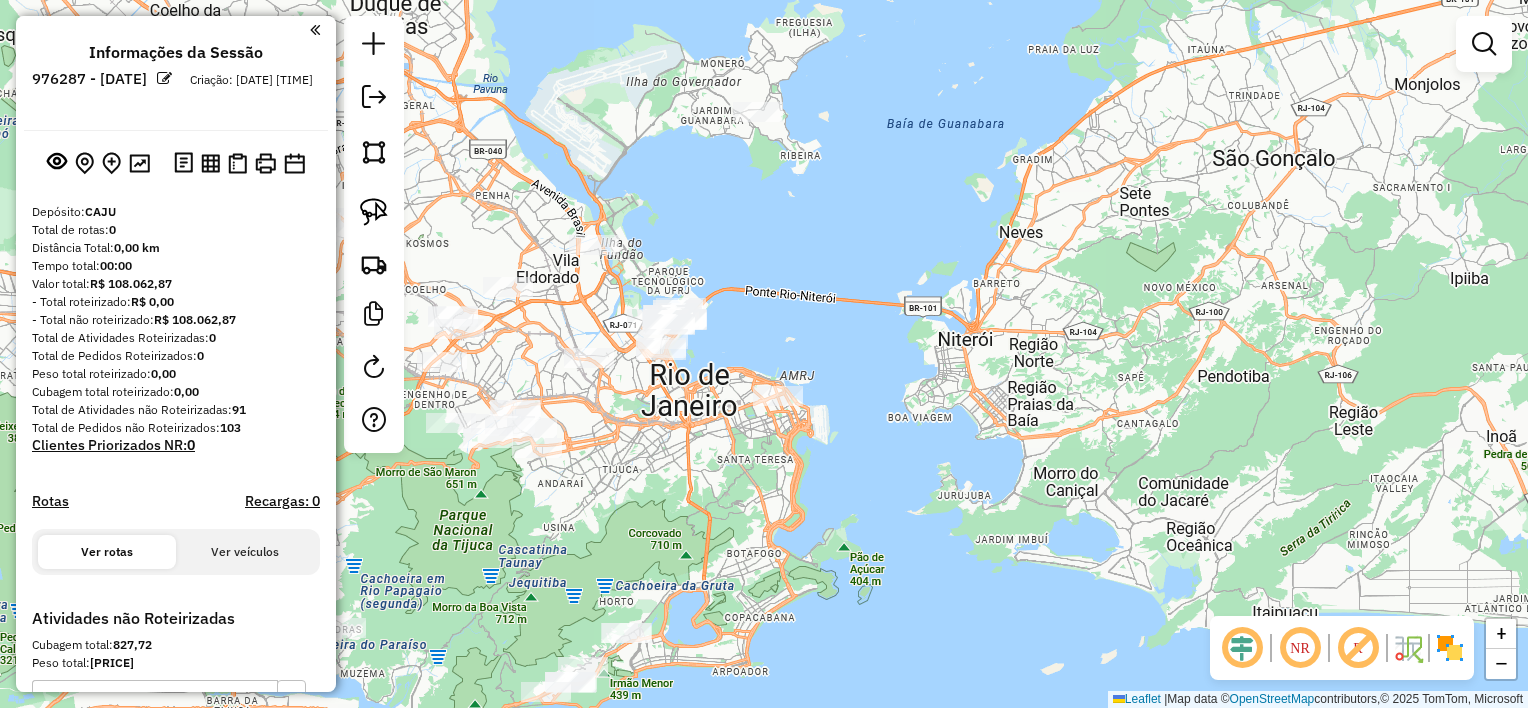 drag, startPoint x: 852, startPoint y: 376, endPoint x: 1531, endPoint y: 252, distance: 690.2297 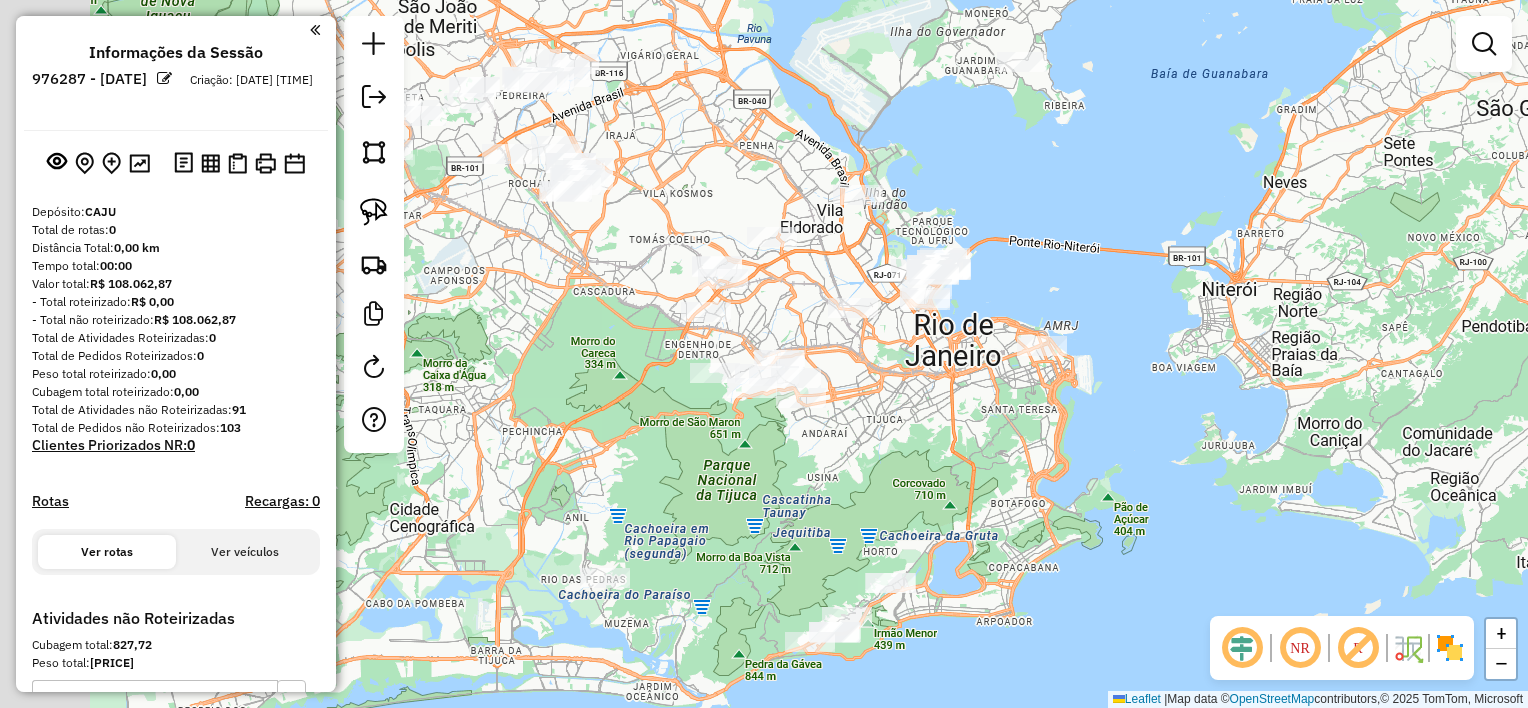 drag, startPoint x: 1032, startPoint y: 299, endPoint x: 1296, endPoint y: 249, distance: 268.69315 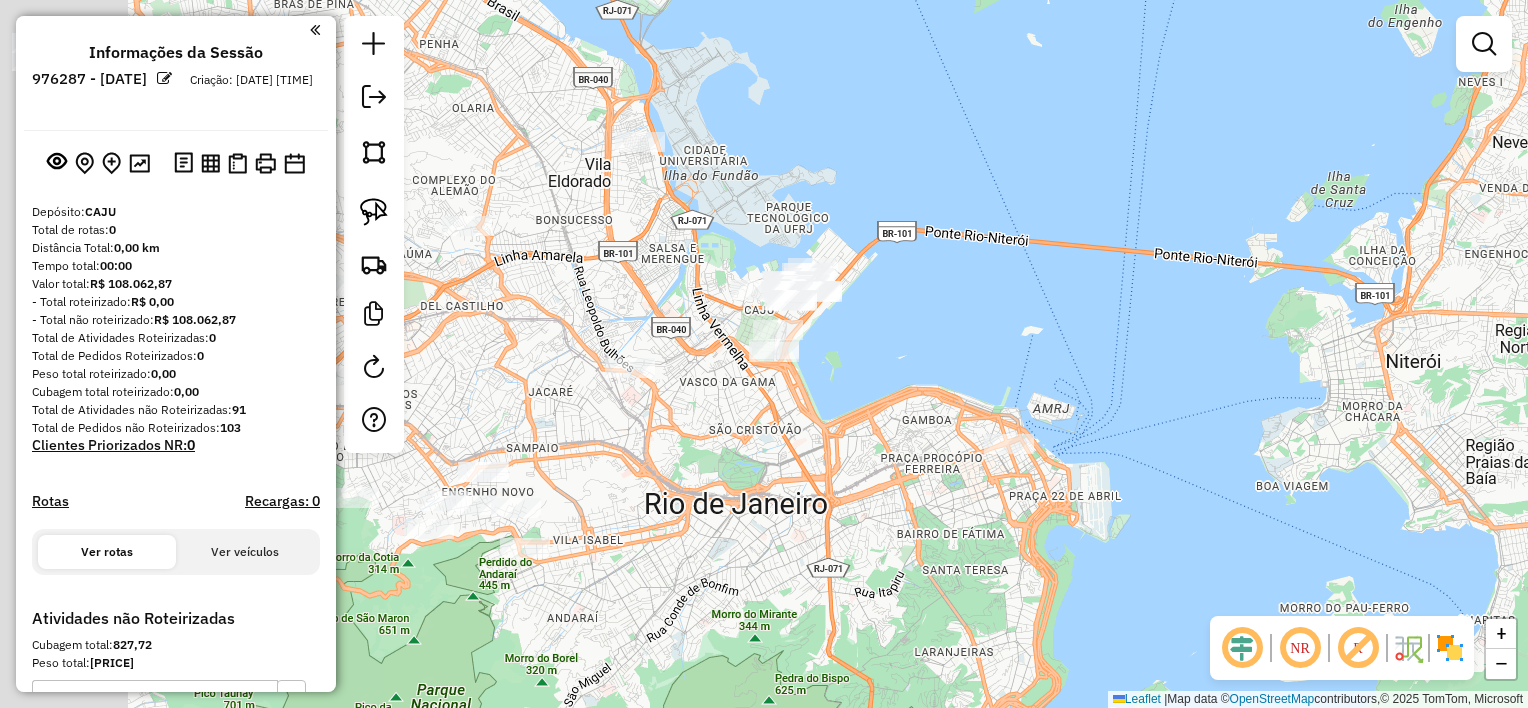 drag, startPoint x: 940, startPoint y: 264, endPoint x: 984, endPoint y: 321, distance: 72.00694 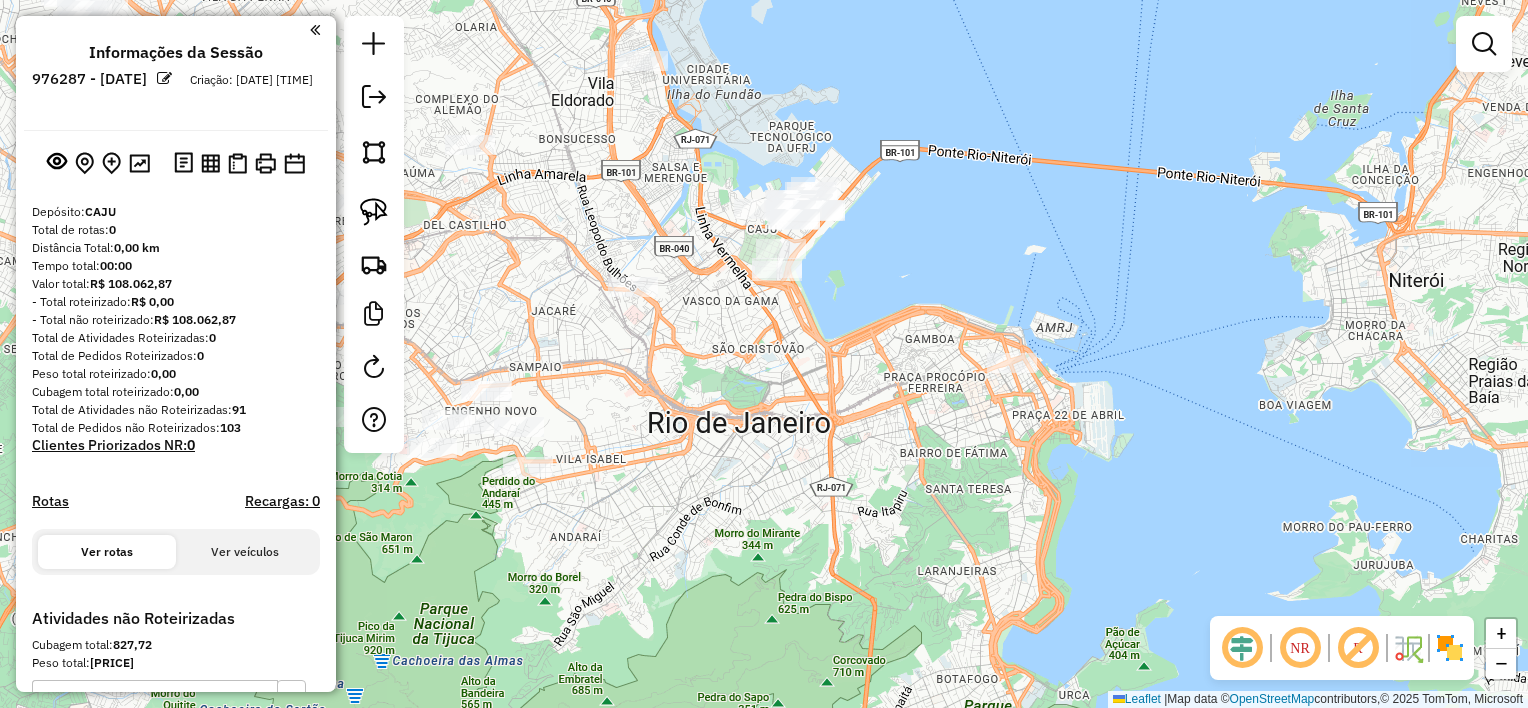 drag, startPoint x: 708, startPoint y: 371, endPoint x: 713, endPoint y: 293, distance: 78.160095 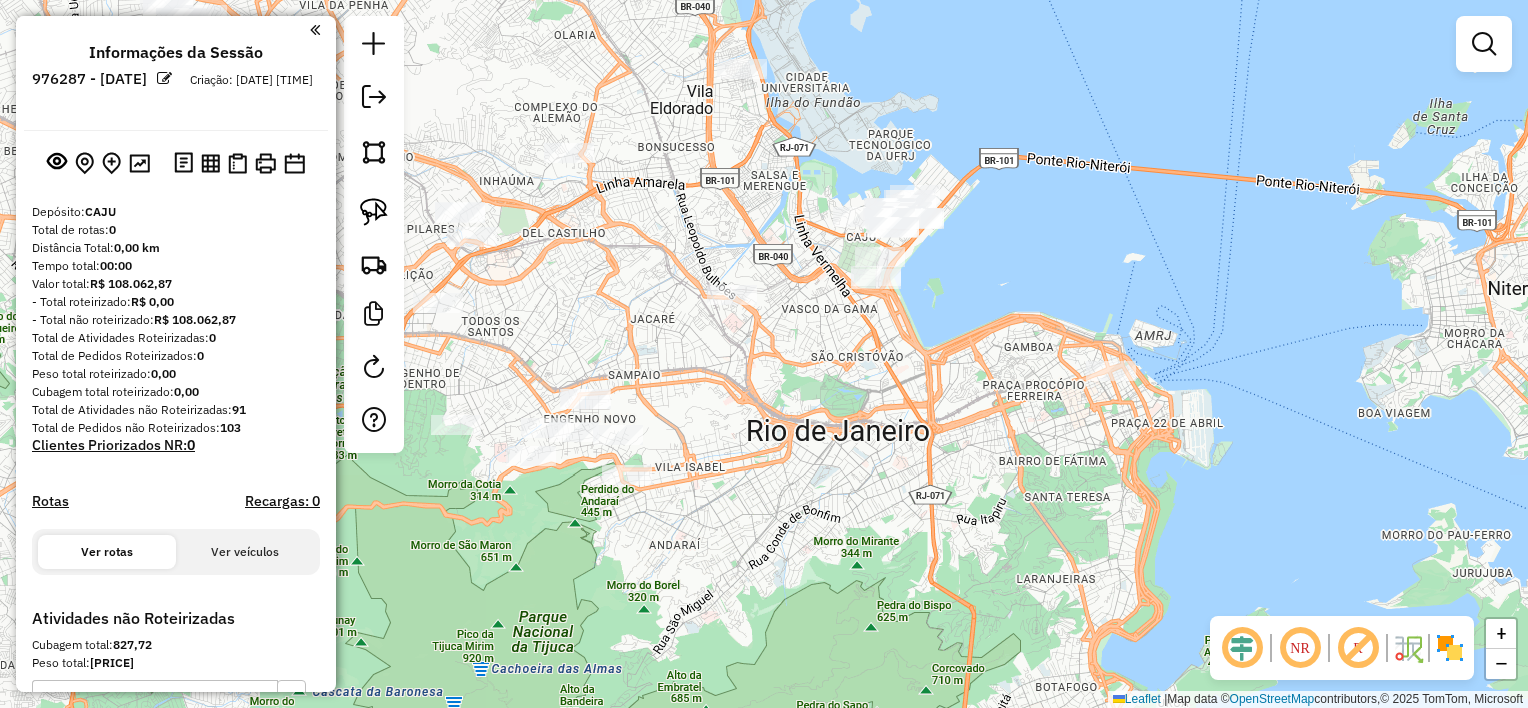drag, startPoint x: 740, startPoint y: 156, endPoint x: 457, endPoint y: 185, distance: 284.482 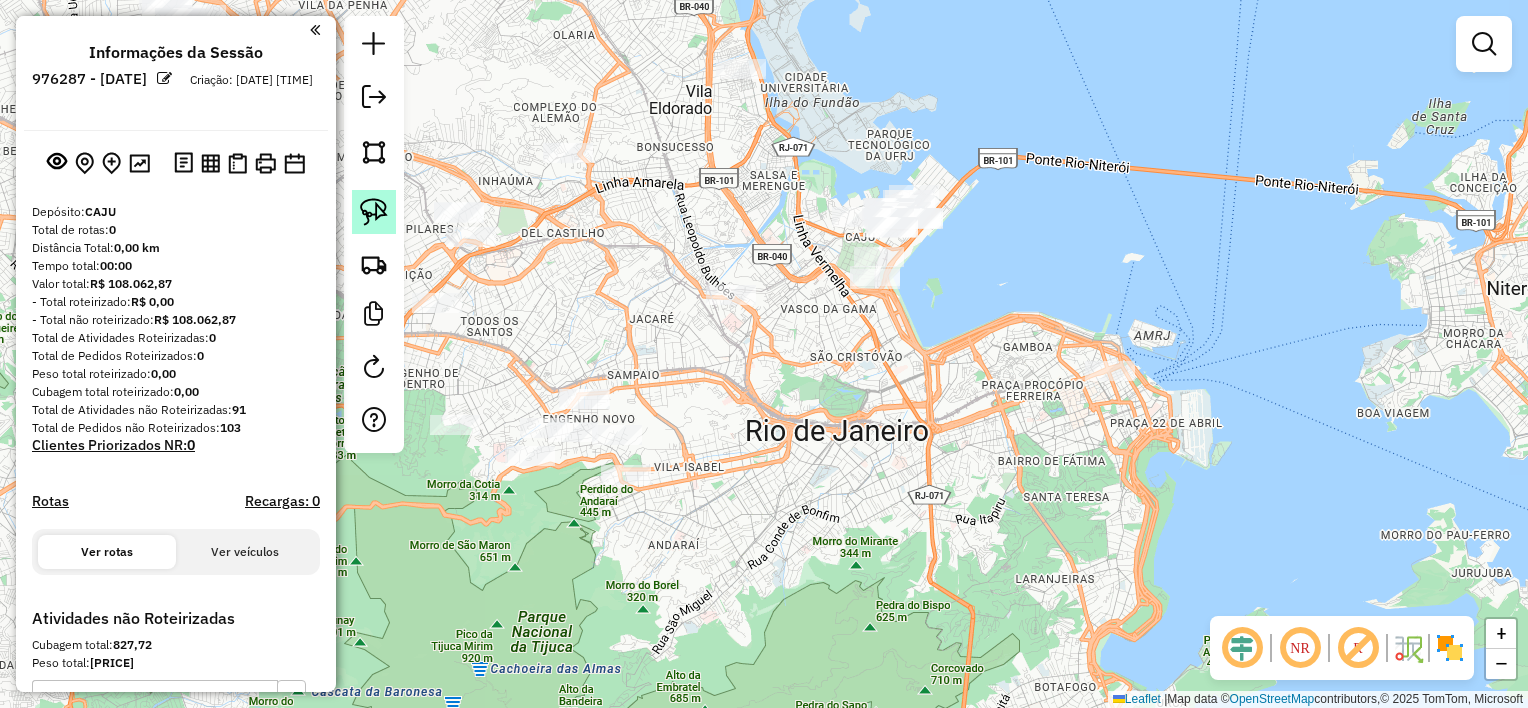 click 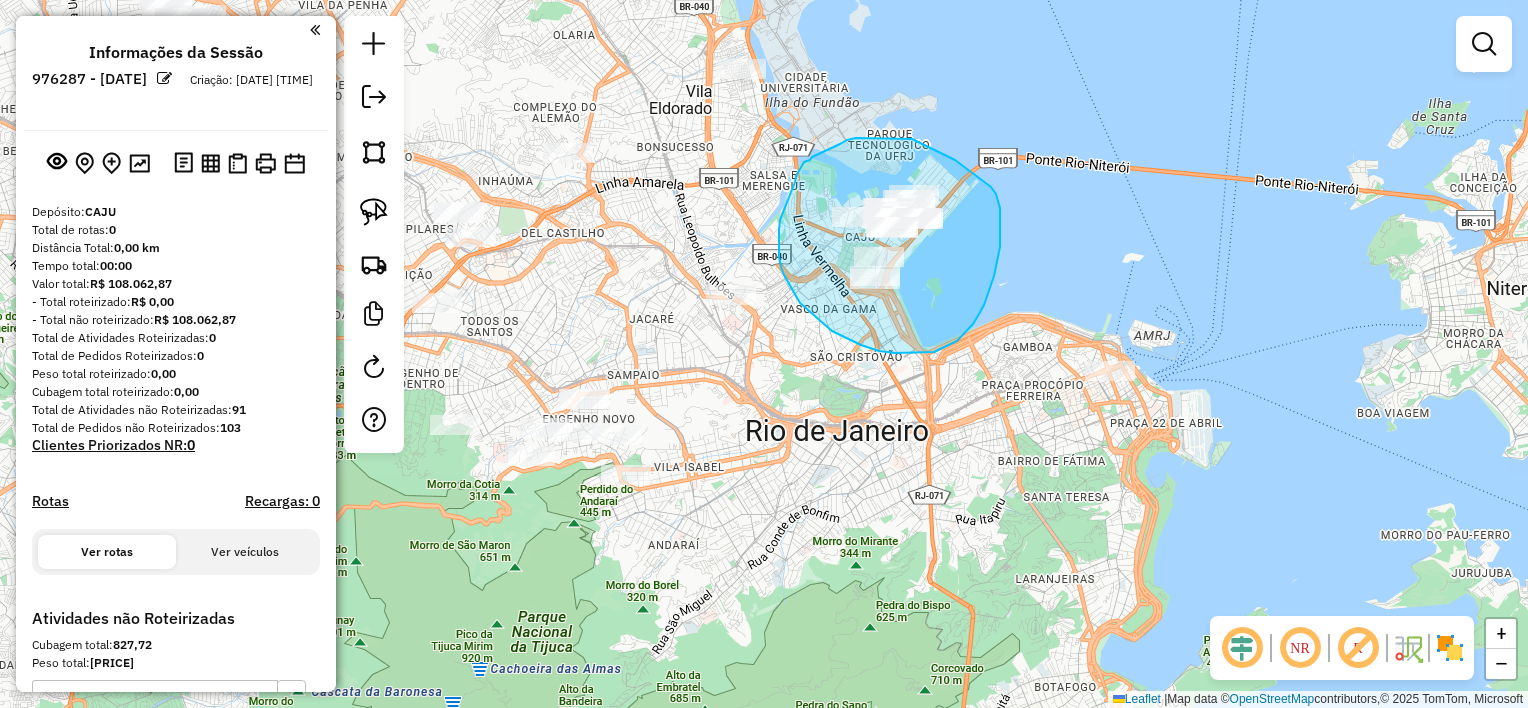 drag, startPoint x: 864, startPoint y: 138, endPoint x: 812, endPoint y: 157, distance: 55.362442 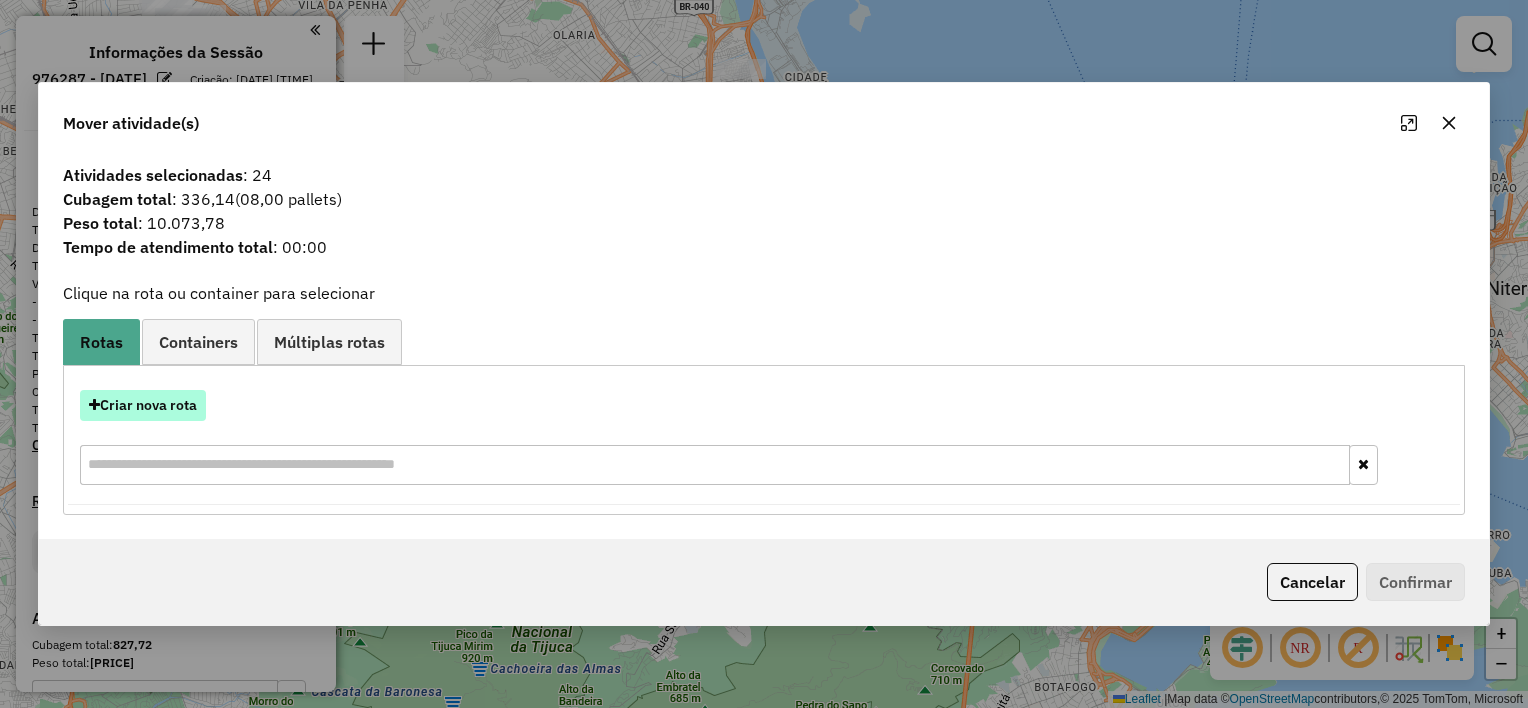 click on "Criar nova rota" at bounding box center (143, 405) 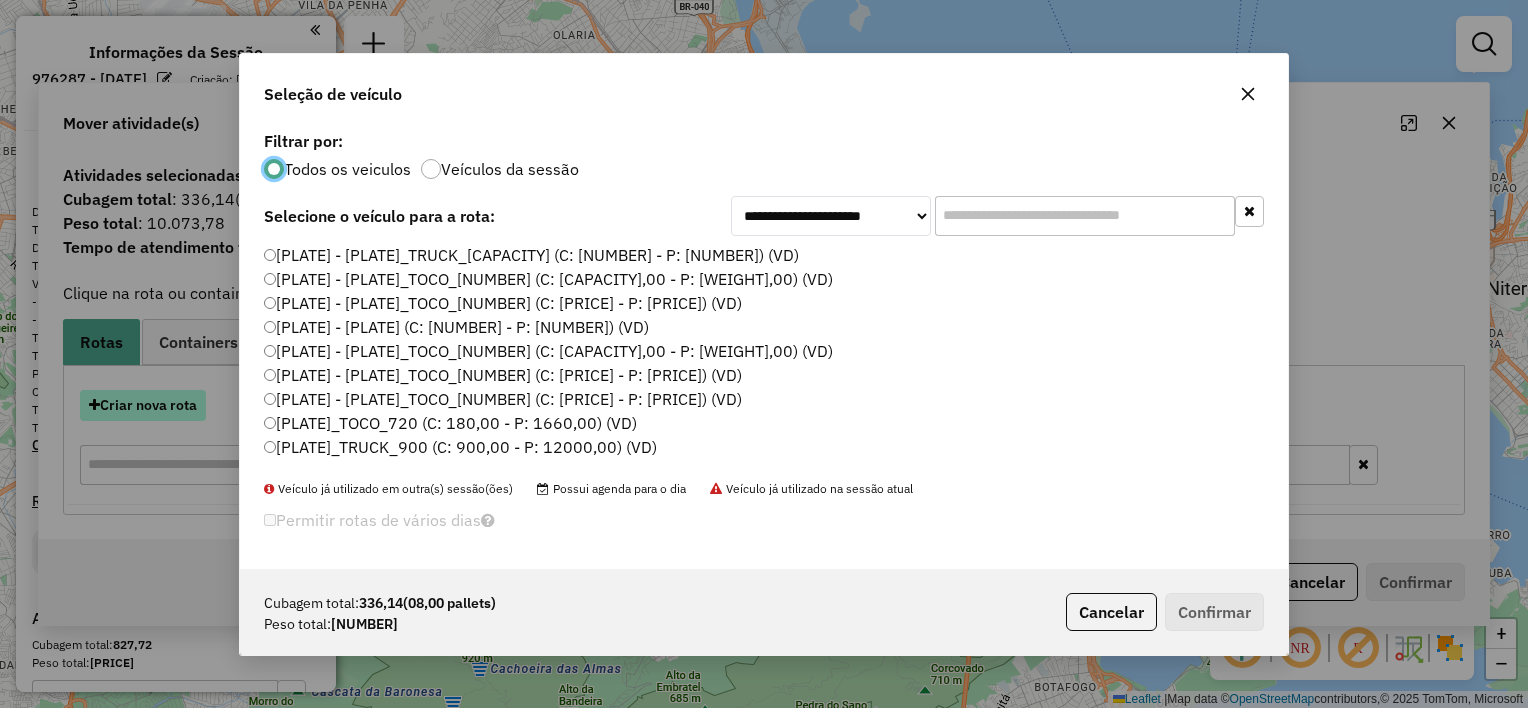 scroll, scrollTop: 10, scrollLeft: 6, axis: both 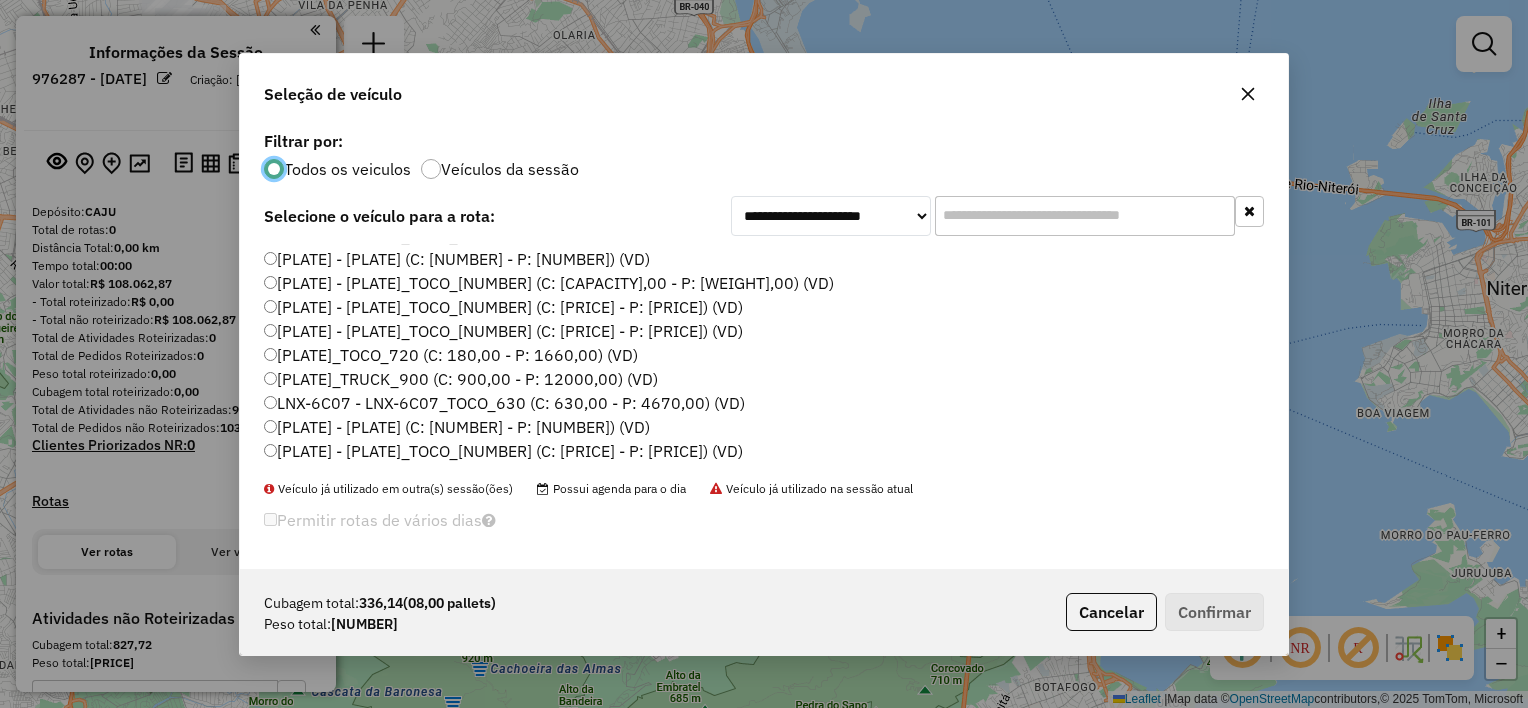 click on "[PLATE] - [PLATE]_TOCO_[NUMBER] (C: [PRICE] - P: [PRICE]) (VD)" 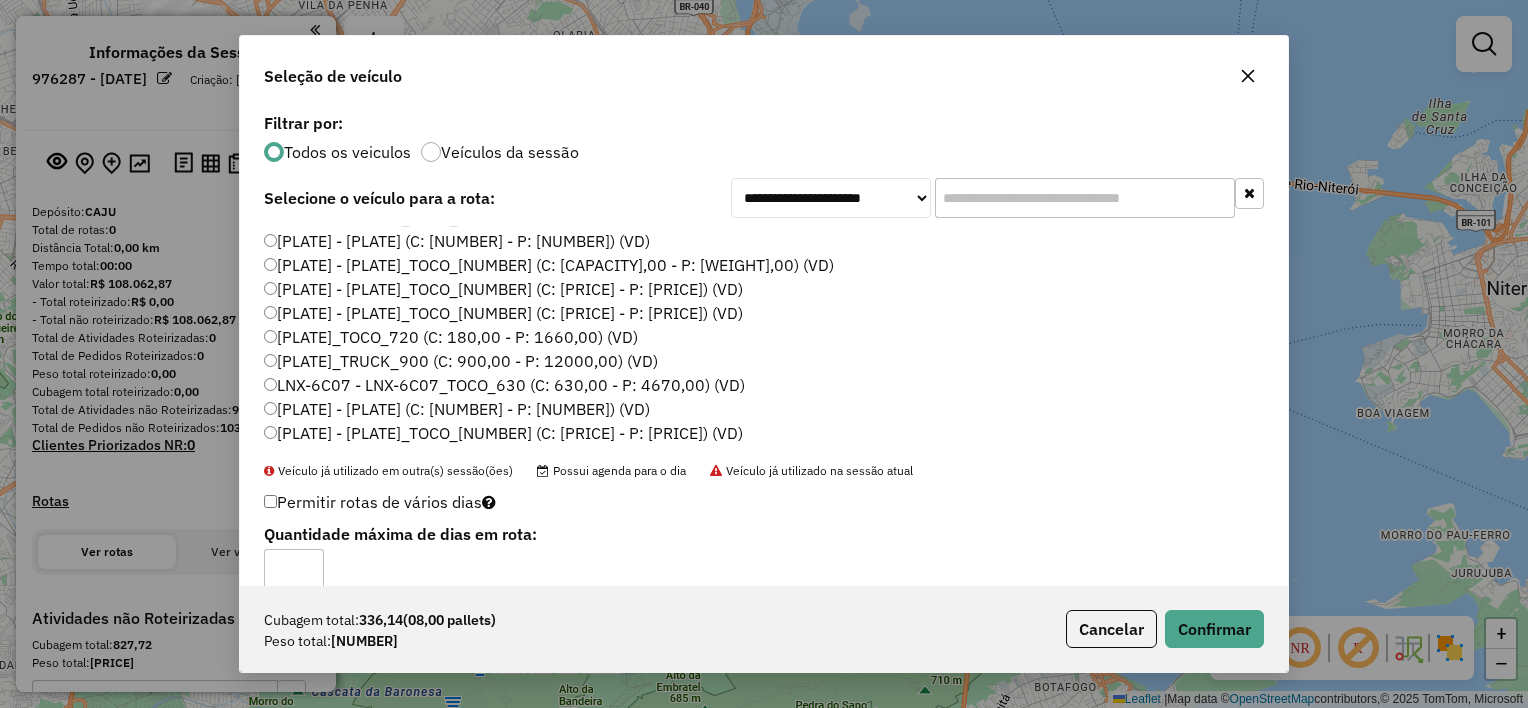 scroll, scrollTop: 28, scrollLeft: 0, axis: vertical 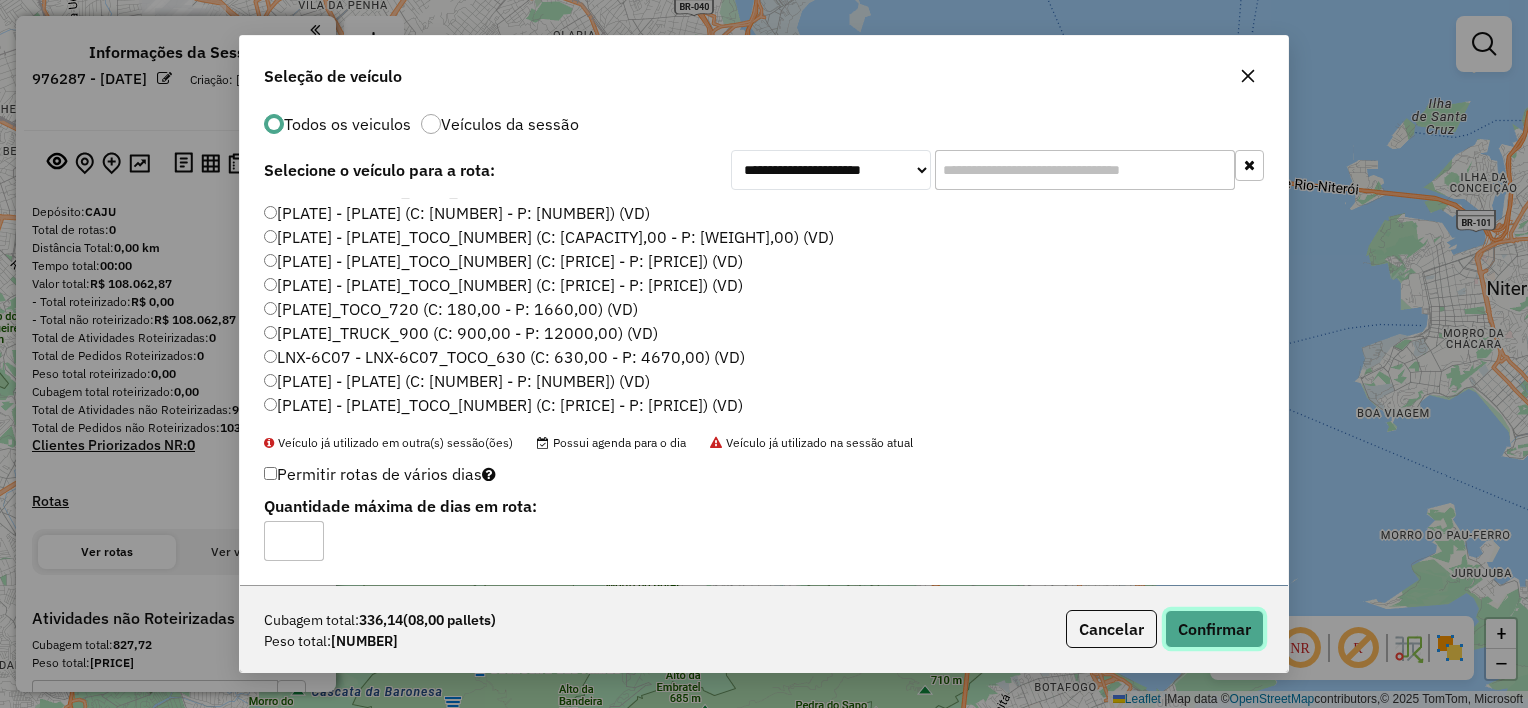 click on "Confirmar" 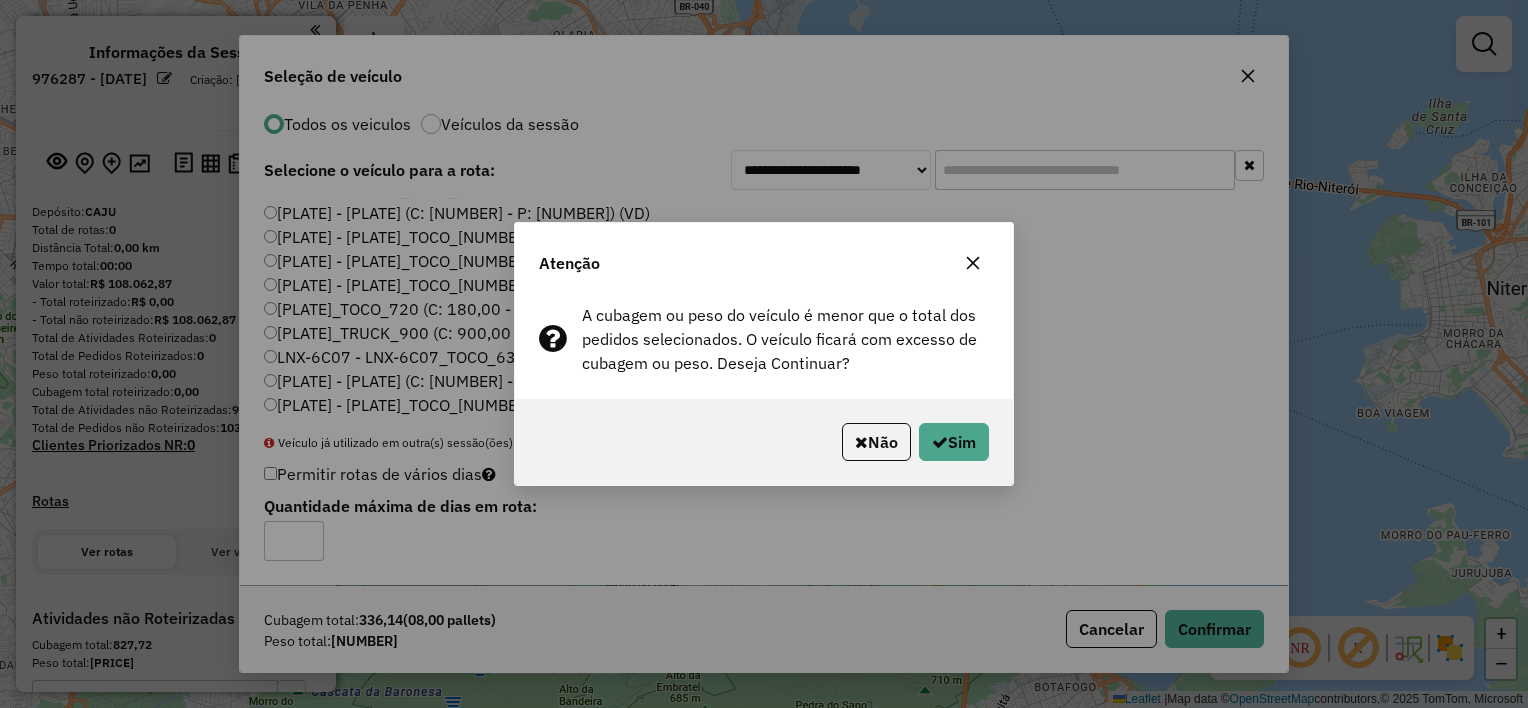 click 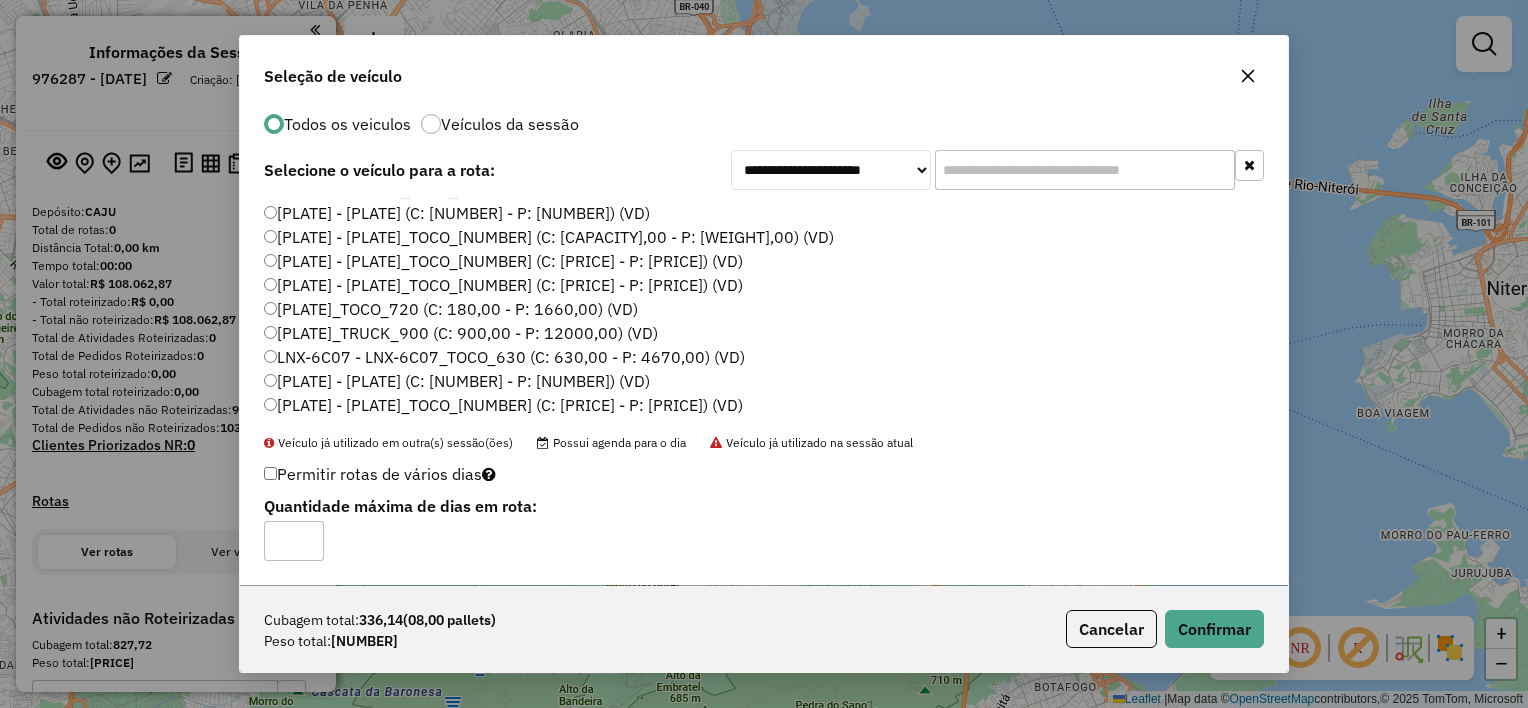 click on "[PLATE] - [PLATE] (C: [NUMBER] - P: [NUMBER]) (VD)" 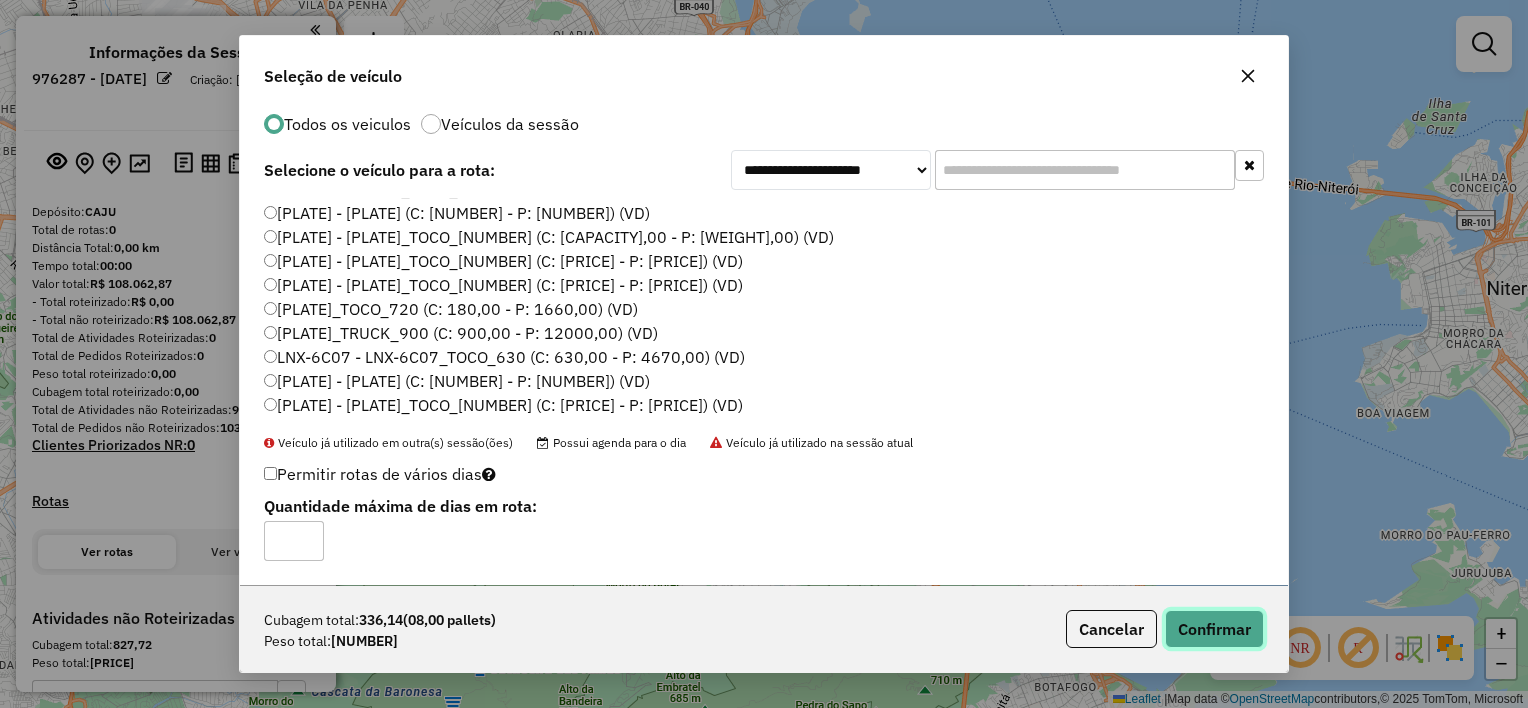 click on "Confirmar" 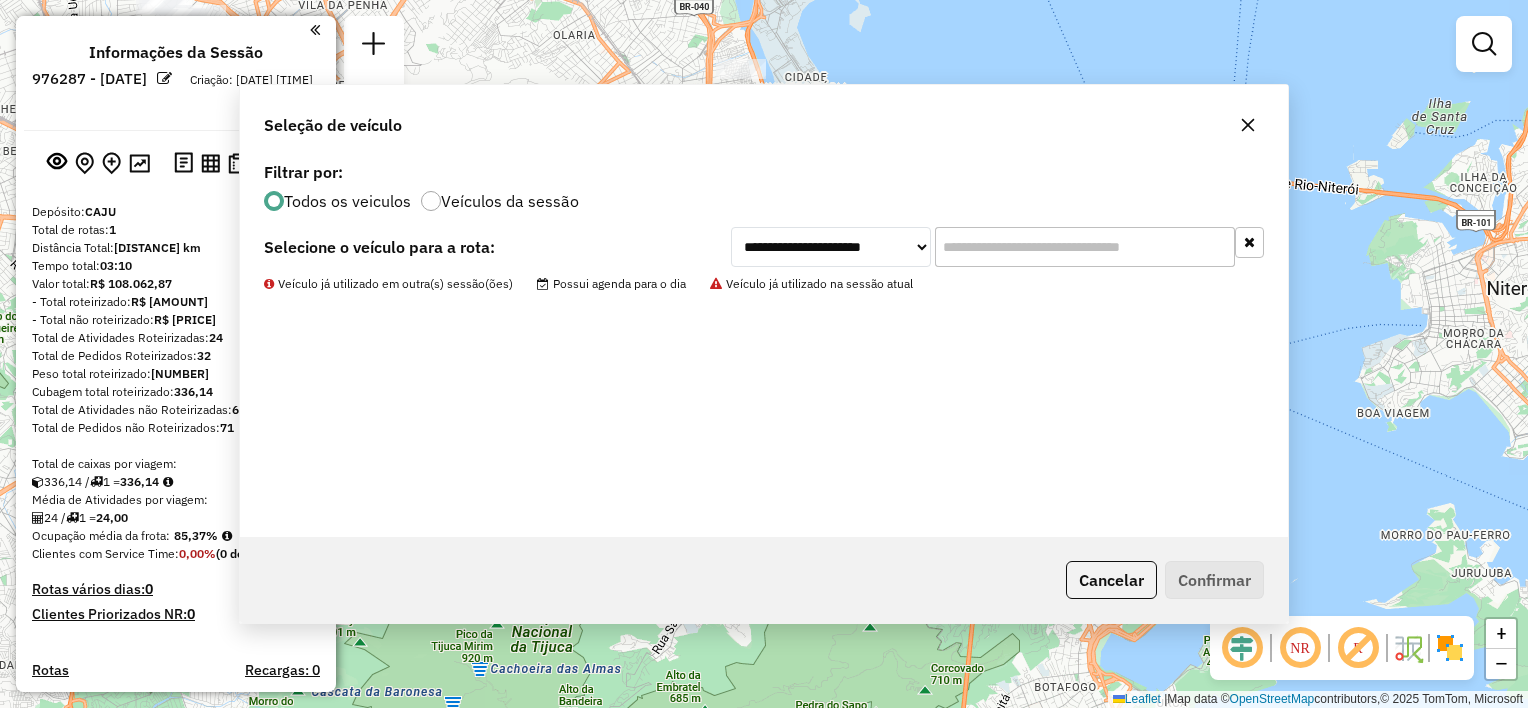 scroll, scrollTop: 0, scrollLeft: 0, axis: both 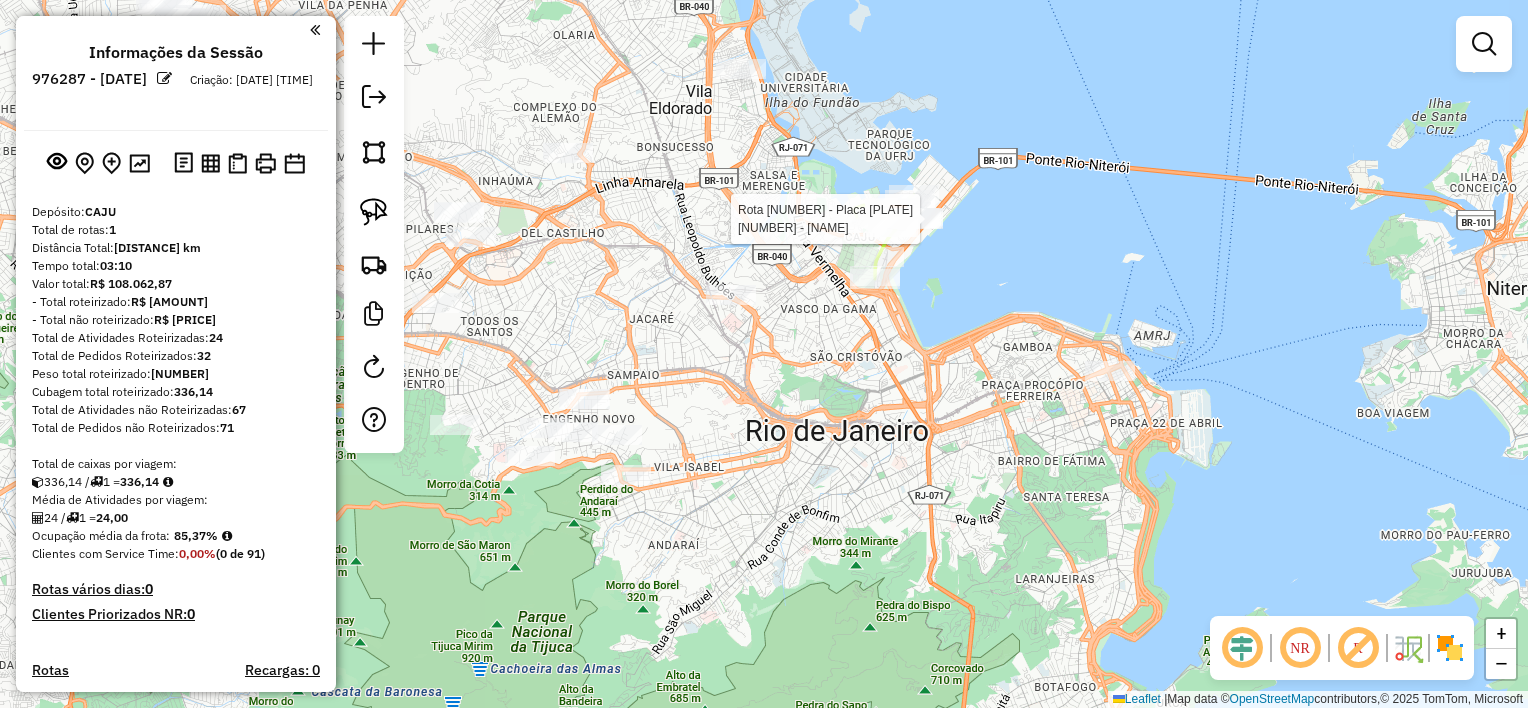 select on "**********" 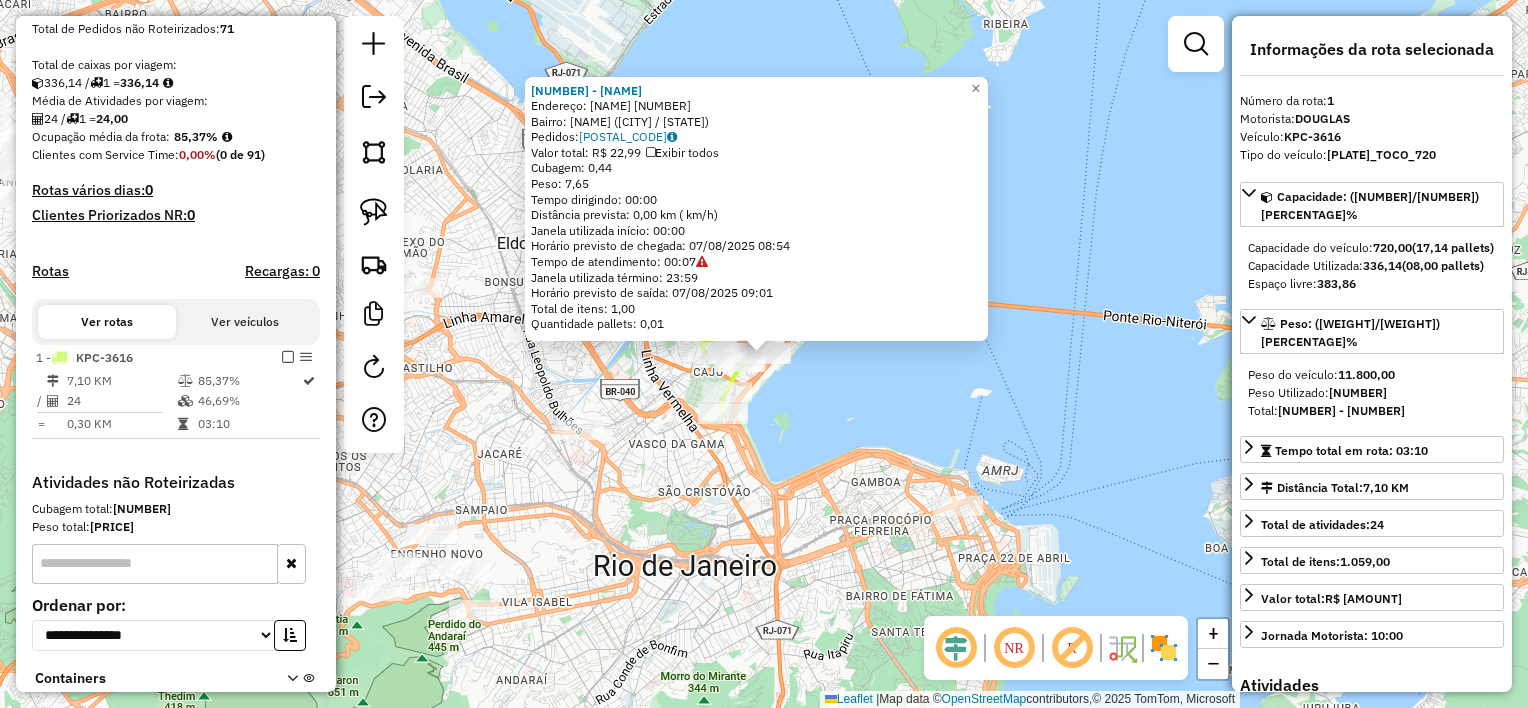 scroll, scrollTop: 537, scrollLeft: 0, axis: vertical 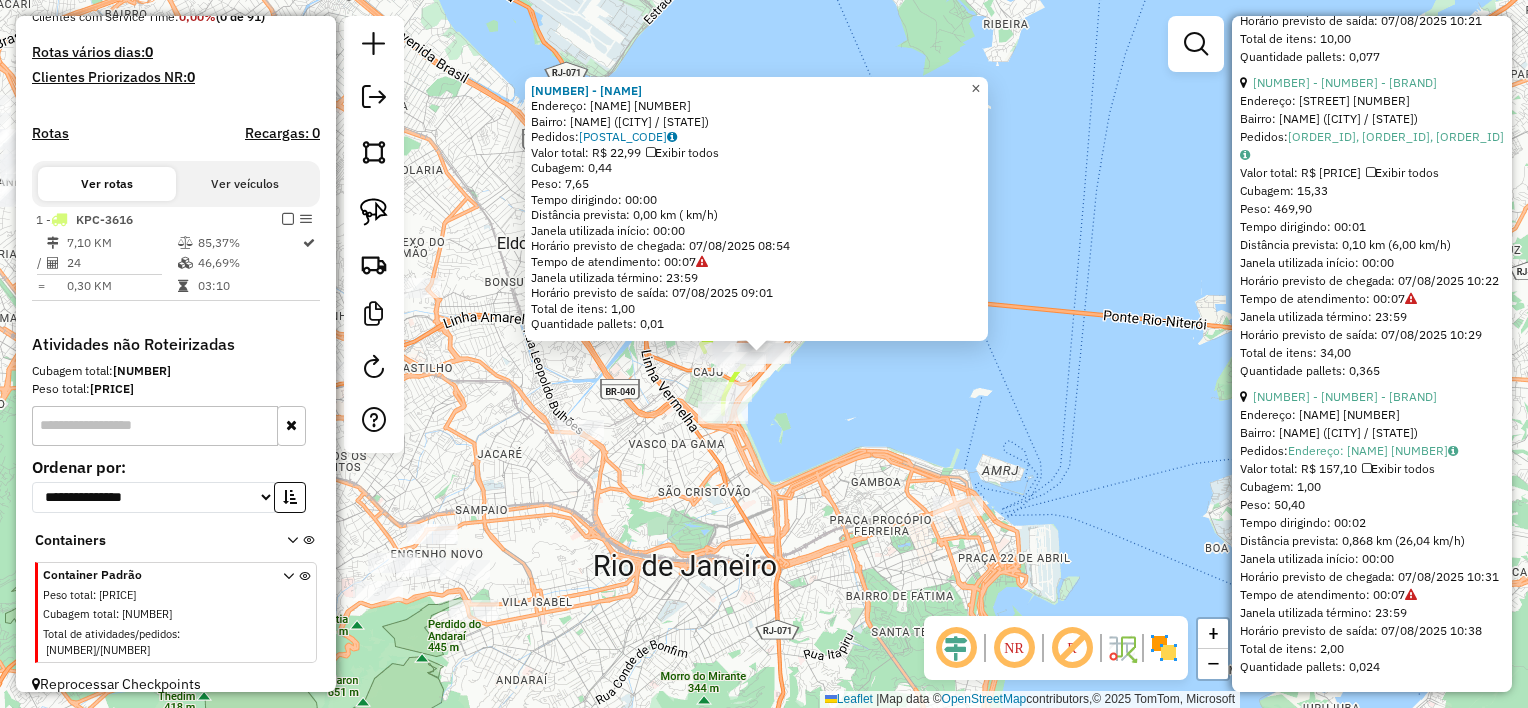click on "×" 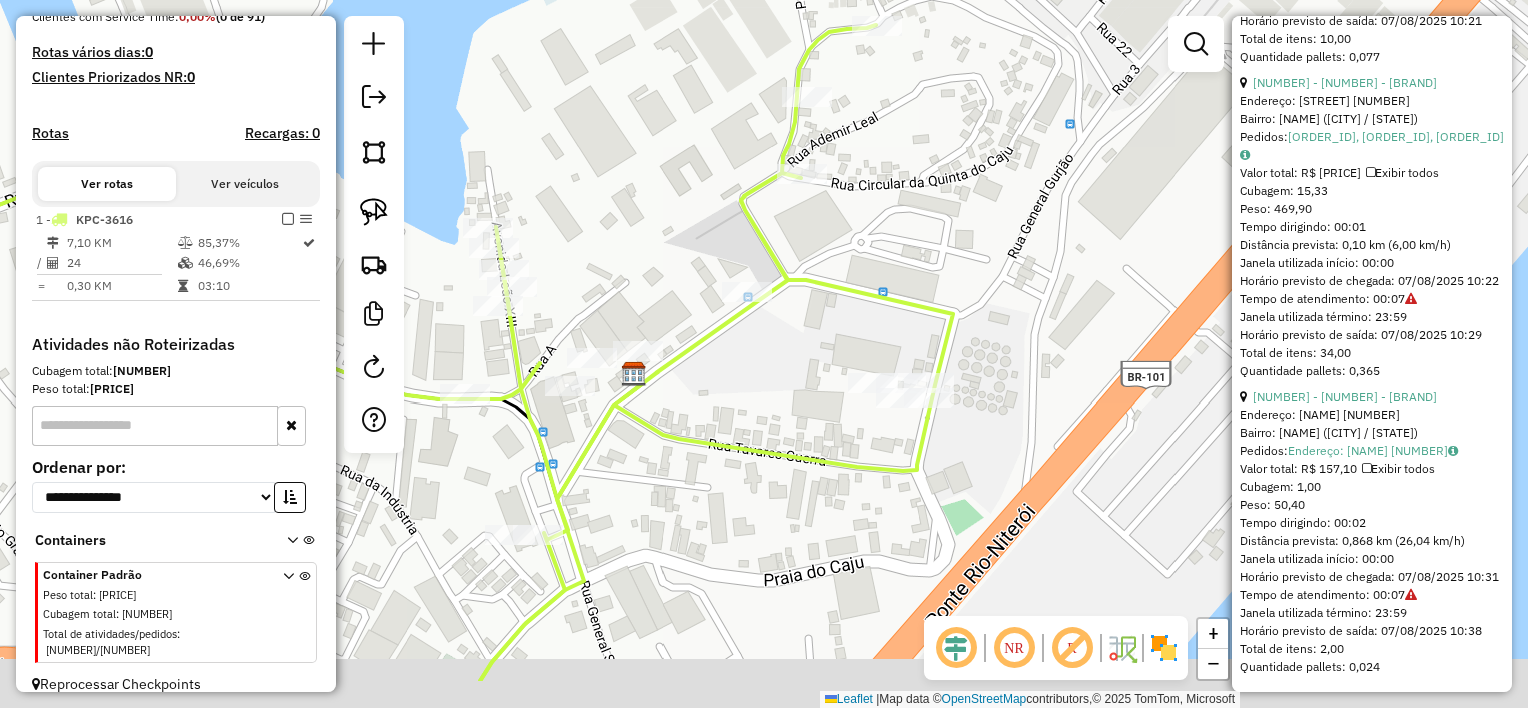 drag, startPoint x: 951, startPoint y: 368, endPoint x: 933, endPoint y: 308, distance: 62.641838 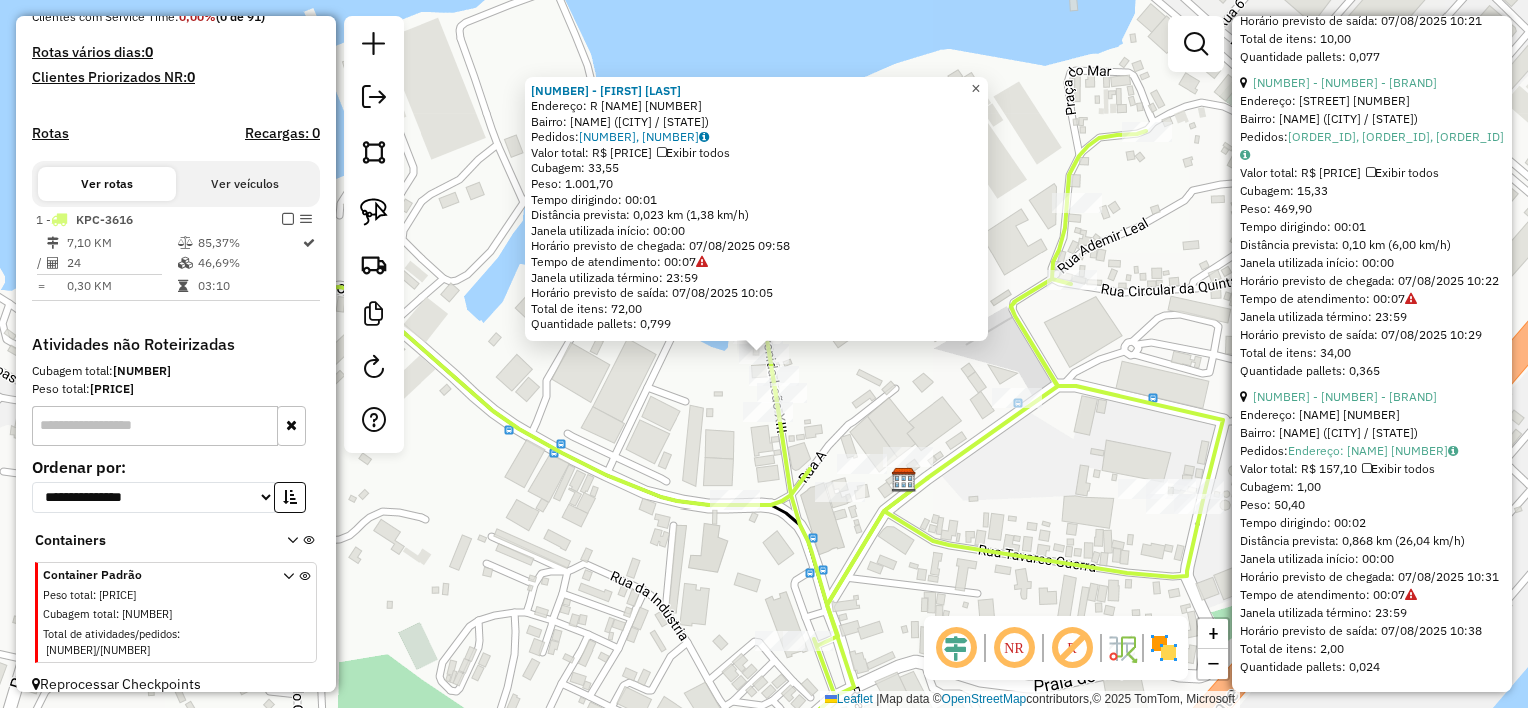 click on "×" 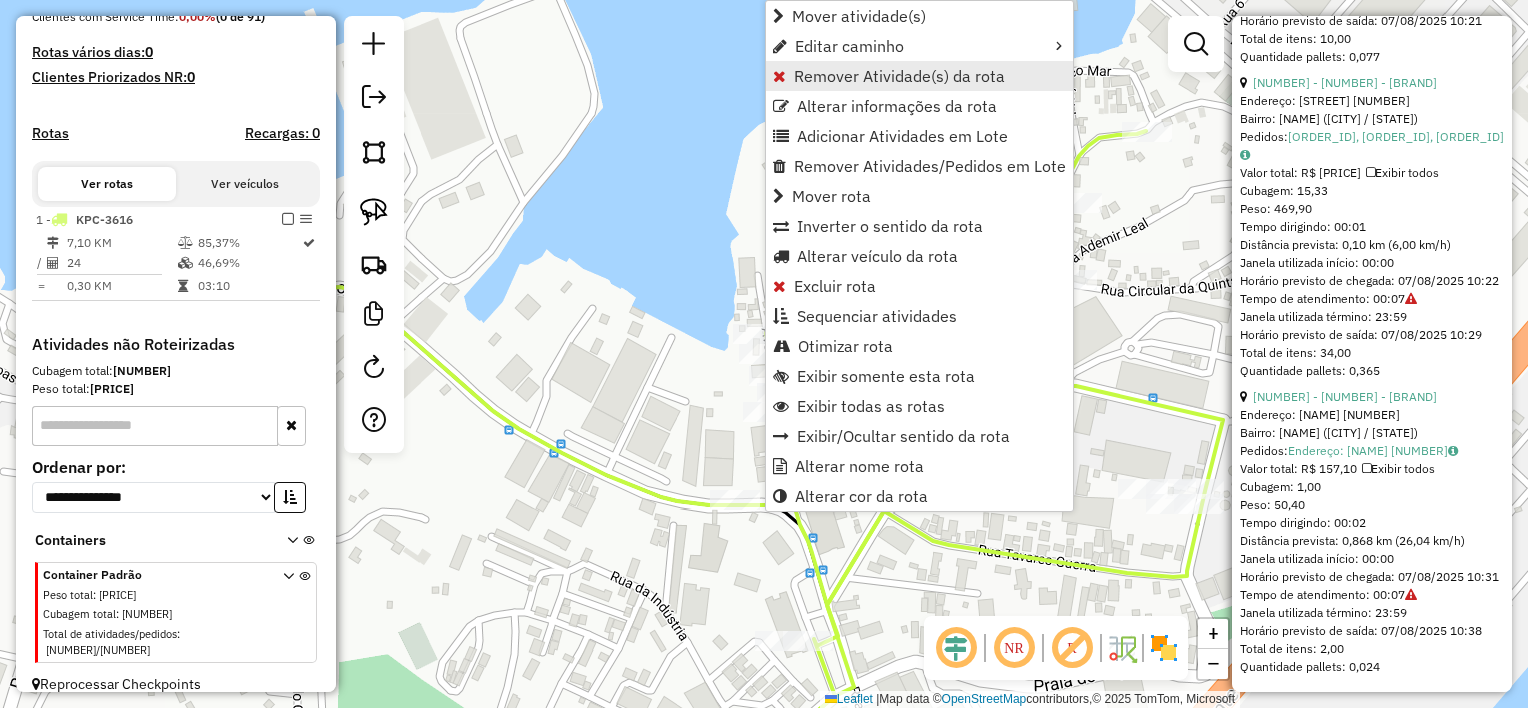 click on "Remover Atividade(s) da rota" at bounding box center (899, 76) 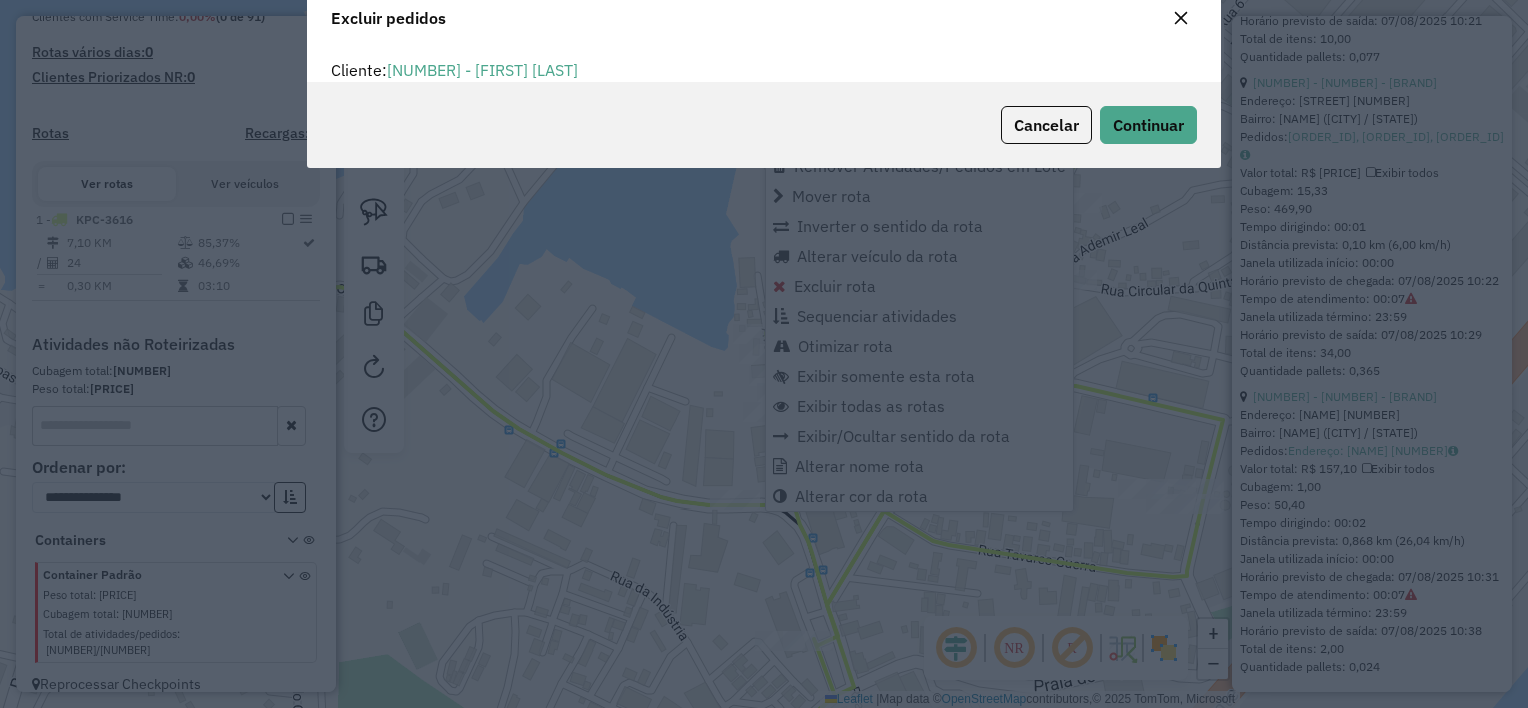 scroll, scrollTop: 69, scrollLeft: 0, axis: vertical 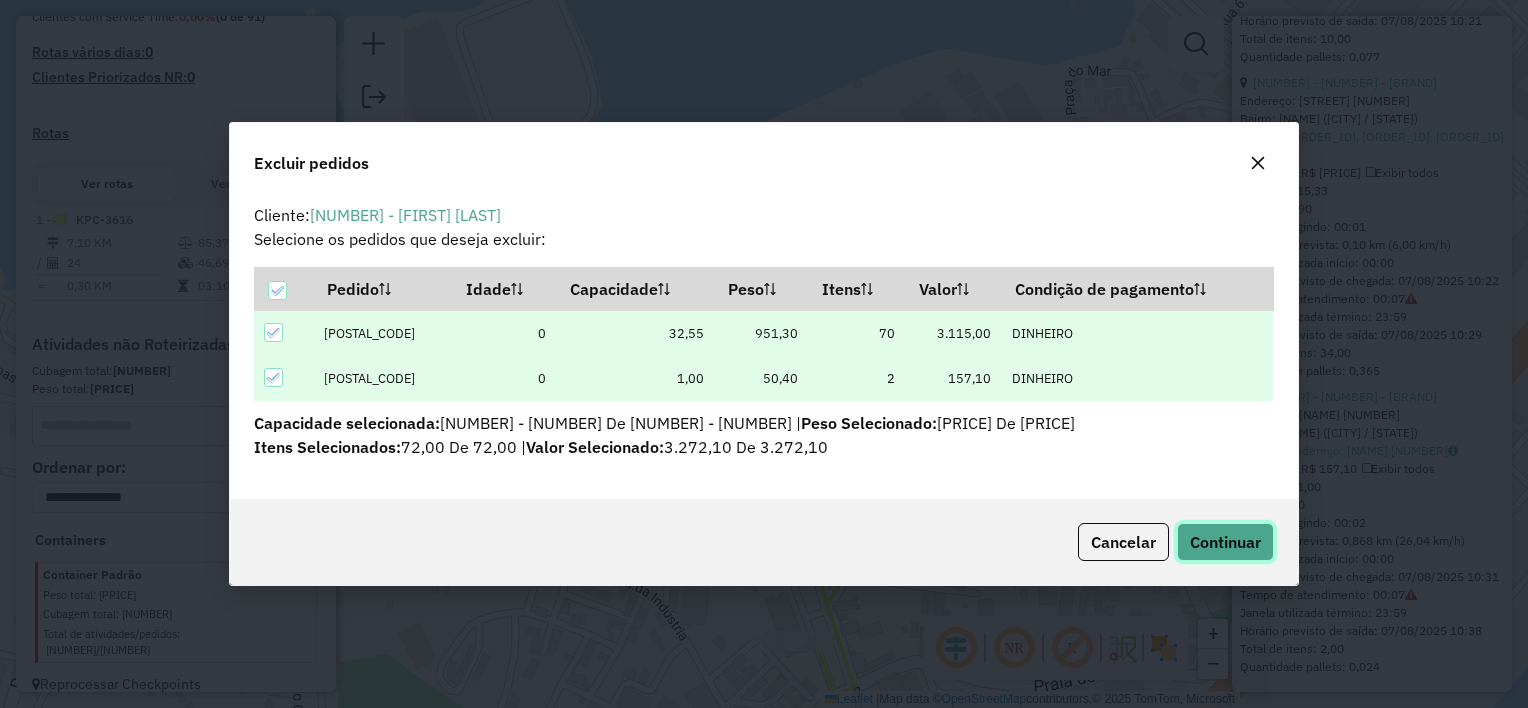 click on "Continuar" 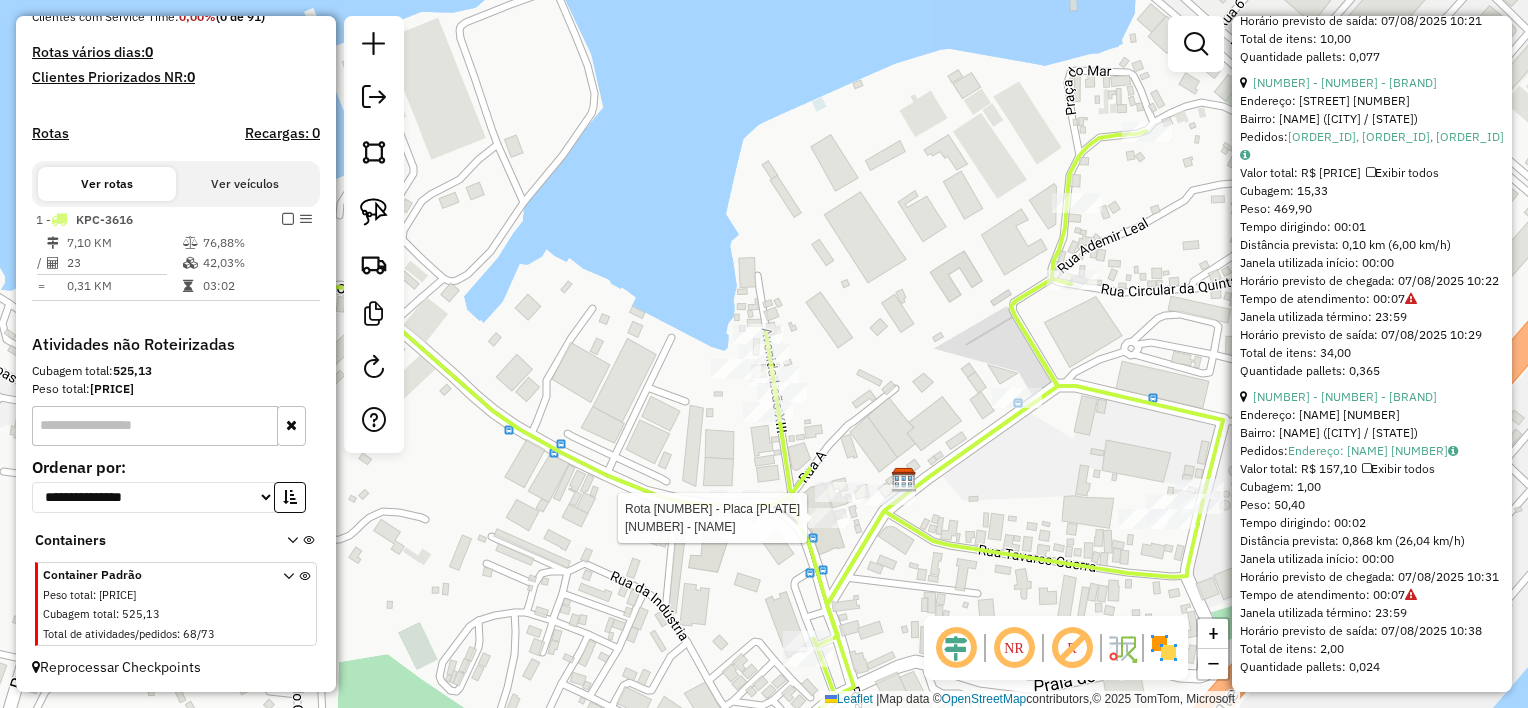 scroll, scrollTop: 7432, scrollLeft: 0, axis: vertical 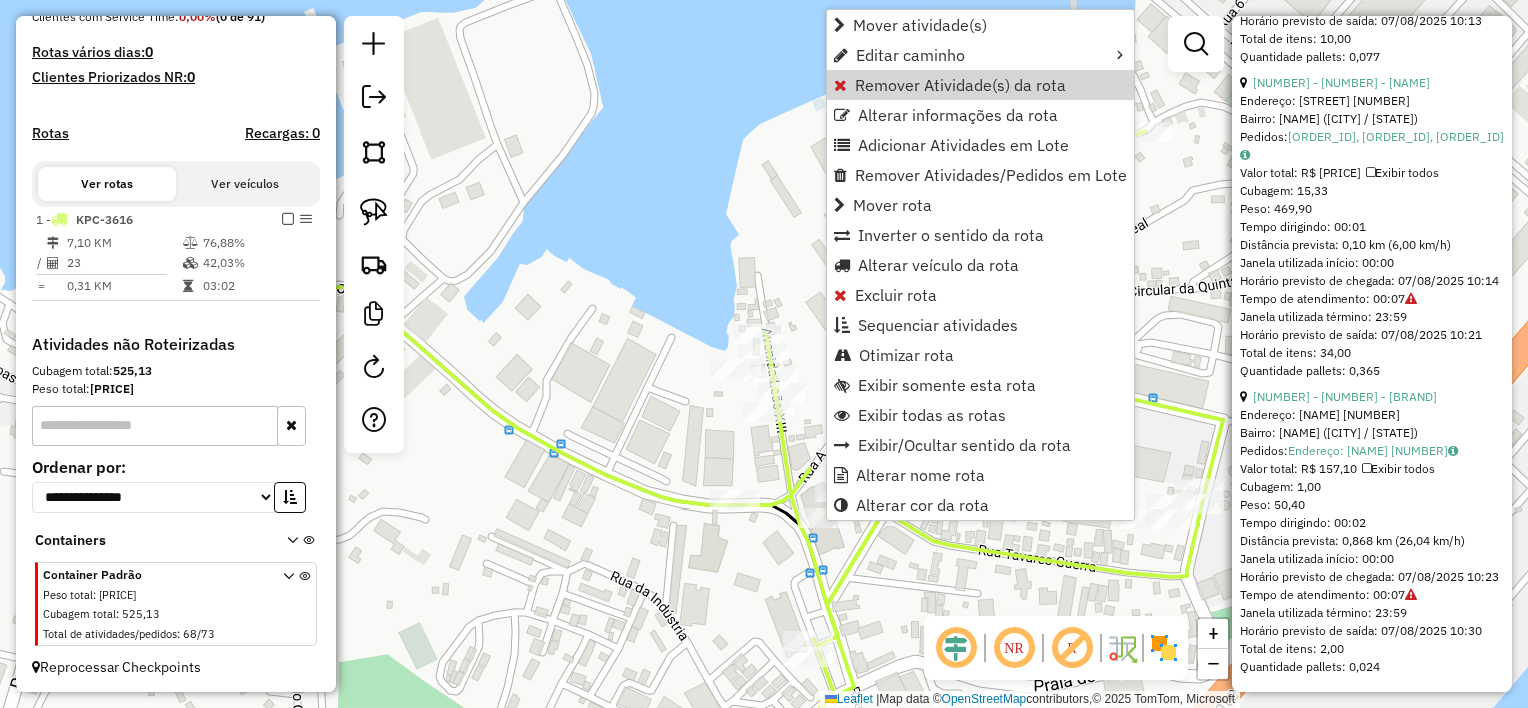 click on "Remover Atividade(s) da rota" at bounding box center [960, 85] 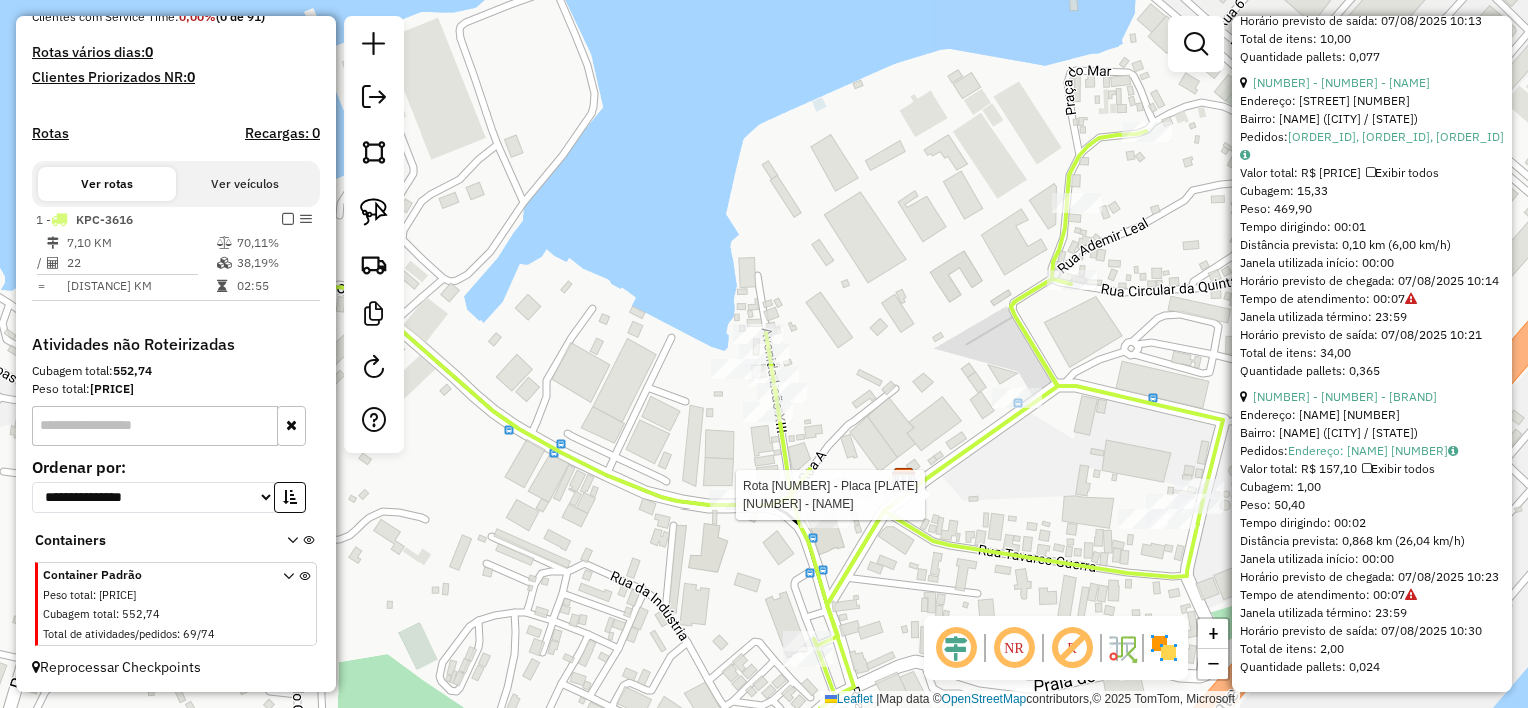 scroll, scrollTop: 7118, scrollLeft: 0, axis: vertical 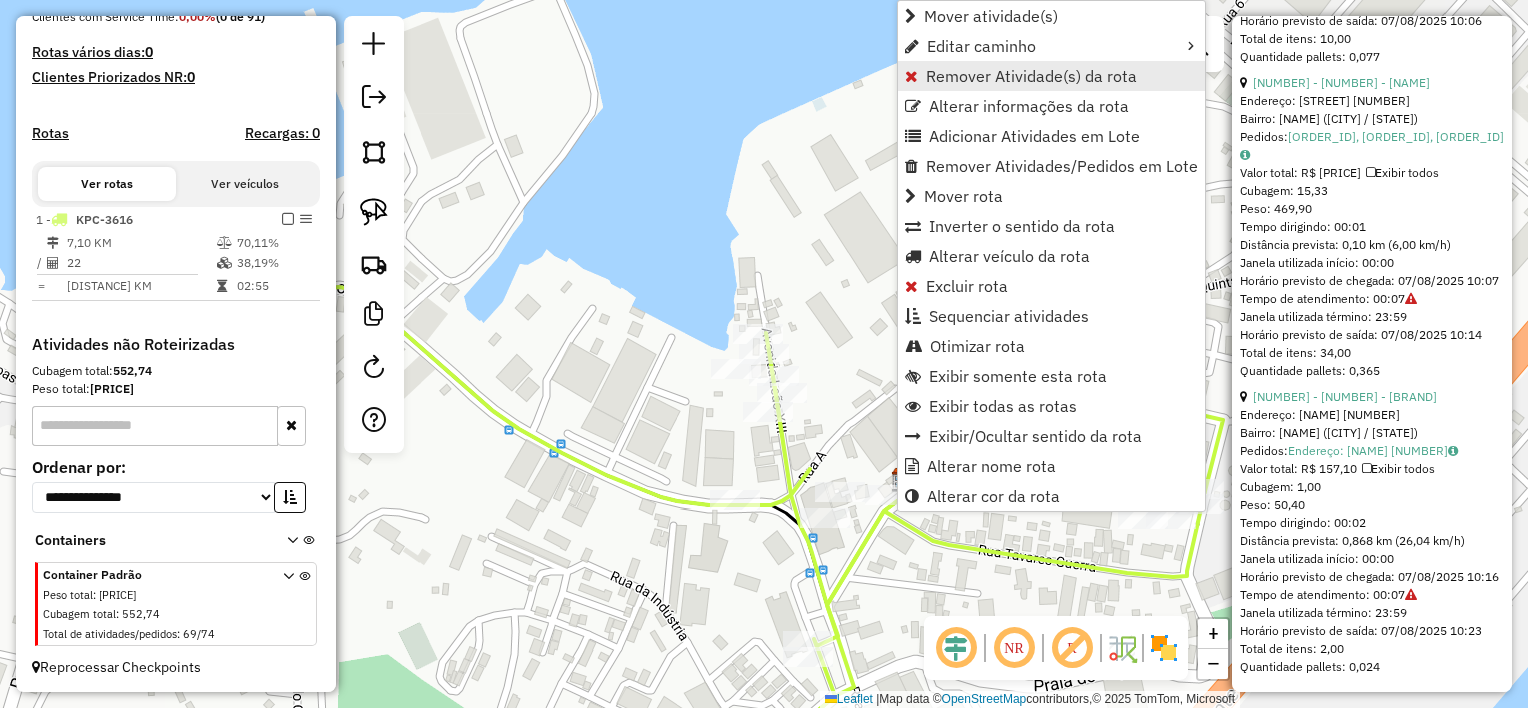 click on "Remover Atividade(s) da rota" at bounding box center [1031, 76] 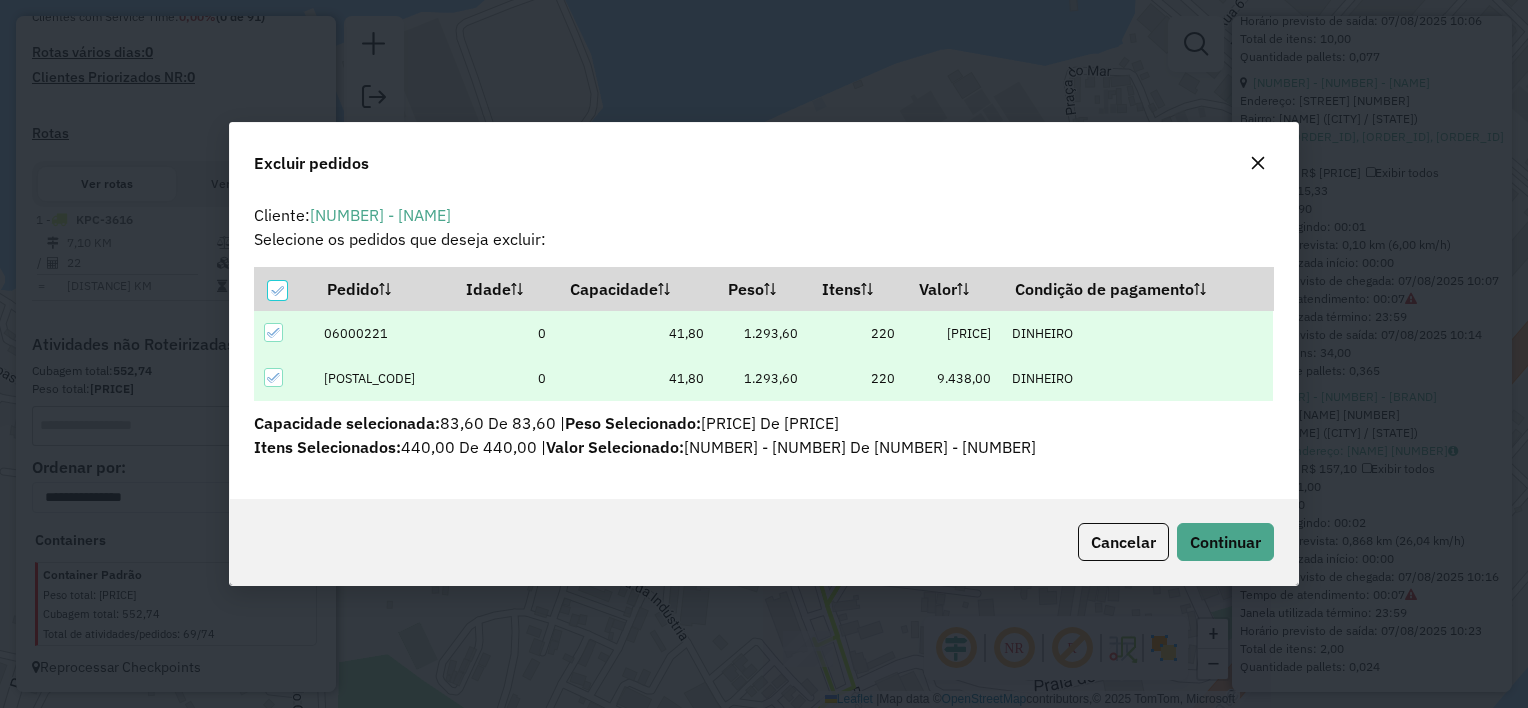 scroll, scrollTop: 69, scrollLeft: 0, axis: vertical 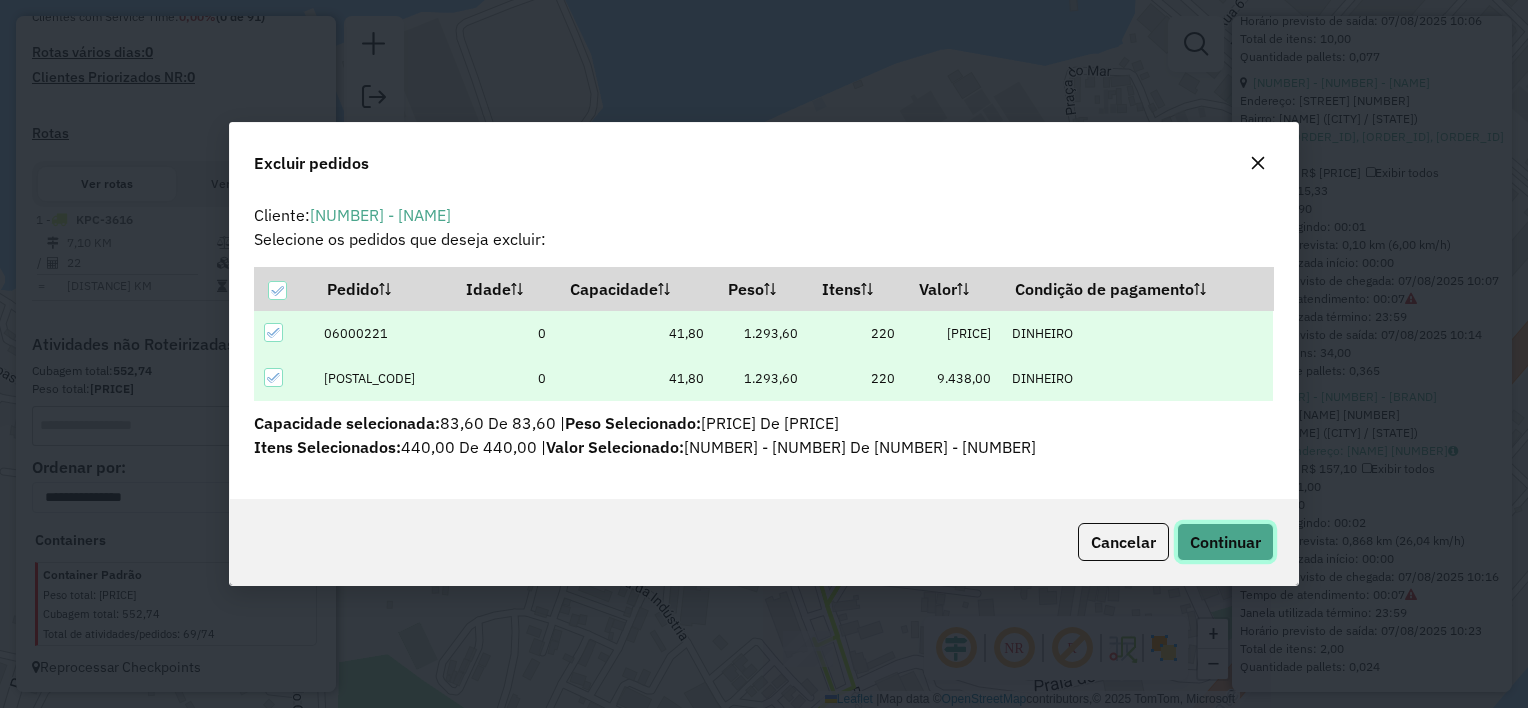 click on "Continuar" 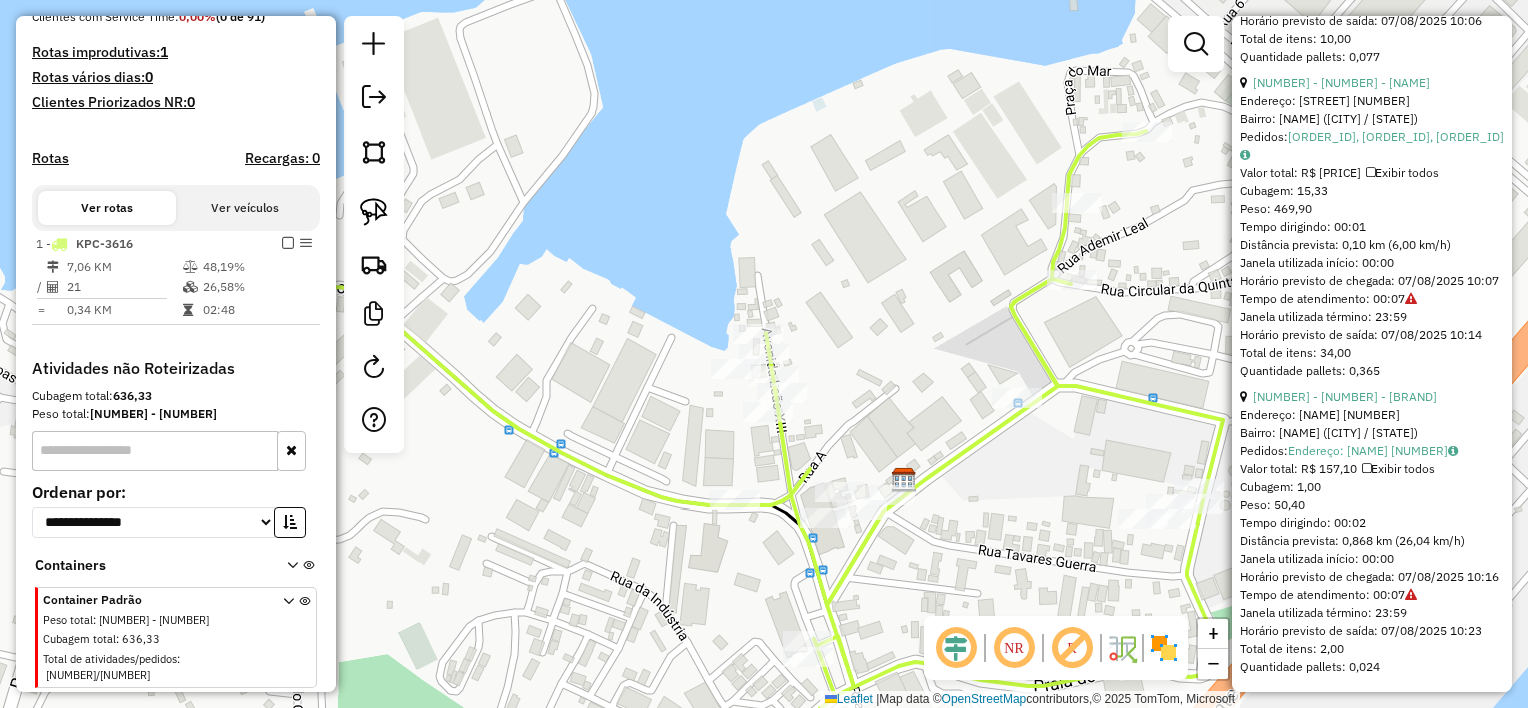 scroll, scrollTop: 562, scrollLeft: 0, axis: vertical 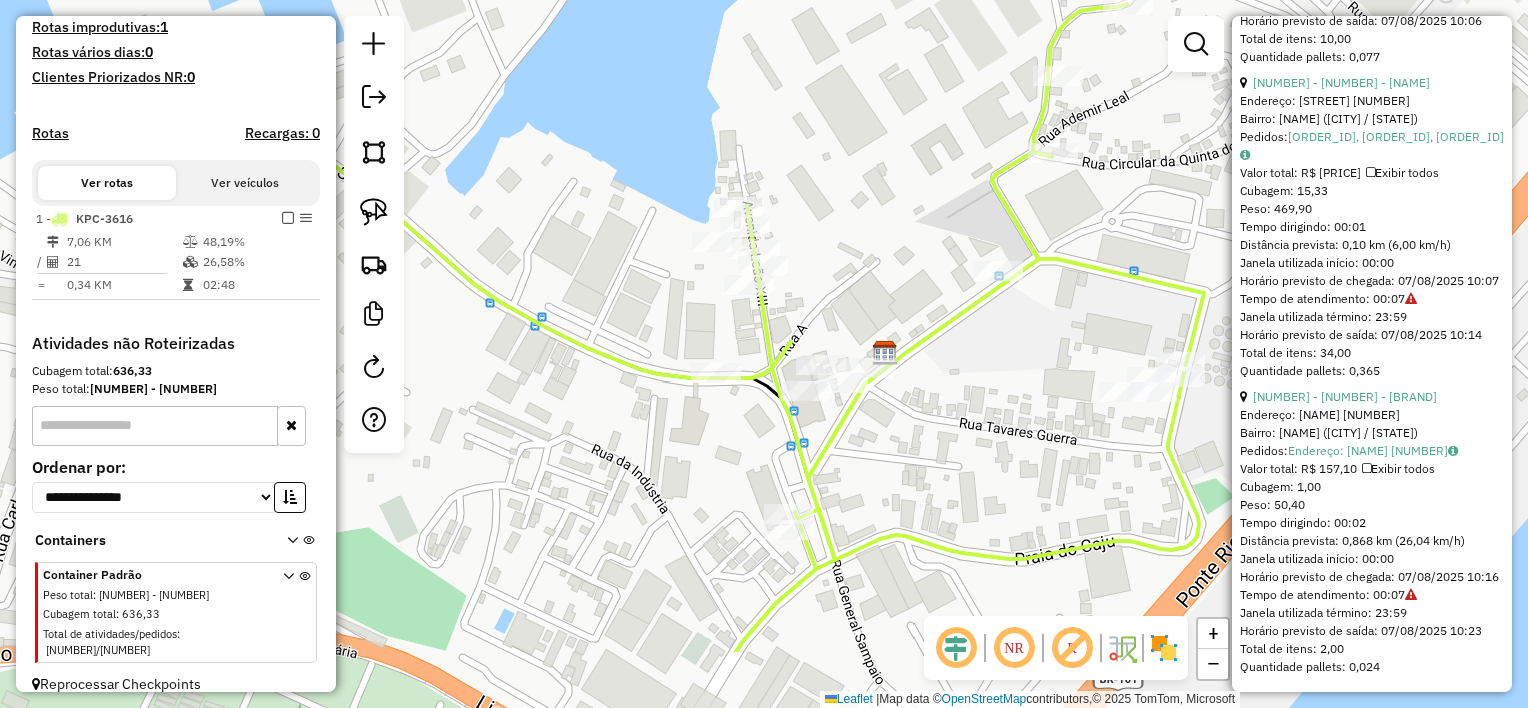 drag, startPoint x: 901, startPoint y: 438, endPoint x: 889, endPoint y: 326, distance: 112.64102 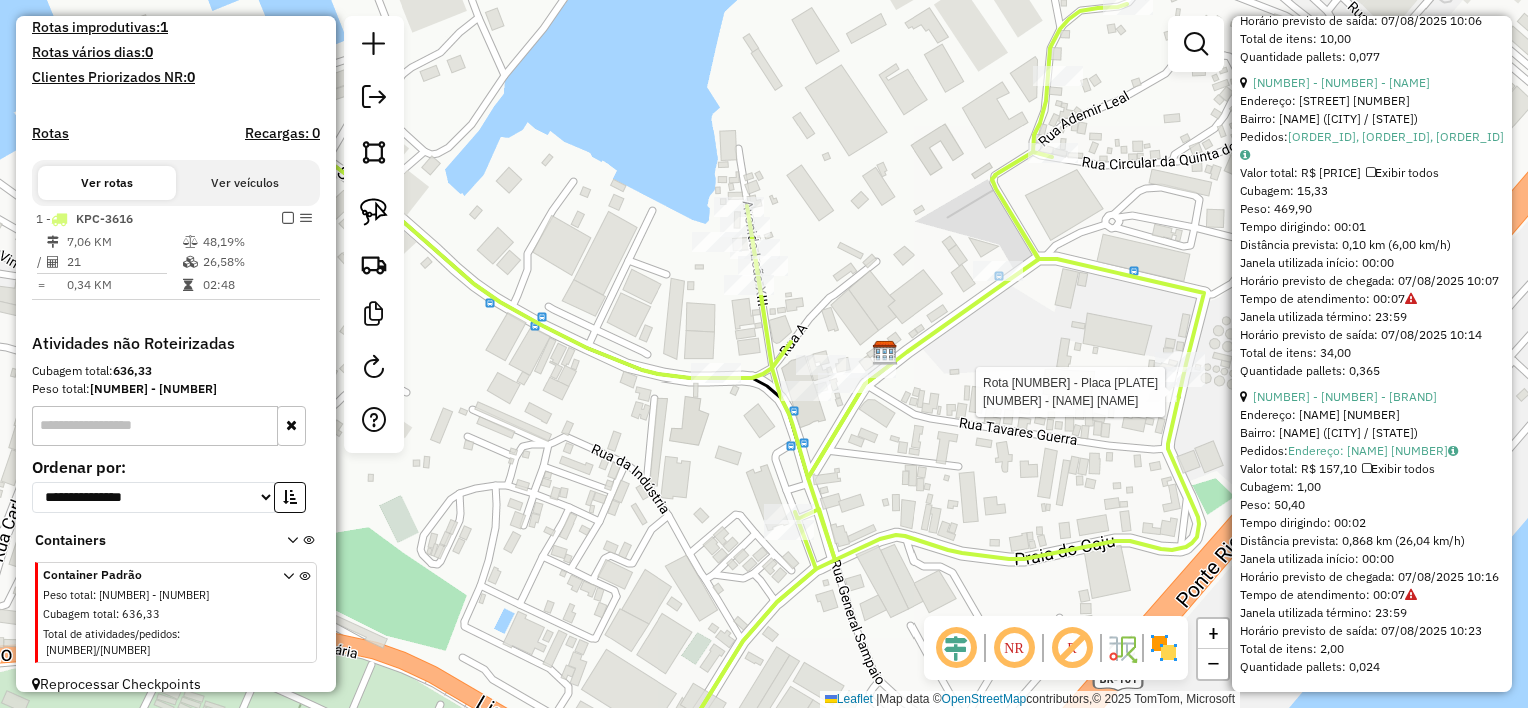 scroll, scrollTop: 6804, scrollLeft: 0, axis: vertical 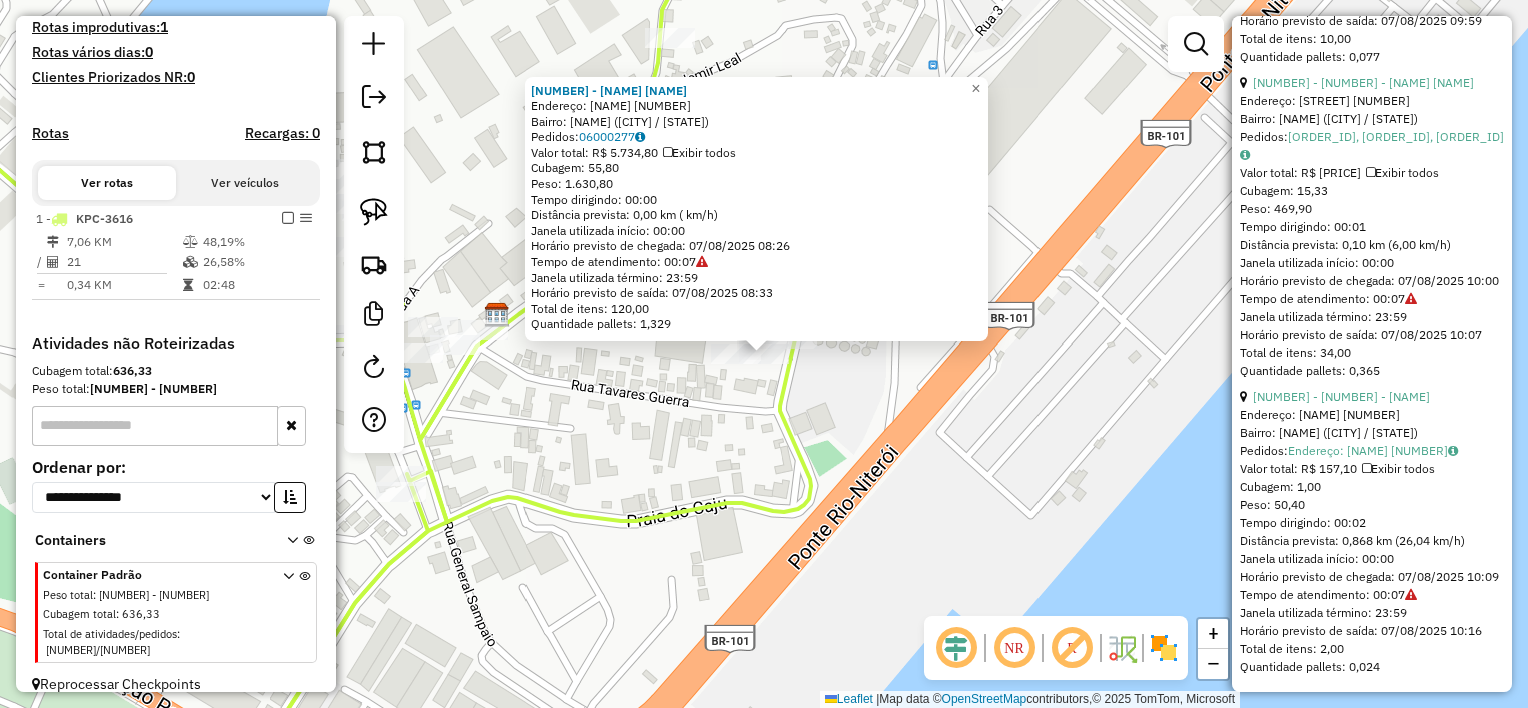 click on "Endereço:  [NAME] [NUMBER]   Bairro: [NEIGHBORHOOD] ([CITY] / [STATE])   Pedidos:  [ORDER_ID]   Valor total: R$ [PRICE]   Exibir todos   Cubagem: [NUMBER]  Peso: [WEIGHT]  Tempo dirigindo: [TIME]   Distância prevista: [DISTANCE] km ([SPEED] km/h)   Janela utilizada início: [TIME]   Horário previsto de chegada: [DATE] [TIME]   Tempo de atendimento: [TIME]   Janela utilizada término: [TIME]   Horário previsto de saída: [DATE] [TIME]   Total de itens: [NUMBER]   Quantidade pallets: [NUMBER]  × Janela de atendimento Grade de atendimento Capacidade Transportadoras Veículos Cliente Pedidos  Rotas Selecione os dias de semana para filtrar as janelas de atendimento  Seg   Ter   Qua   Qui   Sex   Sáb   Dom  Informe o período da janela de atendimento: De: Até:  Filtrar exatamente a janela do cliente  Considerar janela de atendimento padrão  Selecione os dias de semana para filtrar as grades de atendimento  Seg   Ter   Qua   Qui   Sex   Sáb   Dom   Considerar clientes sem dia de atendimento cadastrado  De:  +" 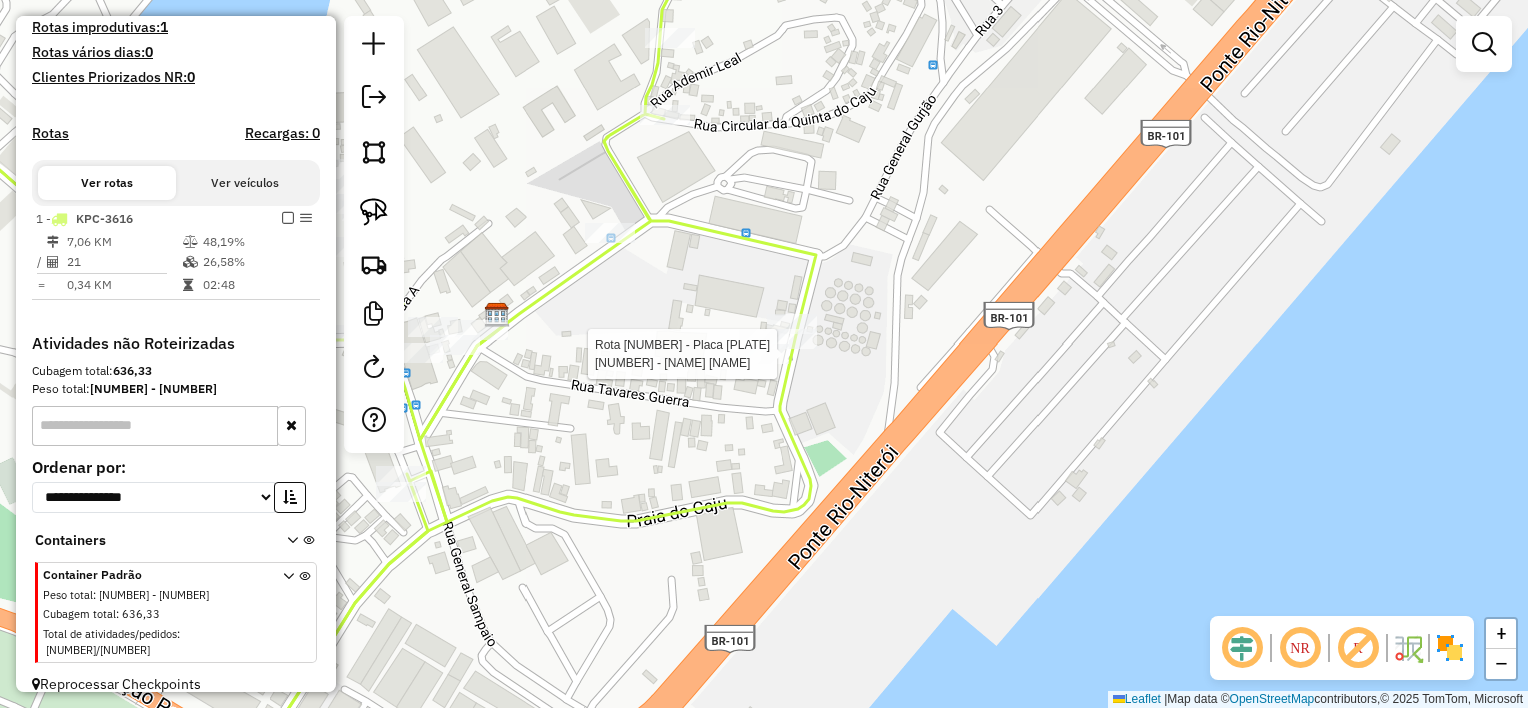 select on "**********" 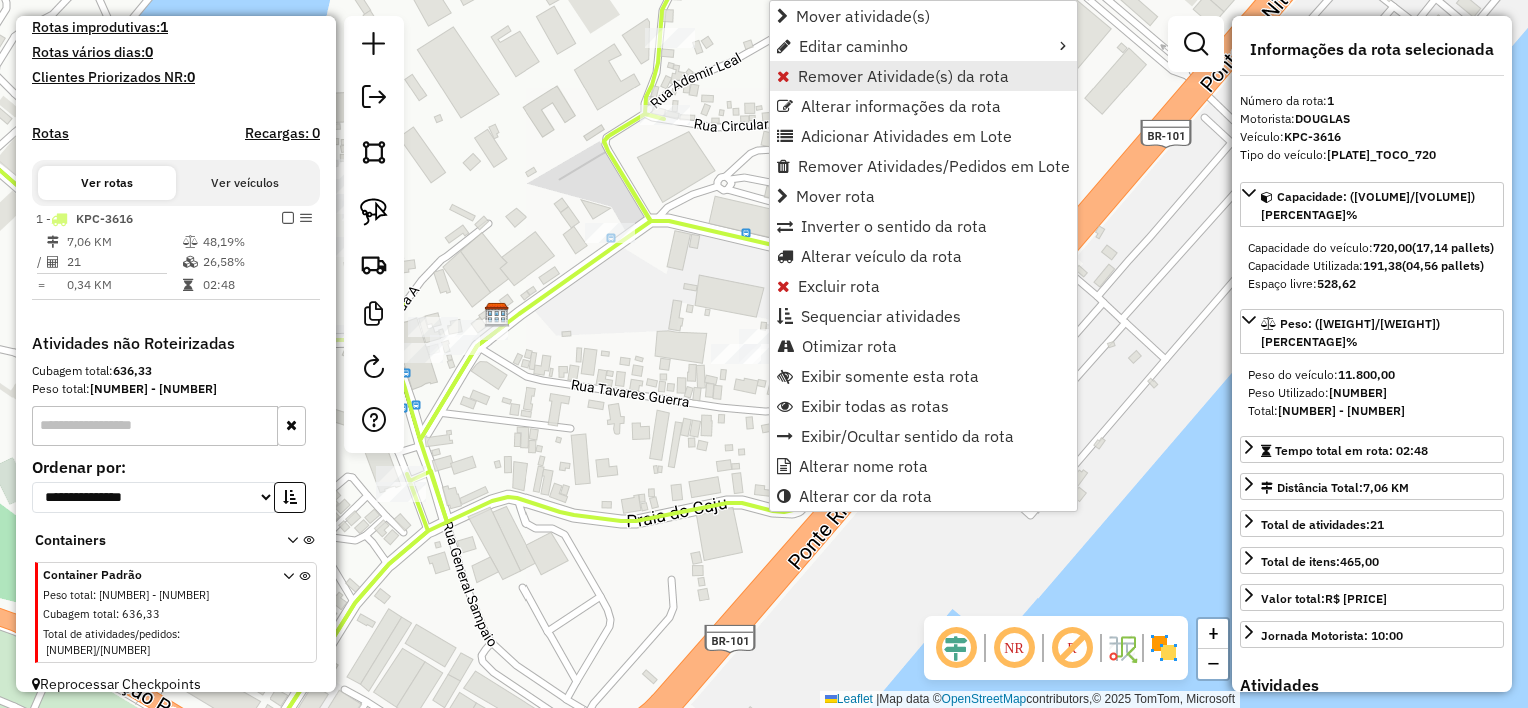 click on "Remover Atividade(s) da rota" at bounding box center [903, 76] 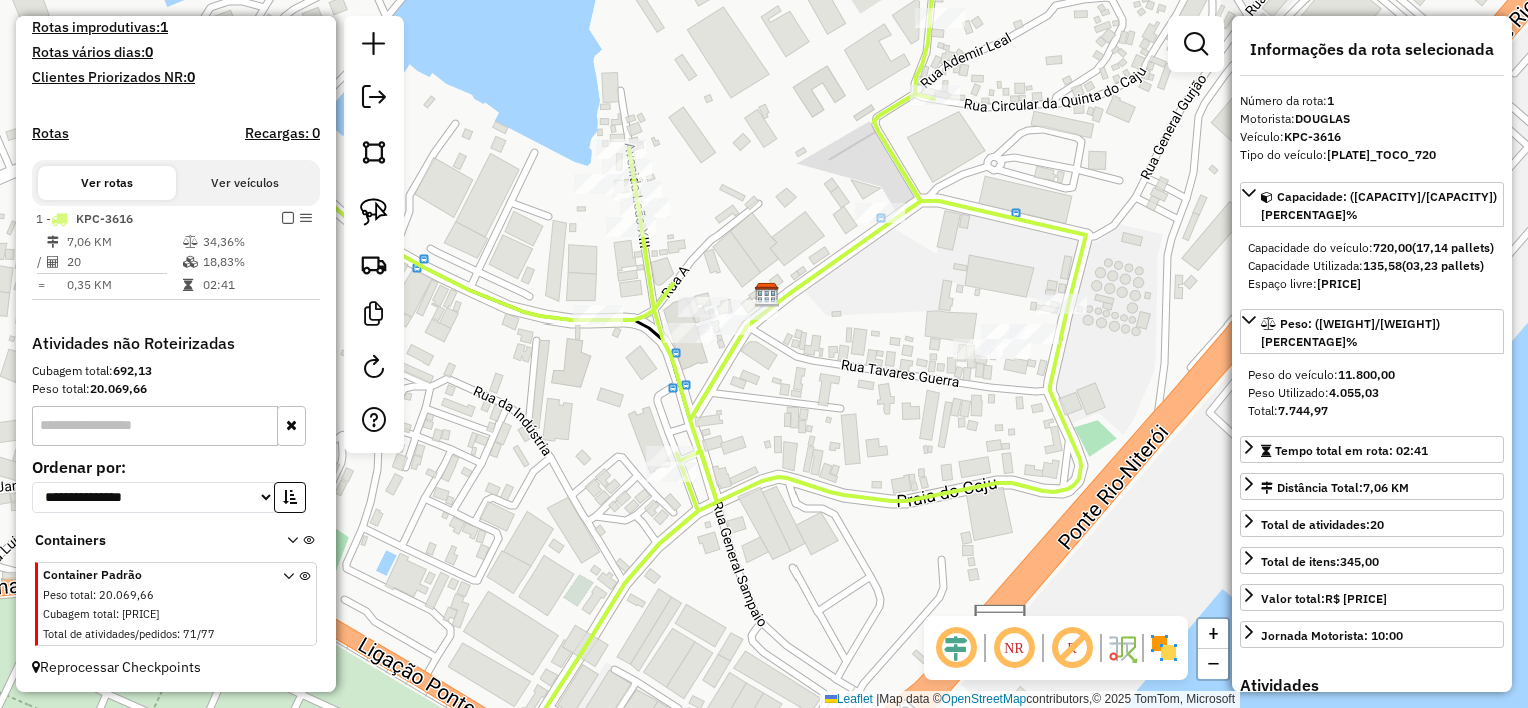 drag, startPoint x: 804, startPoint y: 444, endPoint x: 1076, endPoint y: 424, distance: 272.7343 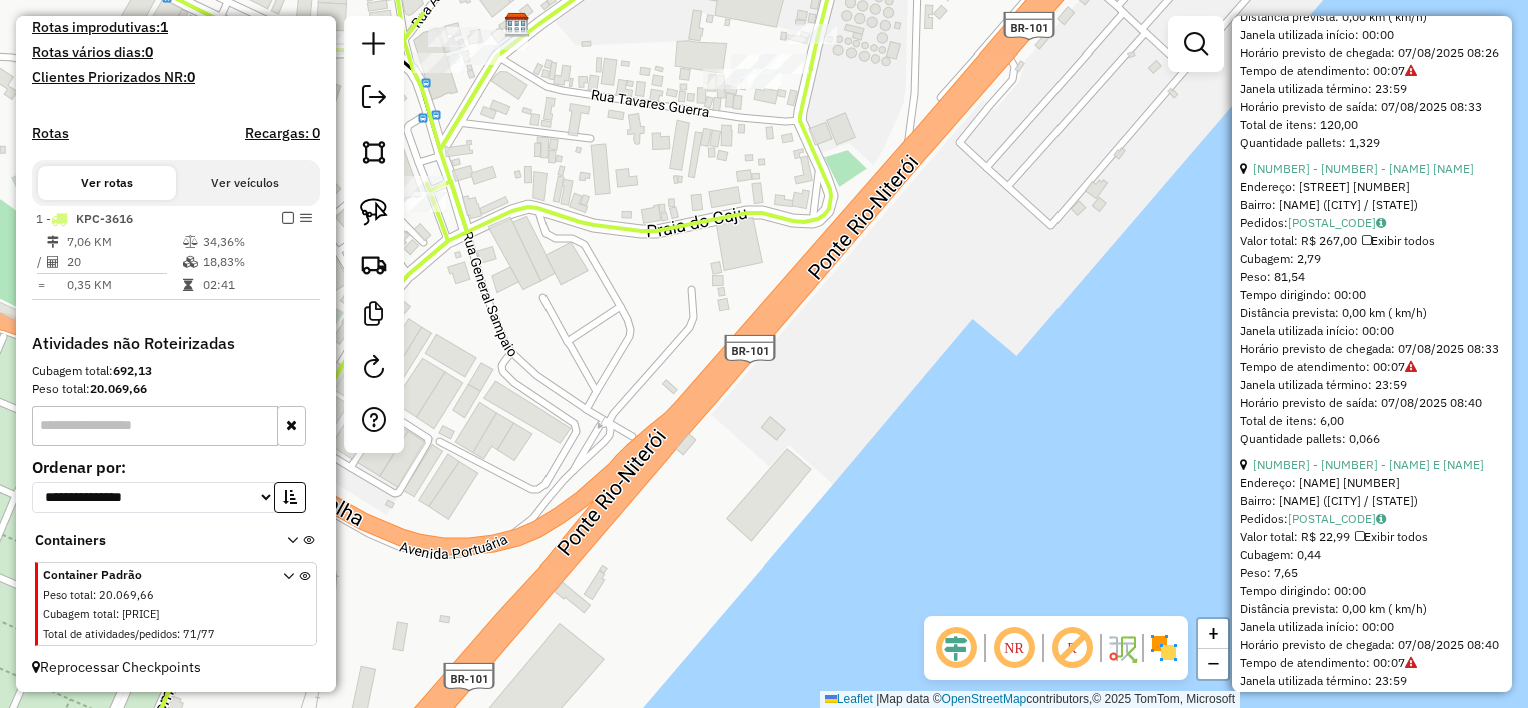 scroll, scrollTop: 3004, scrollLeft: 0, axis: vertical 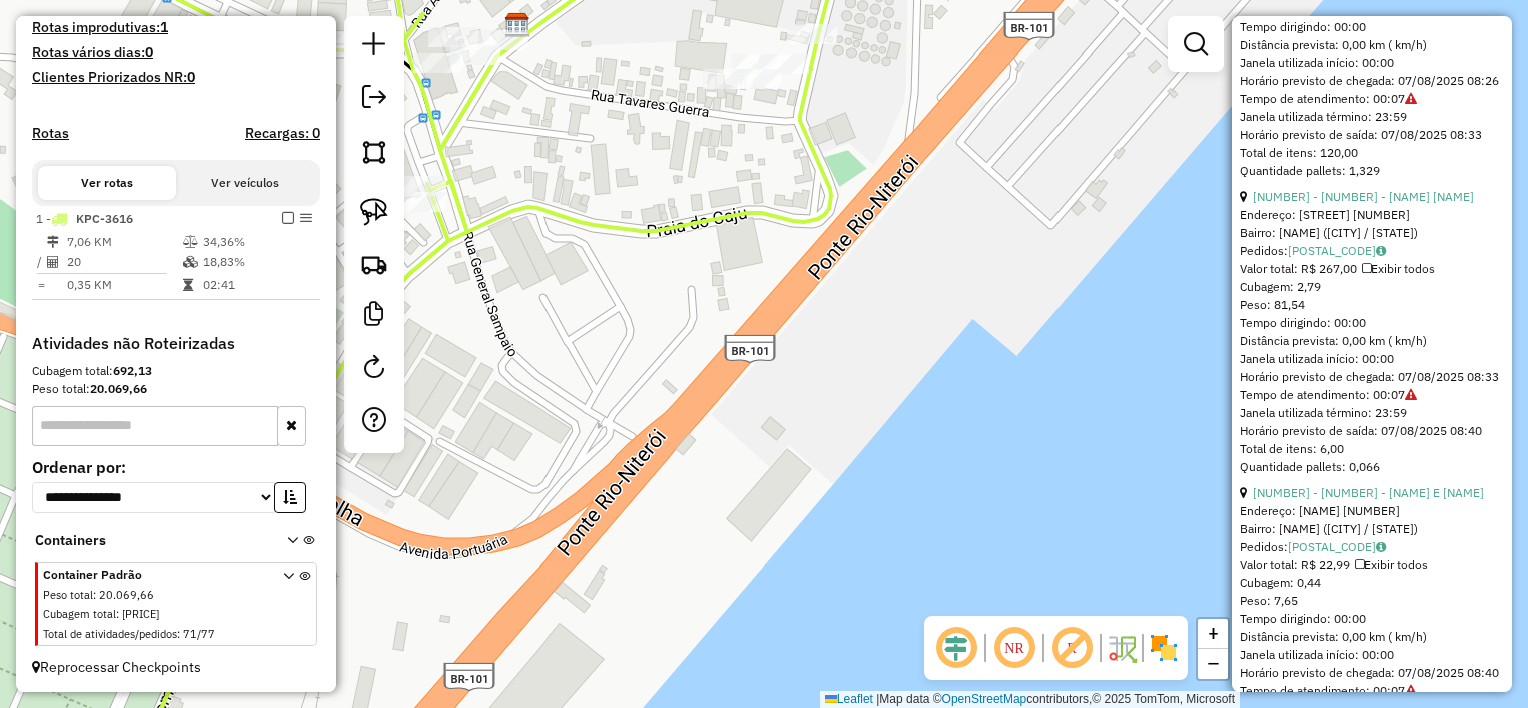 click on "Janela de atendimento Grade de atendimento Capacidade Transportadoras Veículos Cliente Pedidos  Rotas Selecione os dias de semana para filtrar as janelas de atendimento  Seg   Ter   Qua   Qui   Sex   Sáb   Dom  Informe o período da janela de atendimento: De: Até:  Filtrar exatamente a janela do cliente  Considerar janela de atendimento padrão  Selecione os dias de semana para filtrar as grades de atendimento  Seg   Ter   Qua   Qui   Sex   Sáb   Dom   Considerar clientes sem dia de atendimento cadastrado  Clientes fora do dia de atendimento selecionado Filtrar as atividades entre os valores definidos abaixo:  Peso mínimo:   Peso máximo:   Cubagem mínima:   Cubagem máxima:   De:   Até:  Filtrar as atividades entre o tempo de atendimento definido abaixo:  De:   Até:   Considerar capacidade total dos clientes não roteirizados Transportadora: Selecione um ou mais itens Tipo de veículo: Selecione um ou mais itens Veículo: Selecione um ou mais itens Motorista: Selecione um ou mais itens Nome: Rótulo:" 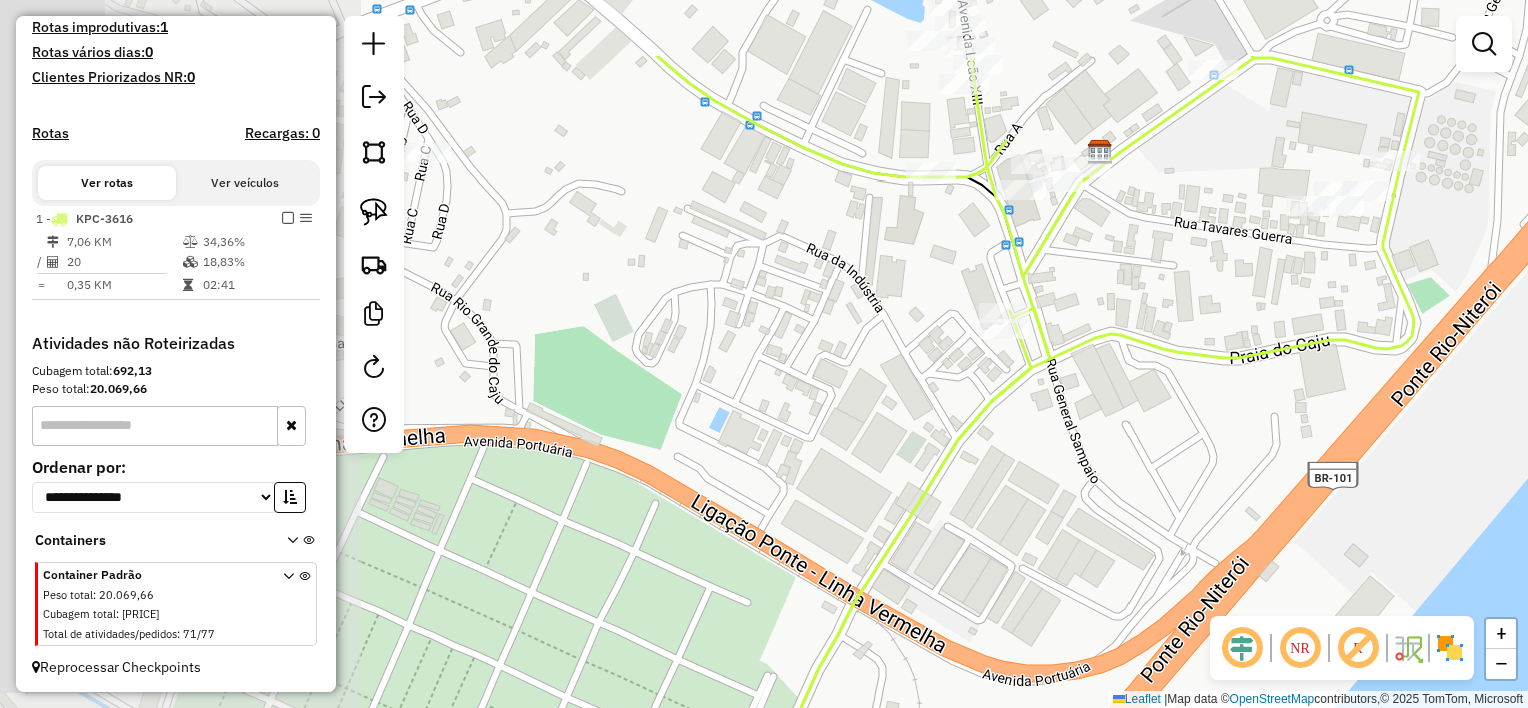 drag, startPoint x: 704, startPoint y: 326, endPoint x: 1290, endPoint y: 456, distance: 600.24664 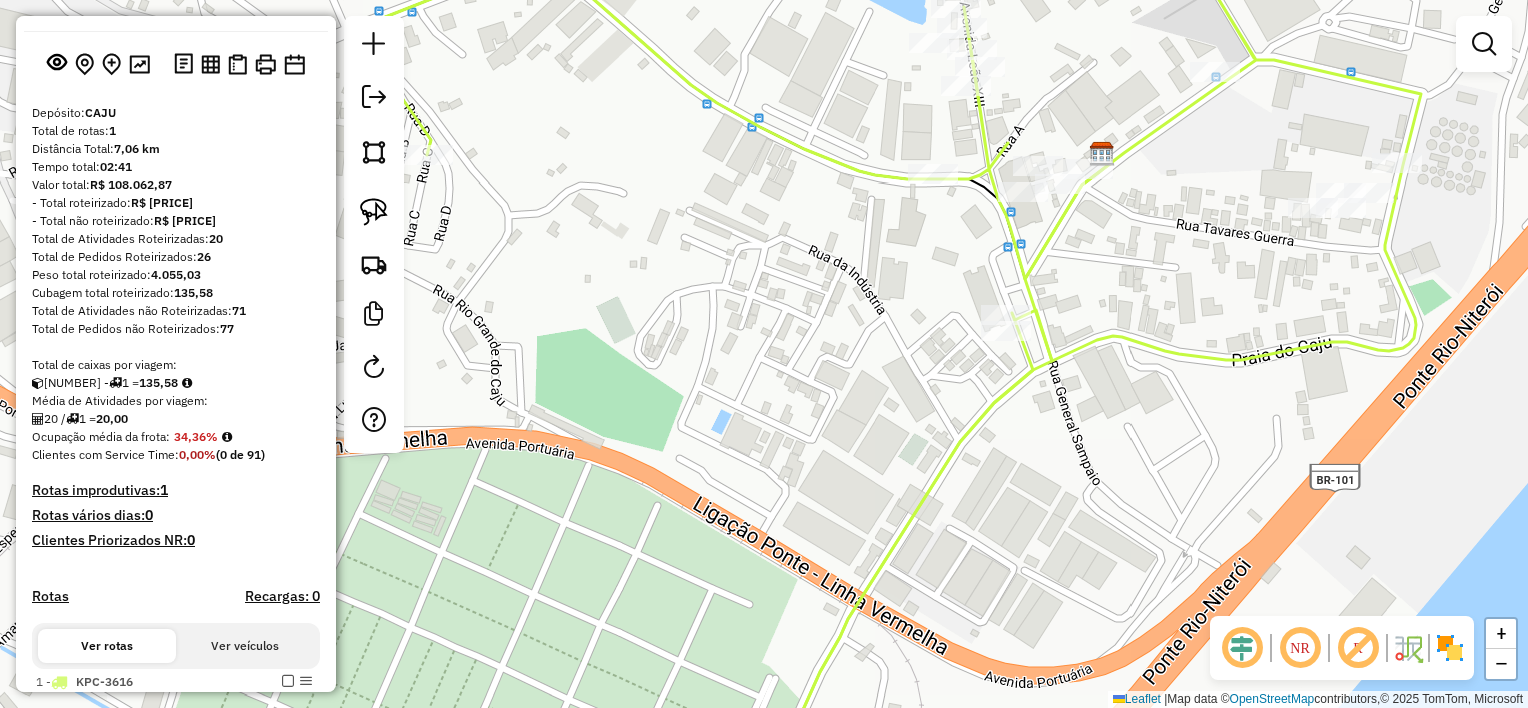 scroll, scrollTop: 100, scrollLeft: 0, axis: vertical 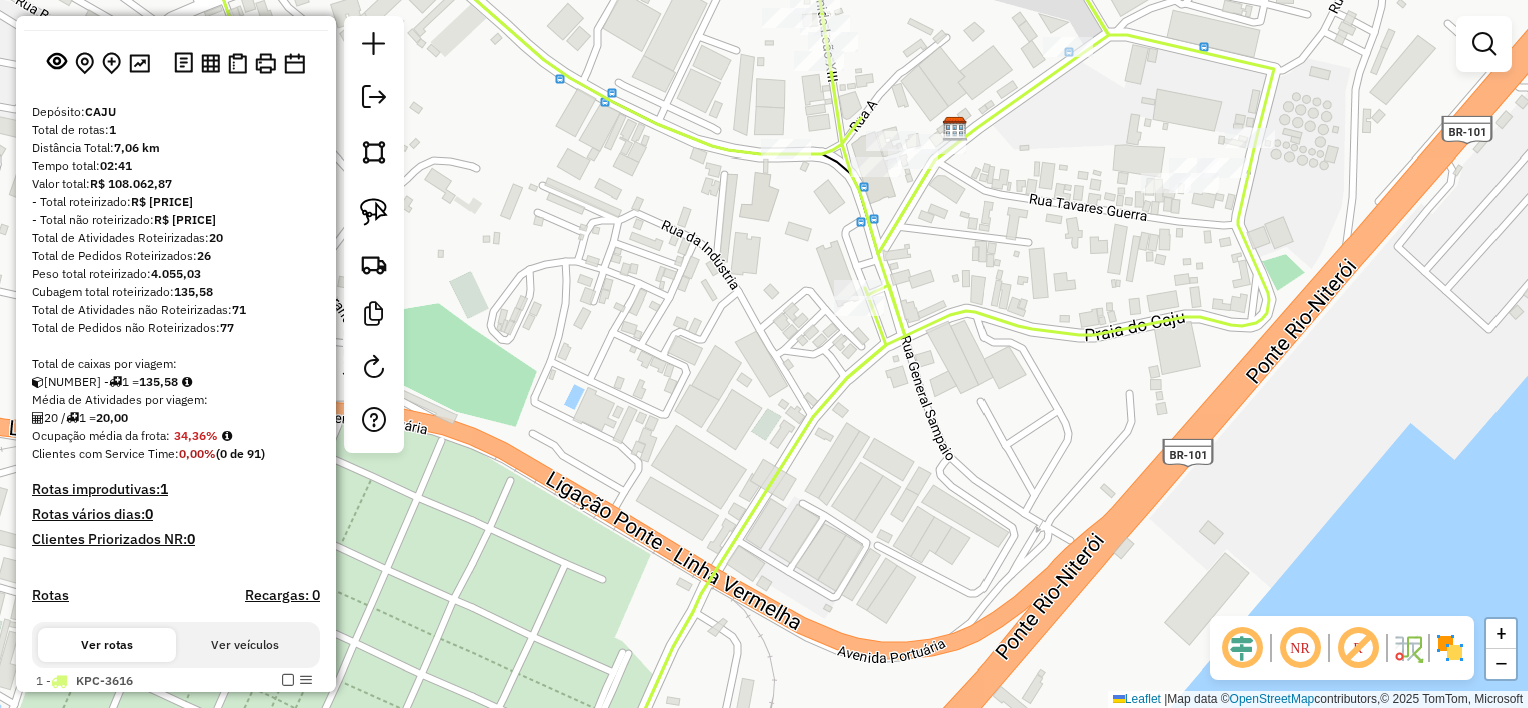 drag, startPoint x: 1160, startPoint y: 441, endPoint x: 1007, endPoint y: 414, distance: 155.36409 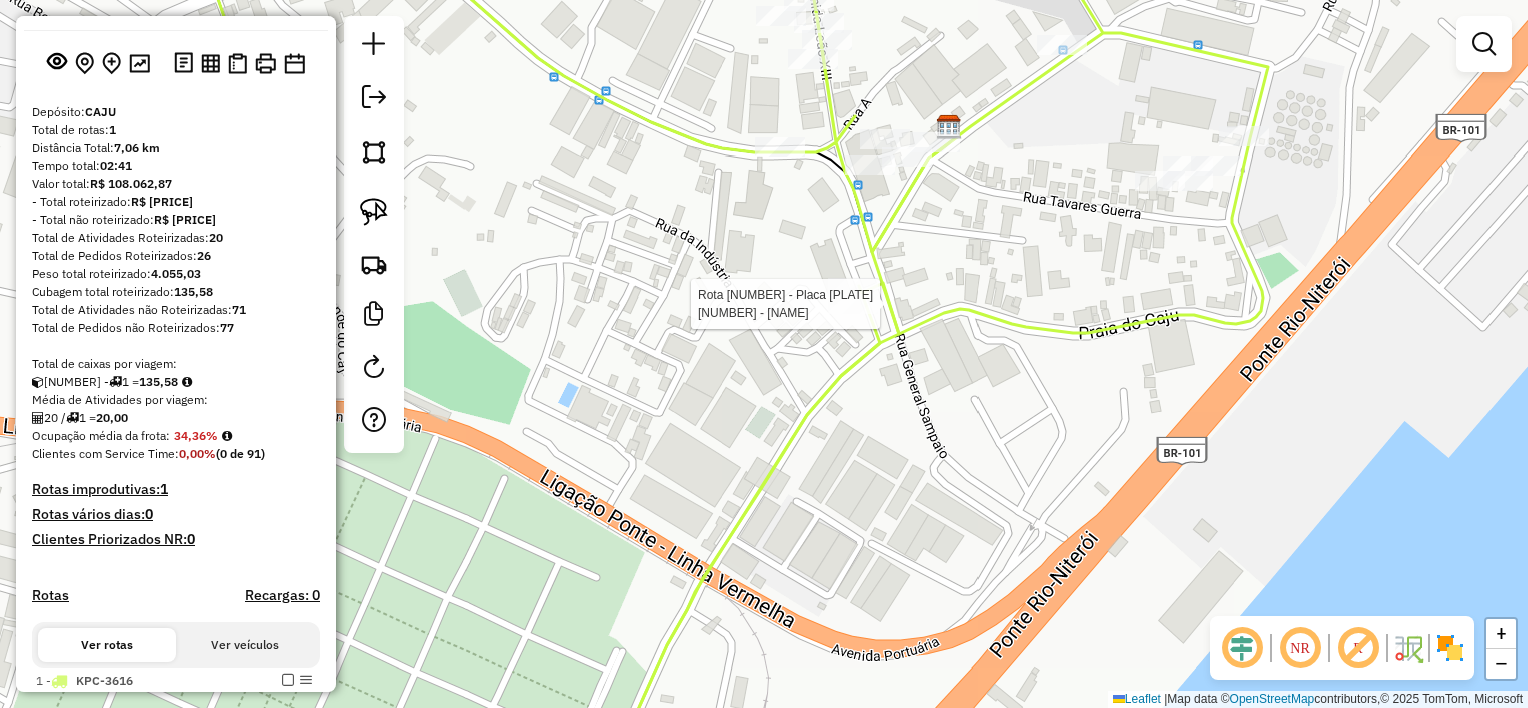 select on "**********" 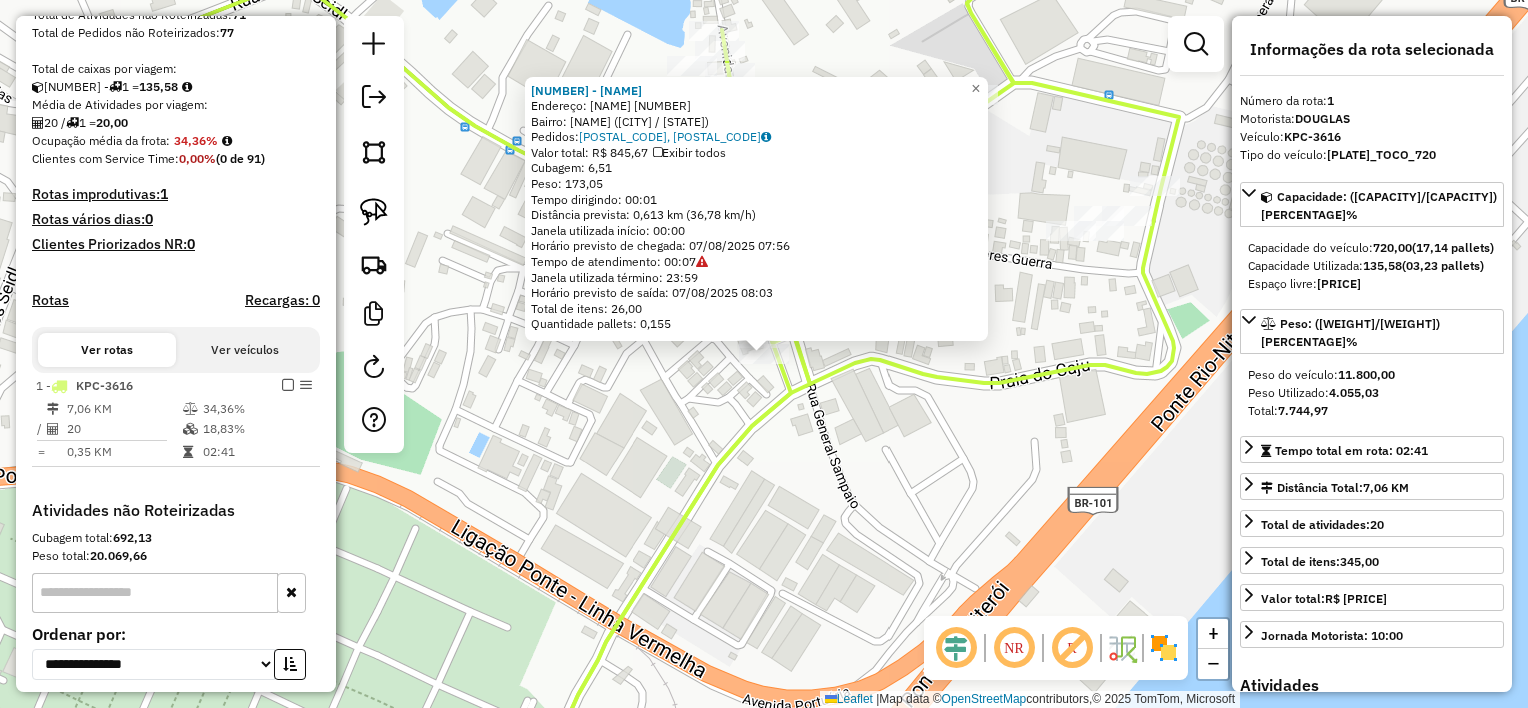 scroll, scrollTop: 562, scrollLeft: 0, axis: vertical 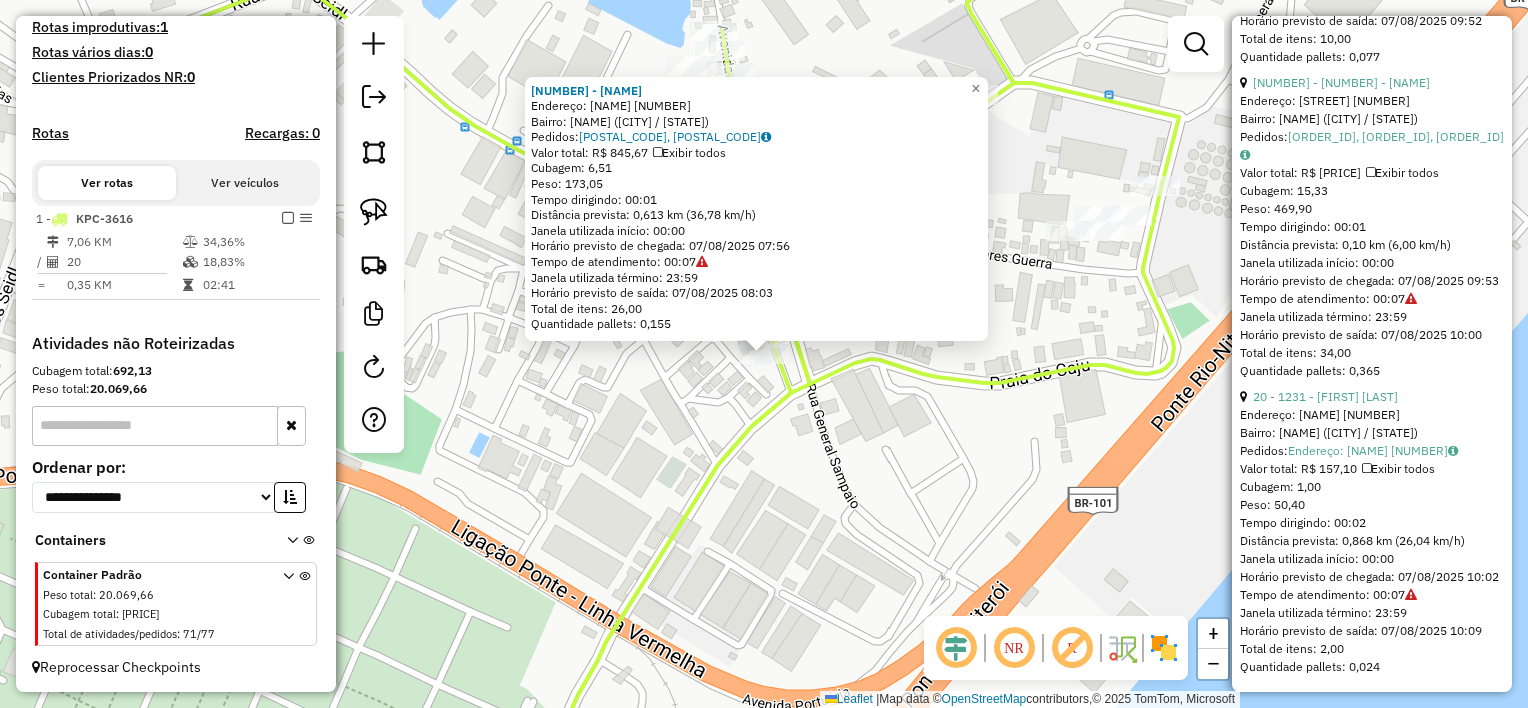 click on "[NUMBER] - [NAME] [NAME]  Endereço:  [NAME] [NUMBER]   Bairro: [NAME] ([CITY] / [STATE])   Pedidos:  [POSTAL_CODE], [POSTAL_CODE]   Valor total: R$ [AMOUNT]   Exibir todos   Cubagem: [NUMBER]  Peso: [NUMBER]  Tempo dirigindo: [TIME]   Distância prevista: [DISTANCE] km ([SPEED] km/h)   Janela utilizada início: [TIME]   Horário previsto de chegada: [DATE] [TIME]   Tempo de atendimento: [TIME]   Janela utilizada término: [TIME]   Horário previsto de saída: [DATE] [TIME]   Total de itens: [NUMBER]   Quantidade pallets: [NUMBER]  × Janela de atendimento Grade de atendimento Capacidade Transportadoras Veículos Cliente Pedidos  Rotas Selecione os dias de semana para filtrar as janelas de atendimento  Seg   Ter   Qua   Qui   Sex   Sáb   Dom  Informe o período da janela de atendimento: De: Até:  Filtrar exatamente a janela do cliente  Considerar janela de atendimento padrão  Selecione os dias de semana para filtrar as grades de atendimento  Seg   Ter   Qua   Qui   Sex   Sáb   Dom   Clientes fora do dia de atendimento selecionado +" 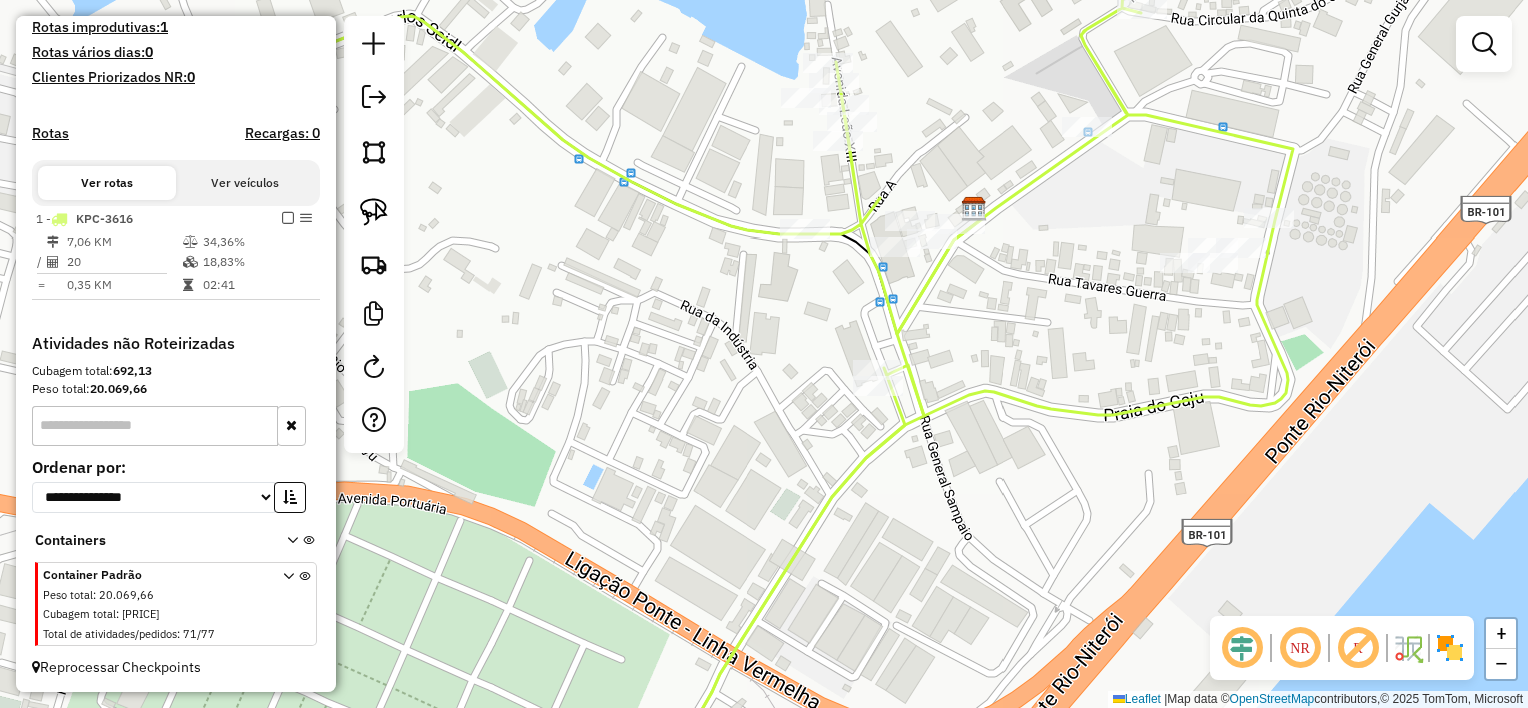 drag, startPoint x: 998, startPoint y: 328, endPoint x: 1229, endPoint y: 384, distance: 237.69098 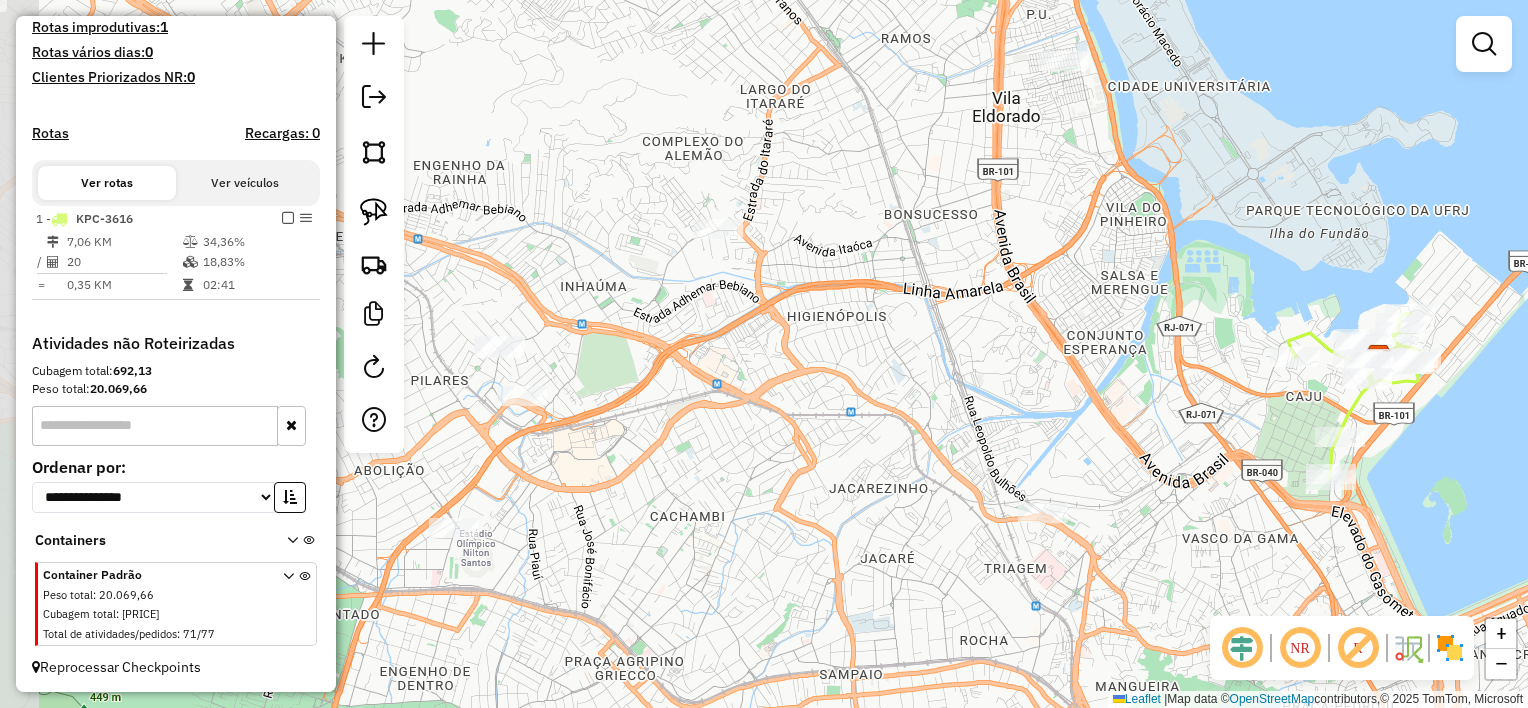 drag, startPoint x: 812, startPoint y: 297, endPoint x: 1078, endPoint y: 313, distance: 266.48077 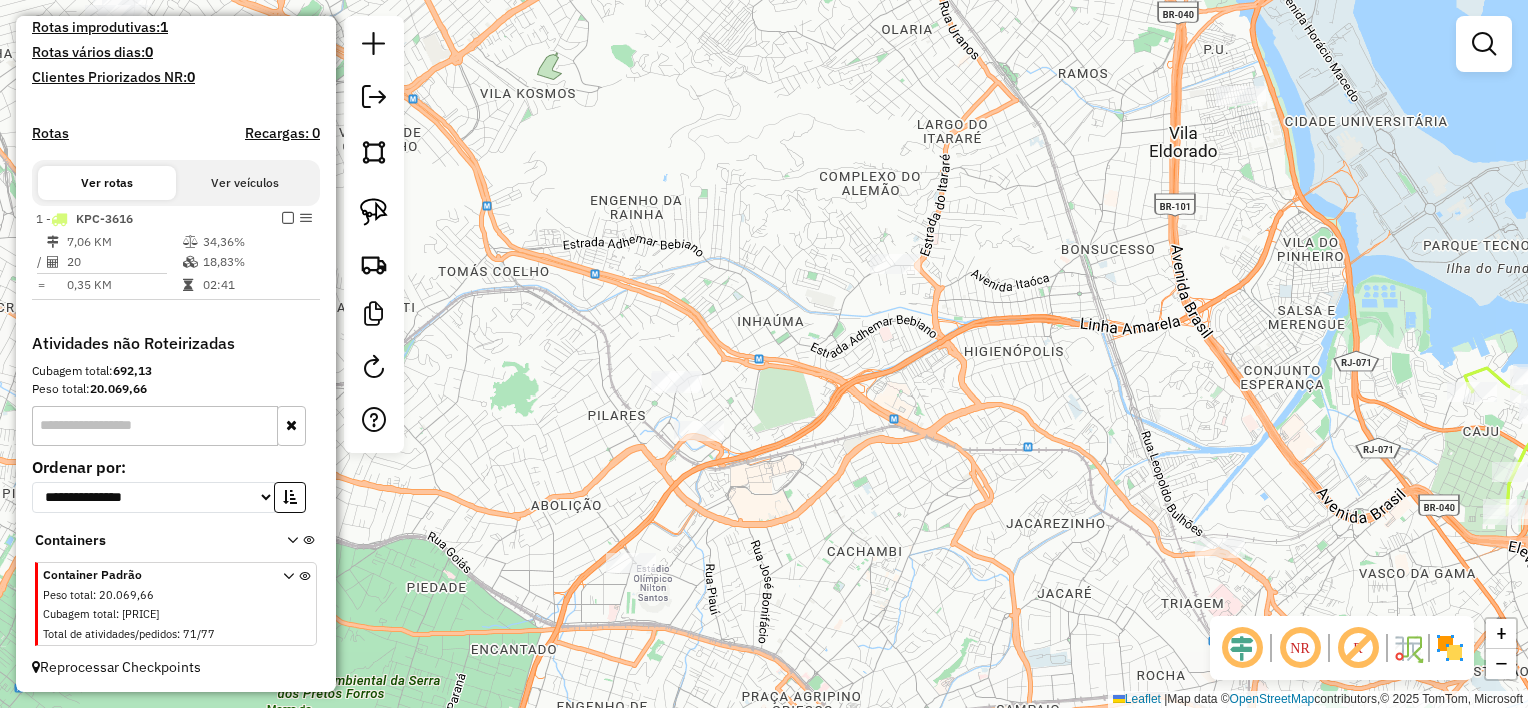 drag, startPoint x: 669, startPoint y: 289, endPoint x: 846, endPoint y: 324, distance: 180.42728 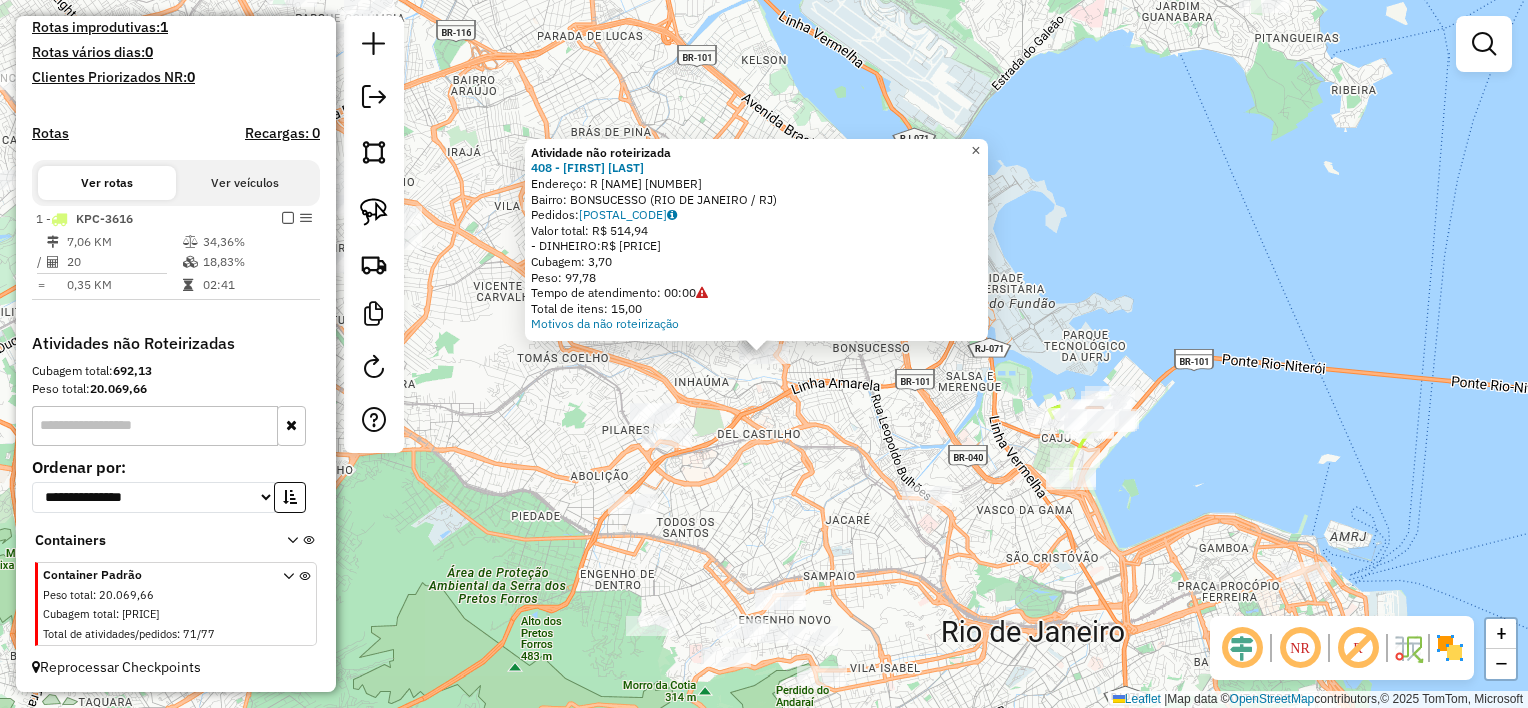 click on "×" 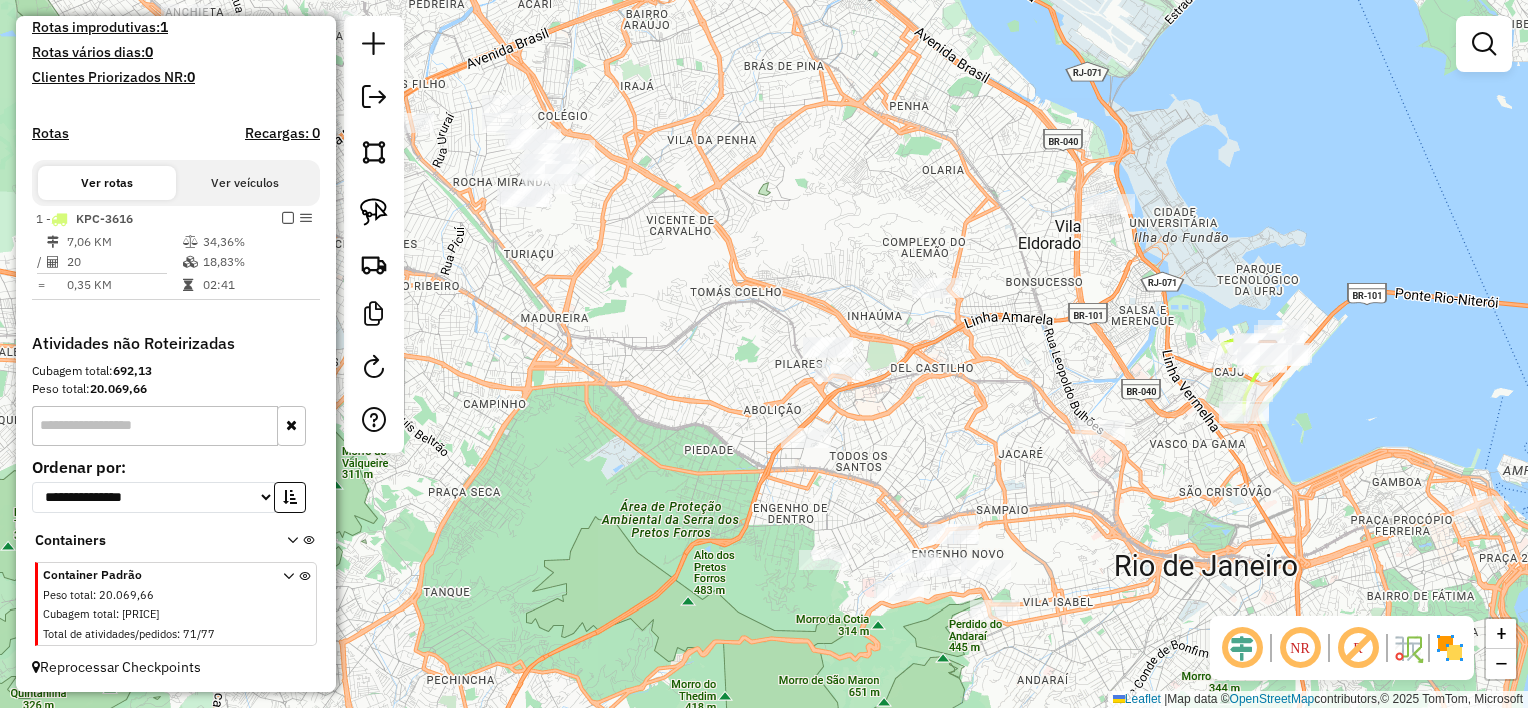 drag, startPoint x: 765, startPoint y: 466, endPoint x: 938, endPoint y: 400, distance: 185.1621 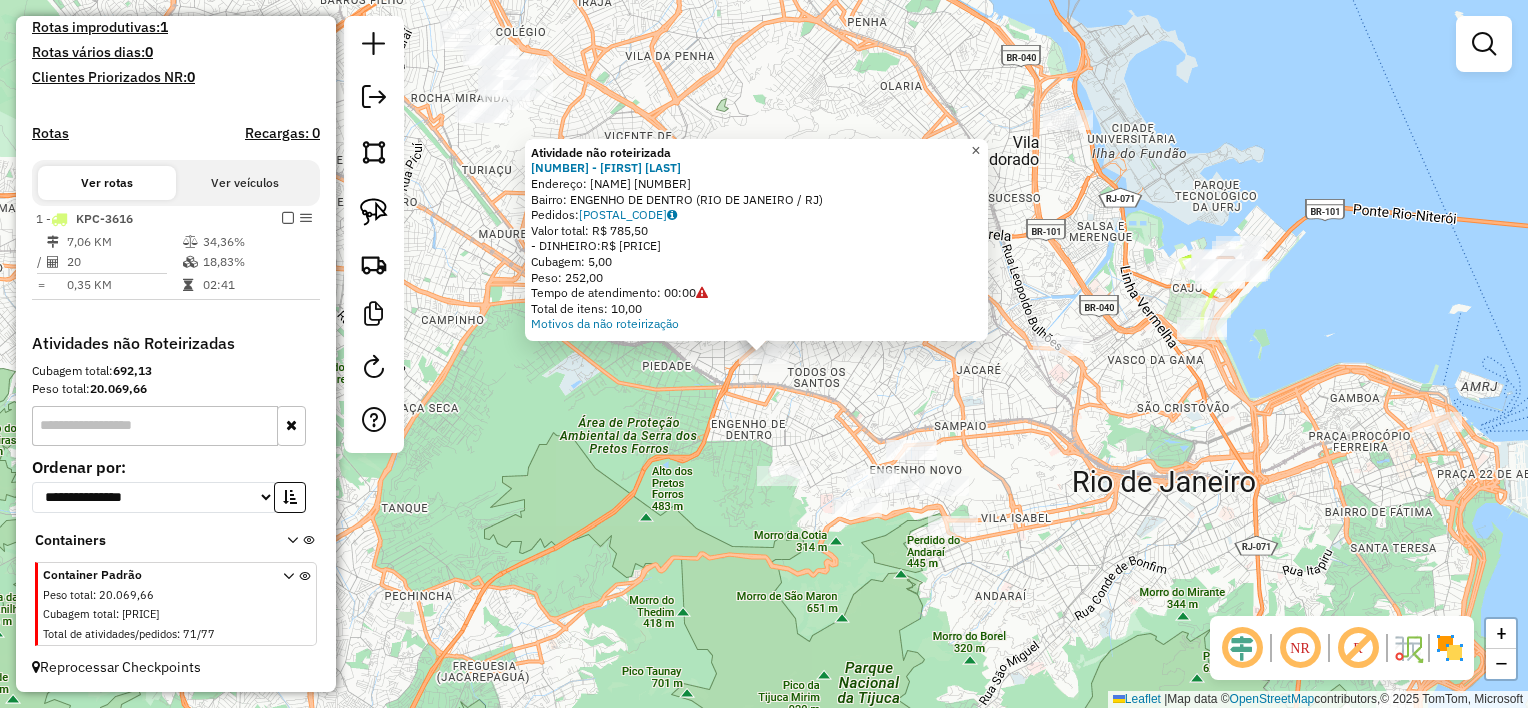 click on "×" 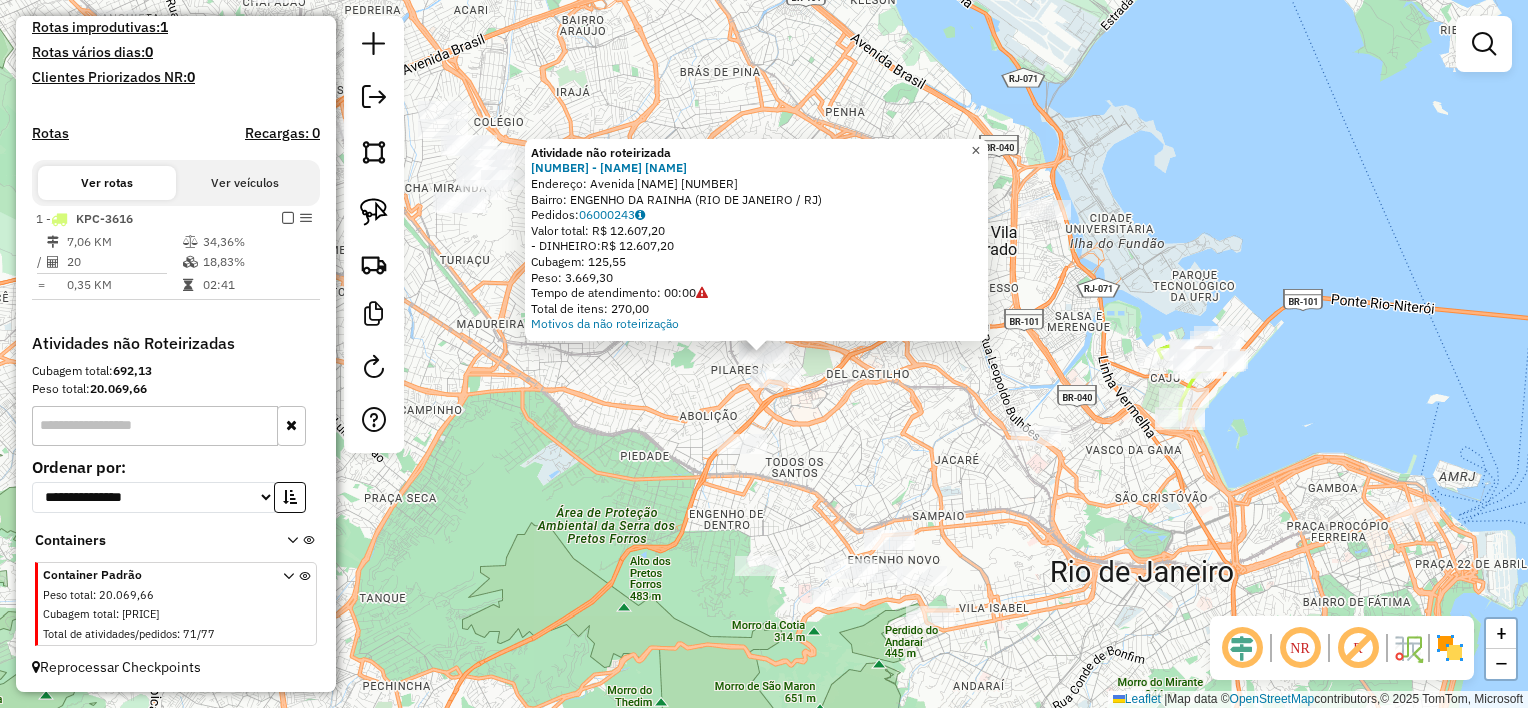 click on "×" 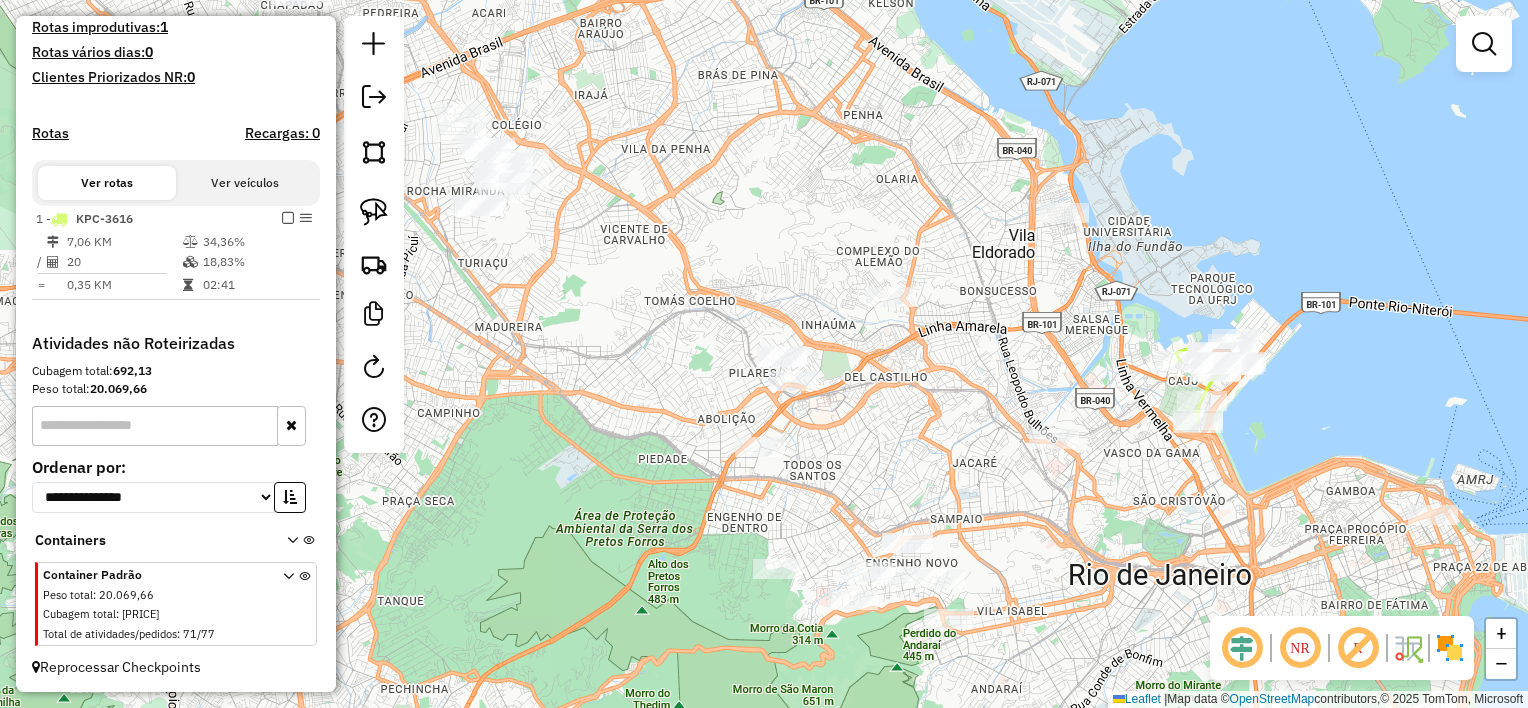 drag, startPoint x: 588, startPoint y: 349, endPoint x: 785, endPoint y: 366, distance: 197.73215 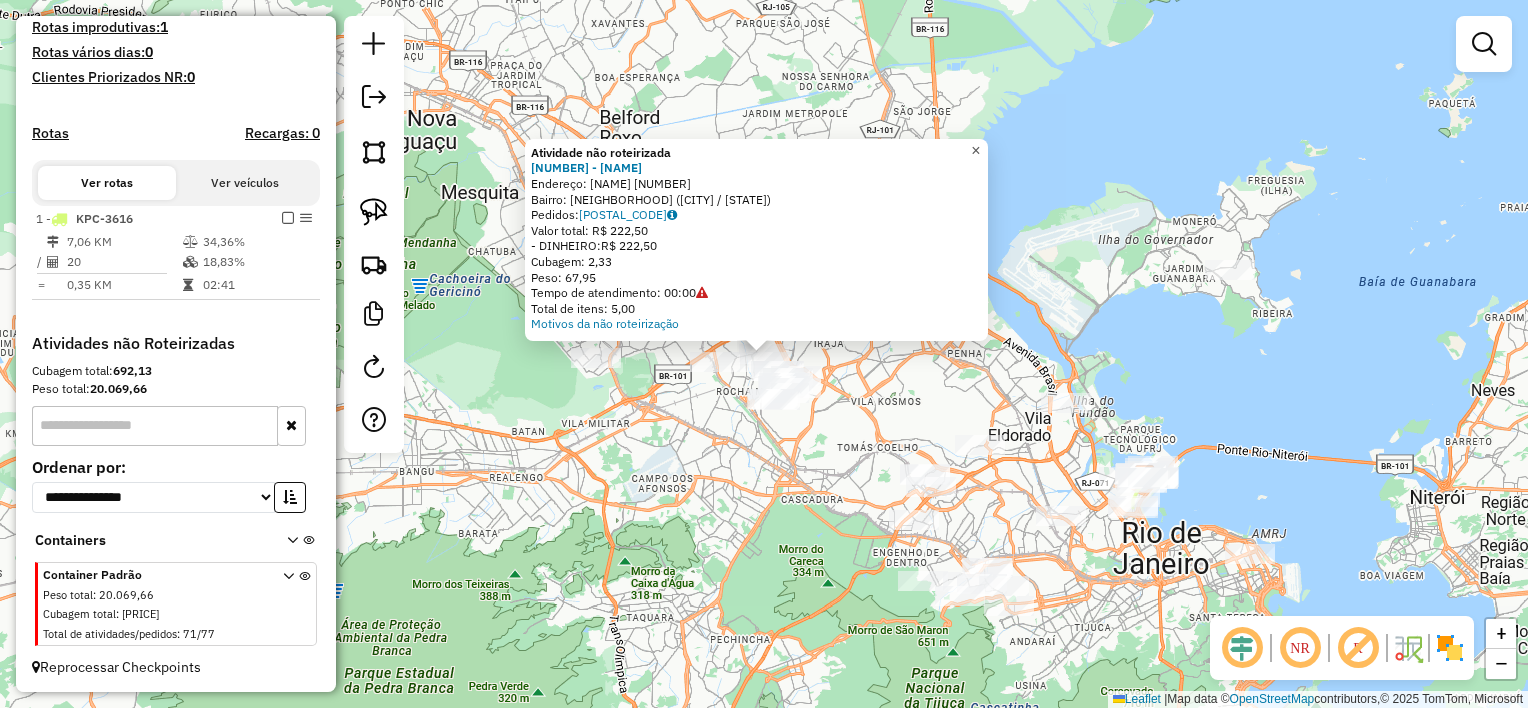 click on "×" 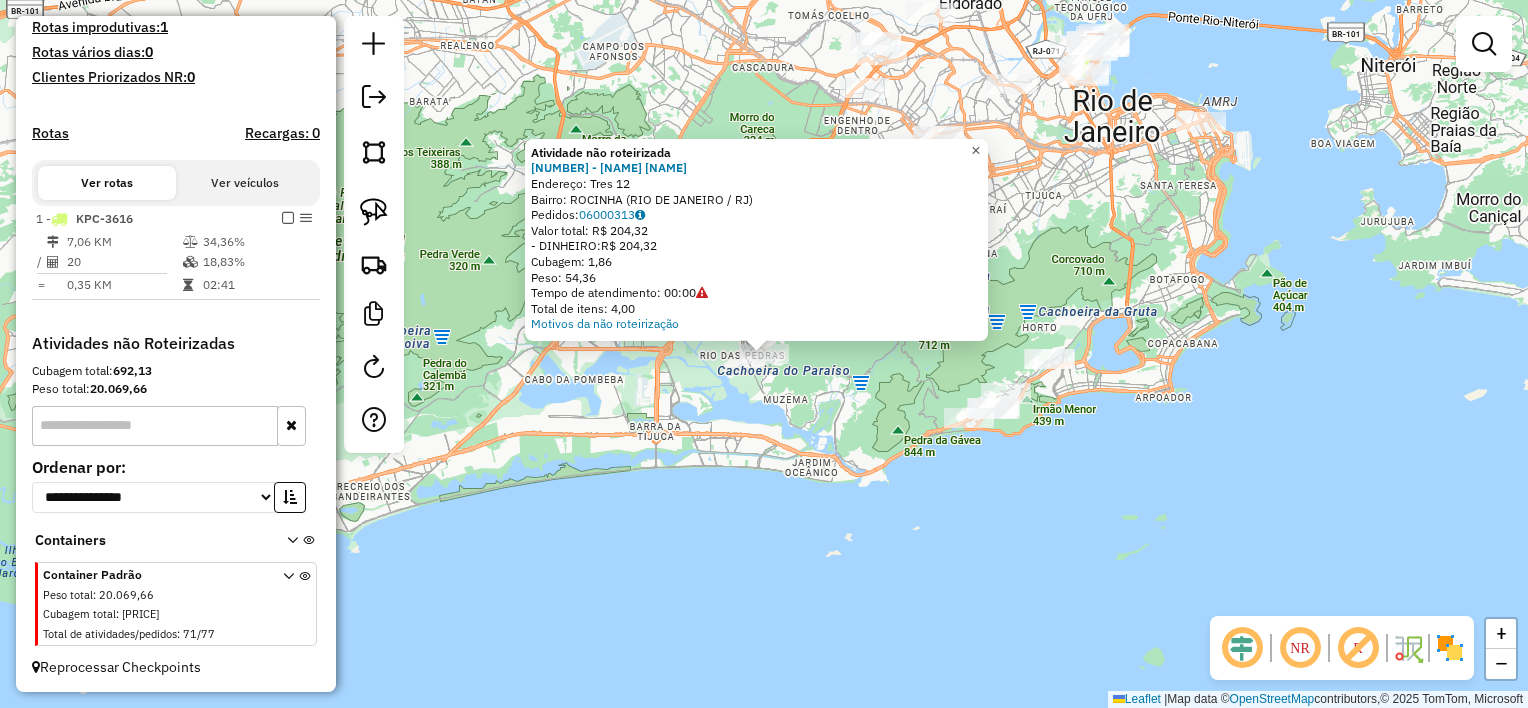 click on "×" 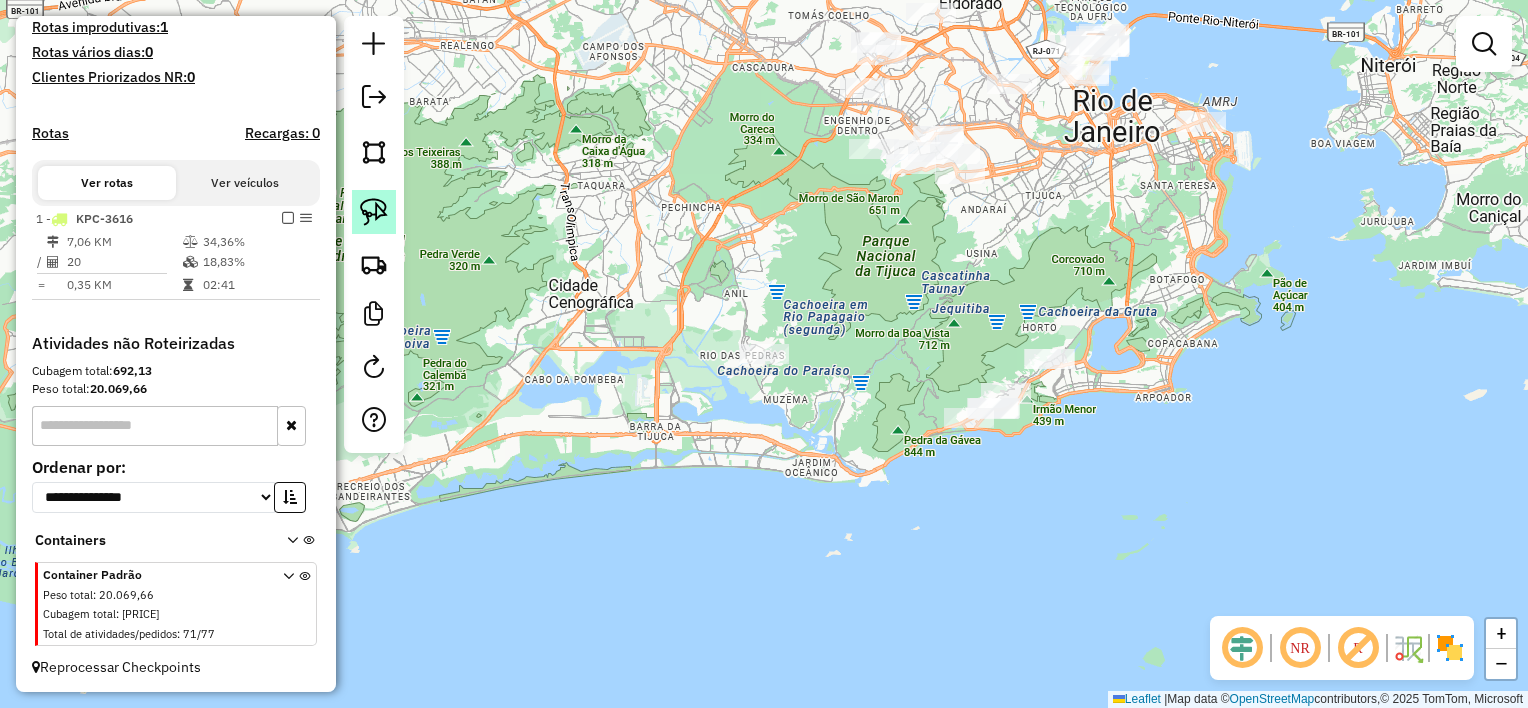 click 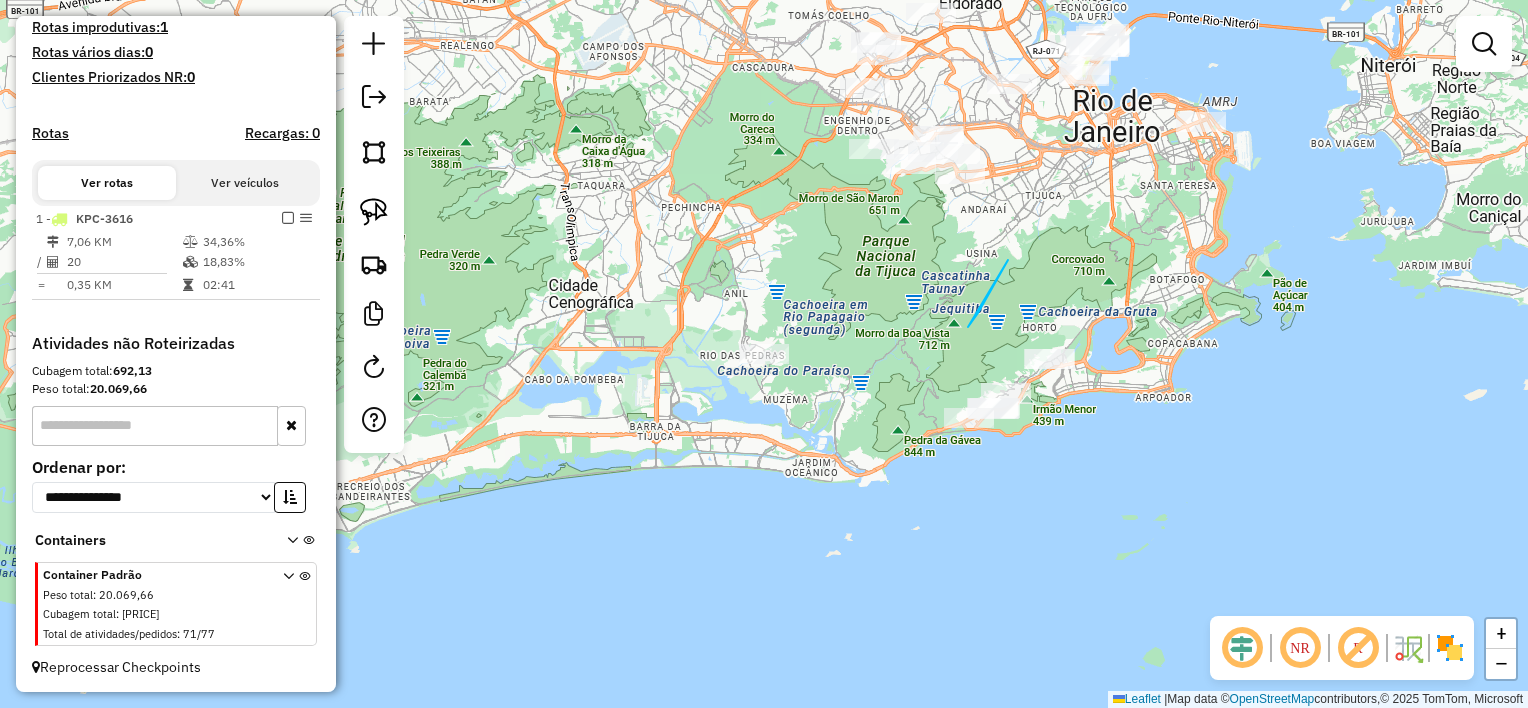 drag, startPoint x: 1008, startPoint y: 260, endPoint x: 968, endPoint y: 330, distance: 80.622574 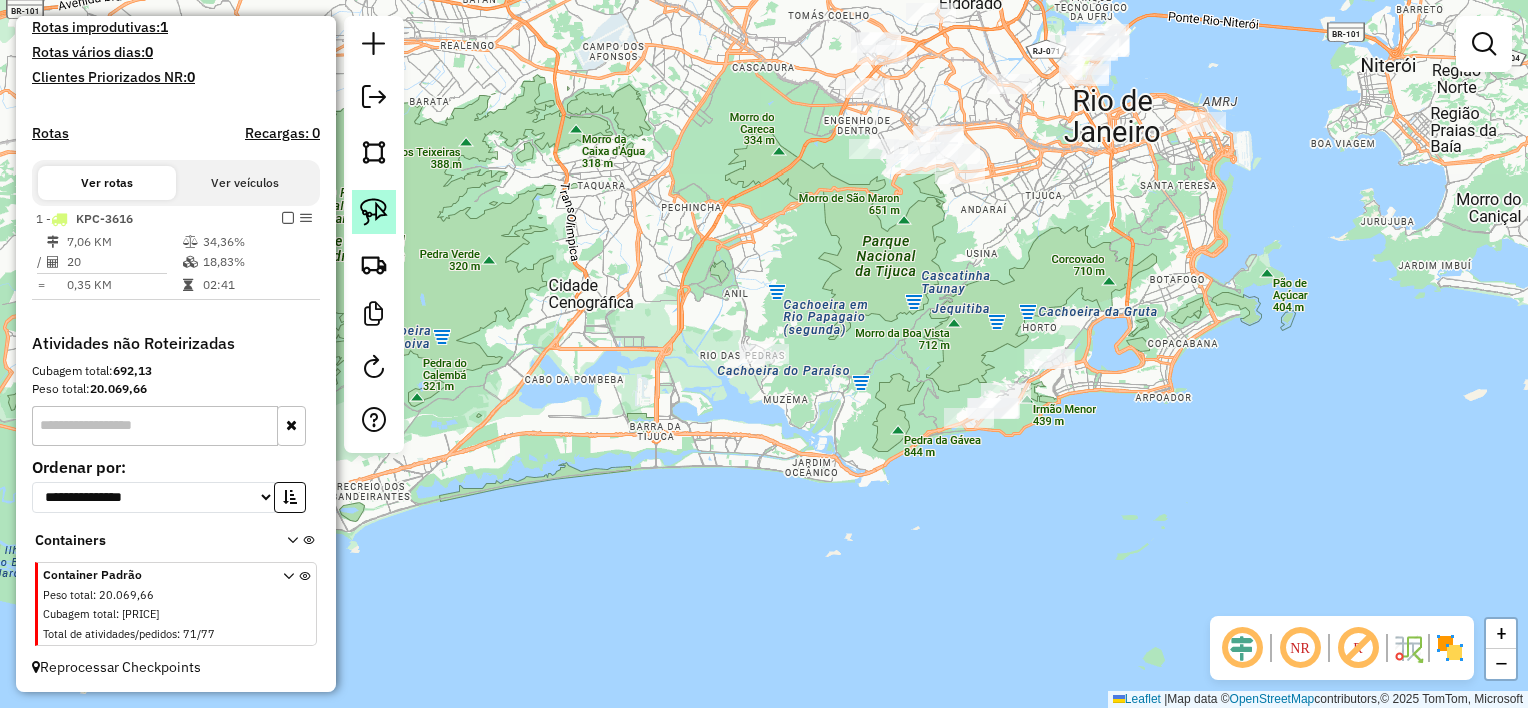 drag, startPoint x: 376, startPoint y: 206, endPoint x: 752, endPoint y: 160, distance: 378.80338 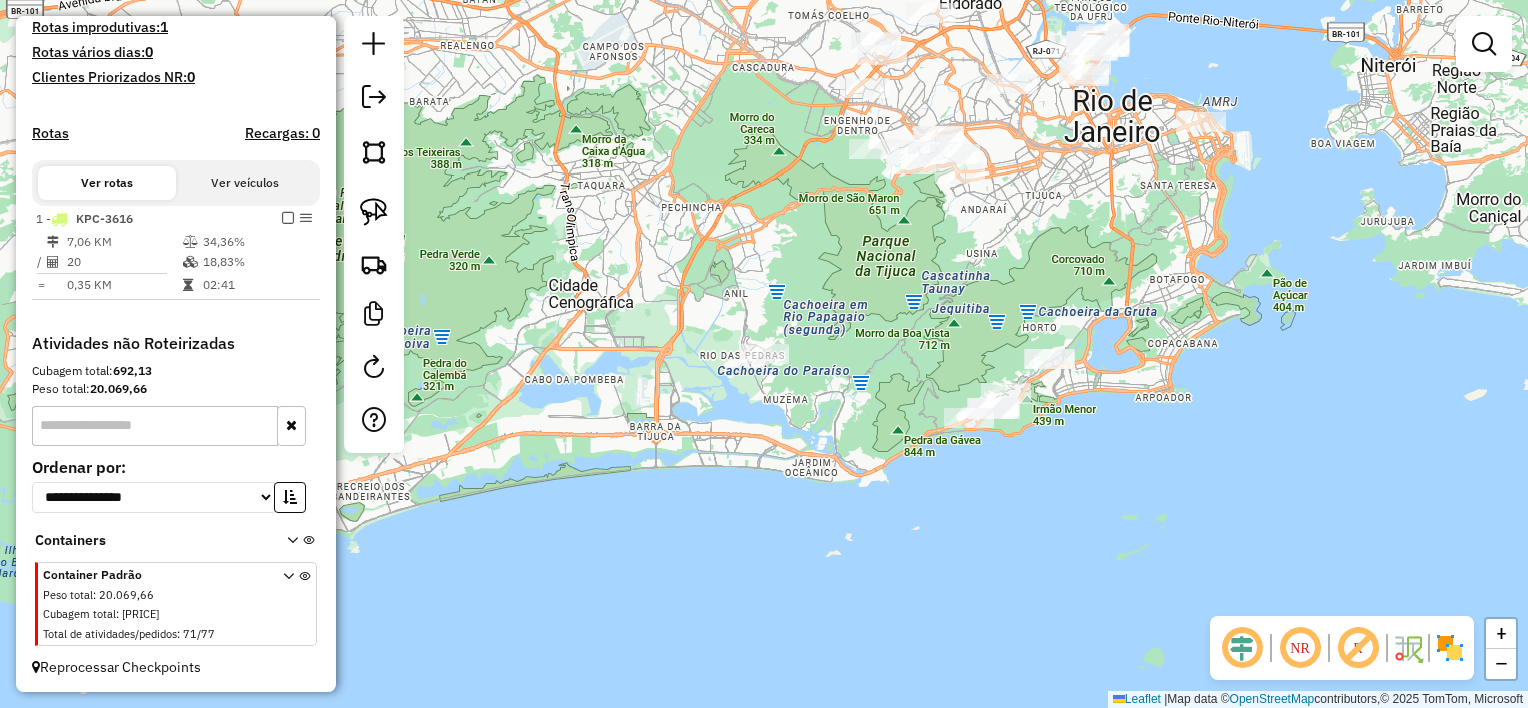 click 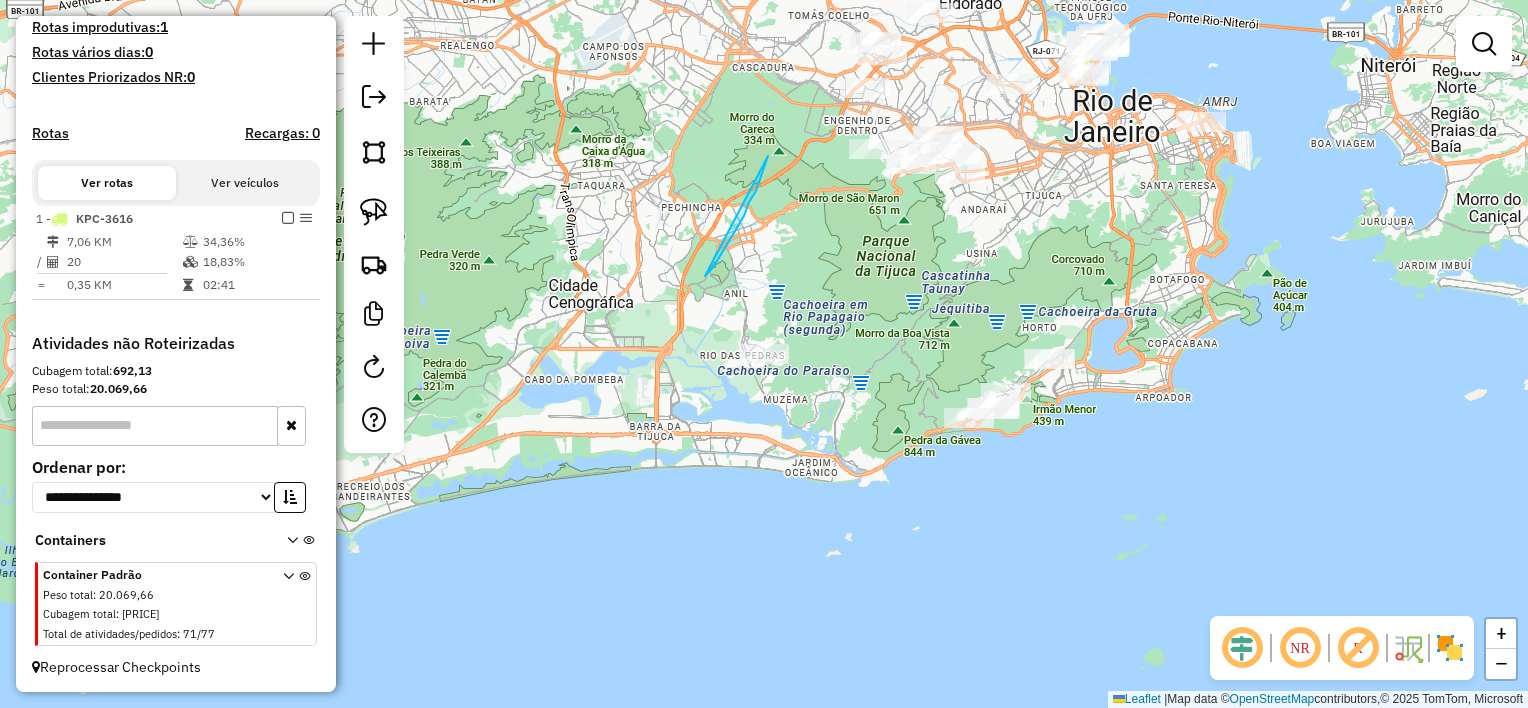 drag, startPoint x: 767, startPoint y: 161, endPoint x: 705, endPoint y: 276, distance: 130.64838 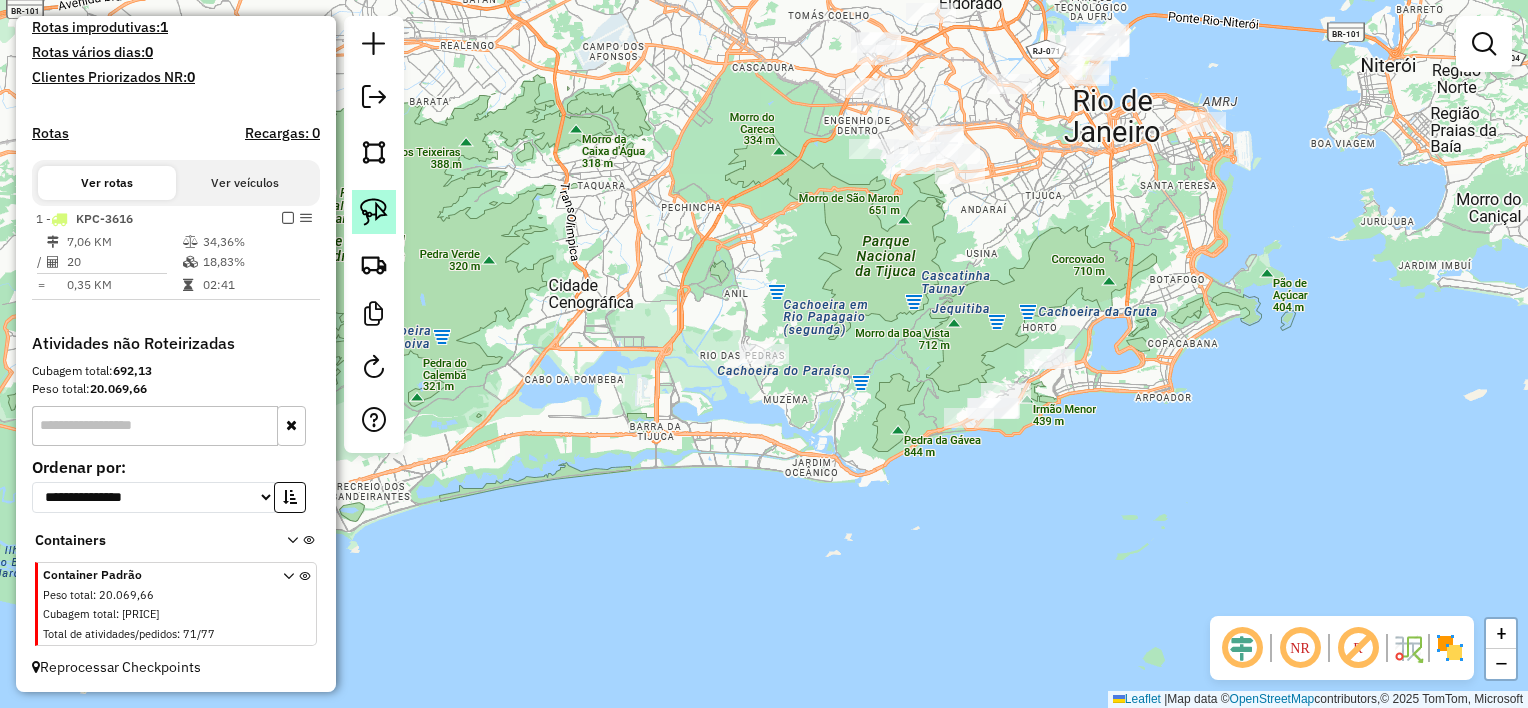 click 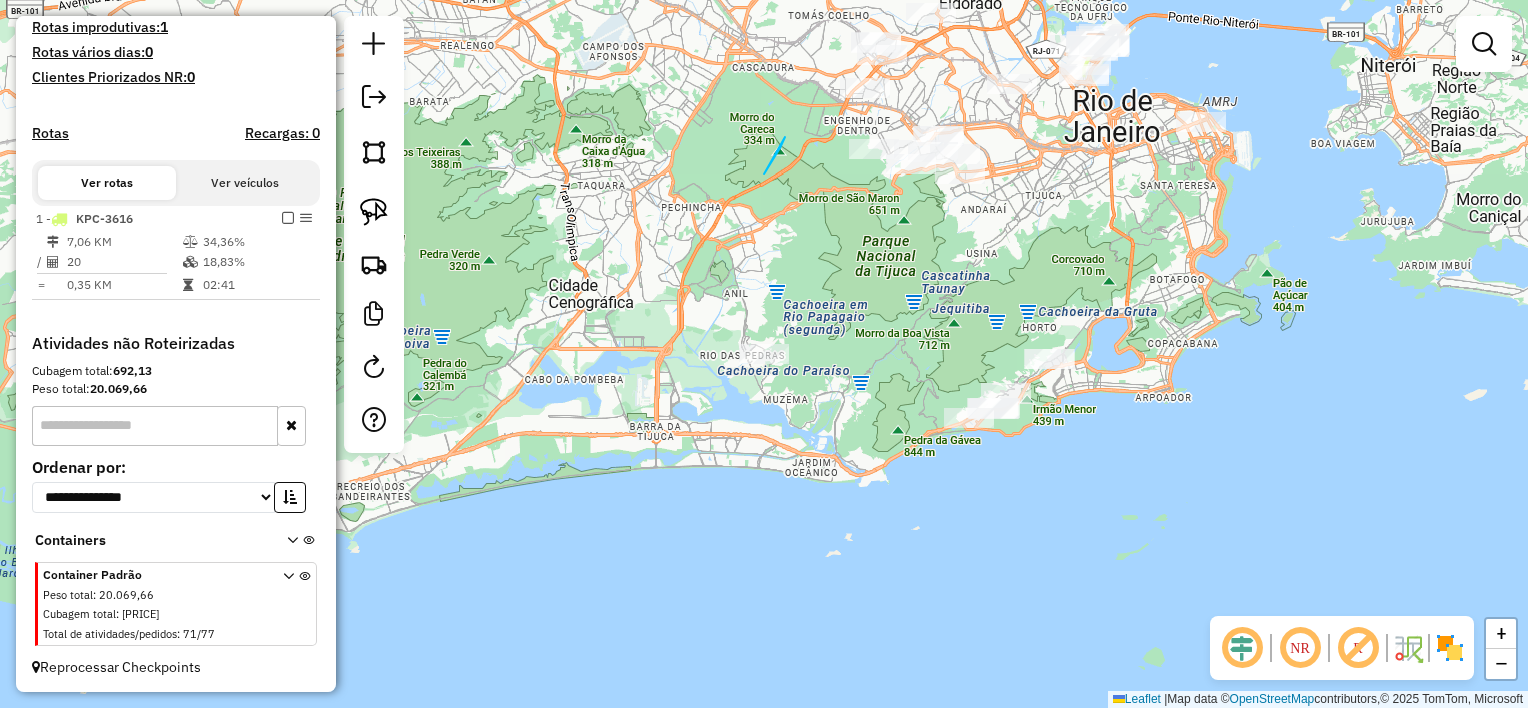 drag, startPoint x: 785, startPoint y: 137, endPoint x: 764, endPoint y: 174, distance: 42.544094 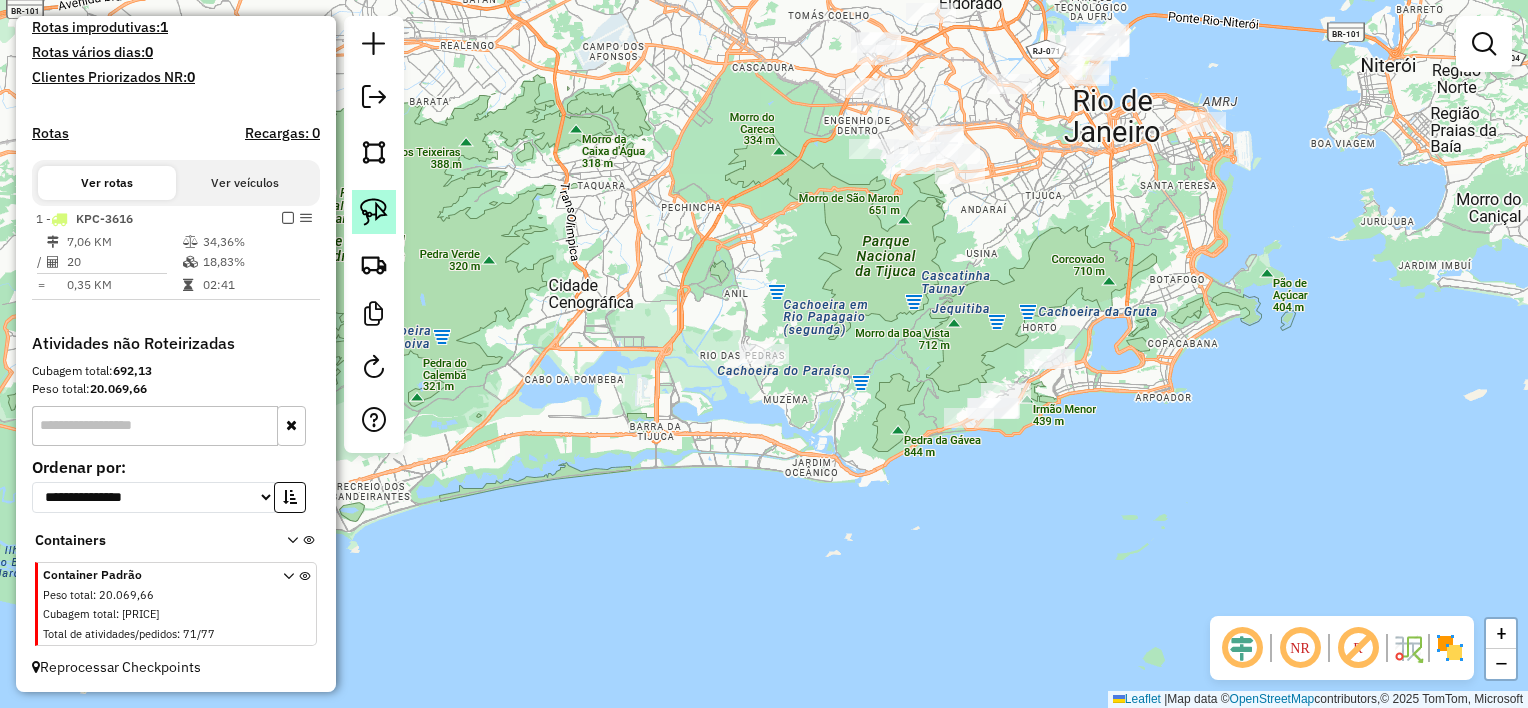 click 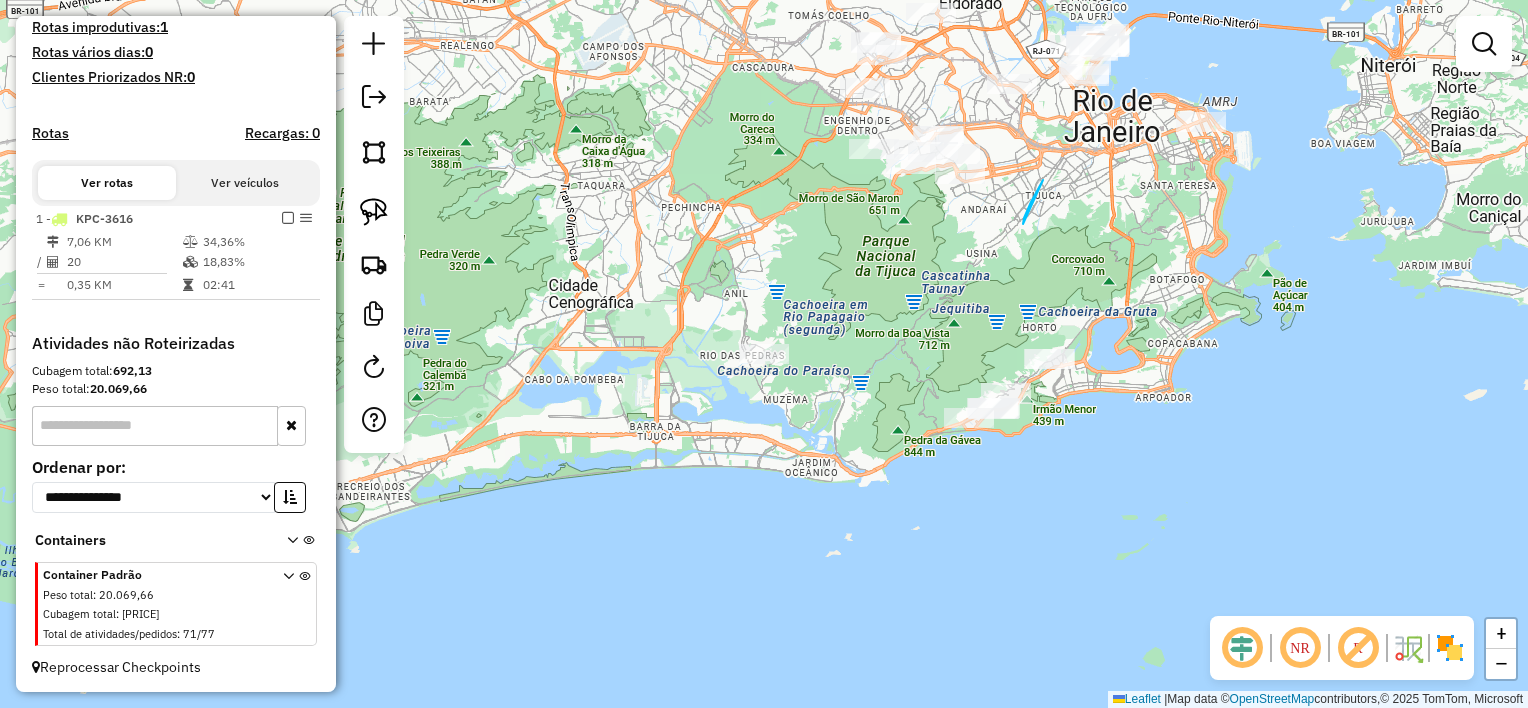 drag, startPoint x: 1043, startPoint y: 180, endPoint x: 1023, endPoint y: 224, distance: 48.332184 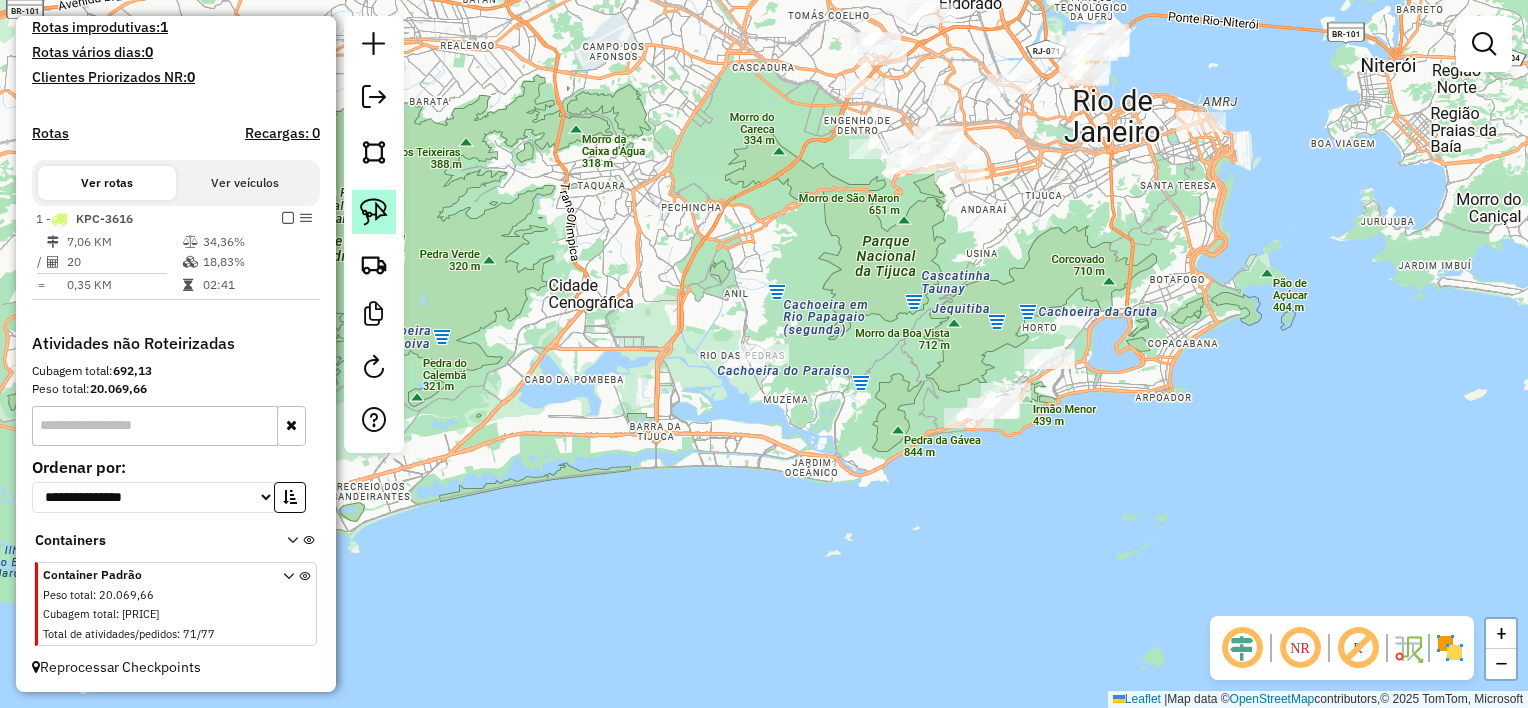 click 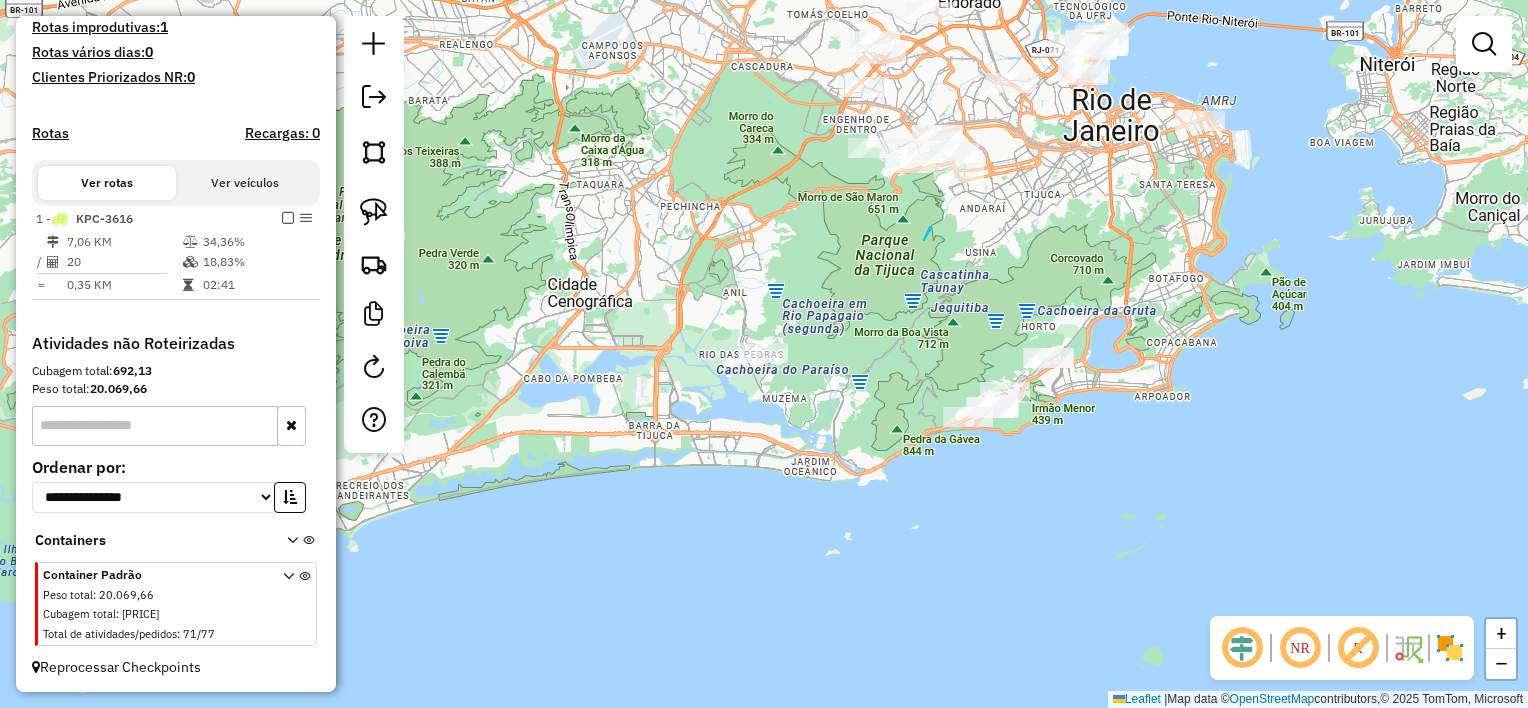 drag, startPoint x: 930, startPoint y: 227, endPoint x: 924, endPoint y: 241, distance: 15.231546 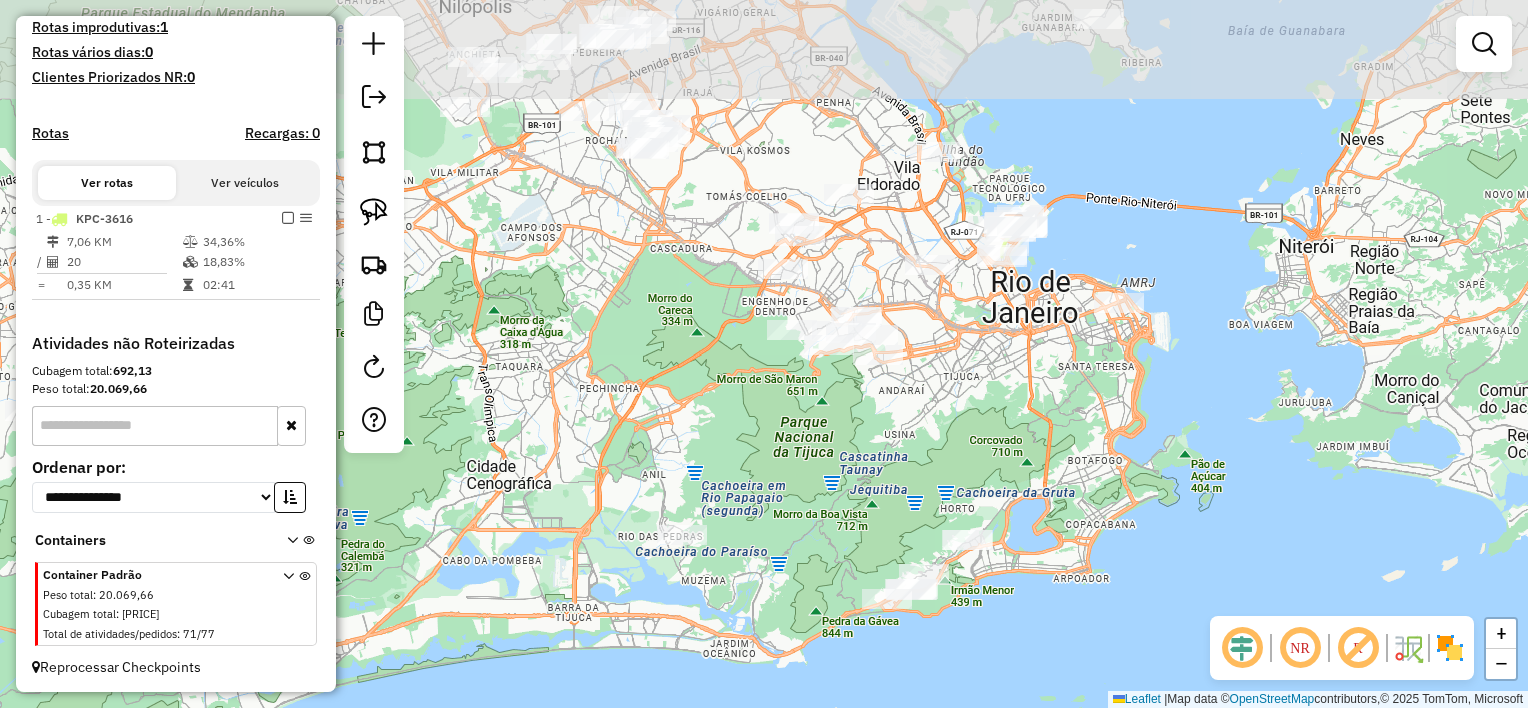 drag, startPoint x: 937, startPoint y: 217, endPoint x: 856, endPoint y: 399, distance: 199.21094 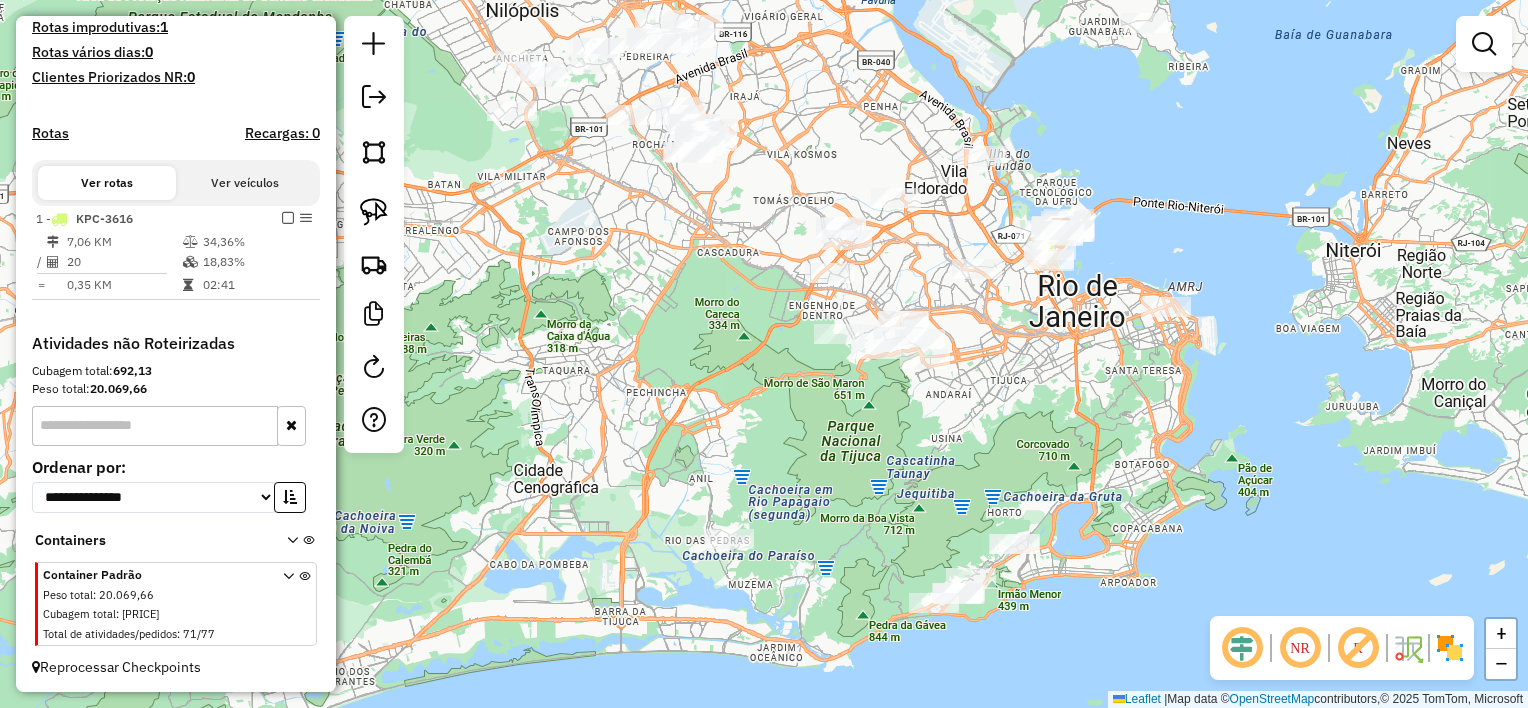 drag, startPoint x: 830, startPoint y: 95, endPoint x: 855, endPoint y: 106, distance: 27.313 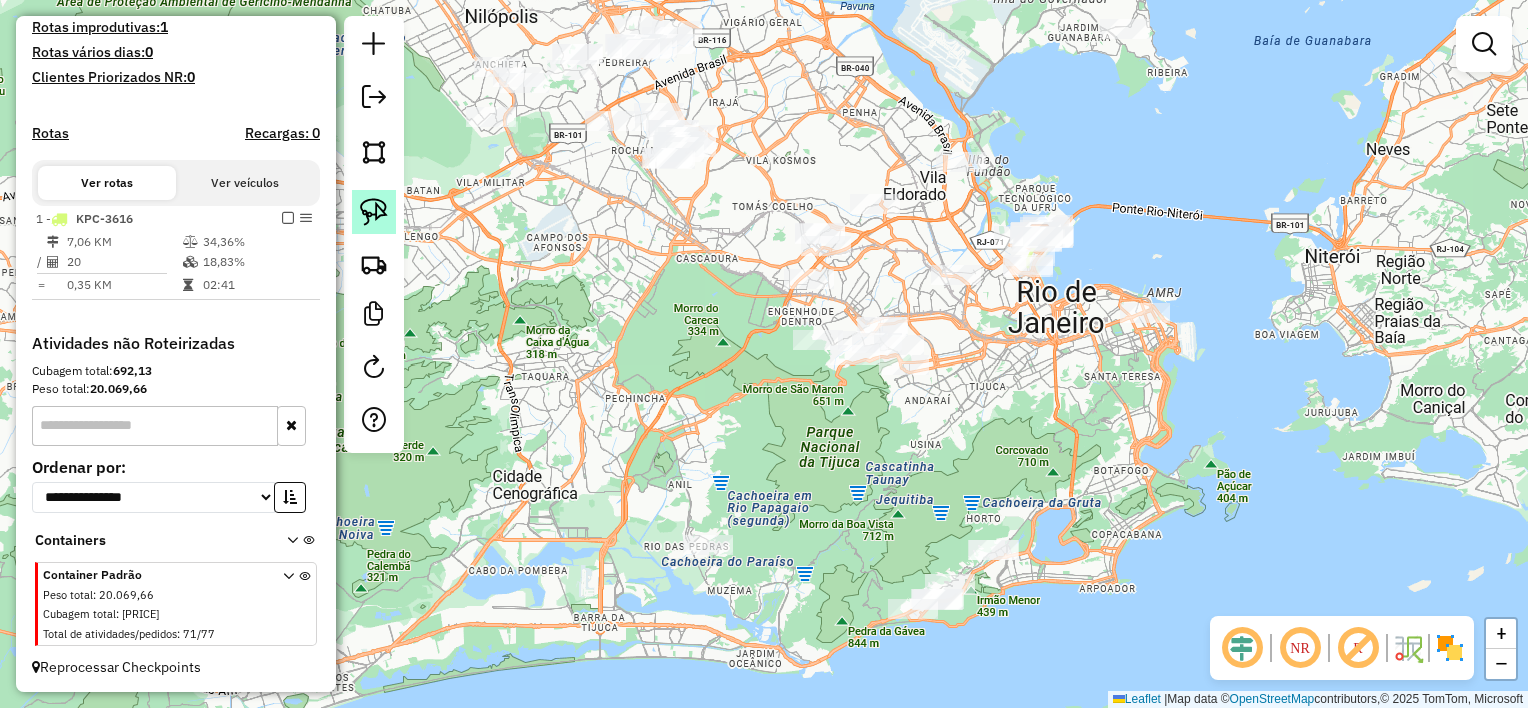 click 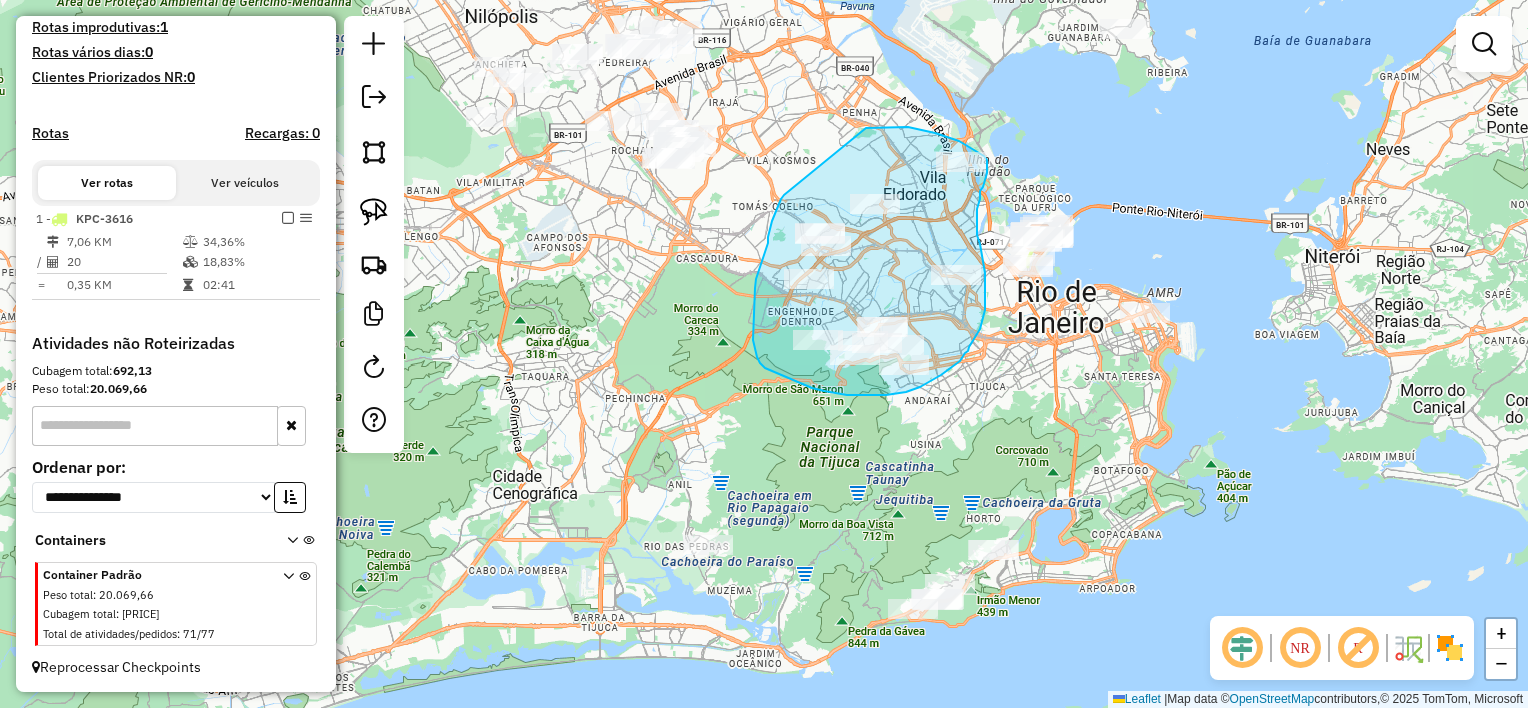 drag, startPoint x: 878, startPoint y: 127, endPoint x: 788, endPoint y: 189, distance: 109.28861 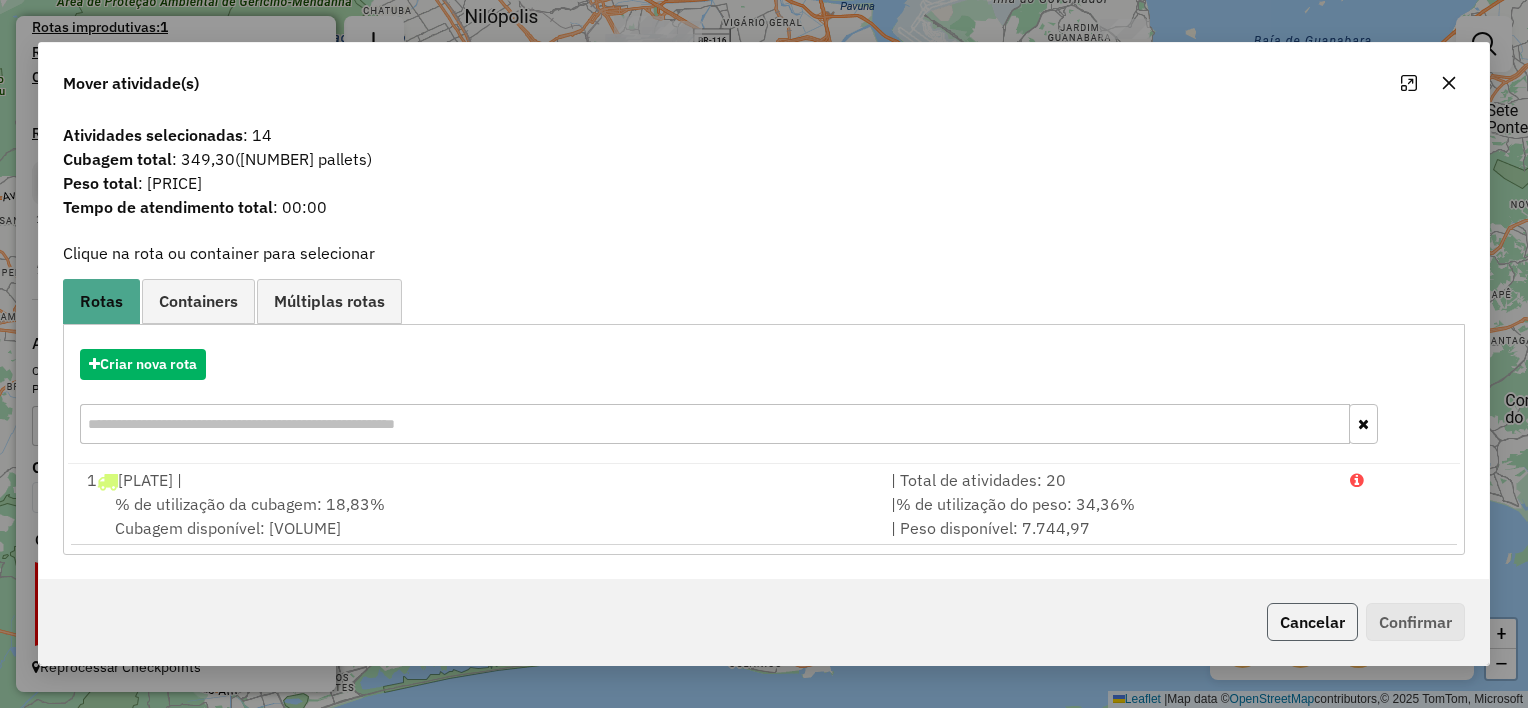 click on "Cancelar" 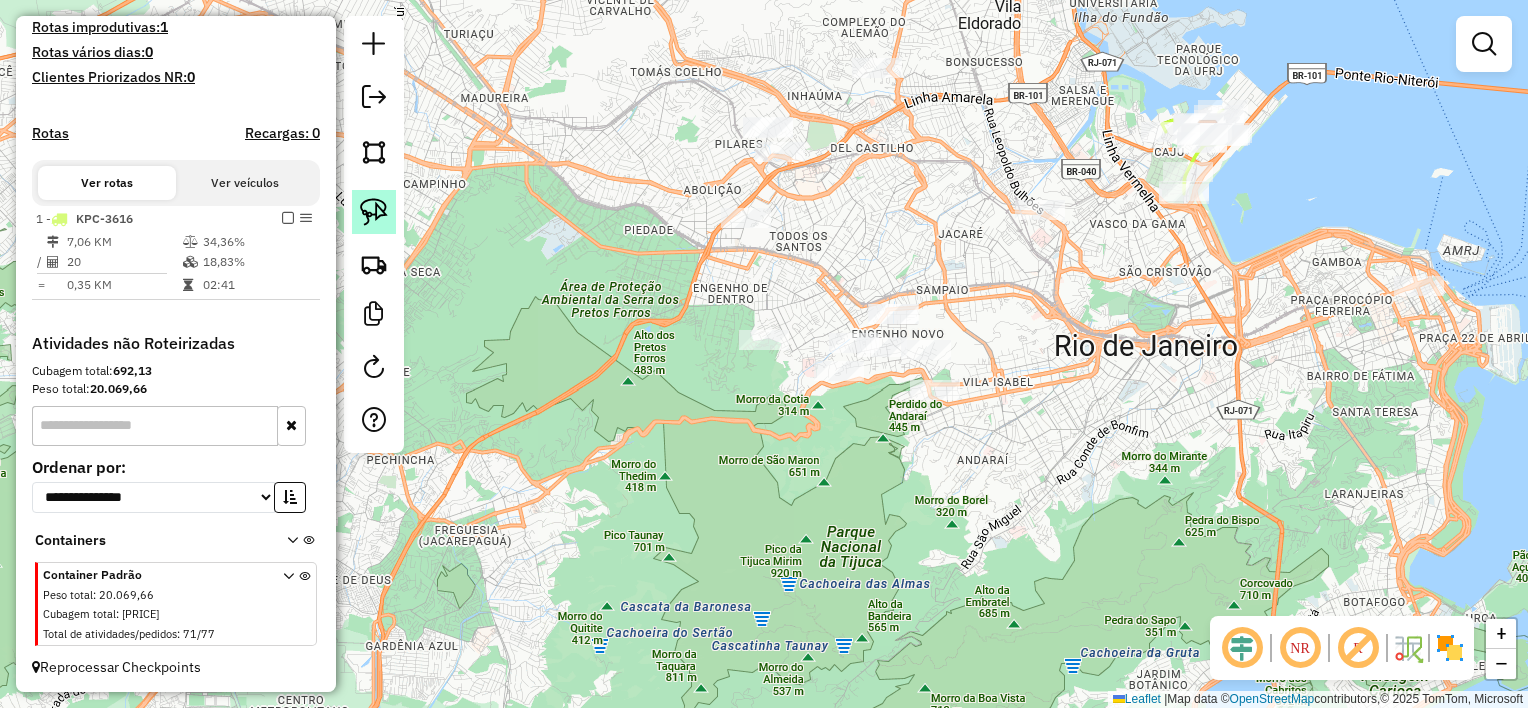 click 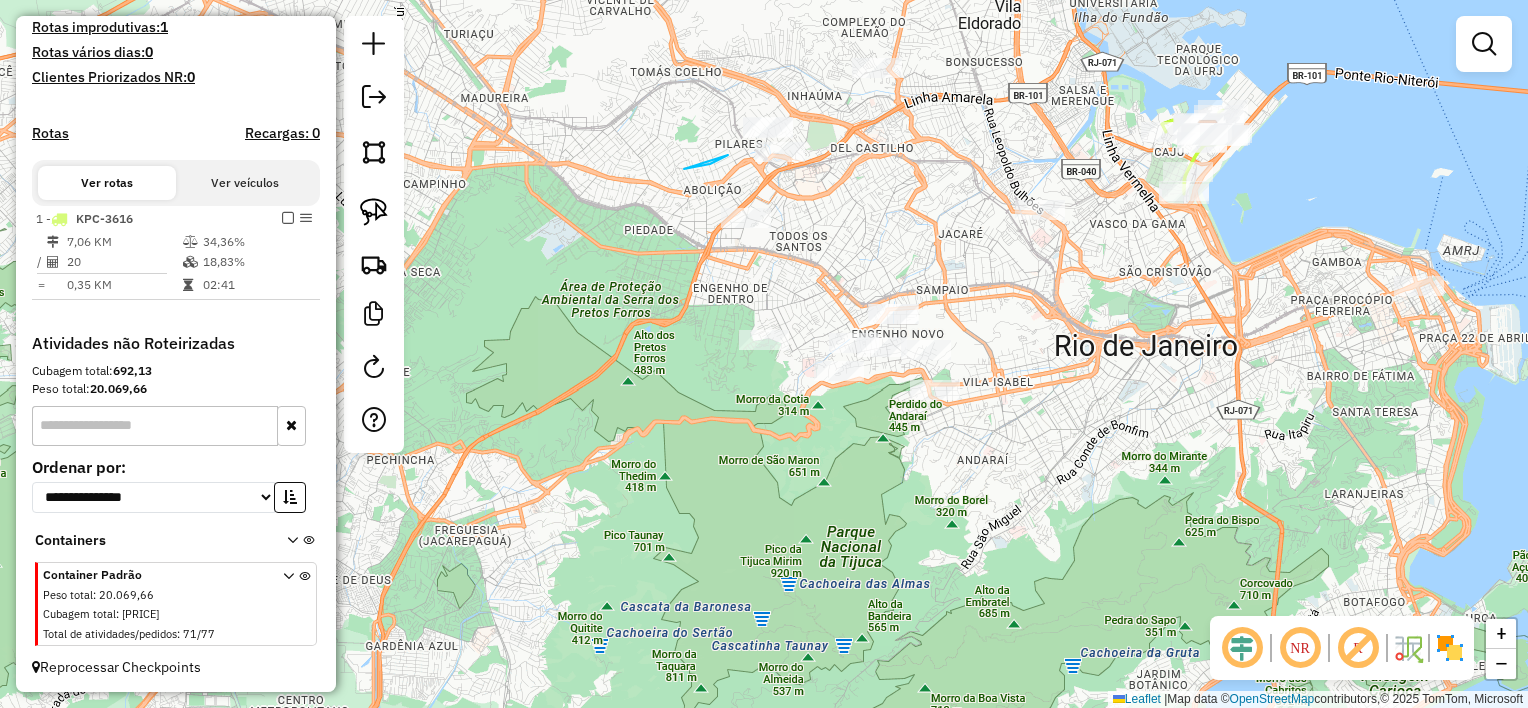 drag, startPoint x: 684, startPoint y: 169, endPoint x: 728, endPoint y: 155, distance: 46.173584 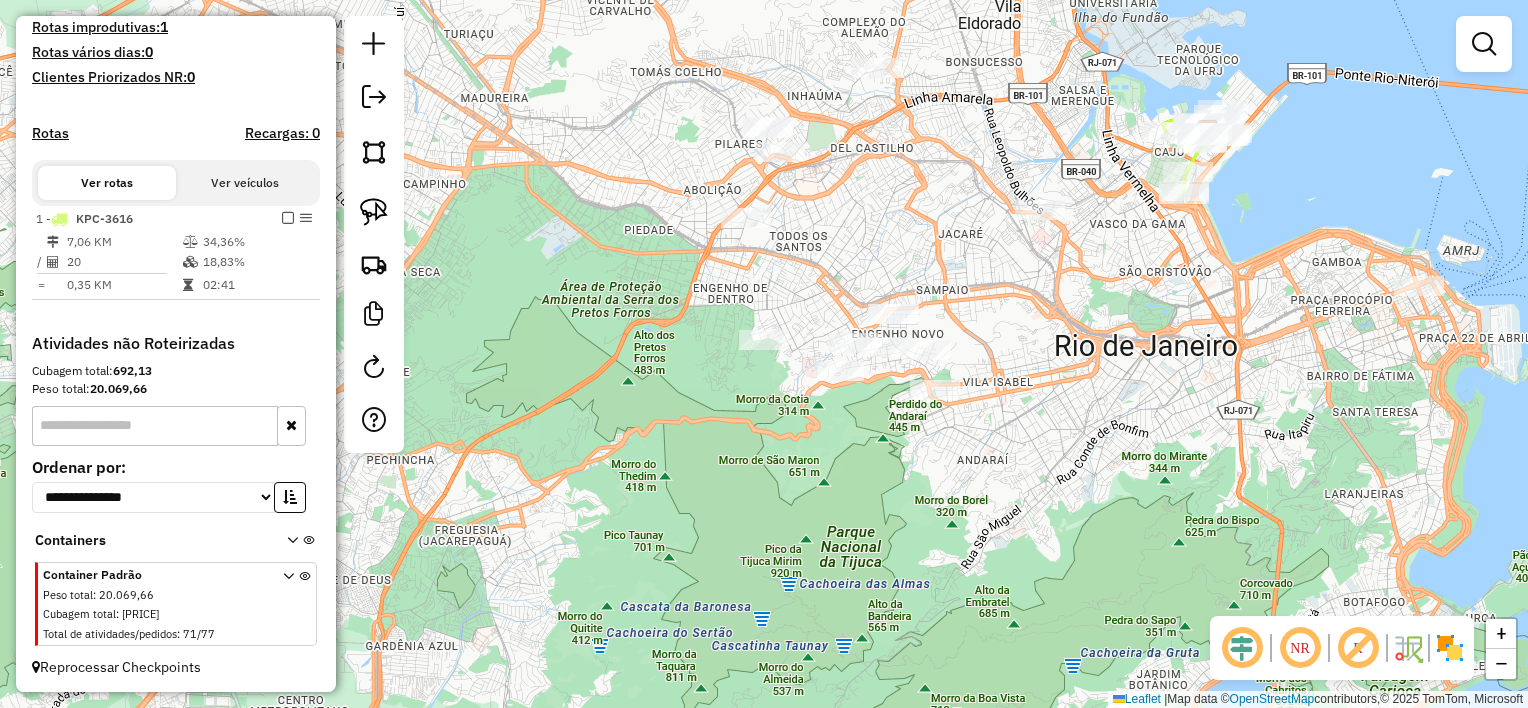 drag, startPoint x: 372, startPoint y: 213, endPoint x: 417, endPoint y: 200, distance: 46.840153 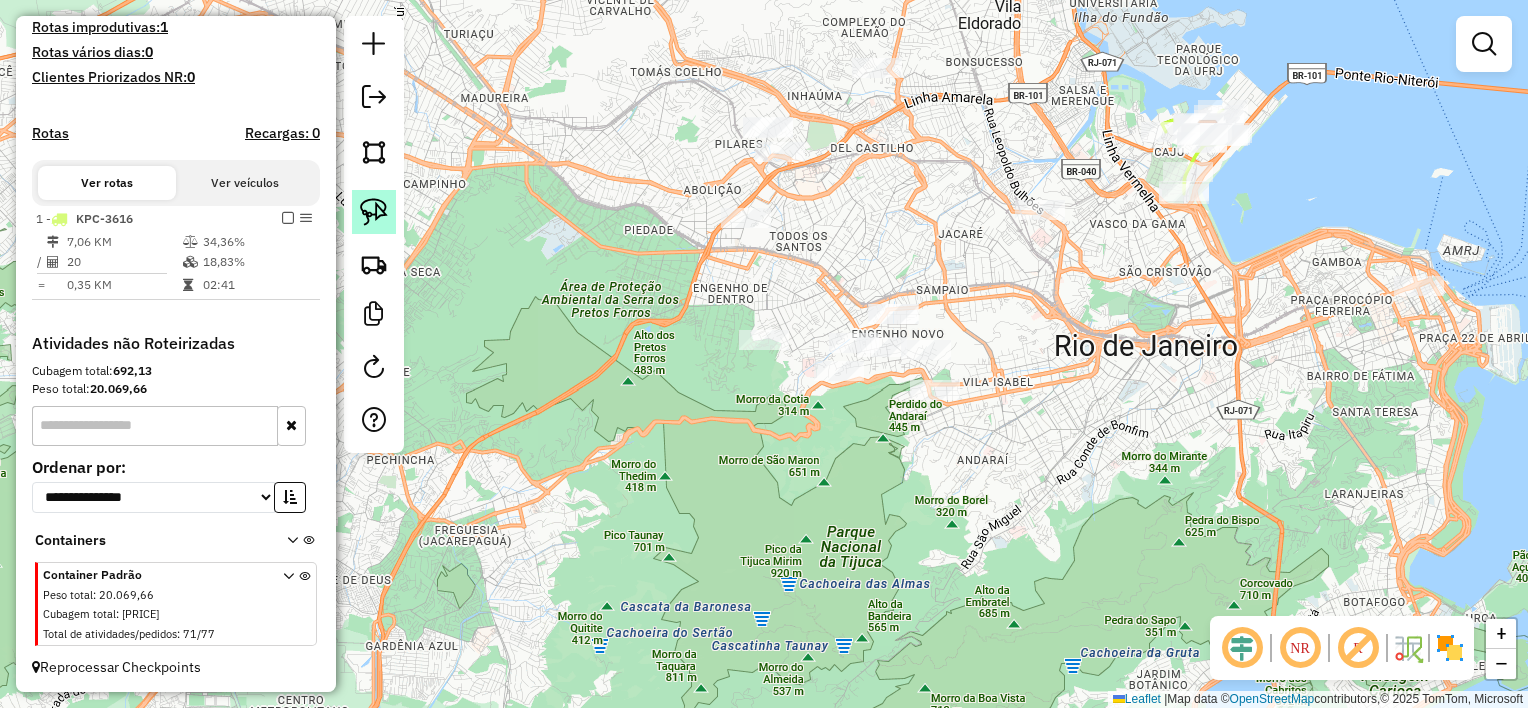 click 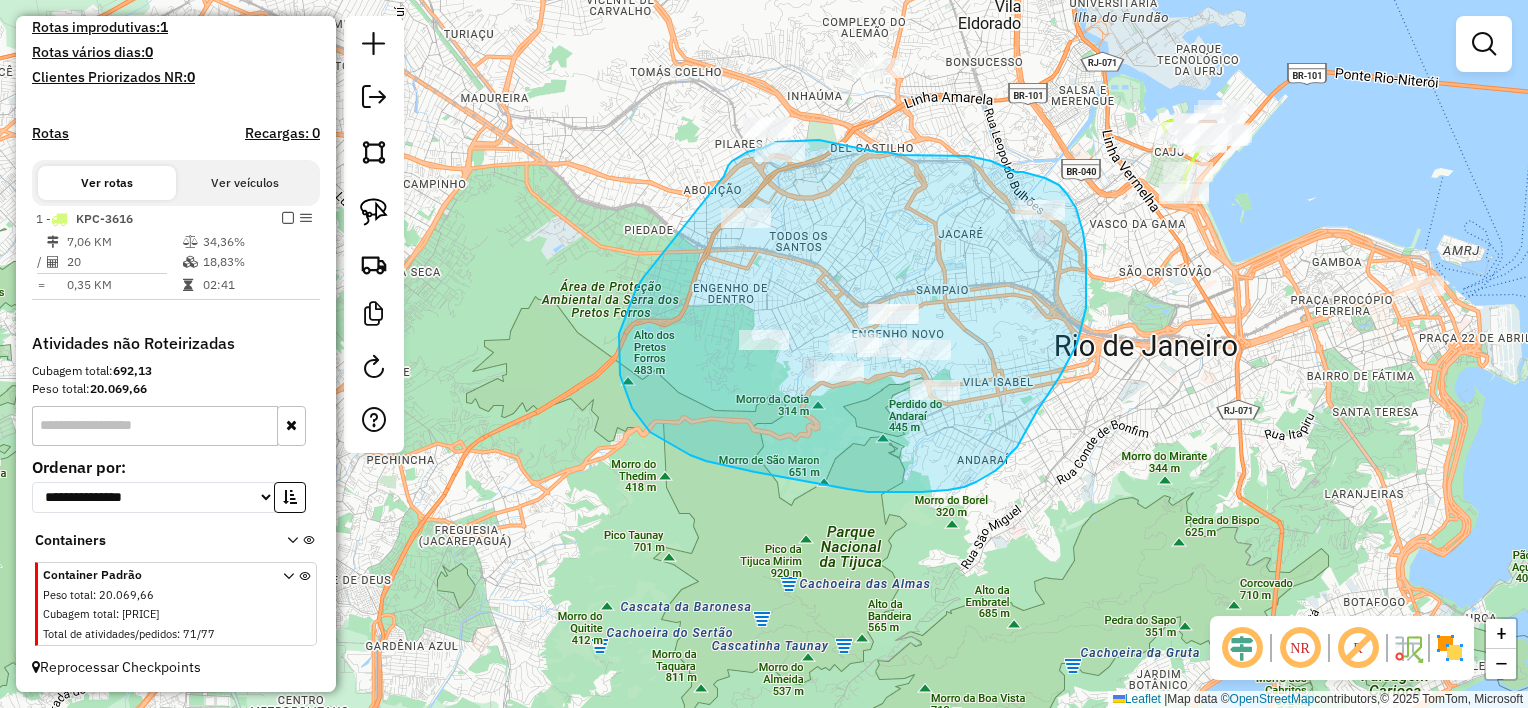 drag, startPoint x: 725, startPoint y: 173, endPoint x: 644, endPoint y: 276, distance: 131.03435 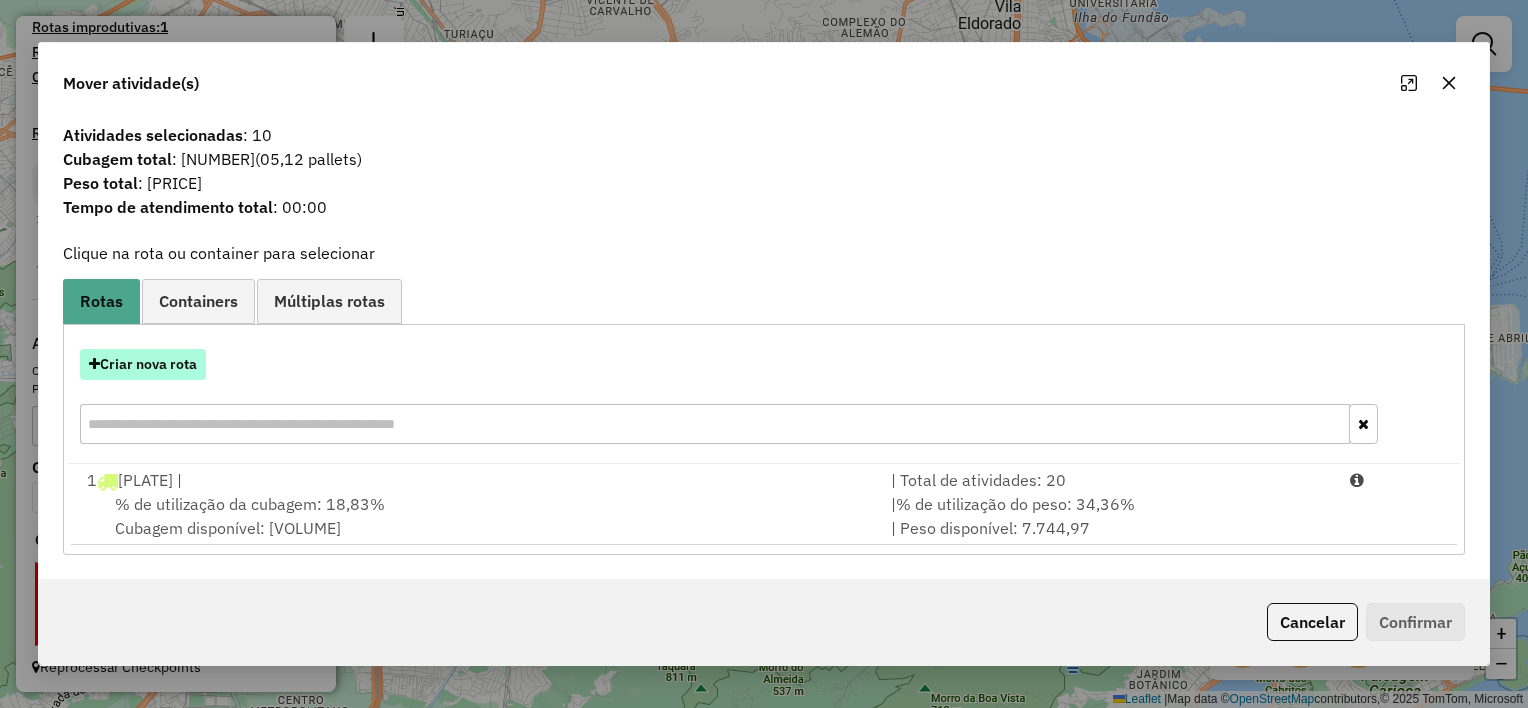 click on "Criar nova rota" at bounding box center [143, 364] 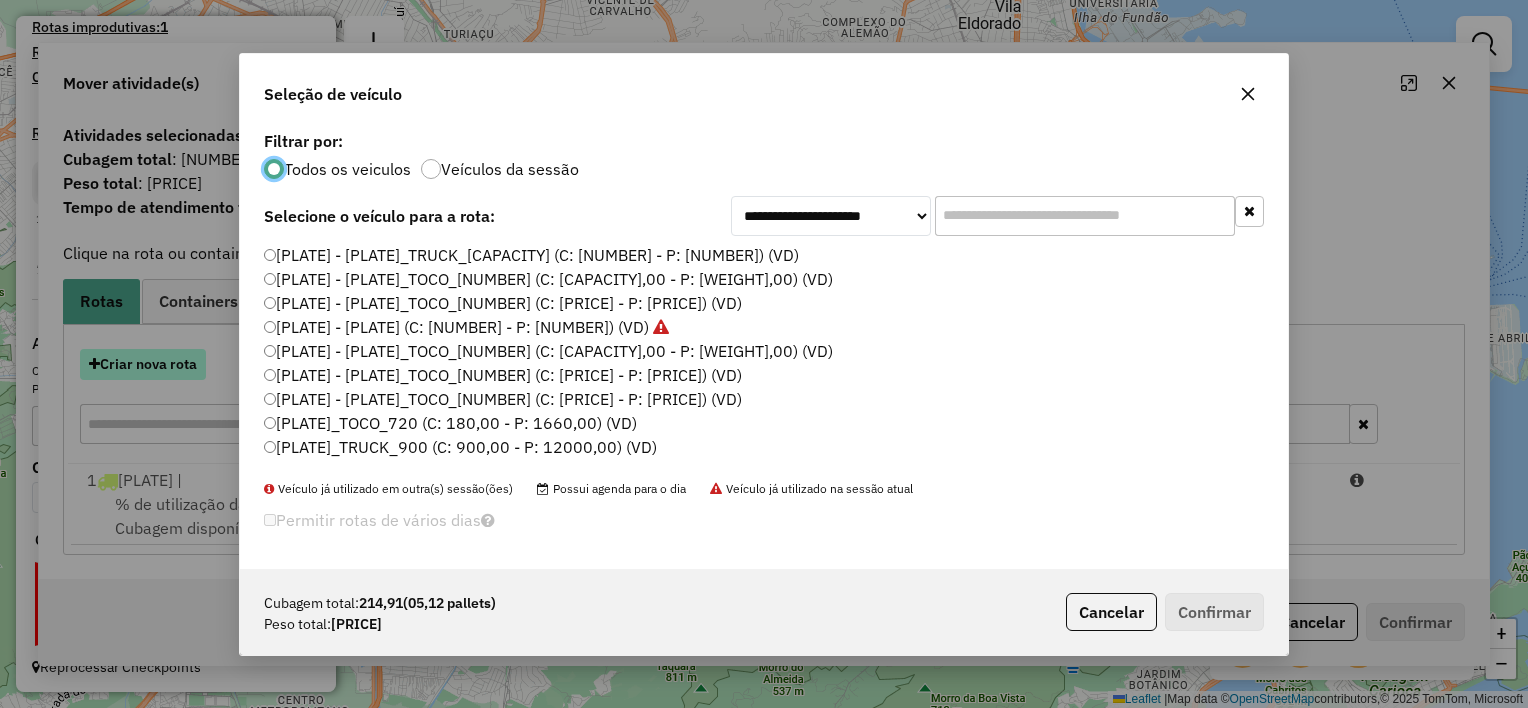 scroll, scrollTop: 10, scrollLeft: 6, axis: both 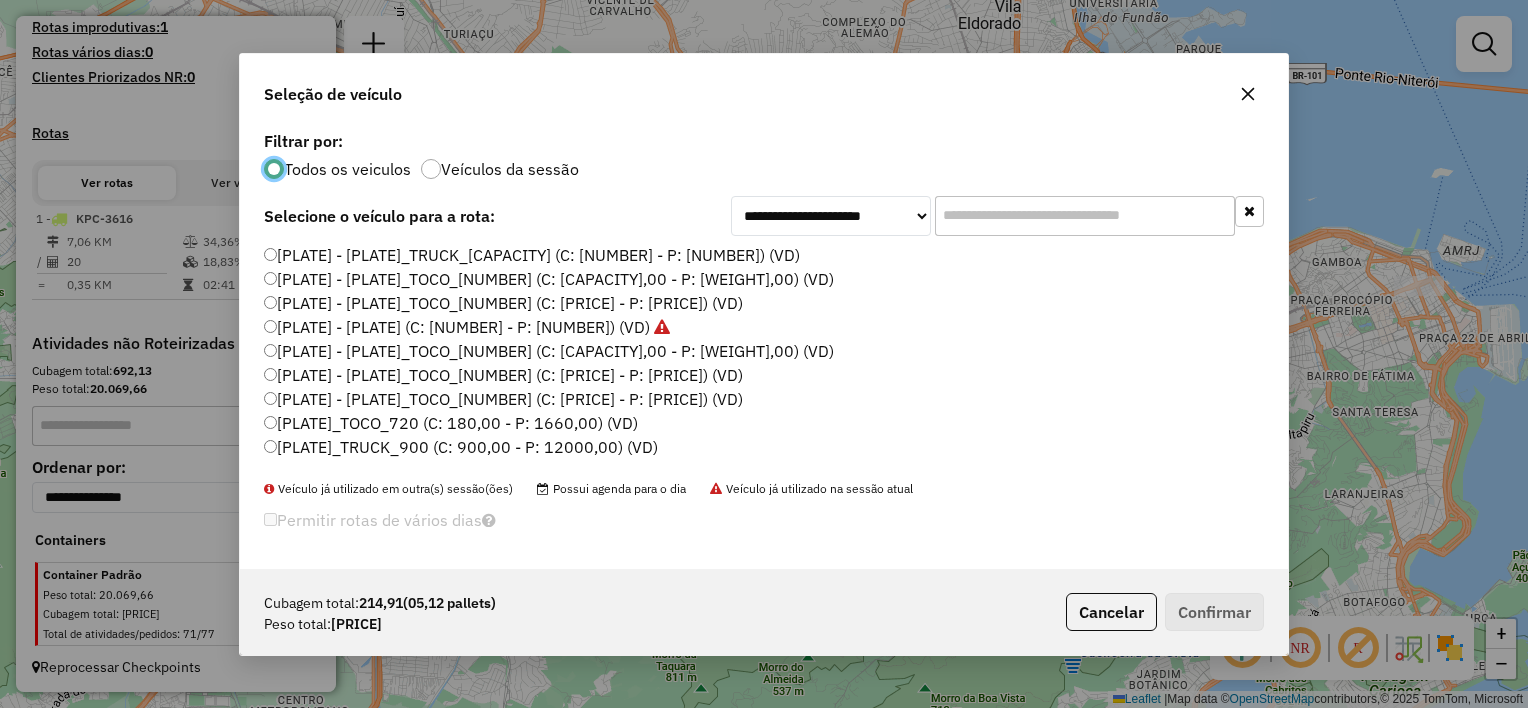 click on "[PLATE] - [PLATE]_TOCO_[NUMBER] (C: [PRICE] - P: [PRICE]) (VD)" 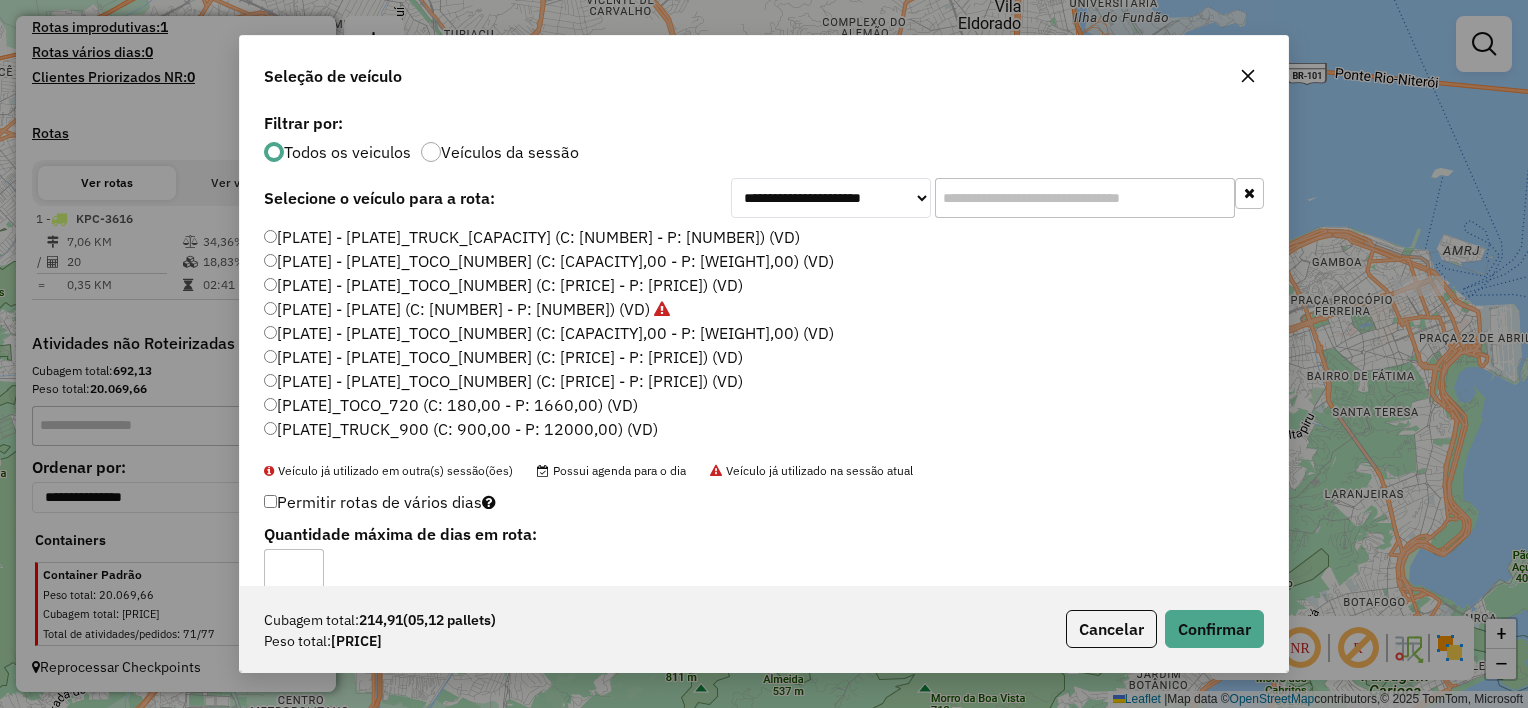 scroll, scrollTop: 28, scrollLeft: 0, axis: vertical 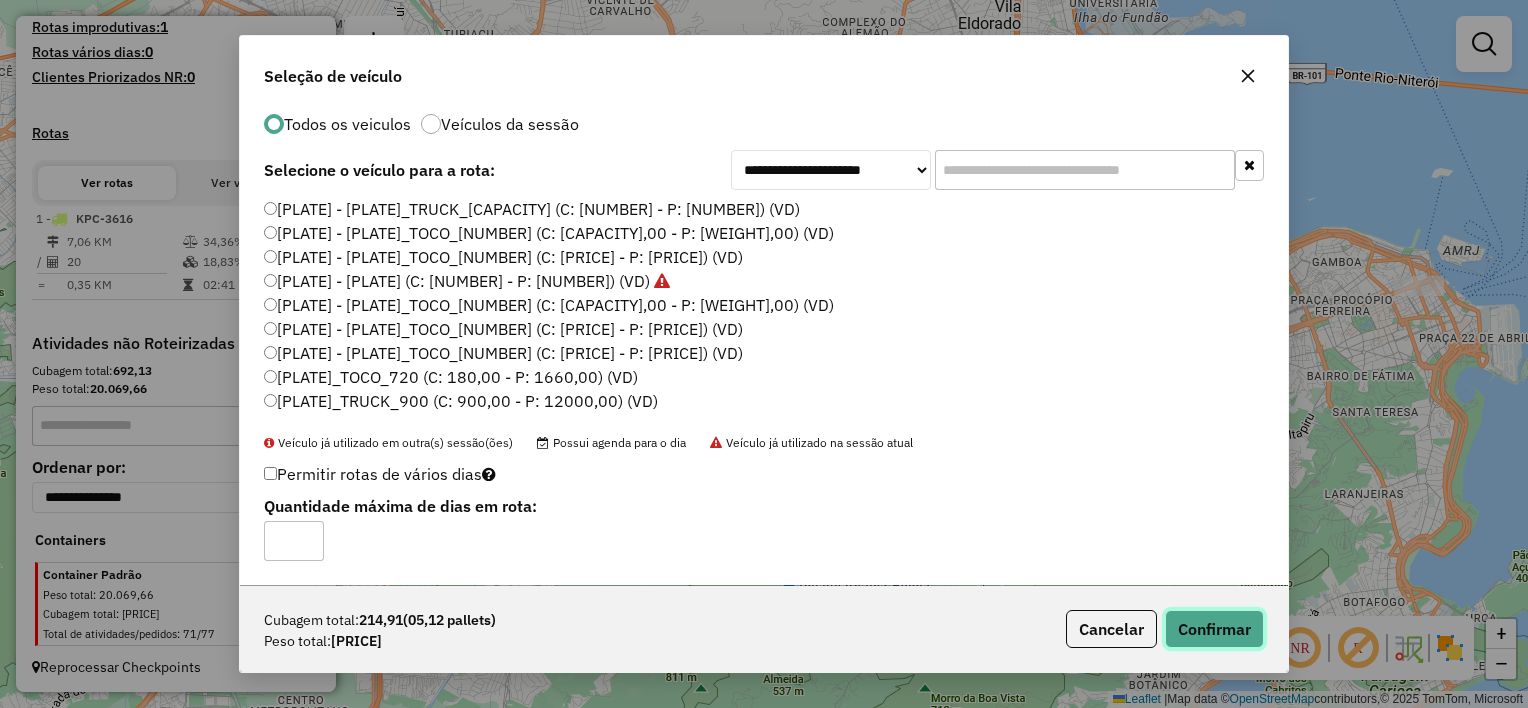 click on "Confirmar" 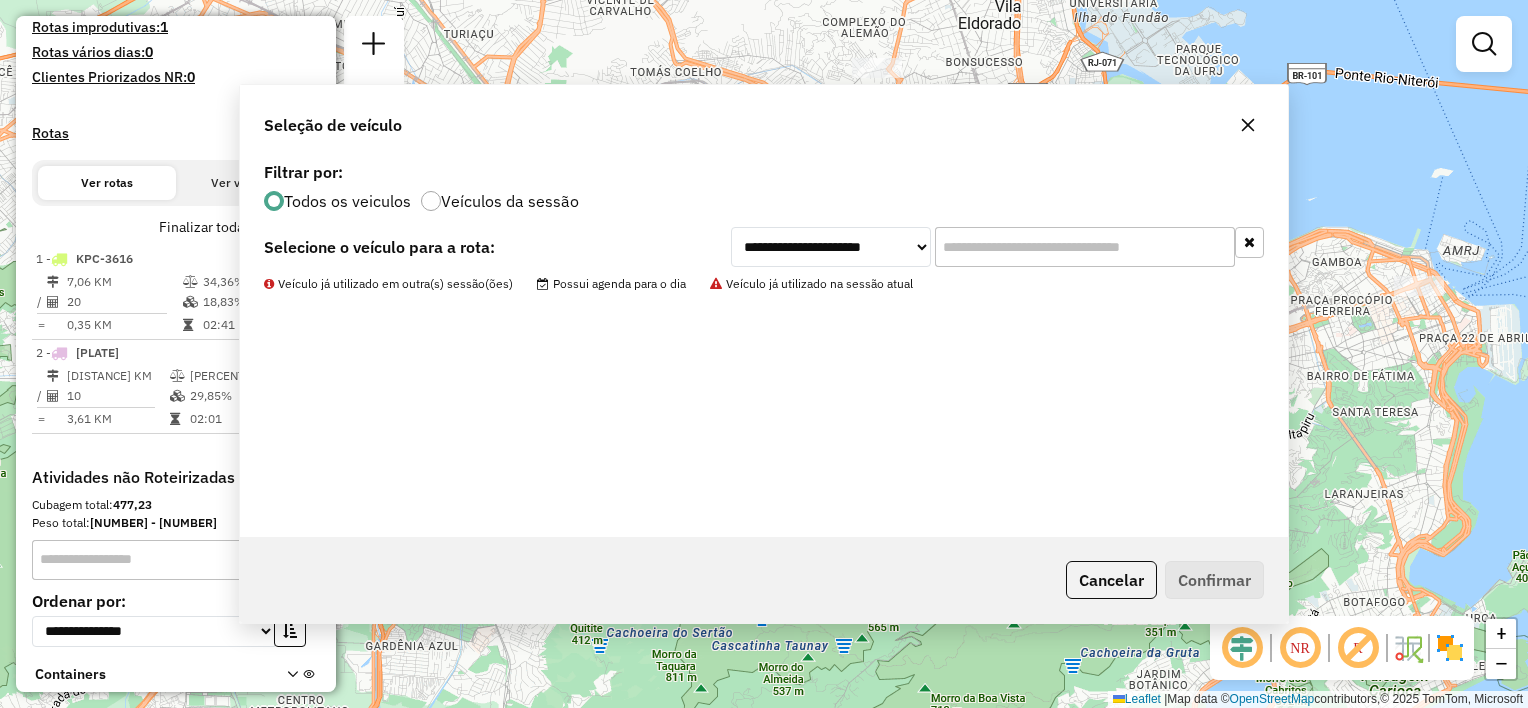 scroll, scrollTop: 0, scrollLeft: 0, axis: both 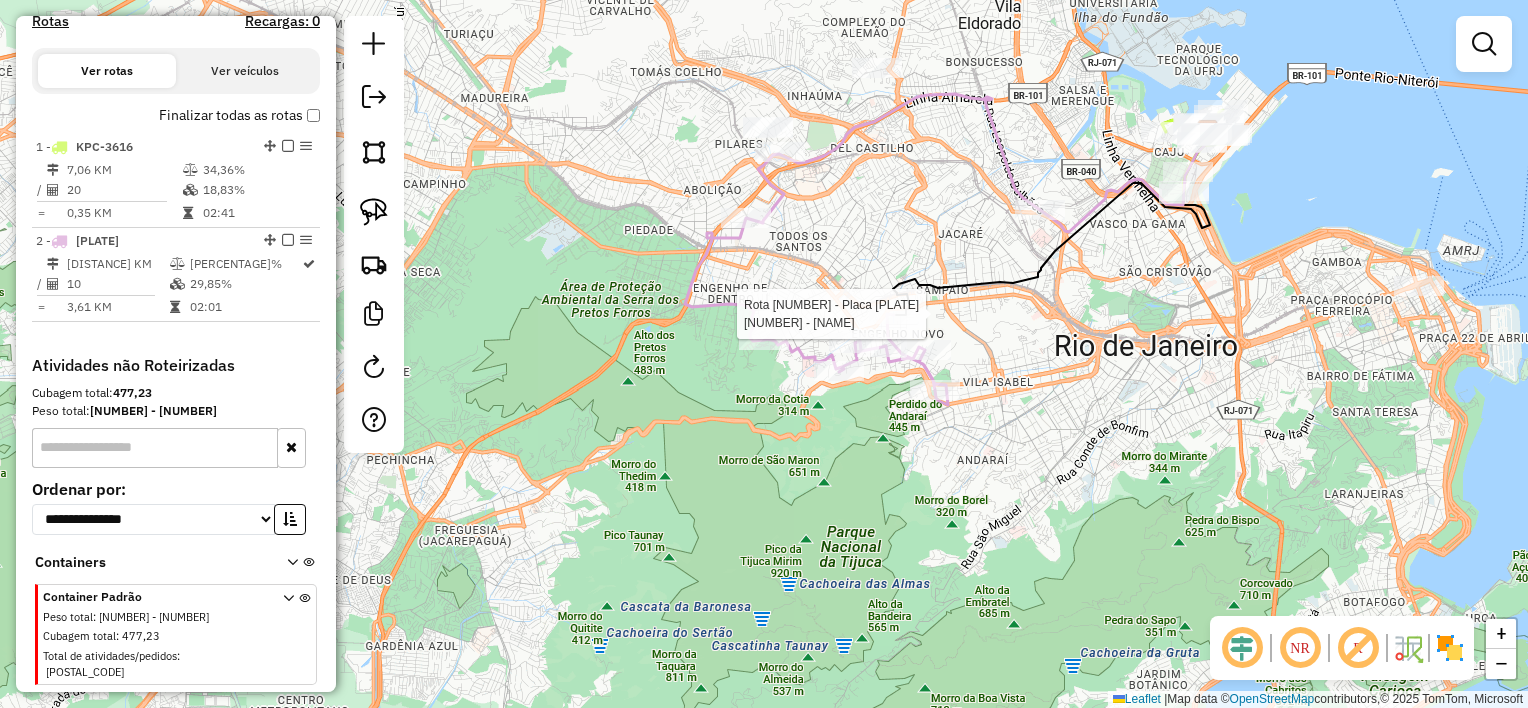select on "**********" 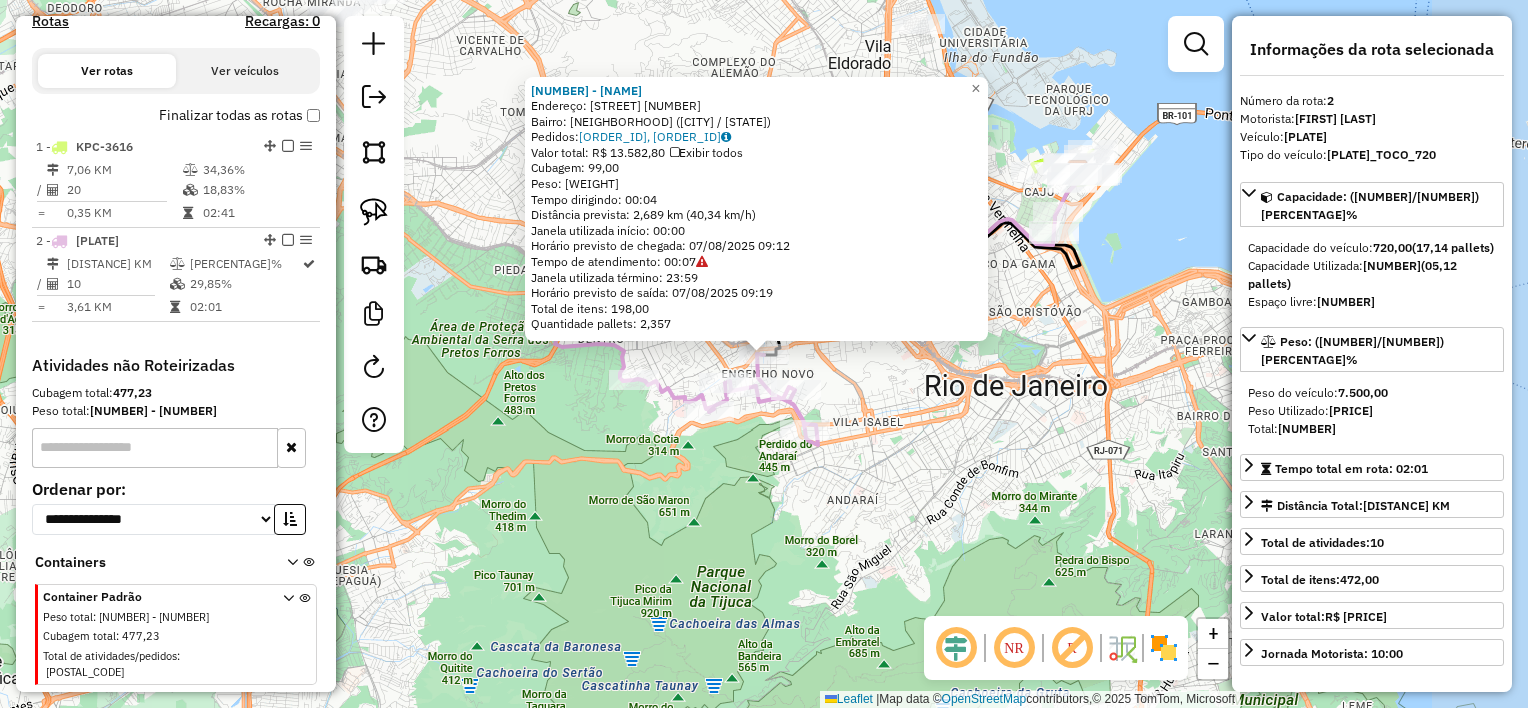 scroll, scrollTop: 696, scrollLeft: 0, axis: vertical 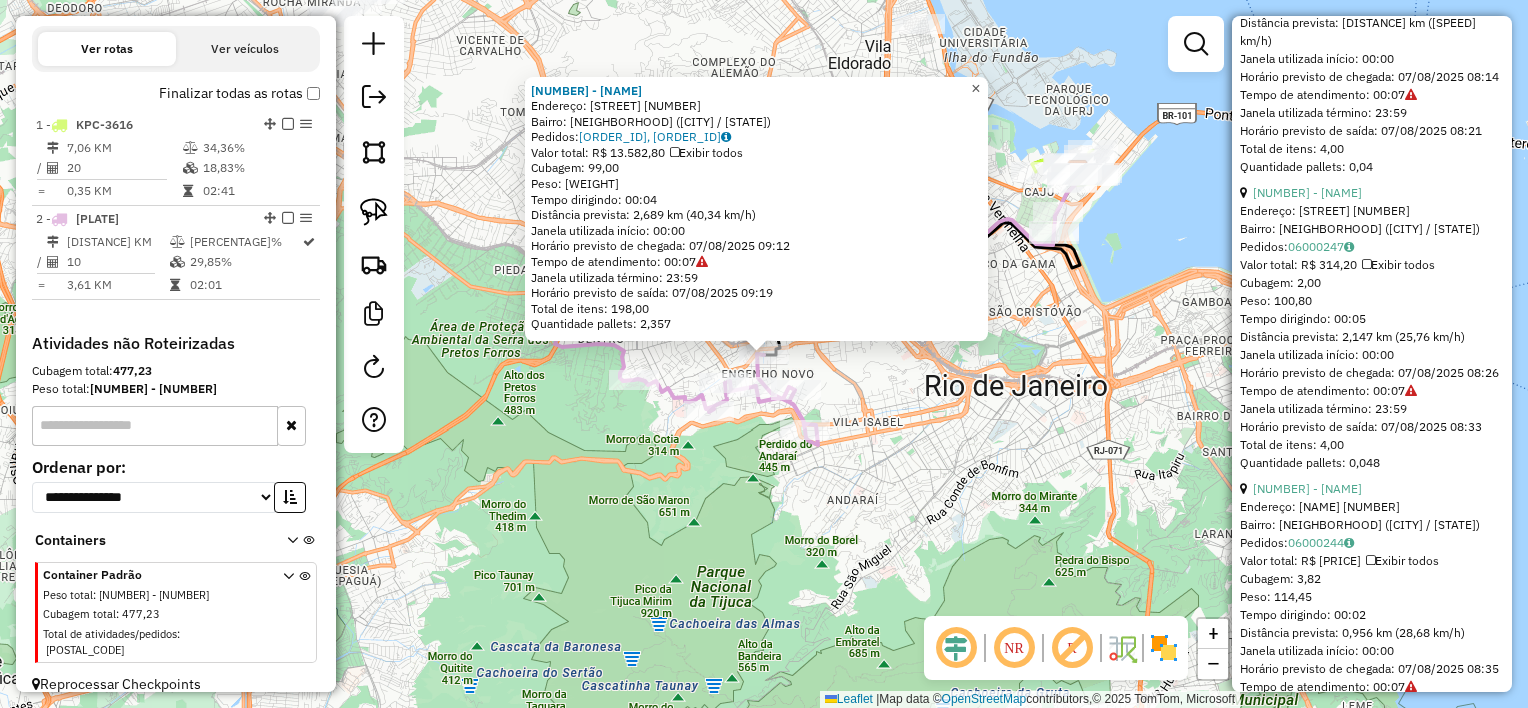 click on "×" 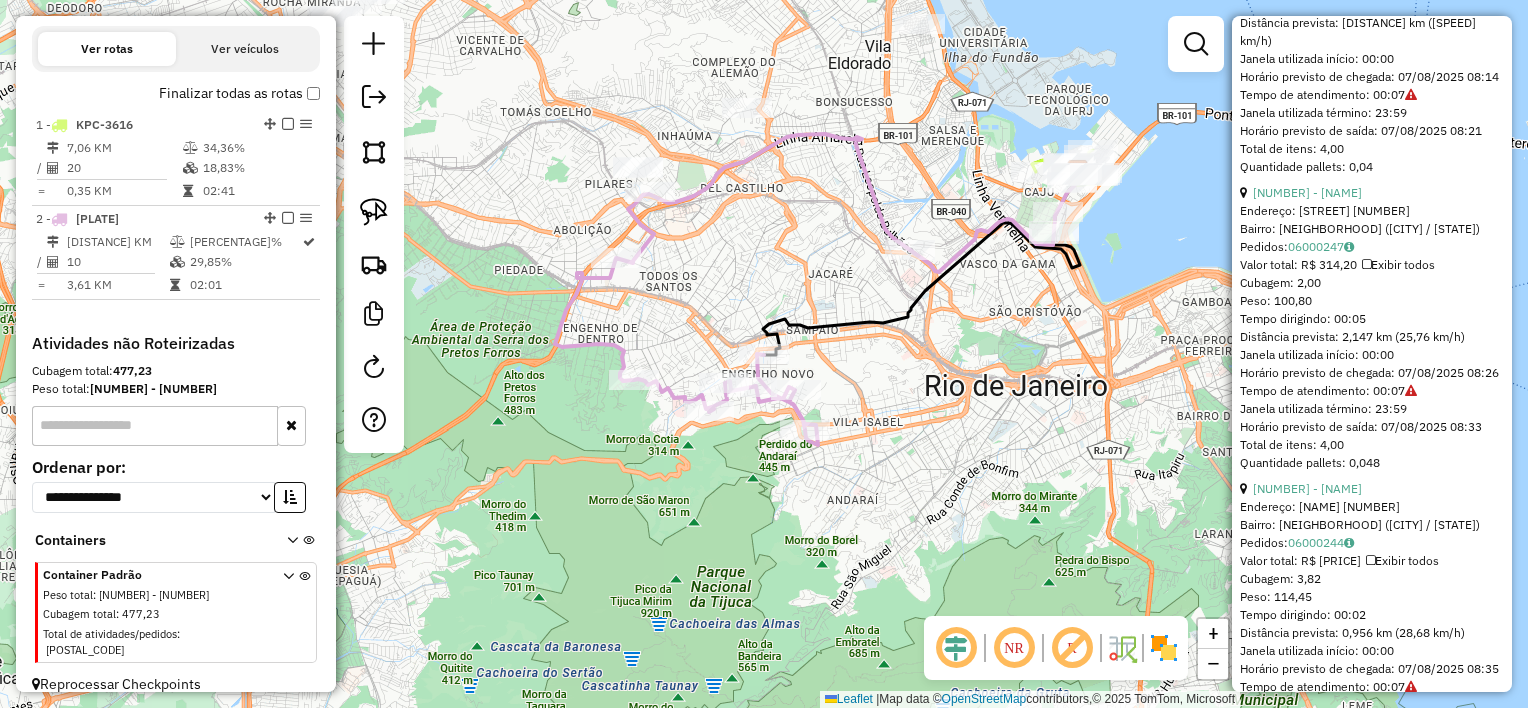 click on "Janela de atendimento Grade de atendimento Capacidade Transportadoras Veículos Cliente Pedidos  Rotas Selecione os dias de semana para filtrar as janelas de atendimento  Seg   Ter   Qua   Qui   Sex   Sáb   Dom  Informe o período da janela de atendimento: De: Até:  Filtrar exatamente a janela do cliente  Considerar janela de atendimento padrão  Selecione os dias de semana para filtrar as grades de atendimento  Seg   Ter   Qua   Qui   Sex   Sáb   Dom   Considerar clientes sem dia de atendimento cadastrado  Clientes fora do dia de atendimento selecionado Filtrar as atividades entre os valores definidos abaixo:  Peso mínimo:   Peso máximo:   Cubagem mínima:   Cubagem máxima:   De:   Até:  Filtrar as atividades entre o tempo de atendimento definido abaixo:  De:   Até:   Considerar capacidade total dos clientes não roteirizados Transportadora: Selecione um ou mais itens Tipo de veículo: Selecione um ou mais itens Veículo: Selecione um ou mais itens Motorista: Selecione um ou mais itens Nome: Rótulo:" 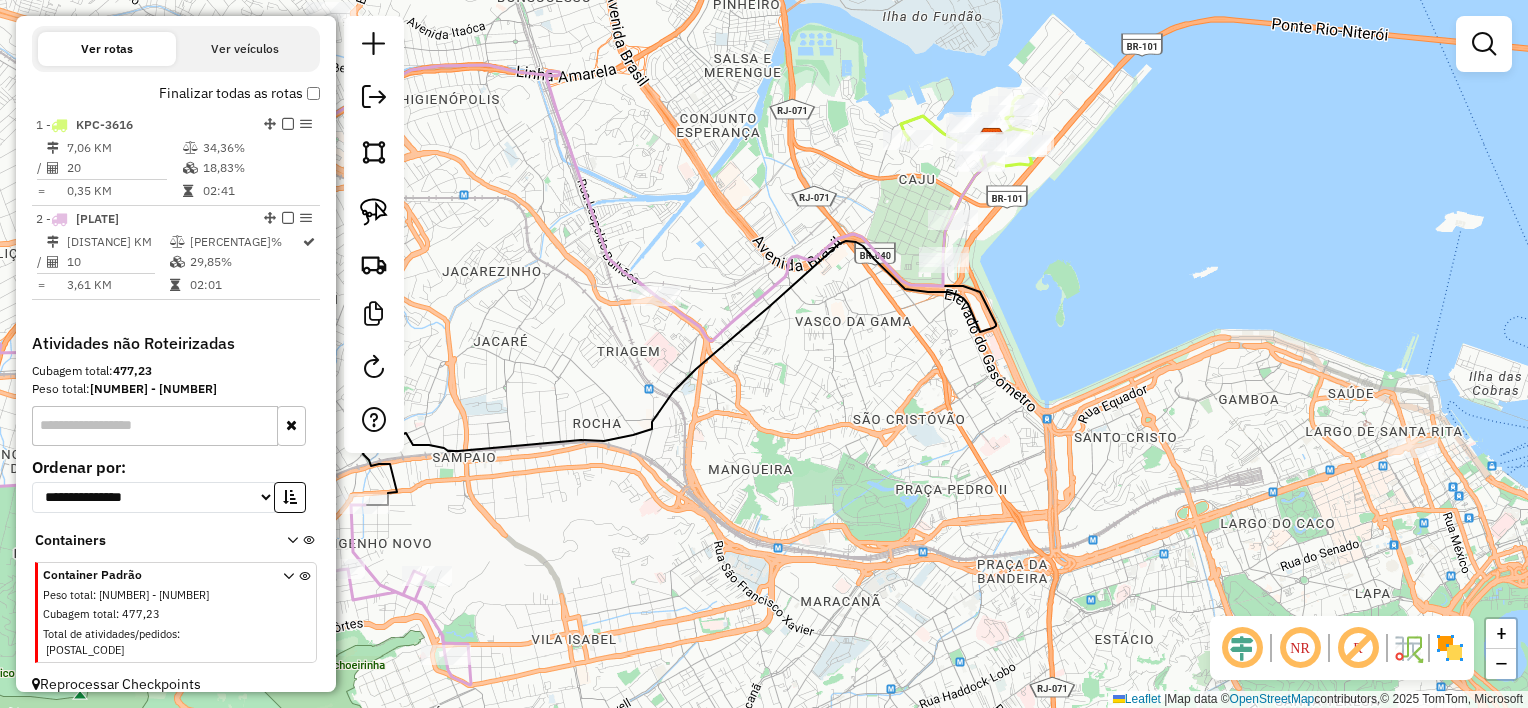 drag, startPoint x: 1142, startPoint y: 249, endPoint x: 1112, endPoint y: 329, distance: 85.44004 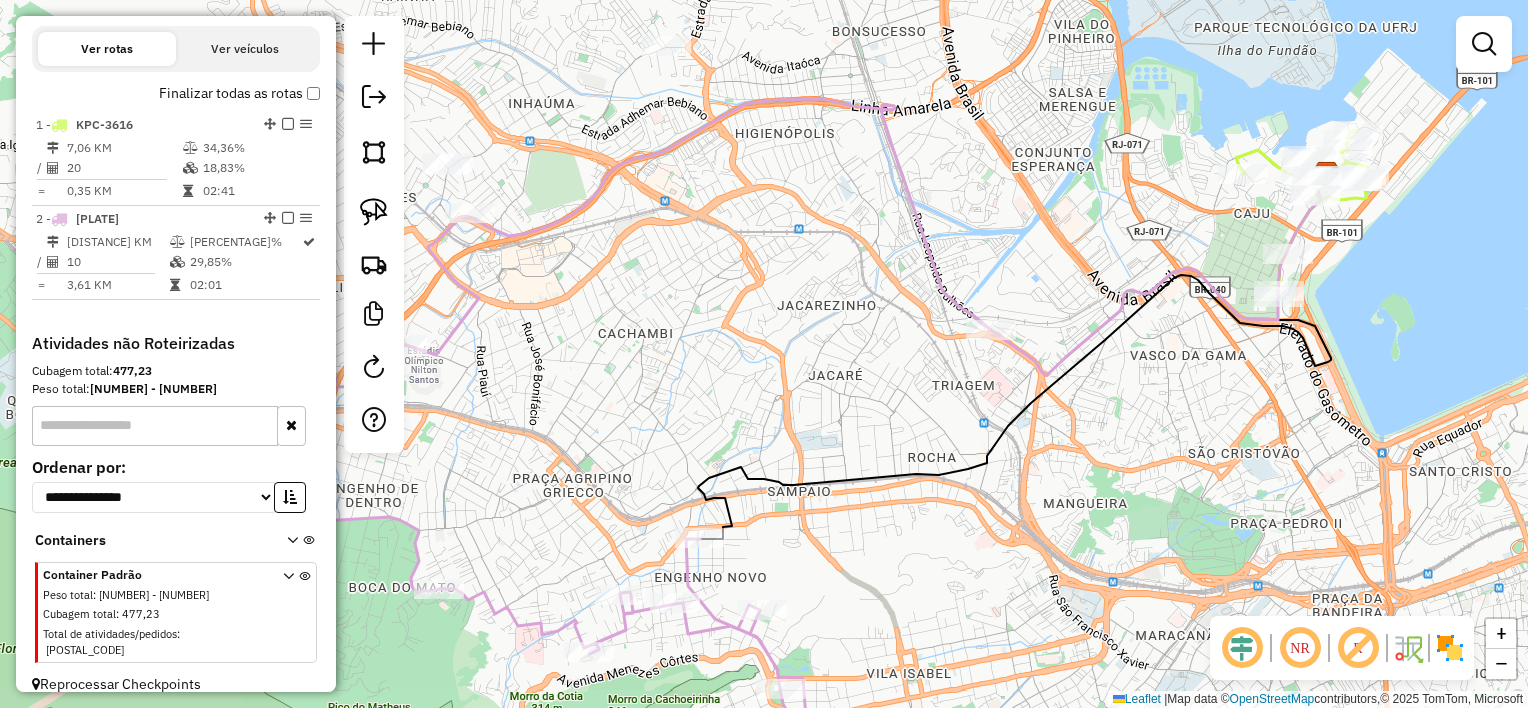 drag, startPoint x: 1076, startPoint y: 280, endPoint x: 1392, endPoint y: 359, distance: 325.72534 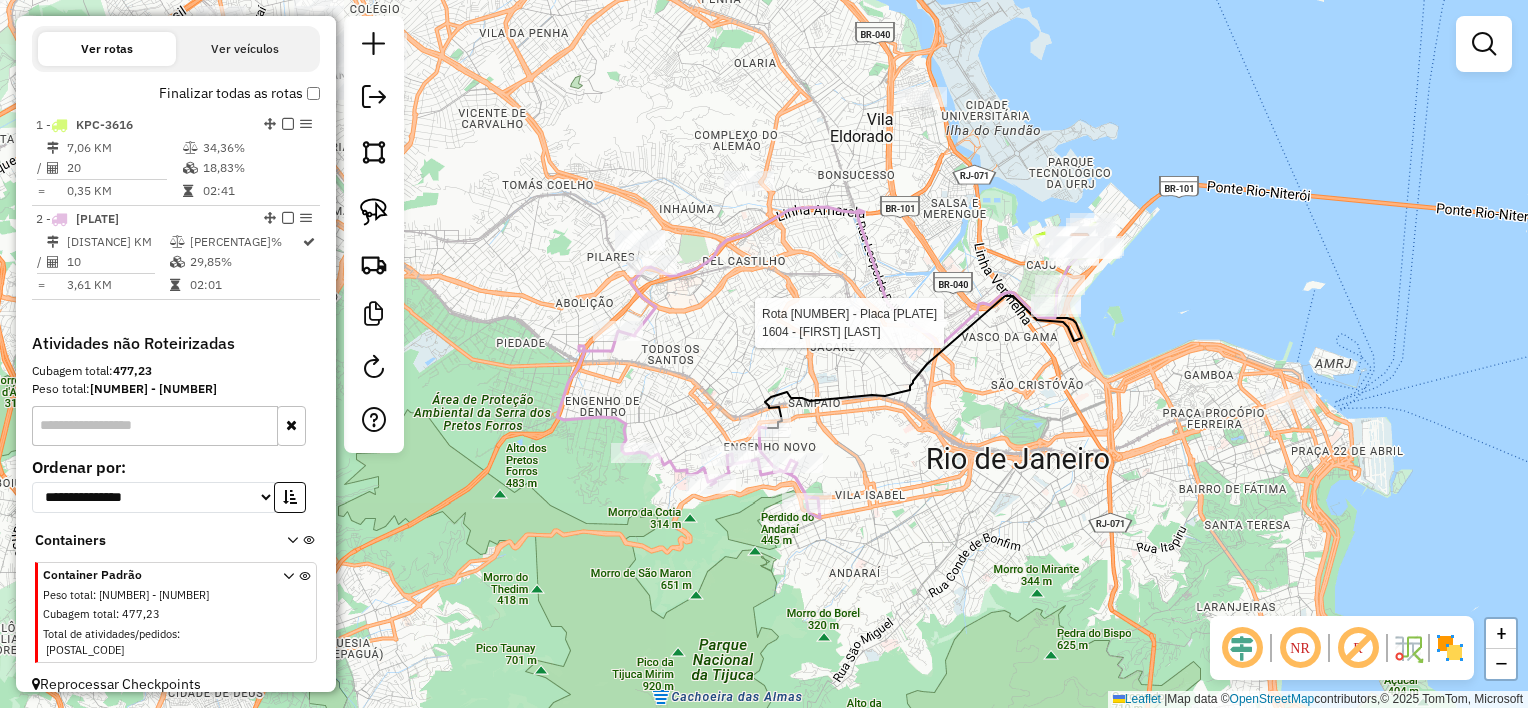 select on "**********" 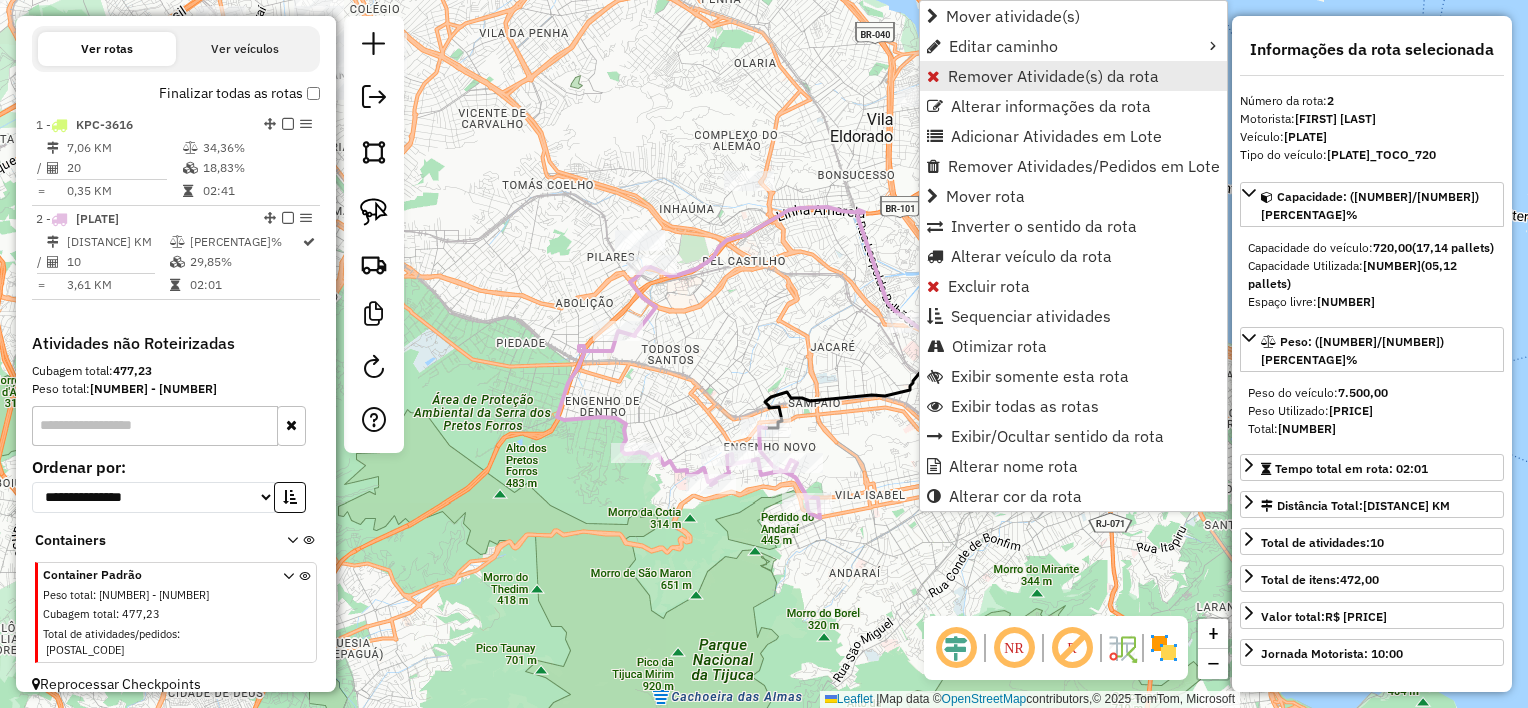 click on "Remover Atividade(s) da rota" at bounding box center (1053, 76) 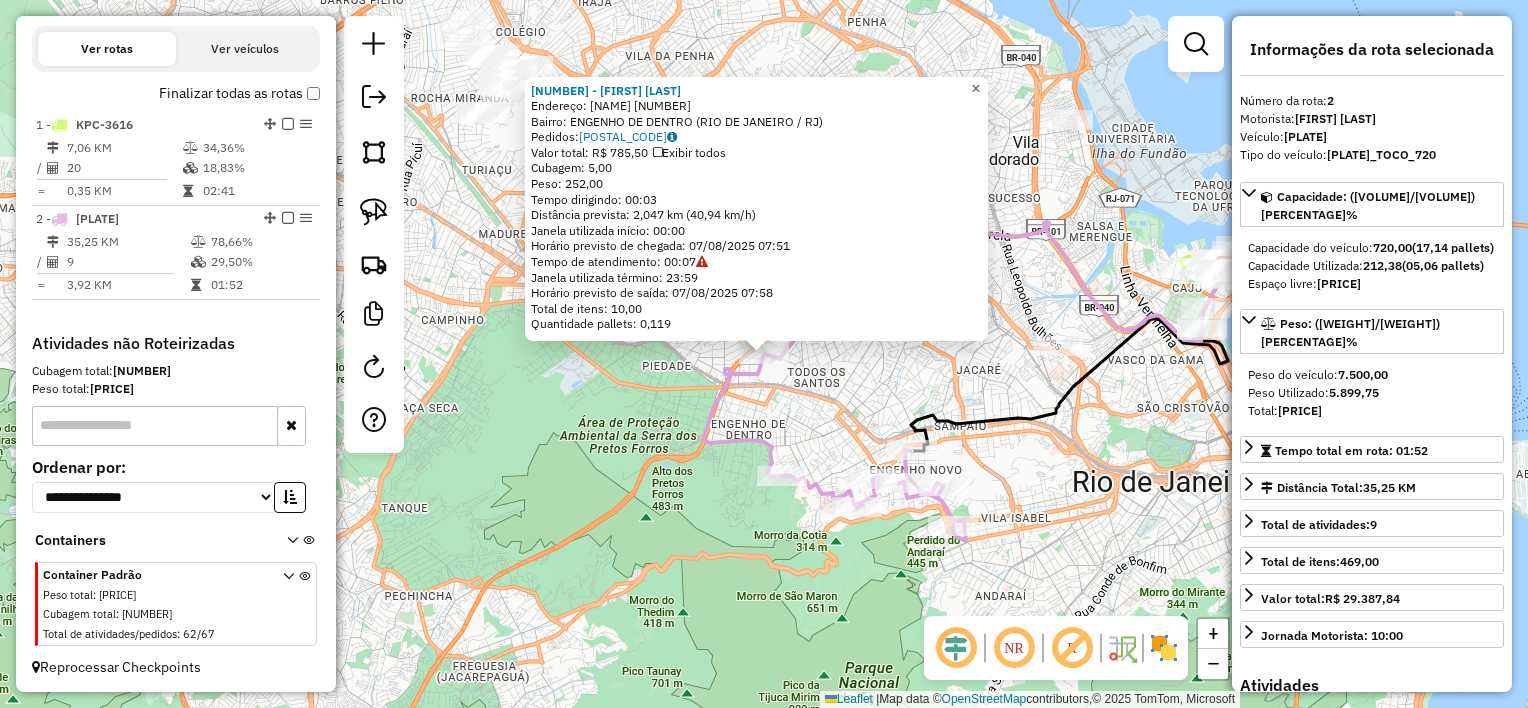click on "×" 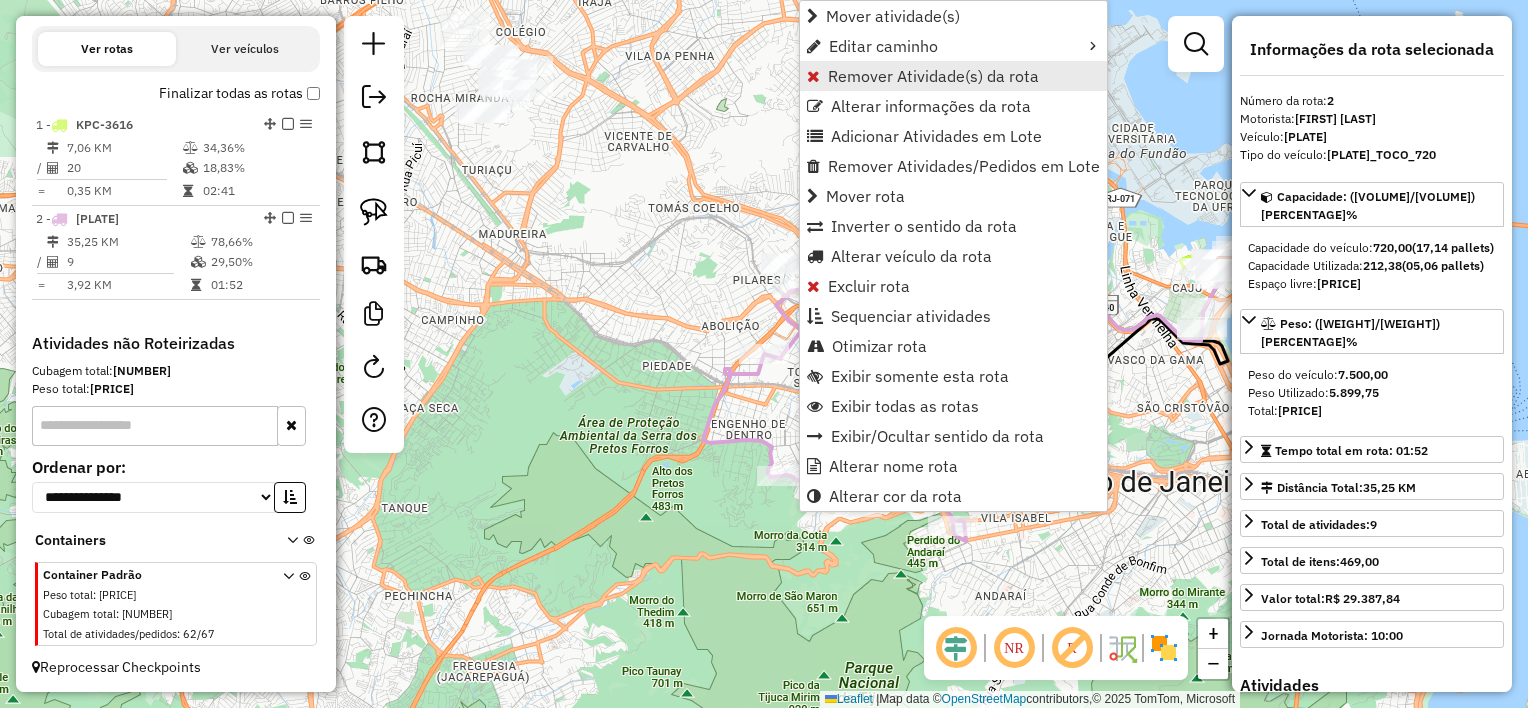 click on "Remover Atividade(s) da rota" at bounding box center (933, 76) 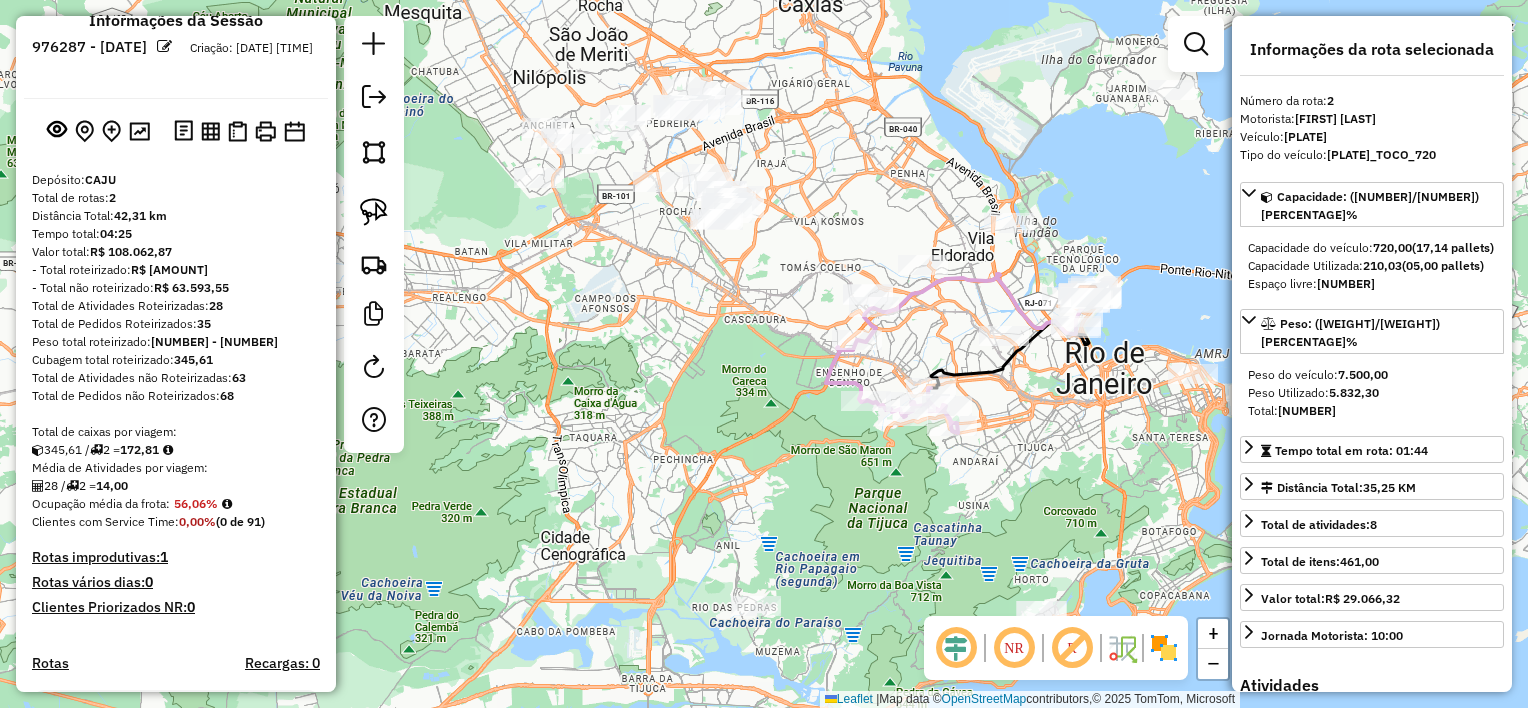 scroll, scrollTop: 0, scrollLeft: 0, axis: both 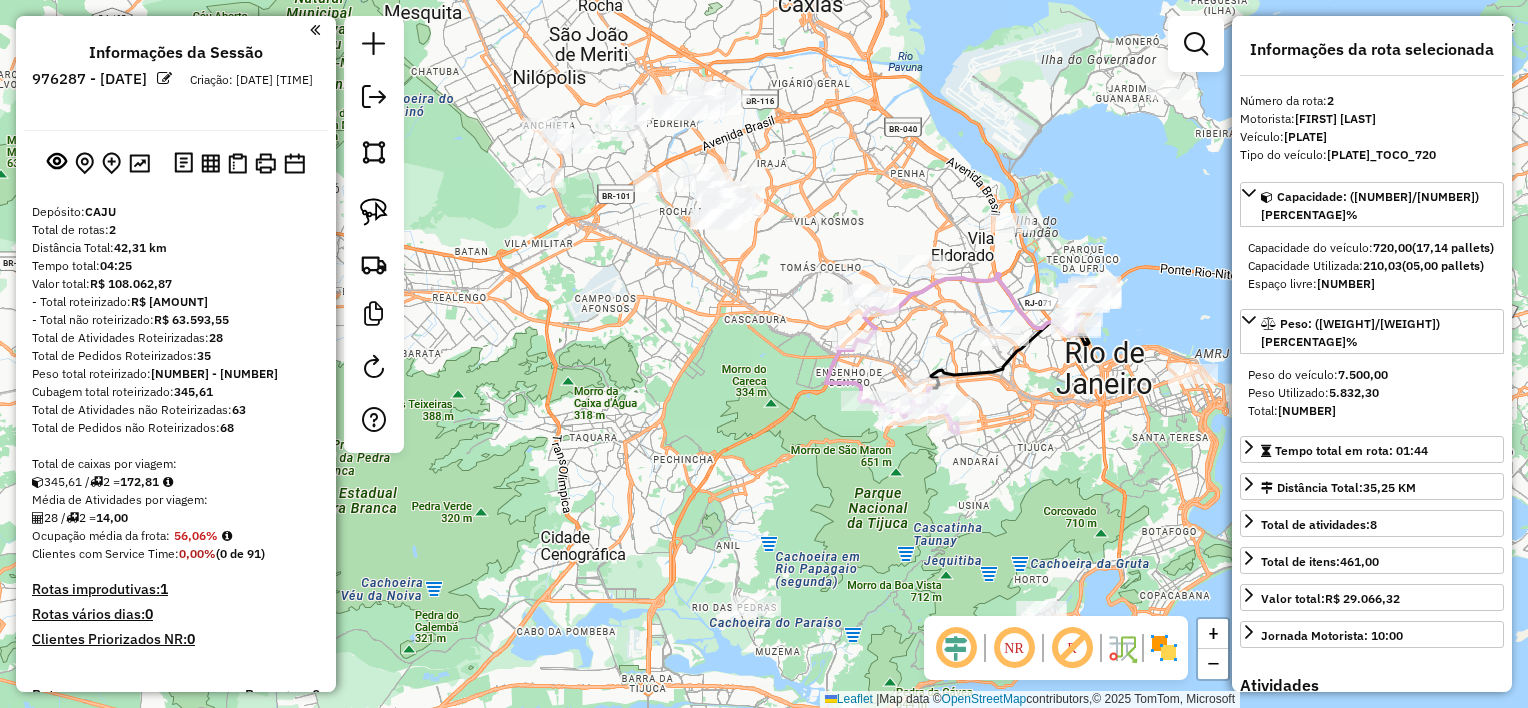 click on "Janela de atendimento Grade de atendimento Capacidade Transportadoras Veículos Cliente Pedidos  Rotas Selecione os dias de semana para filtrar as janelas de atendimento  Seg   Ter   Qua   Qui   Sex   Sáb   Dom  Informe o período da janela de atendimento: De: Até:  Filtrar exatamente a janela do cliente  Considerar janela de atendimento padrão  Selecione os dias de semana para filtrar as grades de atendimento  Seg   Ter   Qua   Qui   Sex   Sáb   Dom   Considerar clientes sem dia de atendimento cadastrado  Clientes fora do dia de atendimento selecionado Filtrar as atividades entre os valores definidos abaixo:  Peso mínimo:   Peso máximo:   Cubagem mínima:   Cubagem máxima:   De:   Até:  Filtrar as atividades entre o tempo de atendimento definido abaixo:  De:   Até:   Considerar capacidade total dos clientes não roteirizados Transportadora: Selecione um ou mais itens Tipo de veículo: Selecione um ou mais itens Veículo: Selecione um ou mais itens Motorista: Selecione um ou mais itens Nome: Rótulo:" 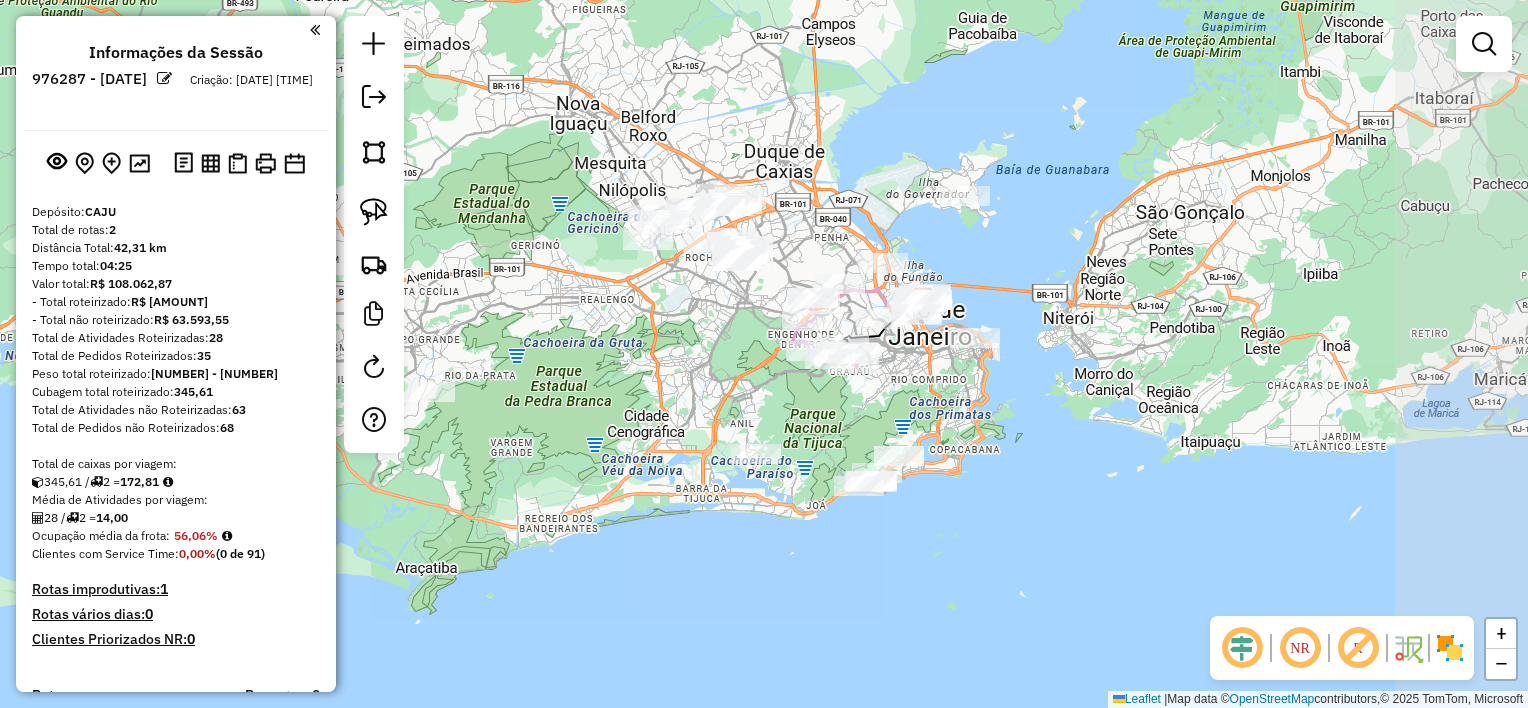drag, startPoint x: 1124, startPoint y: 393, endPoint x: 927, endPoint y: 374, distance: 197.91412 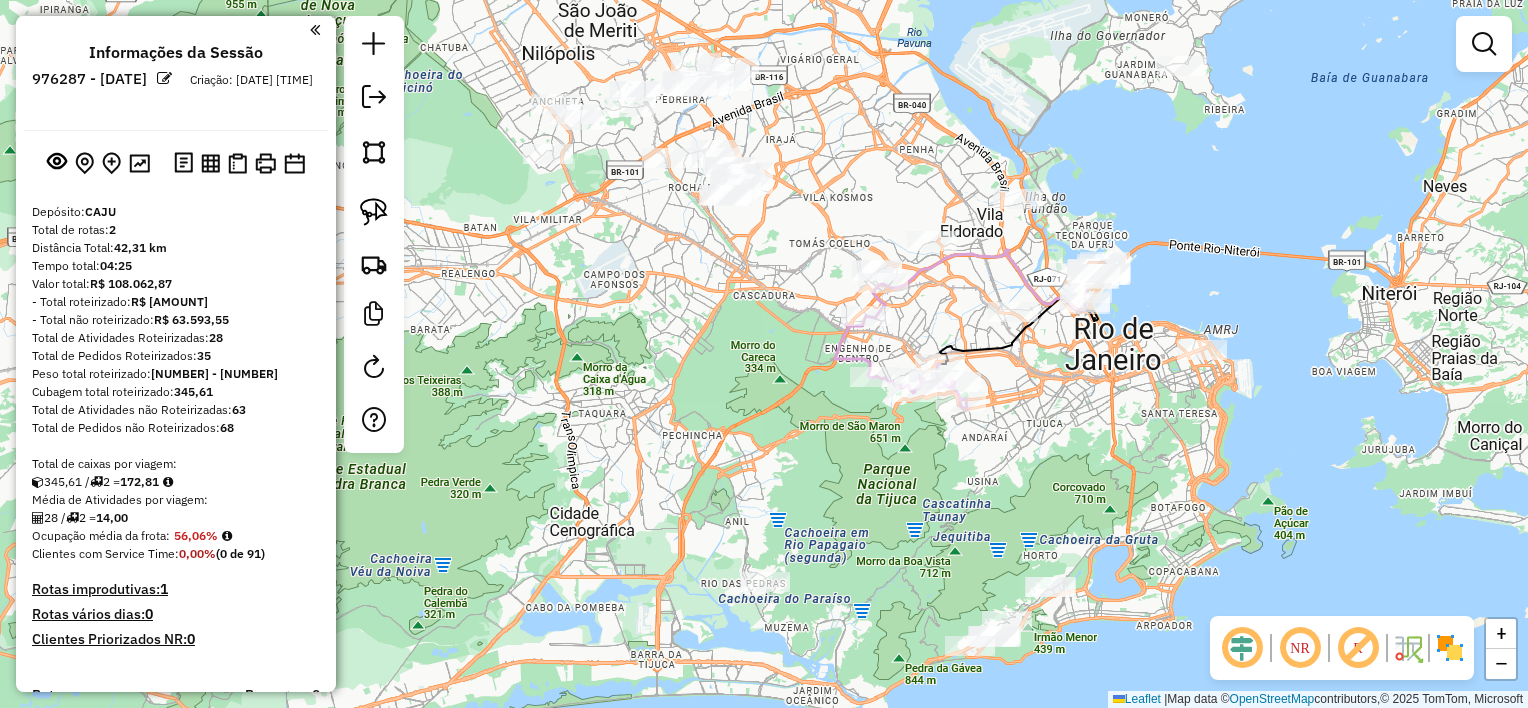 drag, startPoint x: 890, startPoint y: 345, endPoint x: 1049, endPoint y: 388, distance: 164.71187 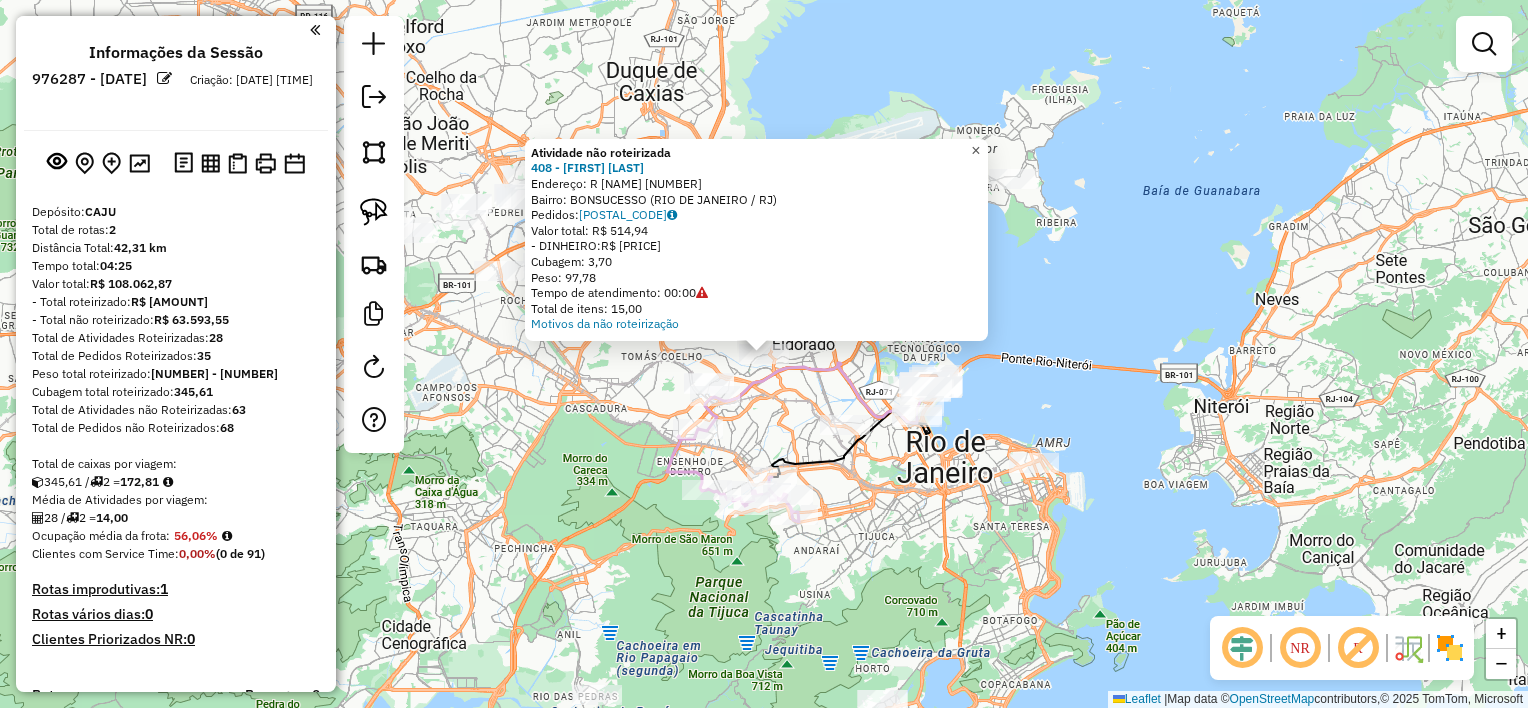 click on "×" 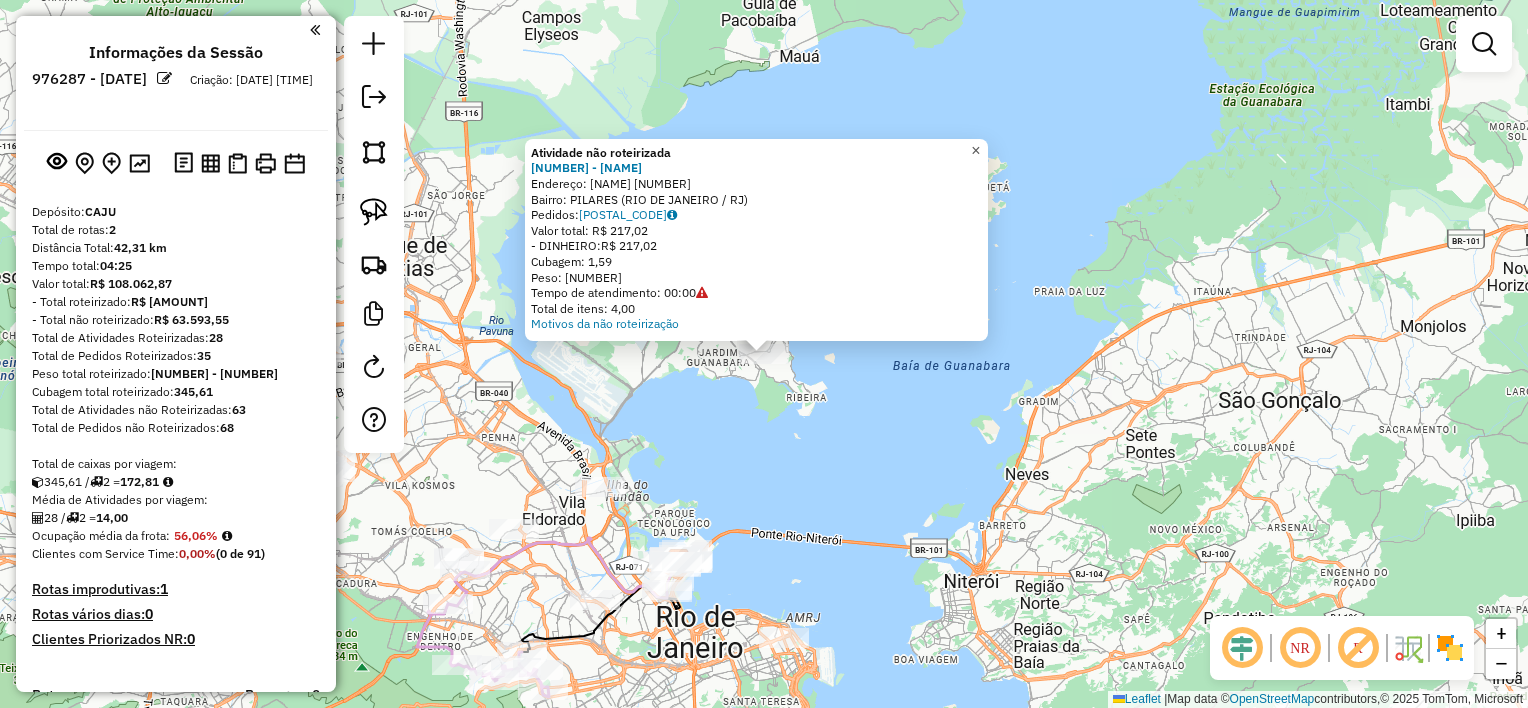 click on "×" 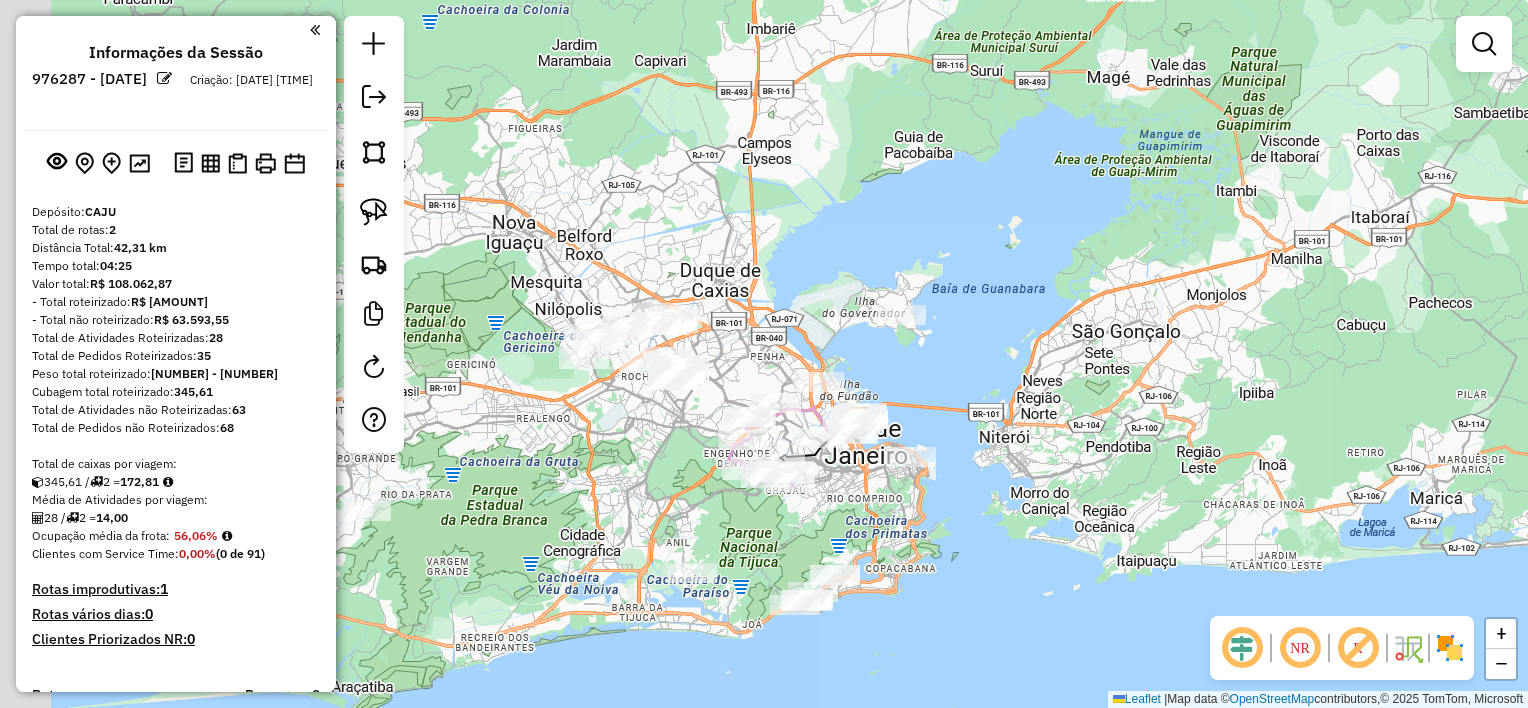 drag, startPoint x: 920, startPoint y: 393, endPoint x: 1002, endPoint y: 366, distance: 86.33076 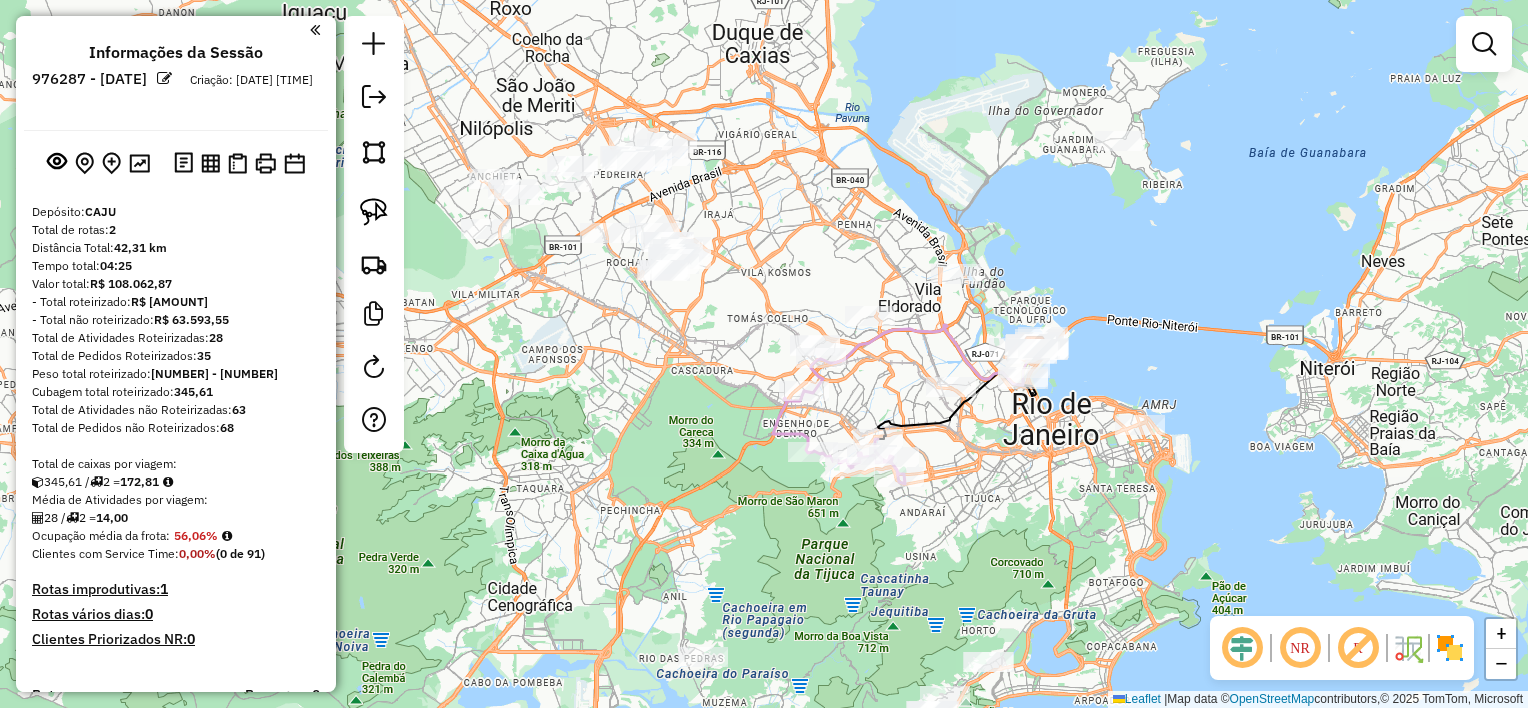 drag, startPoint x: 976, startPoint y: 378, endPoint x: 1143, endPoint y: 298, distance: 185.1729 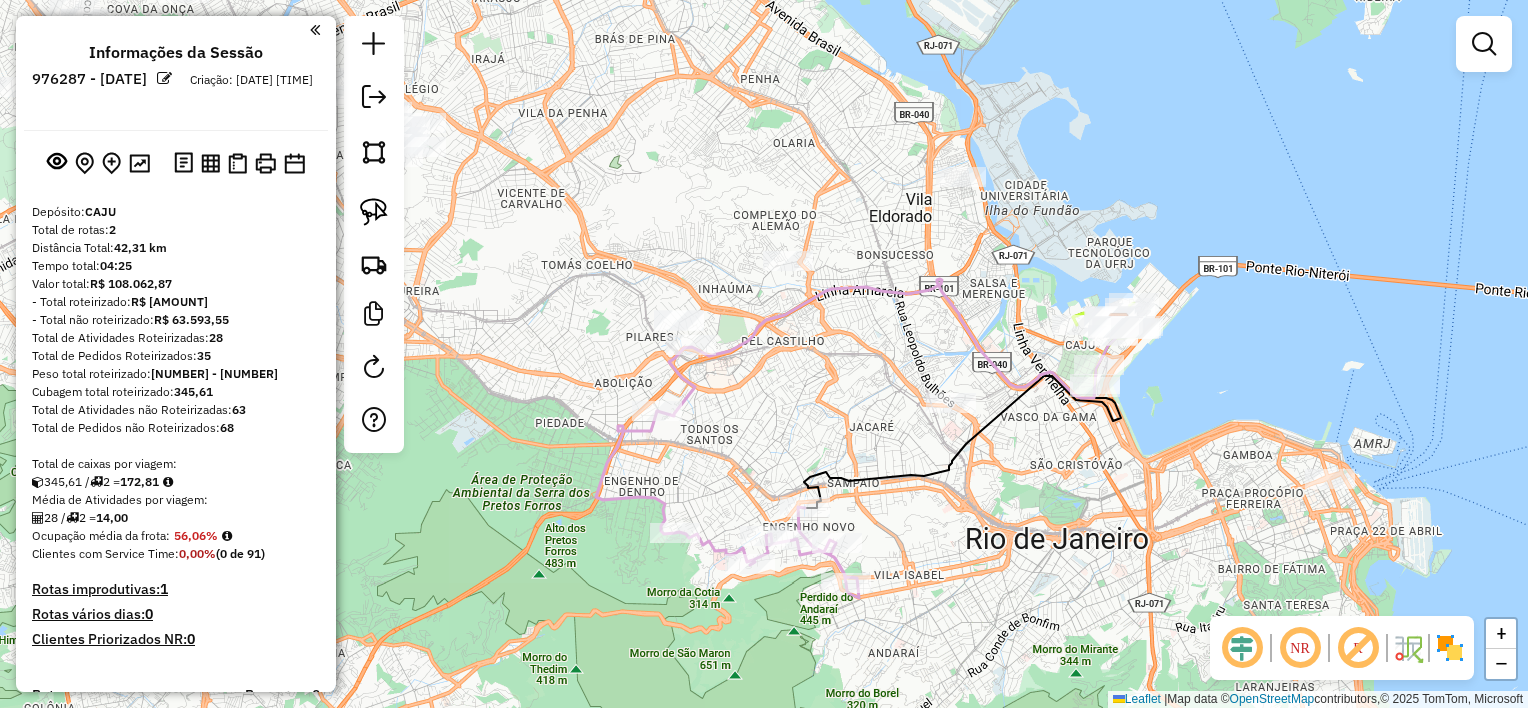 drag, startPoint x: 708, startPoint y: 387, endPoint x: 938, endPoint y: 330, distance: 236.95781 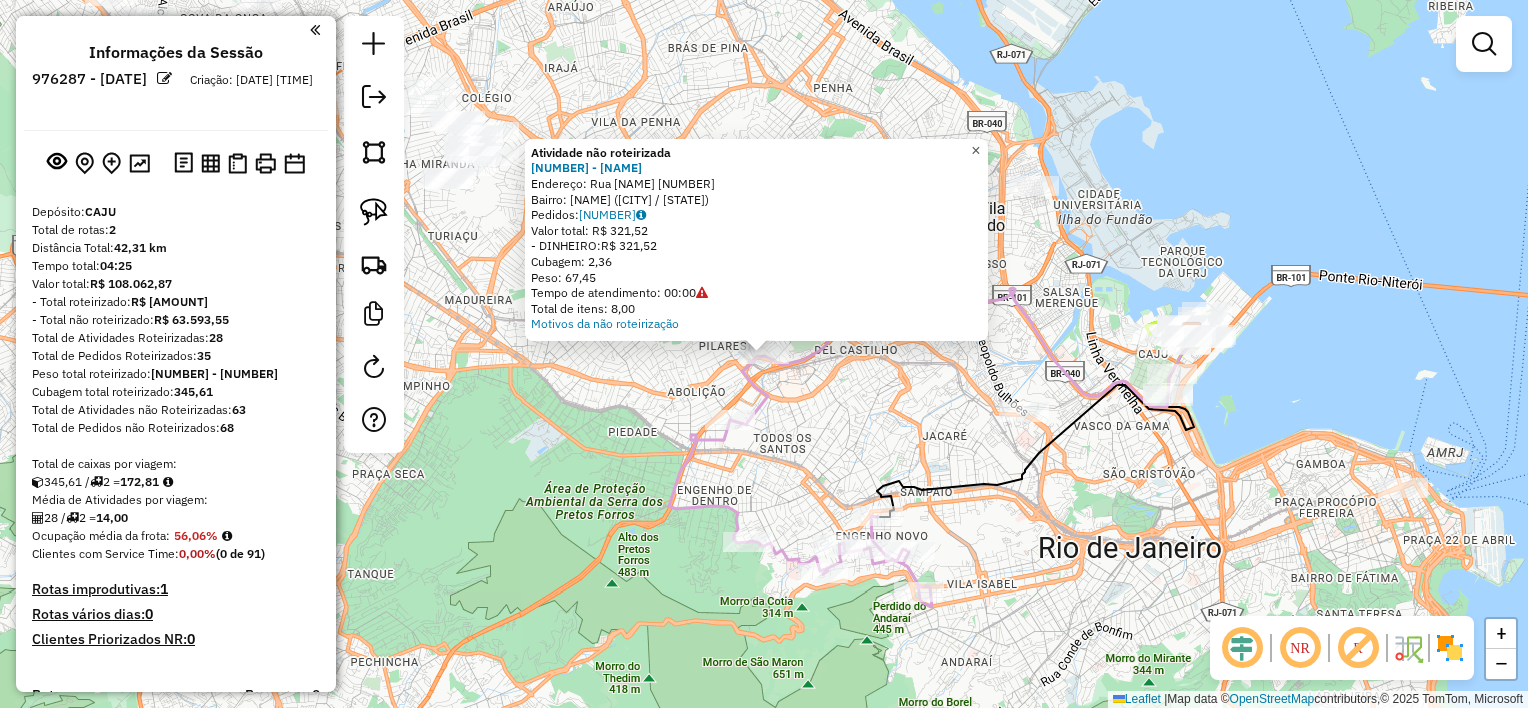 click on "×" 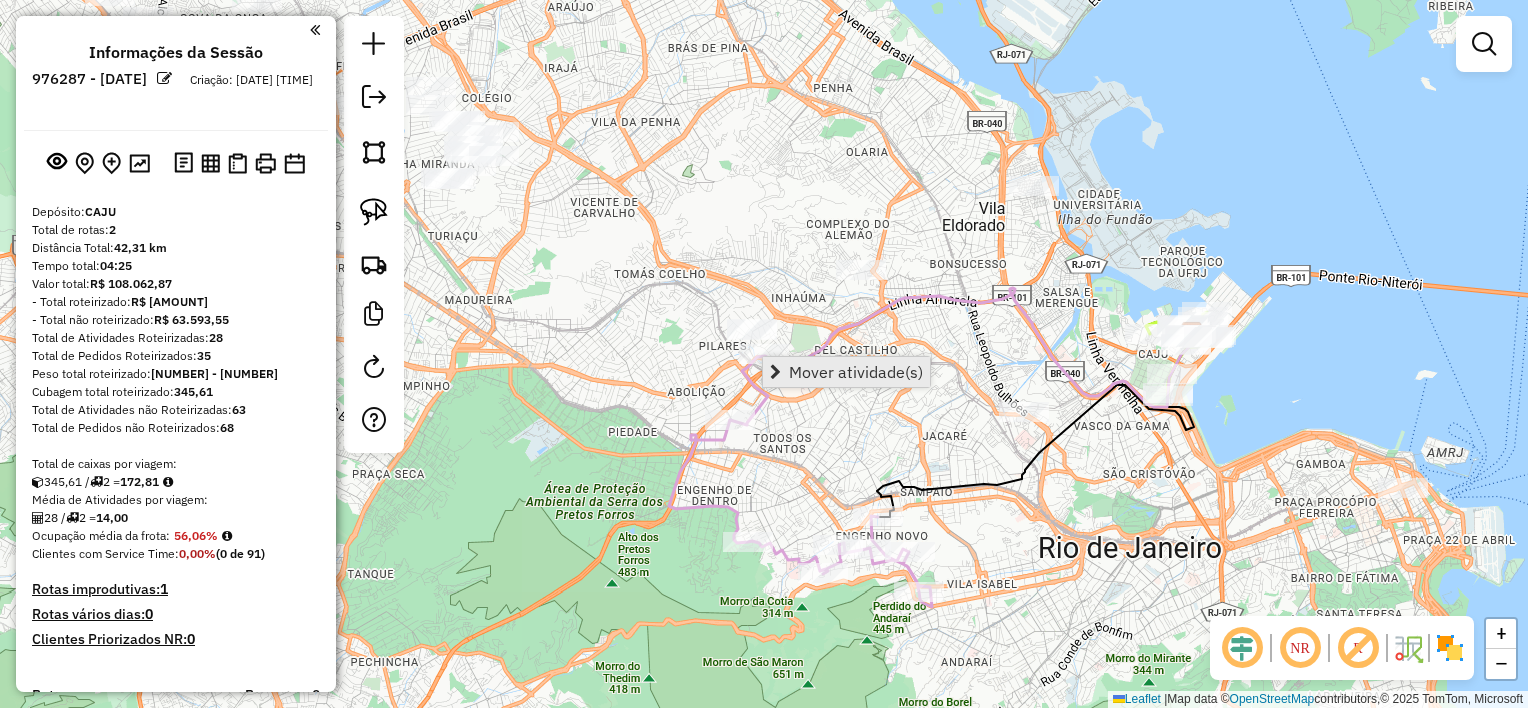 click on "Mover atividade(s)" at bounding box center (846, 372) 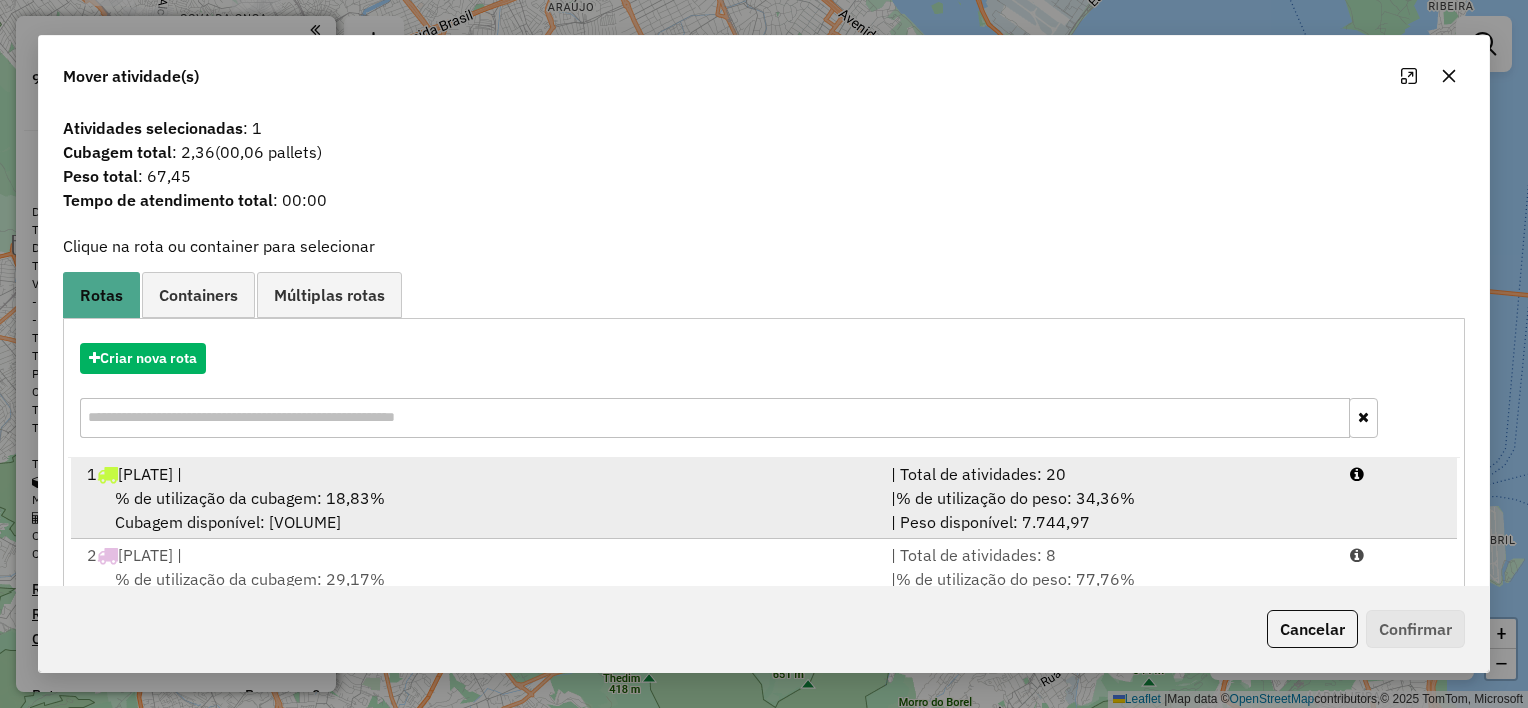 click on "[NUMBER] [PLATE] |" at bounding box center (477, 474) 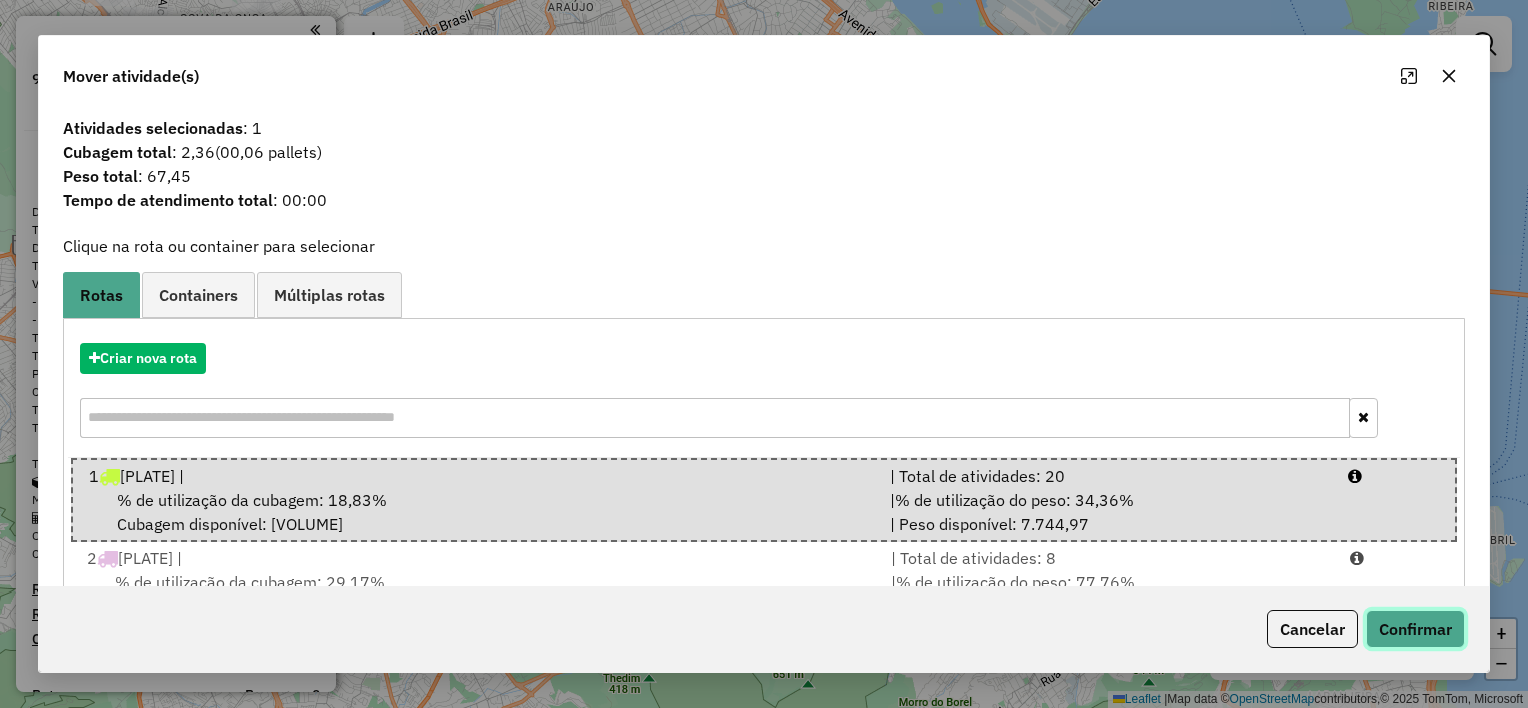 click on "Confirmar" 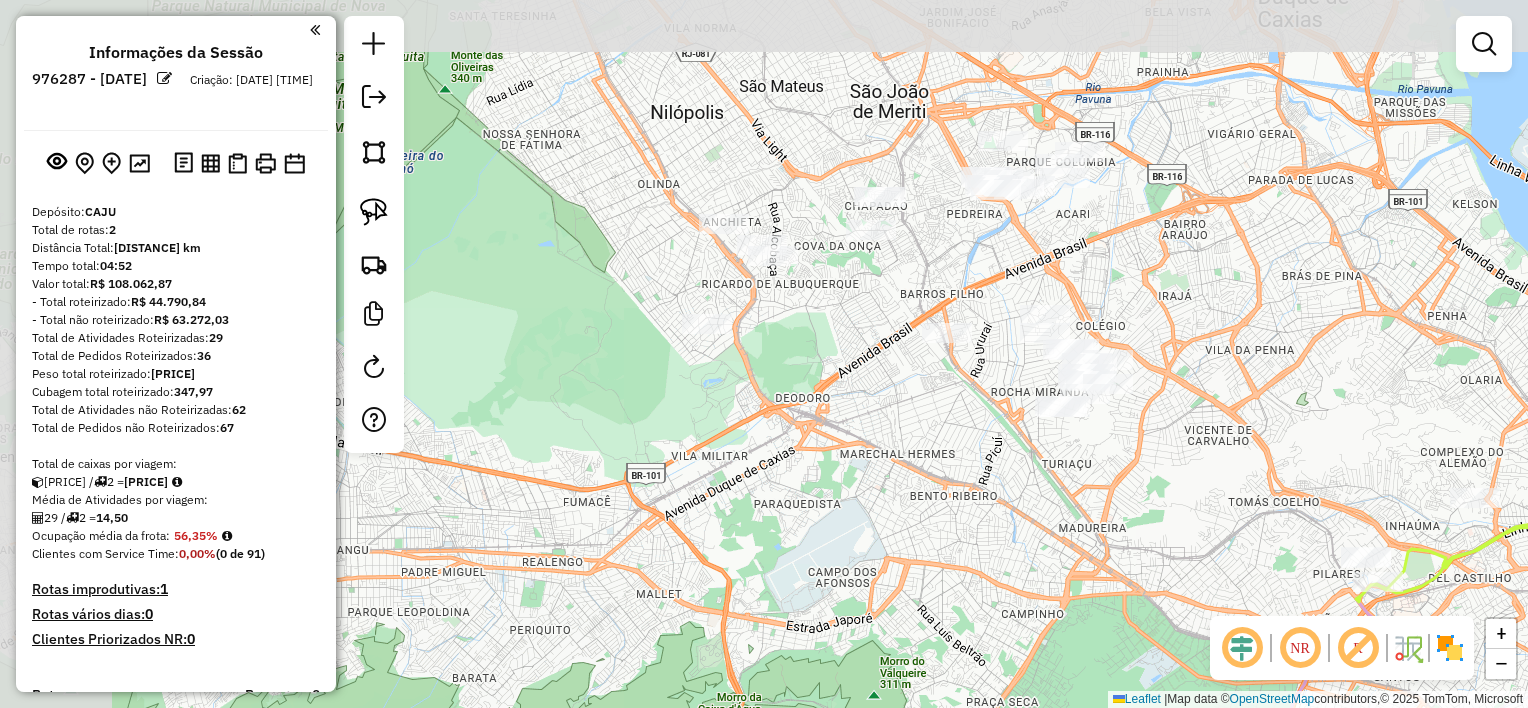 drag, startPoint x: 587, startPoint y: 304, endPoint x: 1201, endPoint y: 532, distance: 654.96564 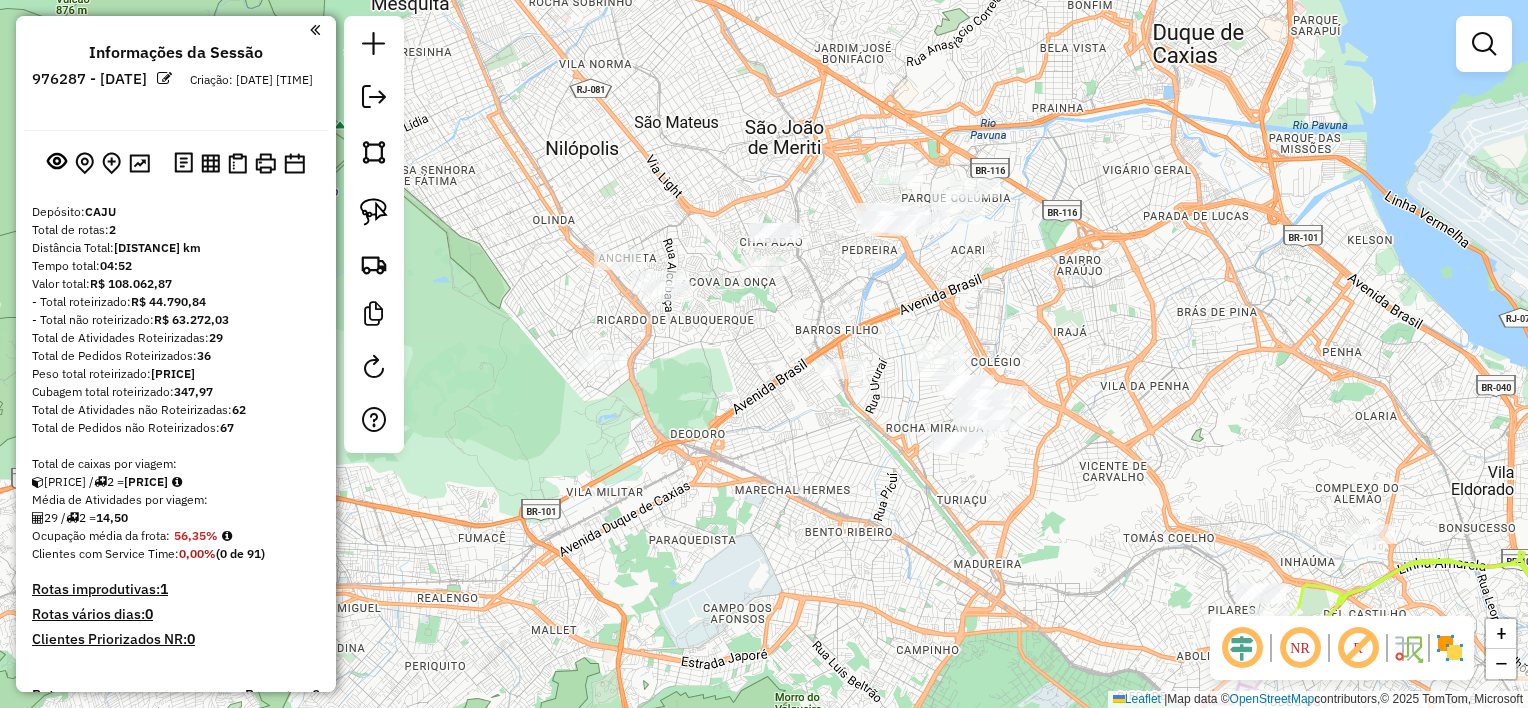 drag, startPoint x: 872, startPoint y: 312, endPoint x: 678, endPoint y: 347, distance: 197.13194 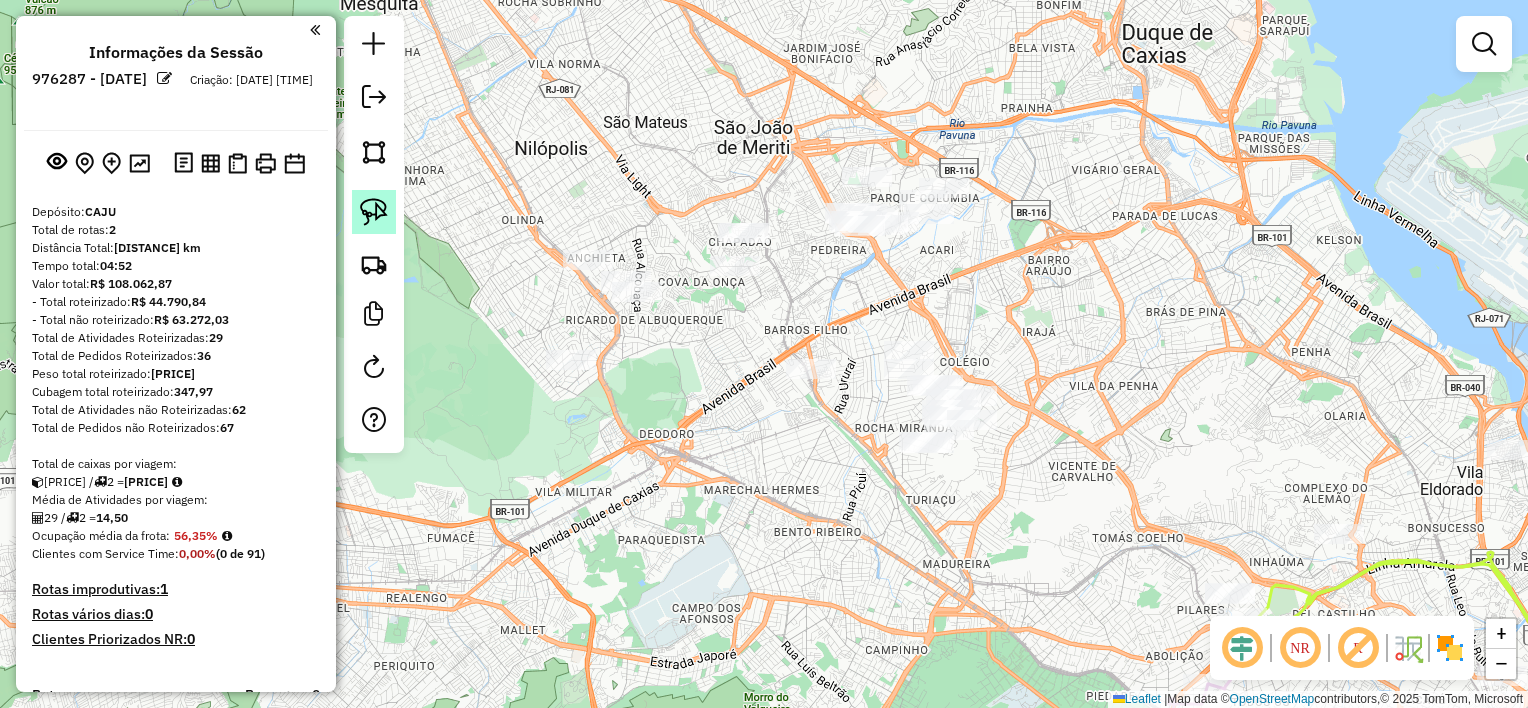 click 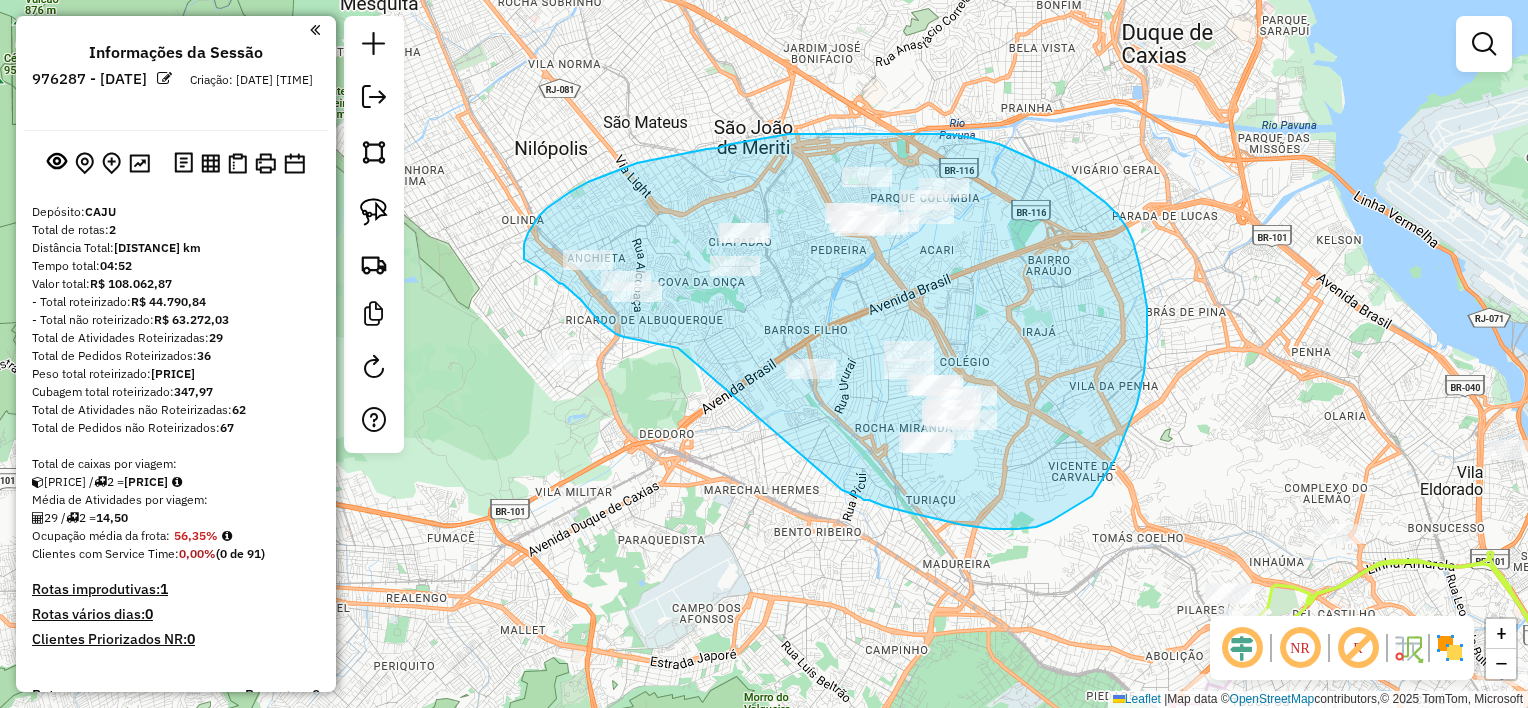 drag, startPoint x: 678, startPoint y: 348, endPoint x: 838, endPoint y: 488, distance: 212.60292 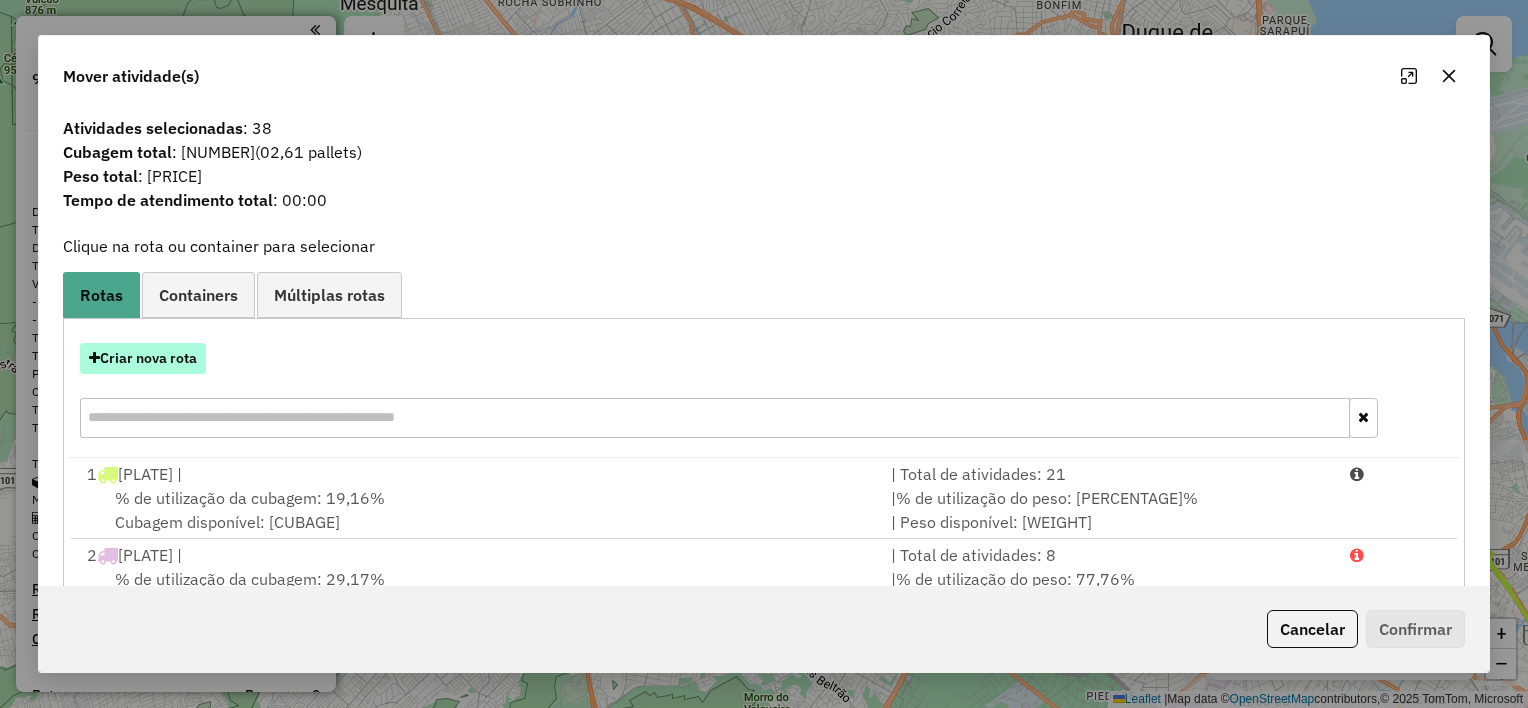 click on "Criar nova rota" at bounding box center (143, 358) 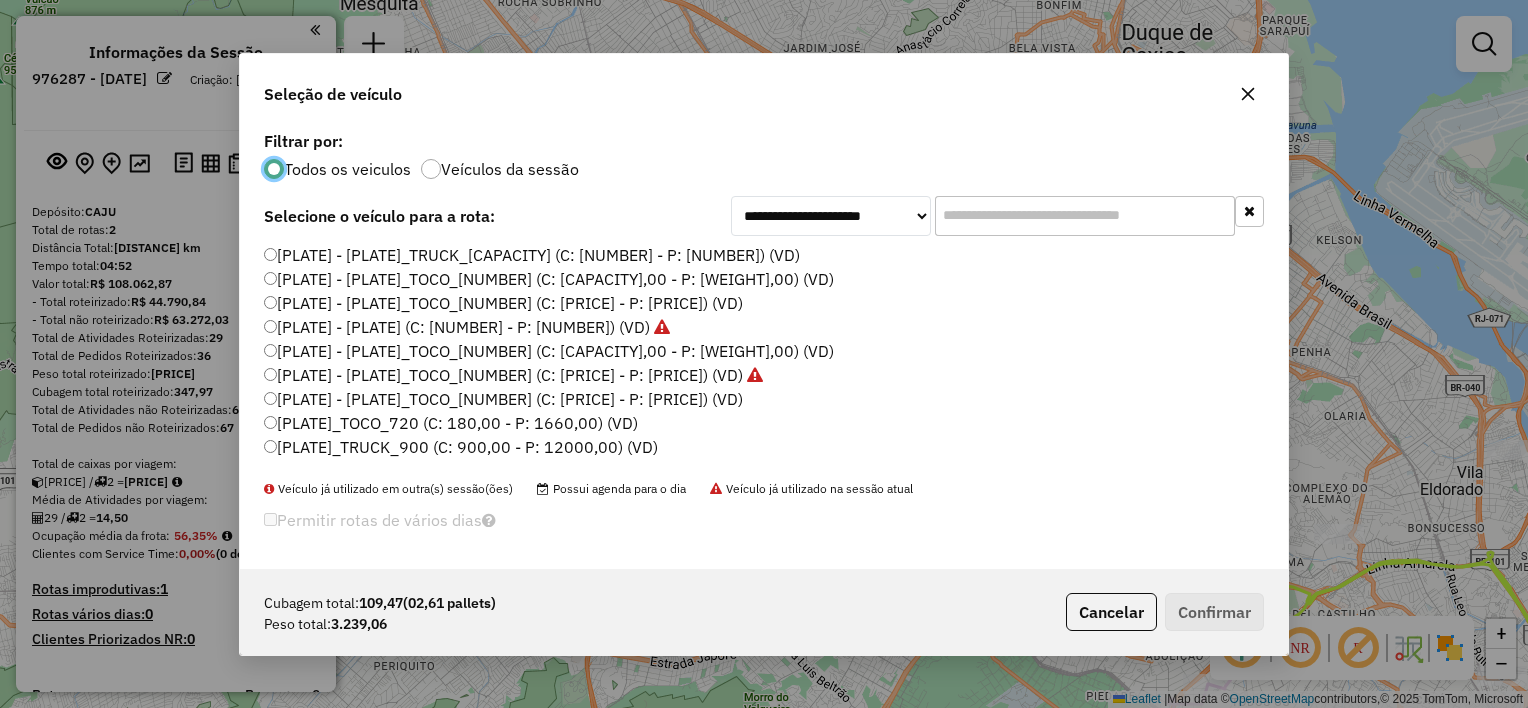 scroll, scrollTop: 10, scrollLeft: 6, axis: both 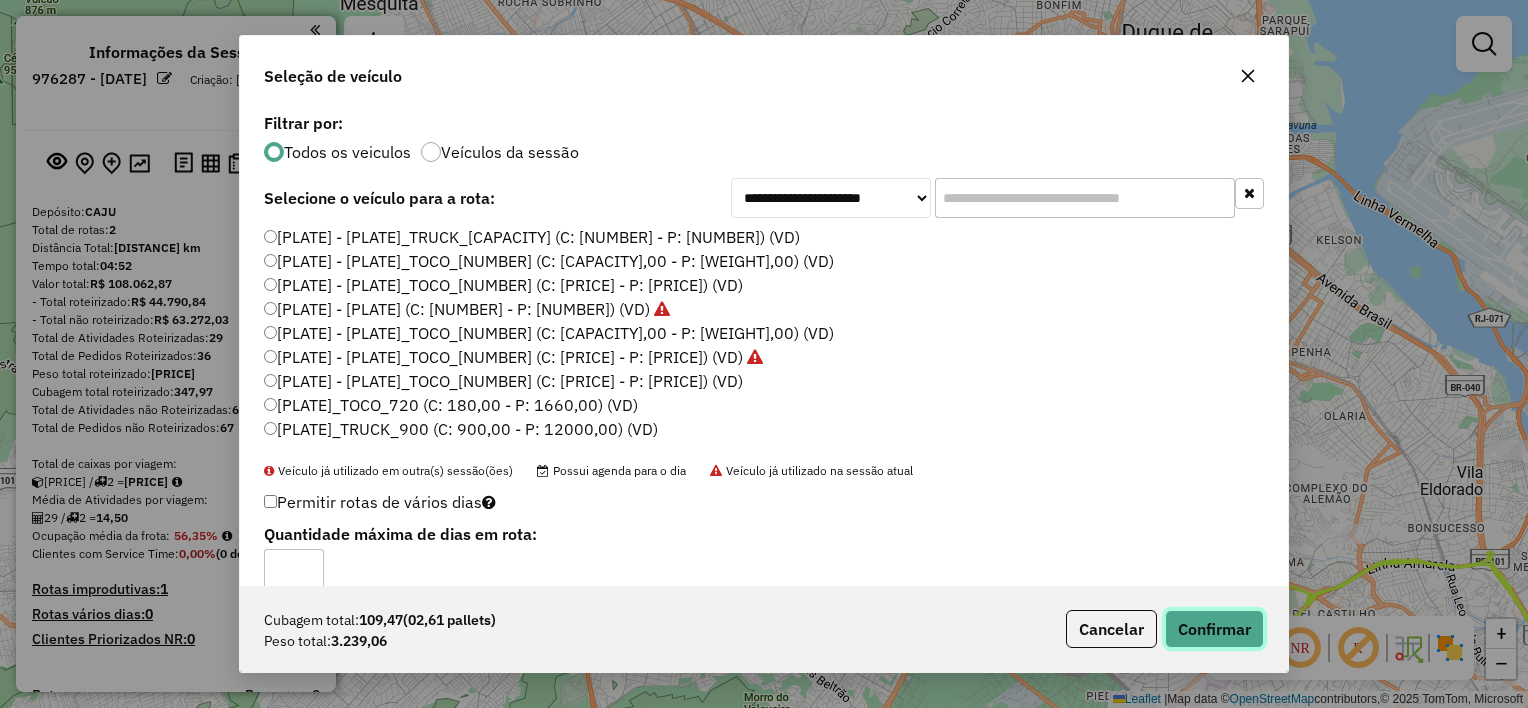 click on "Confirmar" 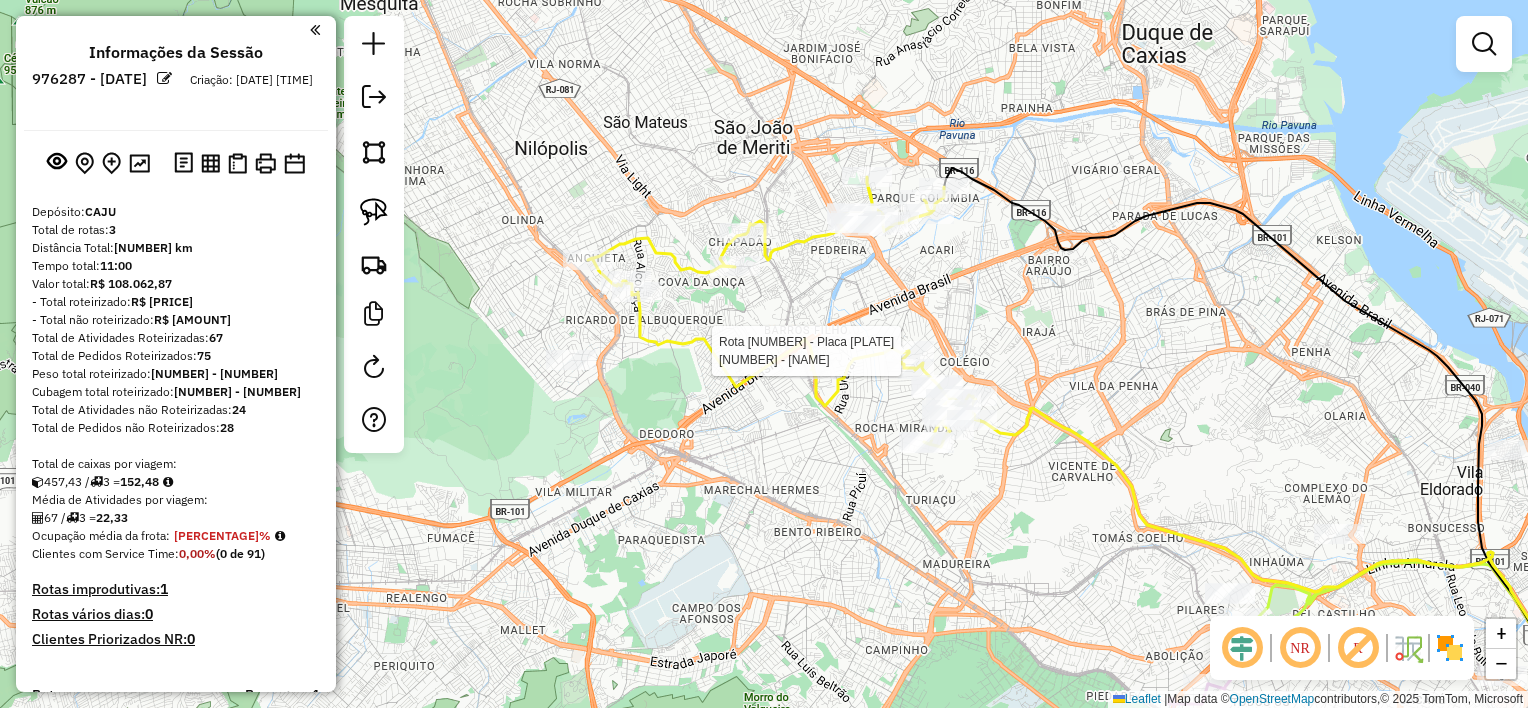 select on "**********" 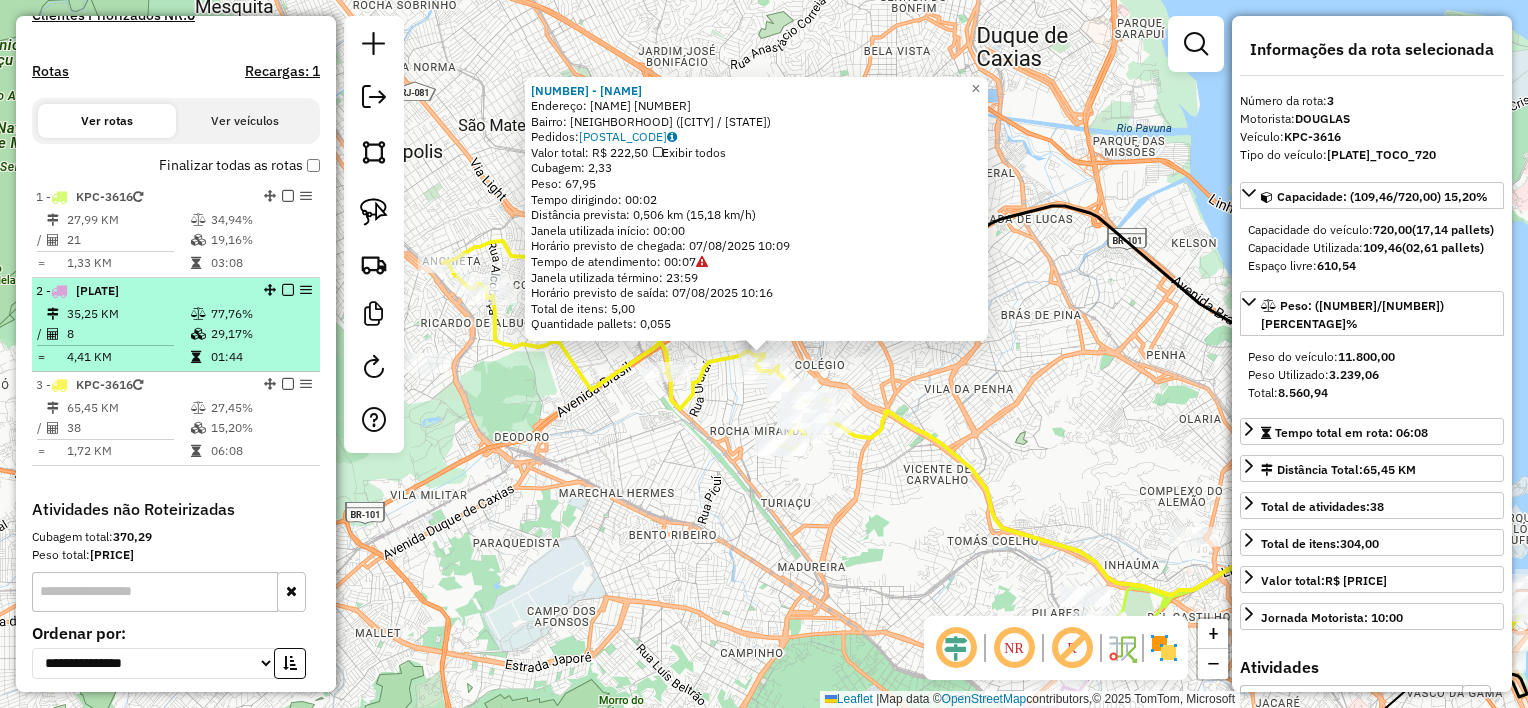 scroll, scrollTop: 590, scrollLeft: 0, axis: vertical 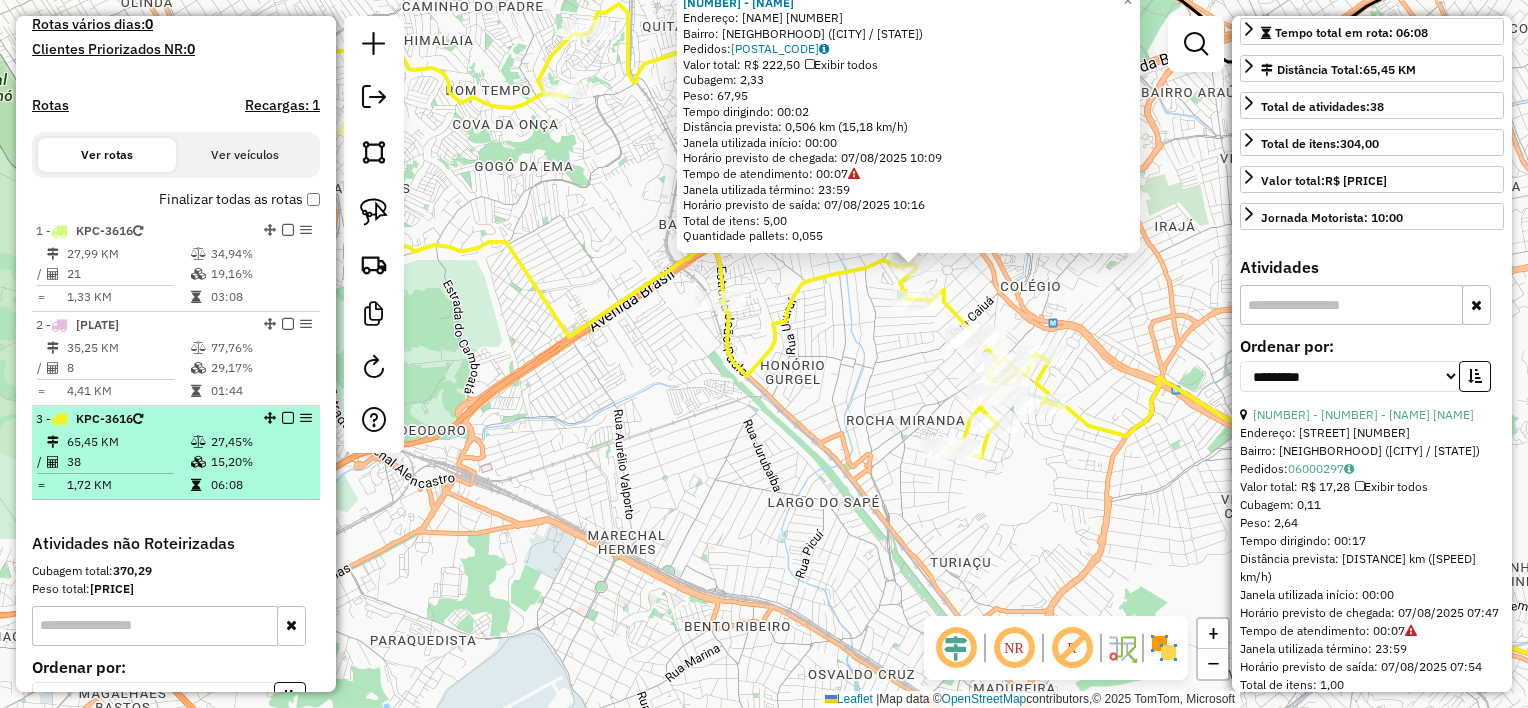 click on "15,20%" at bounding box center (260, 462) 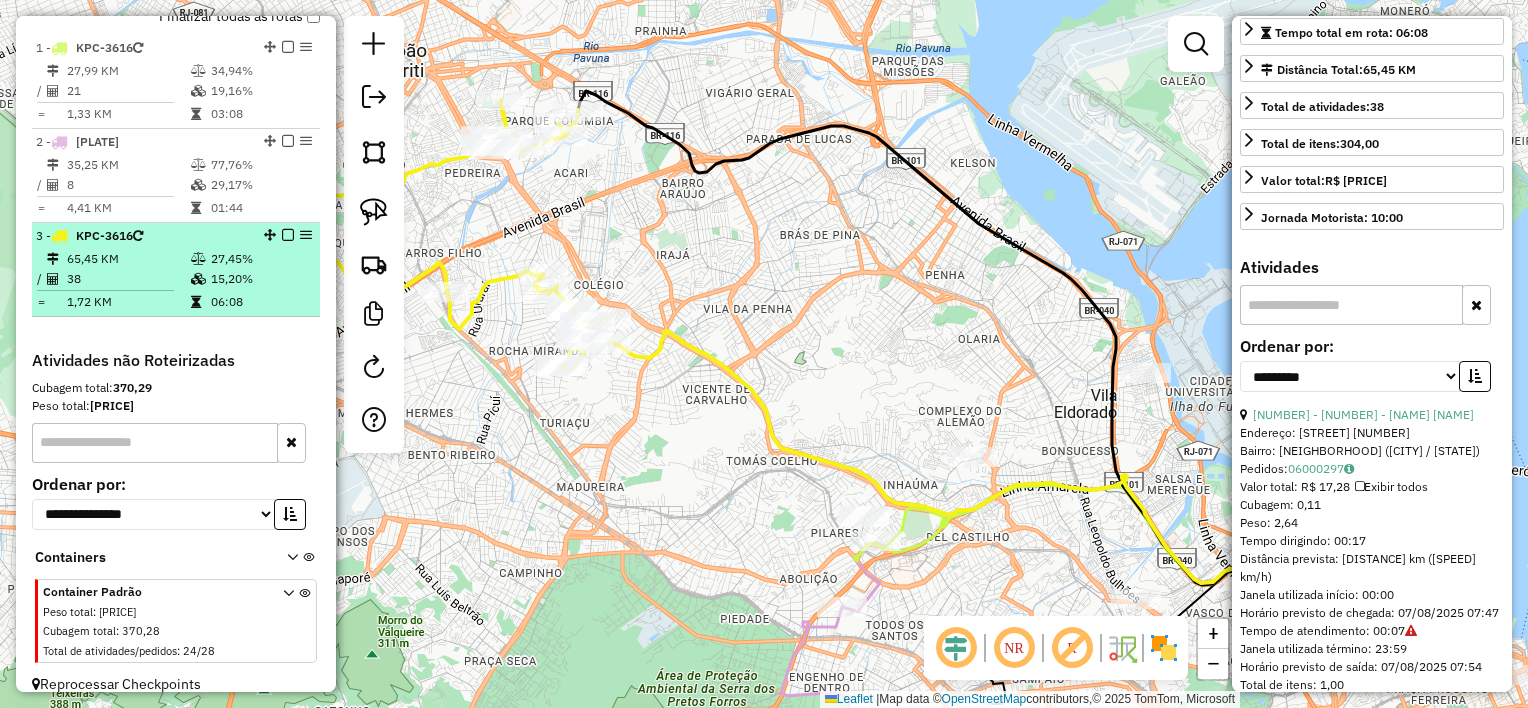 scroll, scrollTop: 790, scrollLeft: 0, axis: vertical 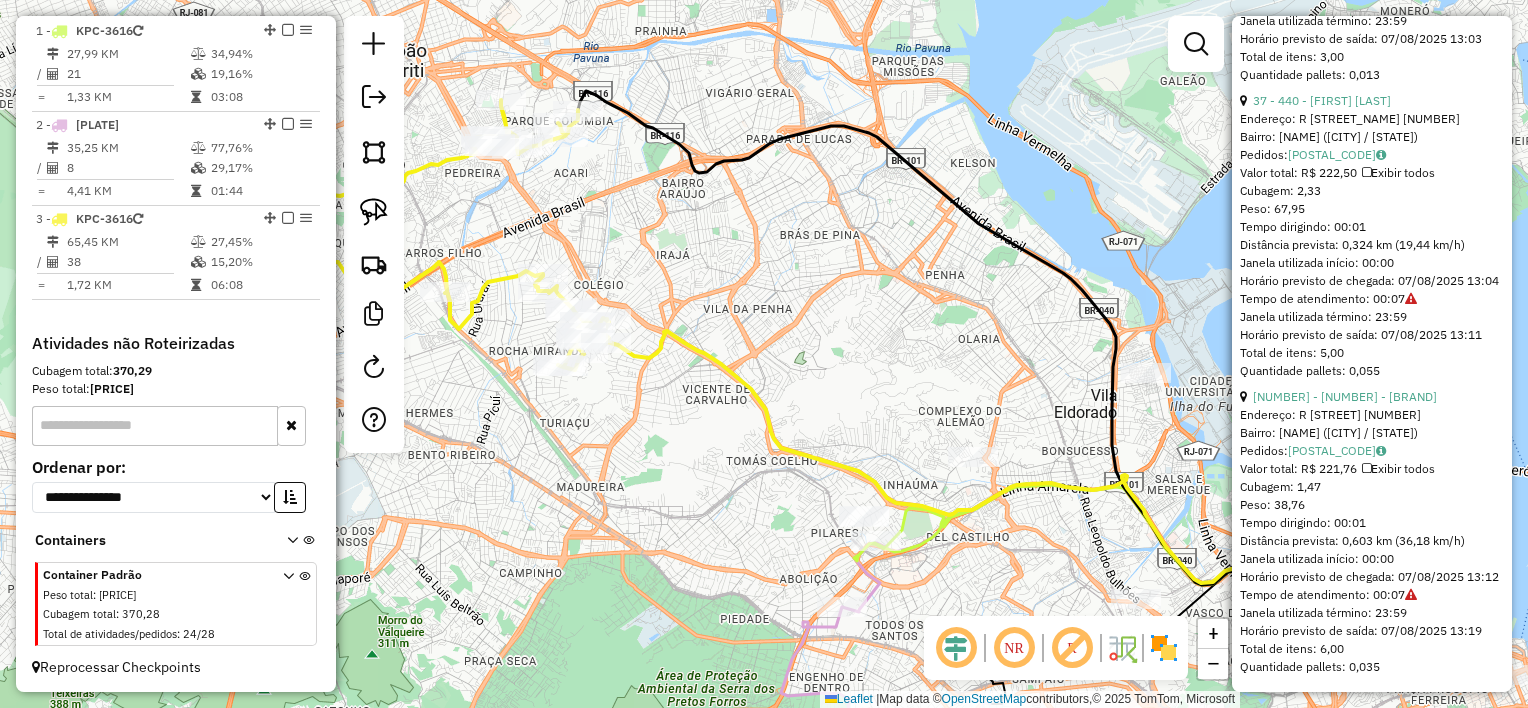 click on "Janela de atendimento Grade de atendimento Capacidade Transportadoras Veículos Cliente Pedidos  Rotas Selecione os dias de semana para filtrar as janelas de atendimento  Seg   Ter   Qua   Qui   Sex   Sáb   Dom  Informe o período da janela de atendimento: De: Até:  Filtrar exatamente a janela do cliente  Considerar janela de atendimento padrão  Selecione os dias de semana para filtrar as grades de atendimento  Seg   Ter   Qua   Qui   Sex   Sáb   Dom   Considerar clientes sem dia de atendimento cadastrado  Clientes fora do dia de atendimento selecionado Filtrar as atividades entre os valores definidos abaixo:  Peso mínimo:   Peso máximo:   Cubagem mínima:   Cubagem máxima:   De:   Até:  Filtrar as atividades entre o tempo de atendimento definido abaixo:  De:   Até:   Considerar capacidade total dos clientes não roteirizados Transportadora: Selecione um ou mais itens Tipo de veículo: Selecione um ou mais itens Veículo: Selecione um ou mais itens Motorista: Selecione um ou mais itens Nome: Rótulo:" 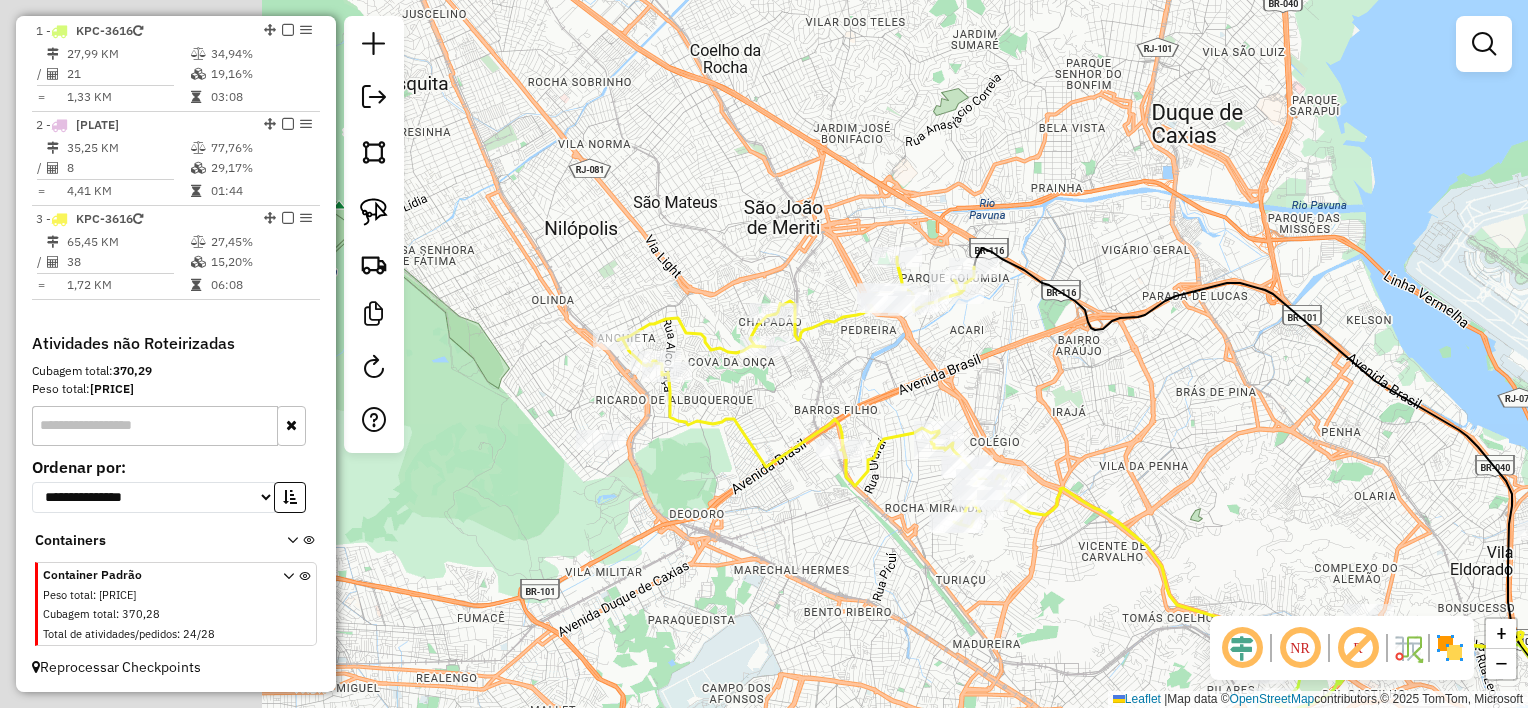 drag, startPoint x: 785, startPoint y: 273, endPoint x: 1181, endPoint y: 430, distance: 425.9871 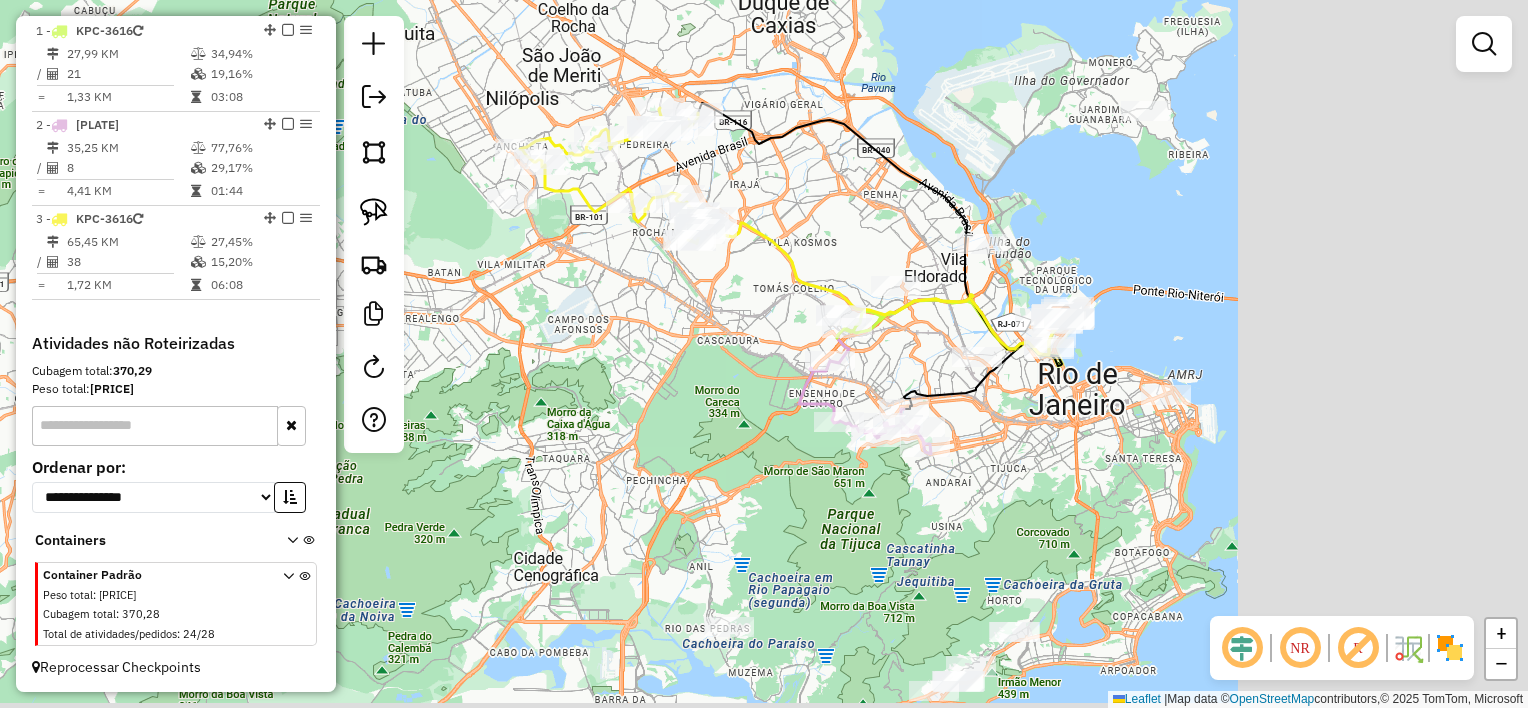 drag, startPoint x: 1131, startPoint y: 411, endPoint x: 779, endPoint y: 177, distance: 422.68192 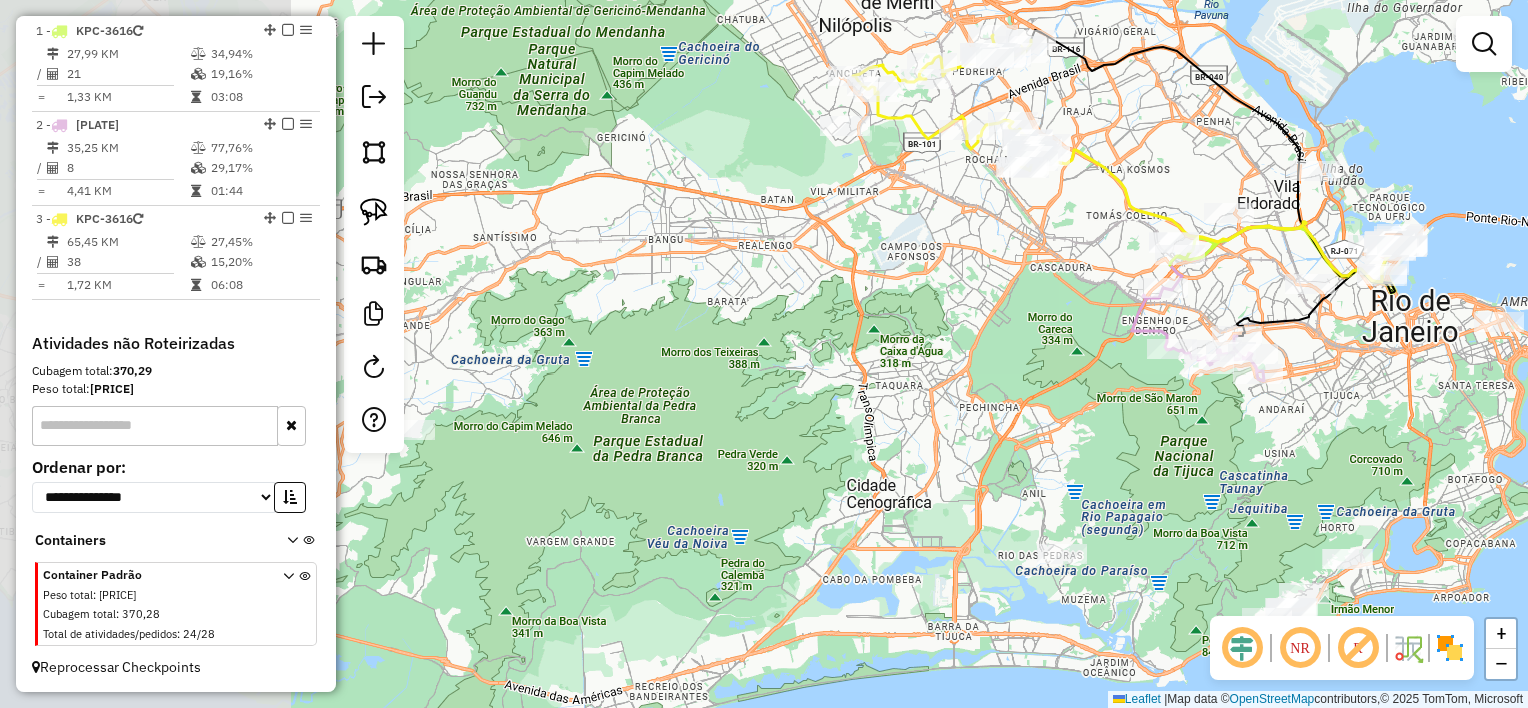 drag, startPoint x: 707, startPoint y: 348, endPoint x: 1039, endPoint y: 278, distance: 339.2993 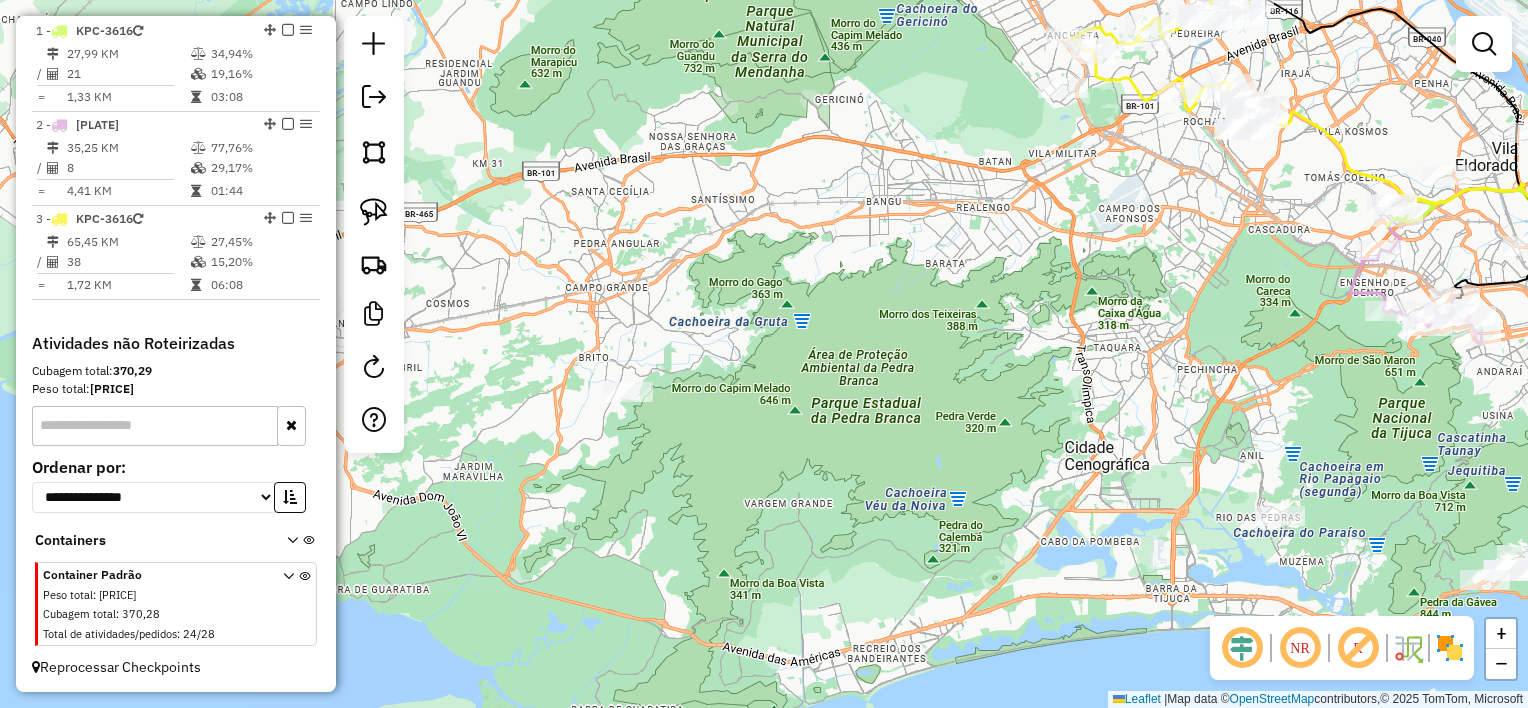 drag, startPoint x: 750, startPoint y: 400, endPoint x: 962, endPoint y: 361, distance: 215.55742 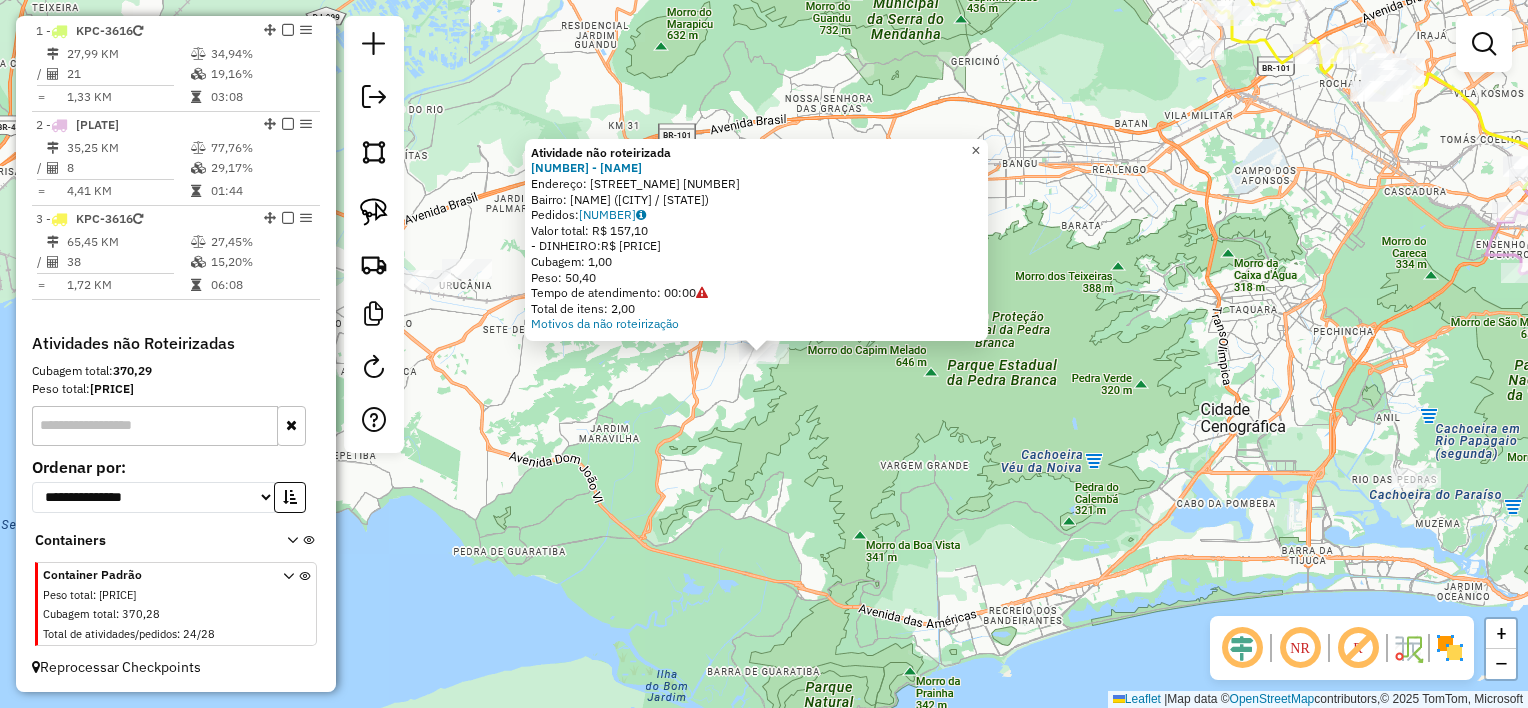click on "×" 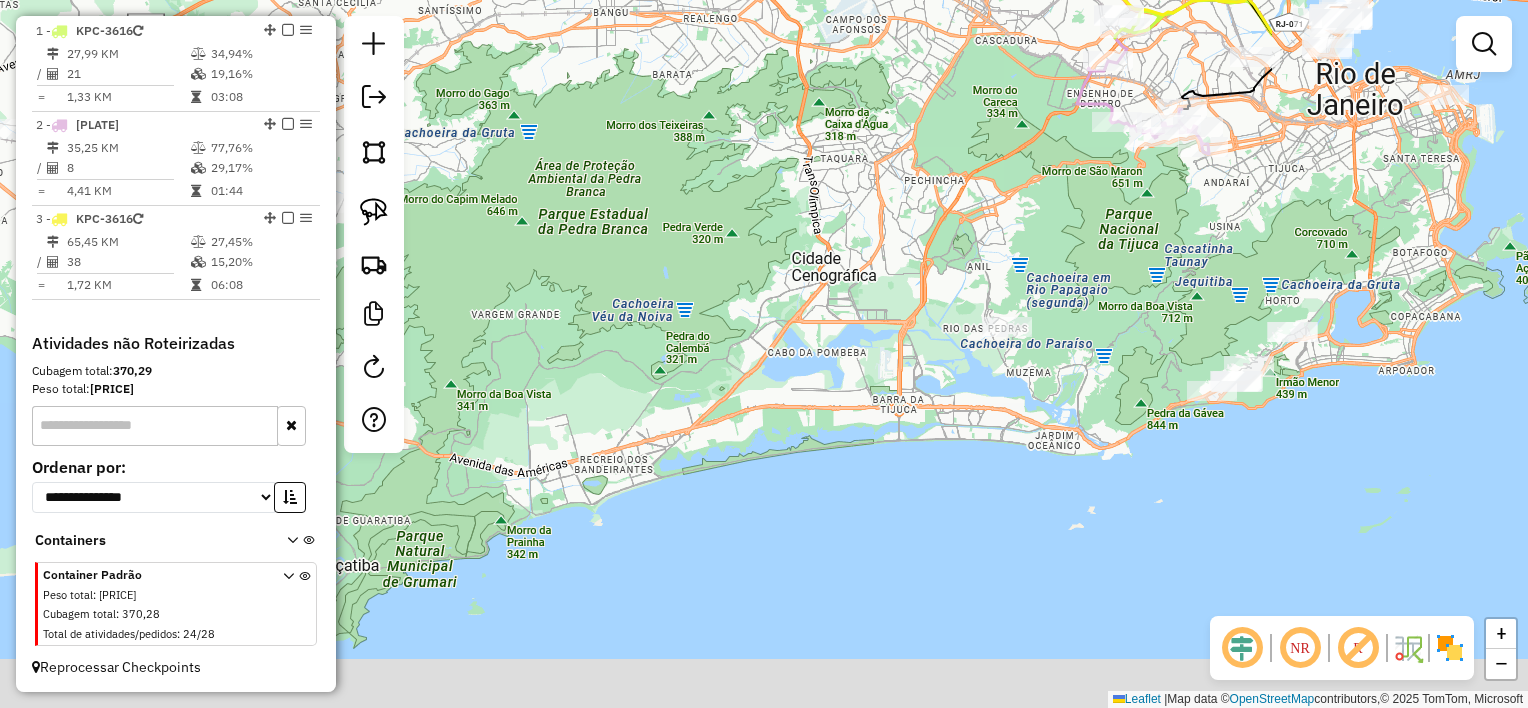 drag, startPoint x: 1060, startPoint y: 434, endPoint x: 668, endPoint y: 284, distance: 419.71896 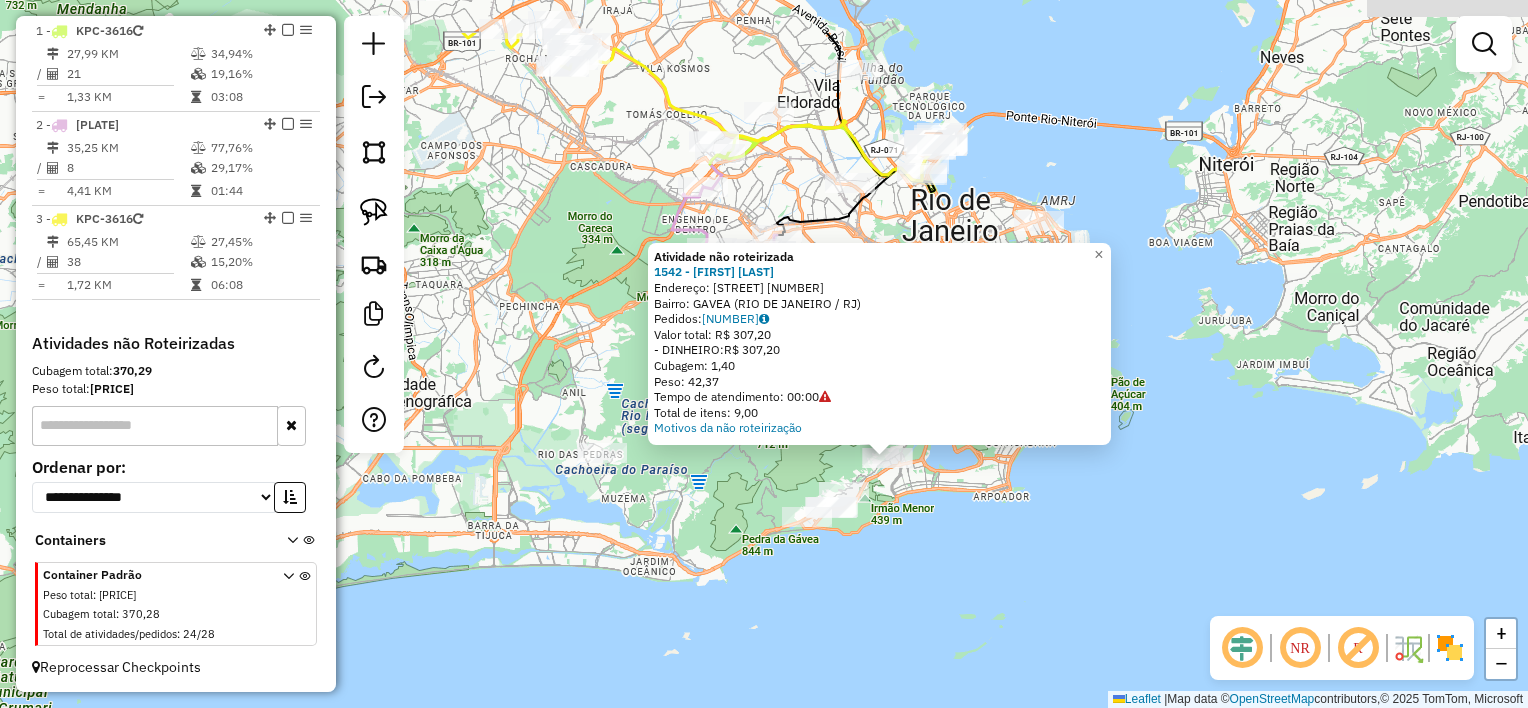 drag, startPoint x: 992, startPoint y: 431, endPoint x: 1109, endPoint y: 528, distance: 151.98026 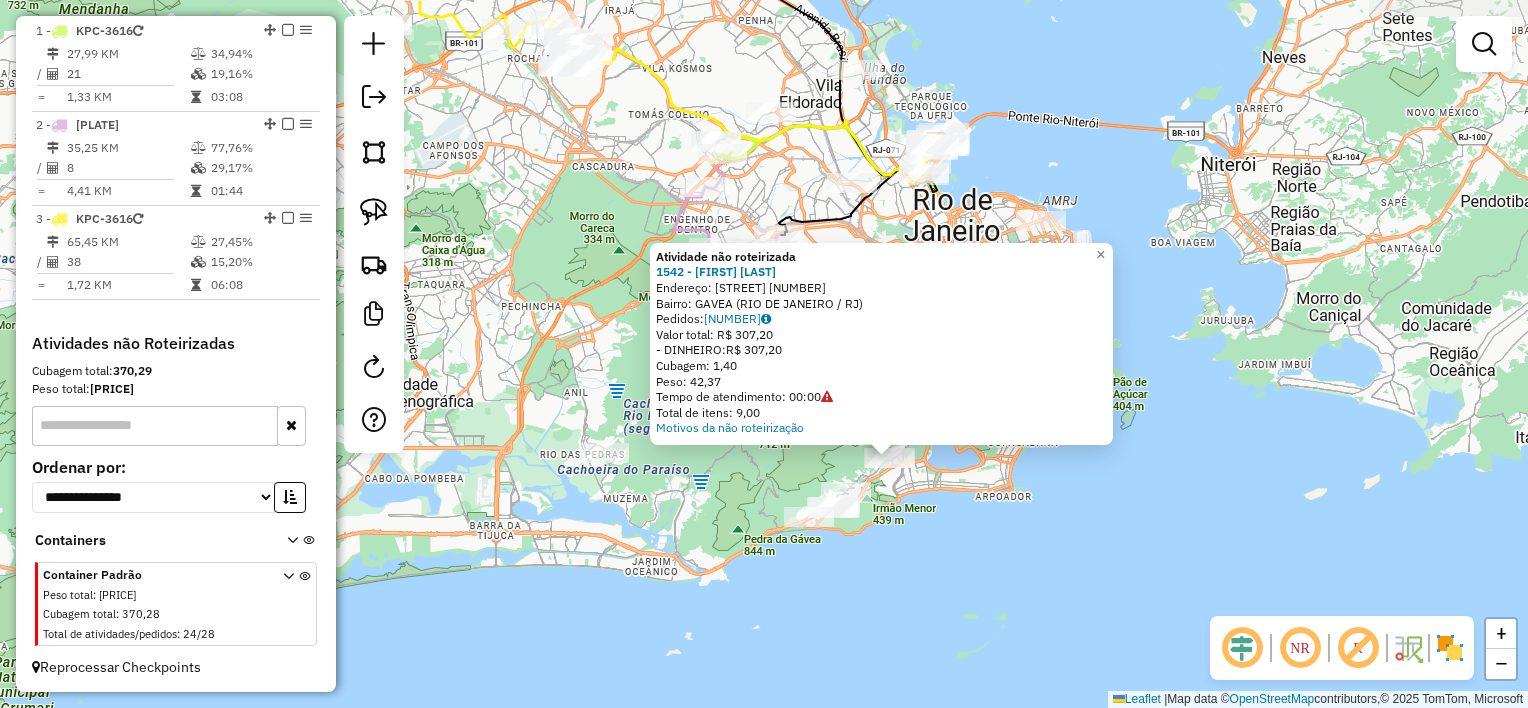 click on "Atividade não roteirizada 1542 - [FIRST] [LAST]  Endereço:  [STREET] [NUMBER]   Bairro: [NEIGHBORHOOD] ([CITY] / [STATE])   Pedidos:  06000314   Valor total: R$ 307,20   - DINHEIRO:  R$ 307,20   Cubagem: 1,40   Peso: 42,37   Tempo de atendimento: 00:00   Total de itens: 9,00  Motivos da não roteirização × Janela de atendimento Grade de atendimento Capacidade Transportadoras Veículos Cliente Pedidos  Rotas Selecione os dias de semana para filtrar as janelas de atendimento  Seg   Ter   Qua   Qui   Sex   Sáb   Dom  Informe o período da janela de atendimento: De: Até:  Filtrar exatamente a janela do cliente  Considerar janela de atendimento padrão  Selecione os dias de semana para filtrar as grades de atendimento  Seg   Ter   Qua   Qui   Sex   Sáb   Dom   Considerar clientes sem dia de atendimento cadastrado  Clientes fora do dia de atendimento selecionado Filtrar as atividades entre os valores definidos abaixo:  Peso mínimo:   Peso máximo:   Cubagem mínima:   Cubagem máxima:   De:   Até:   De:   Até:  De:" 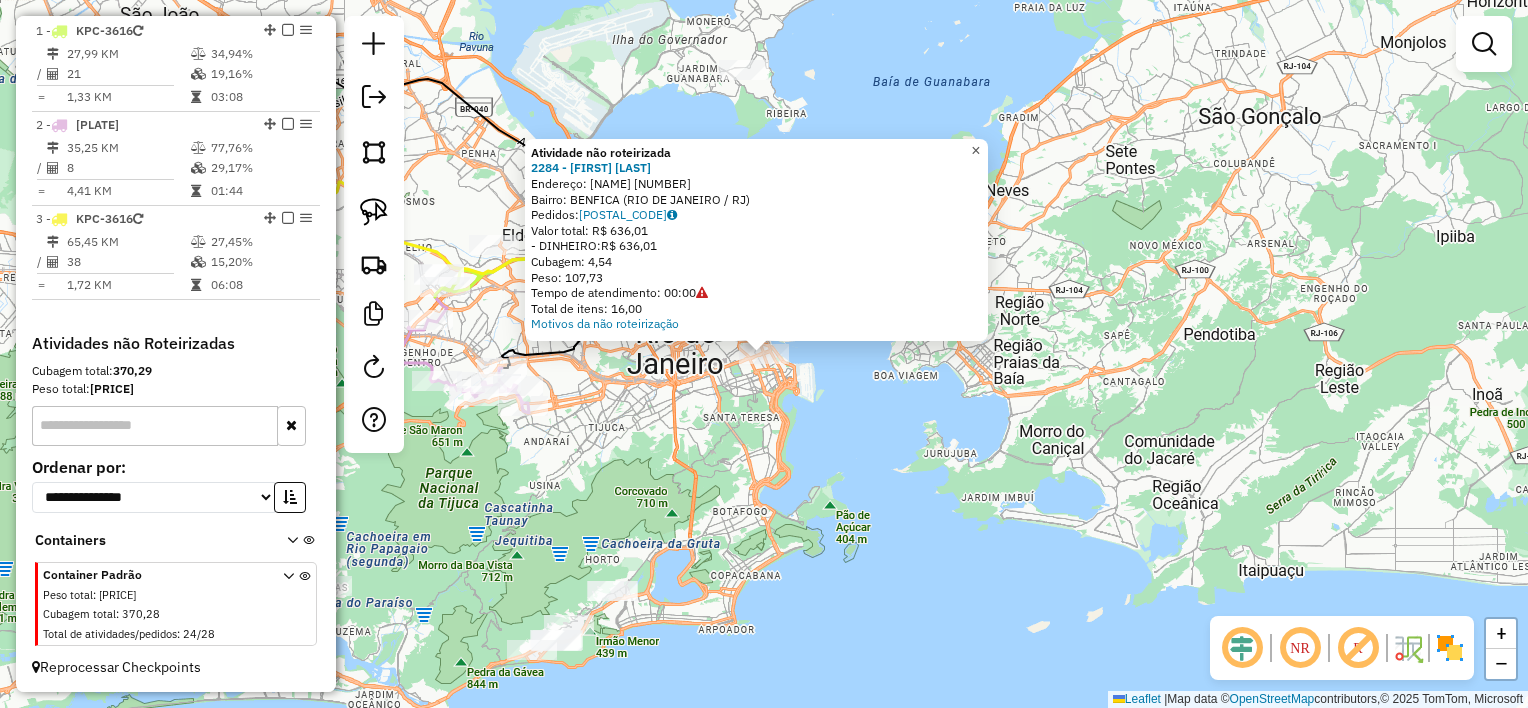 click on "×" 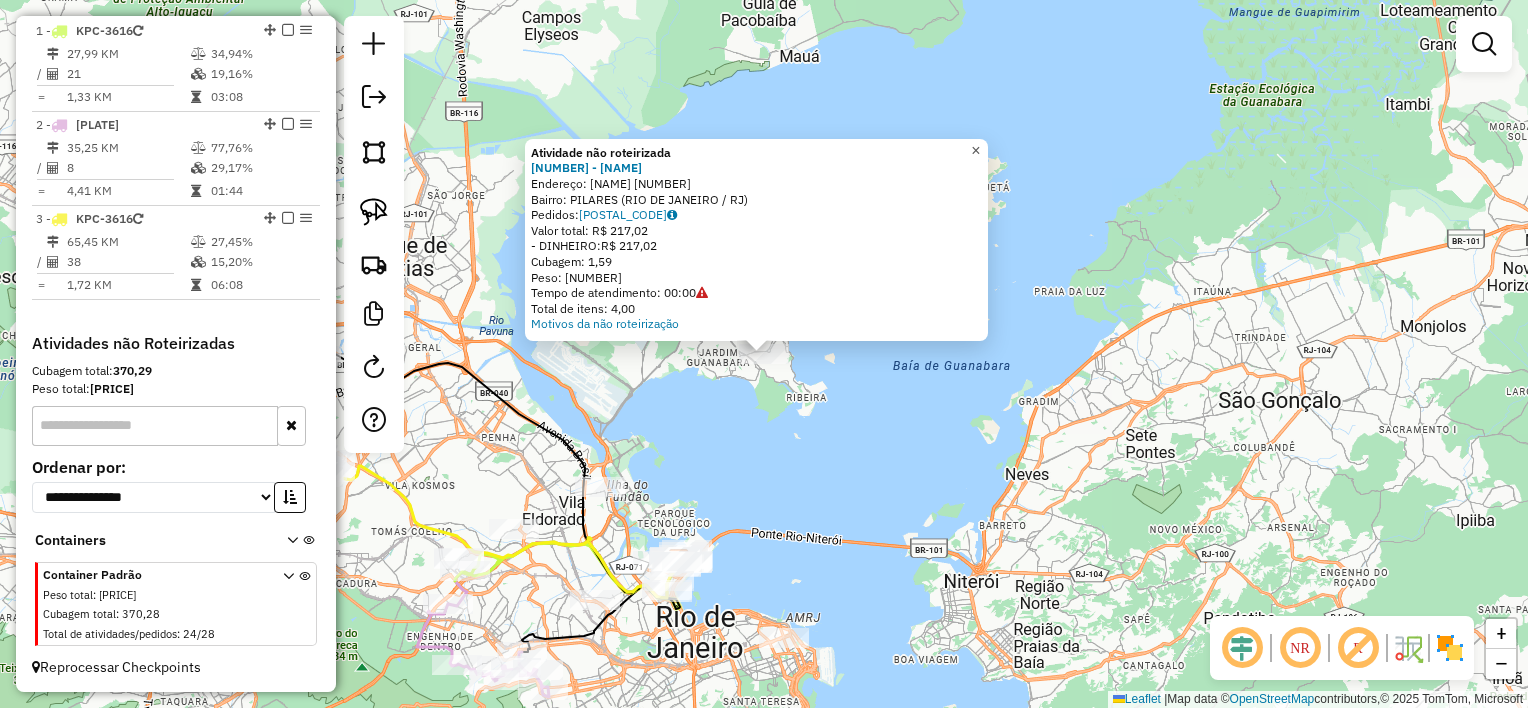 click on "×" 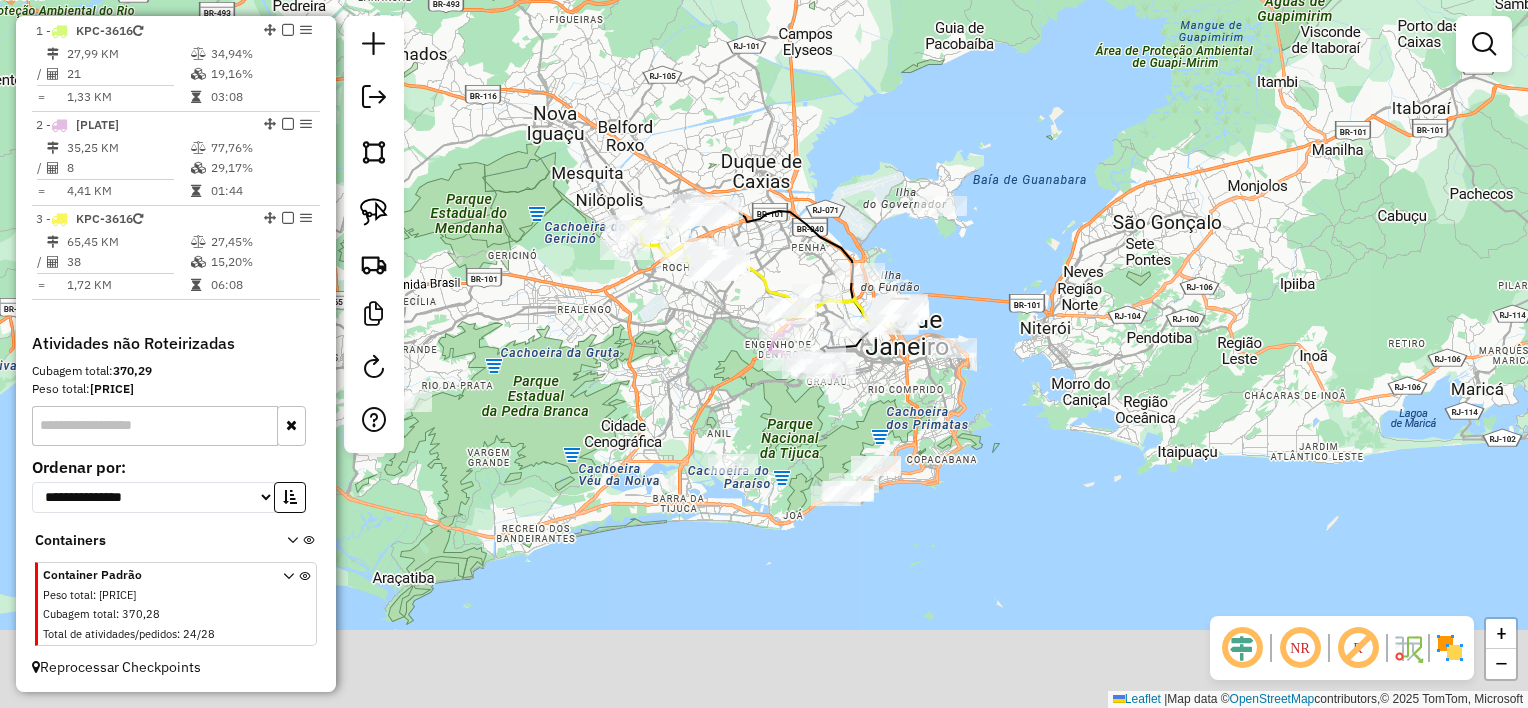 drag, startPoint x: 921, startPoint y: 499, endPoint x: 933, endPoint y: 312, distance: 187.38463 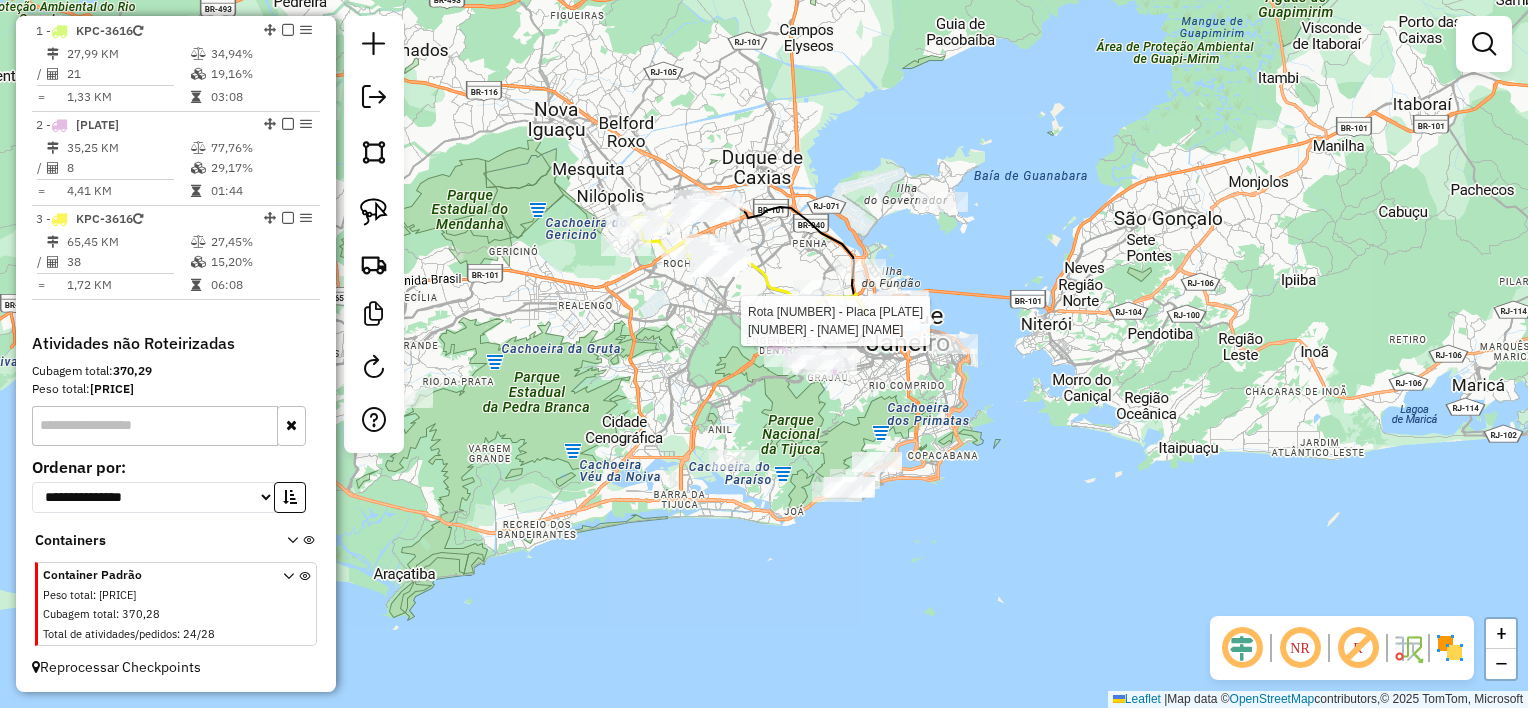 select on "**********" 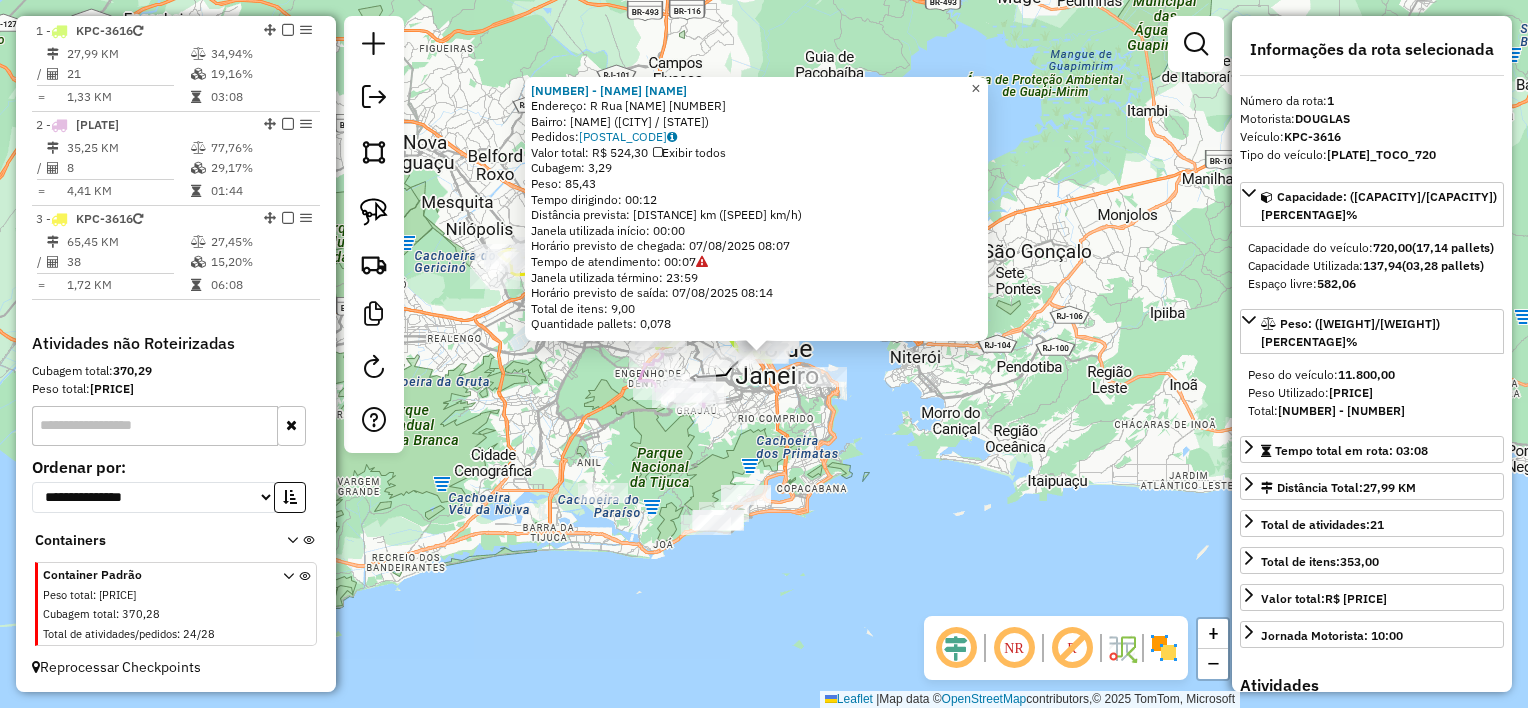 click on "×" 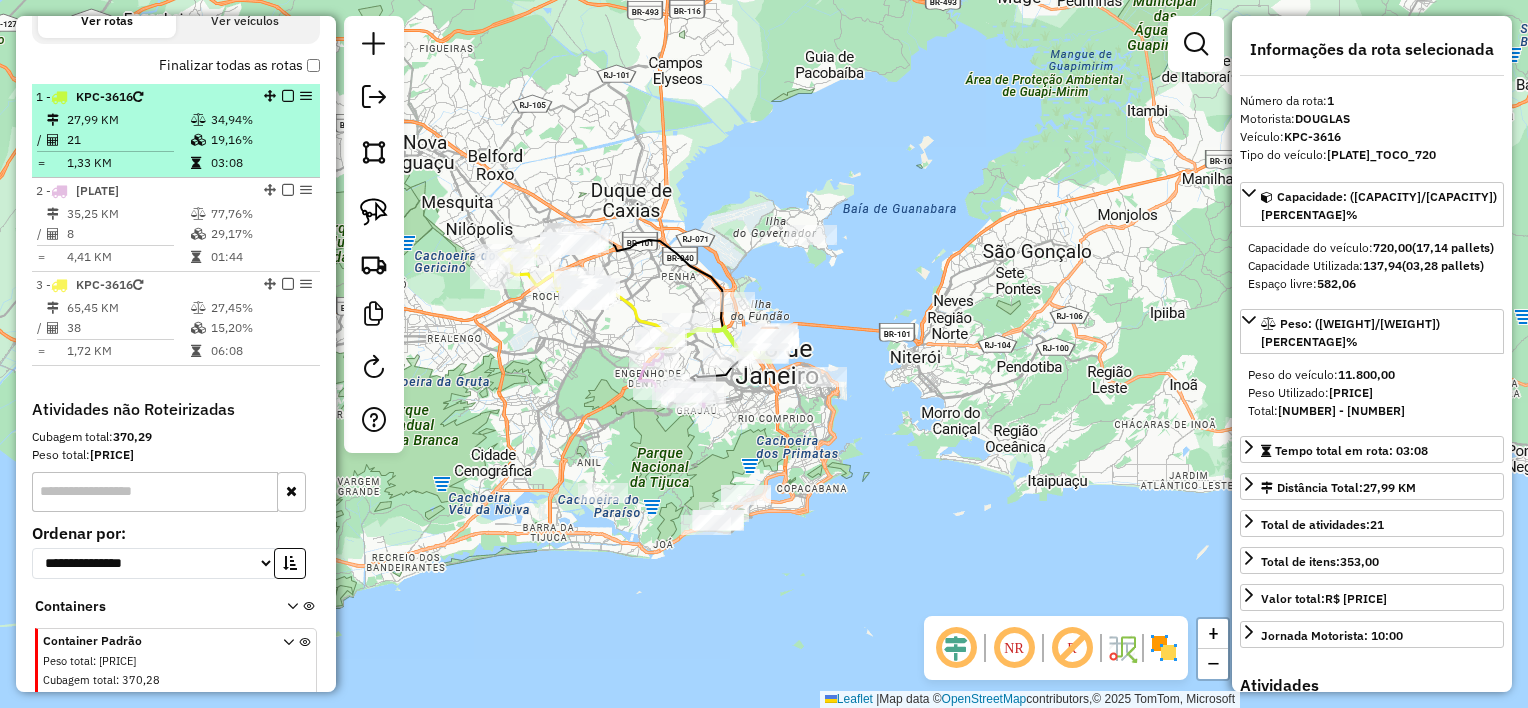 scroll, scrollTop: 690, scrollLeft: 0, axis: vertical 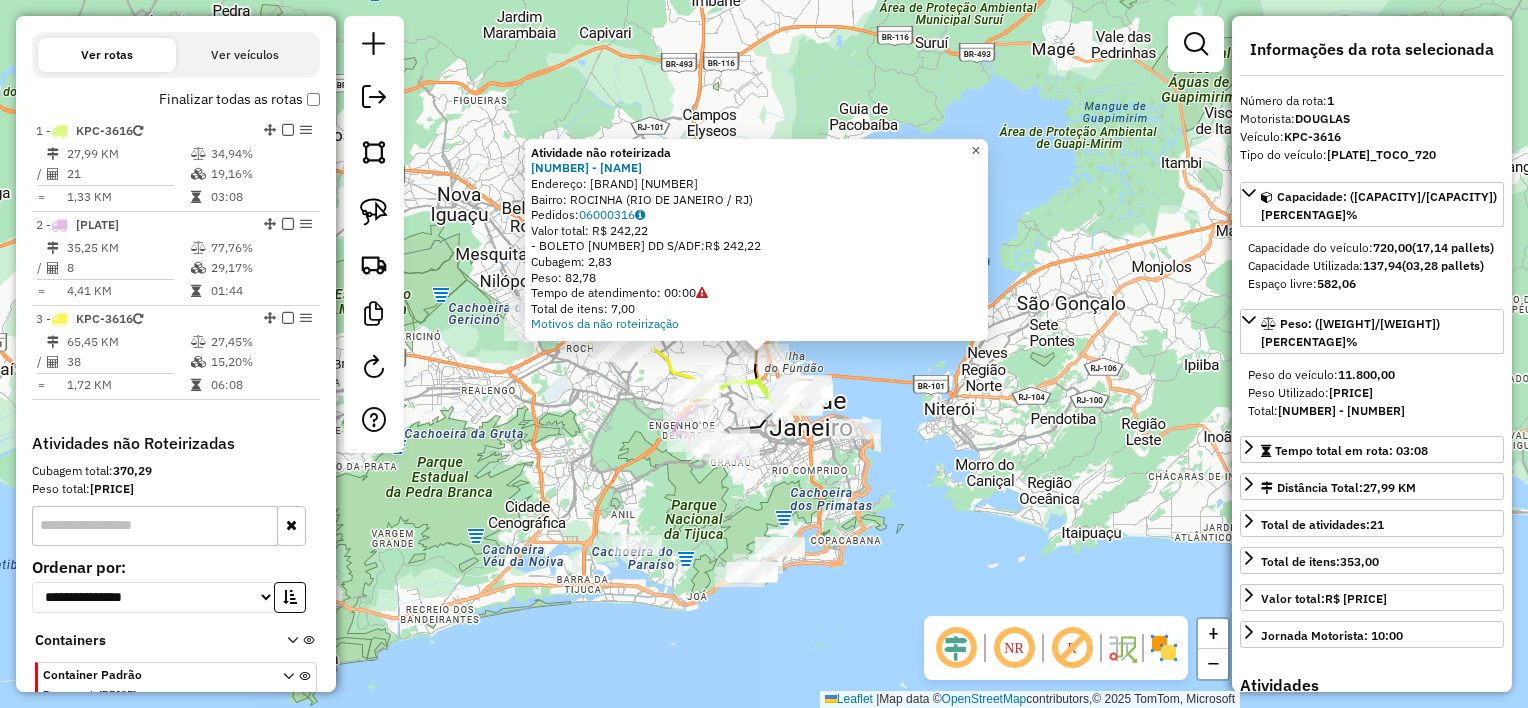 click on "×" 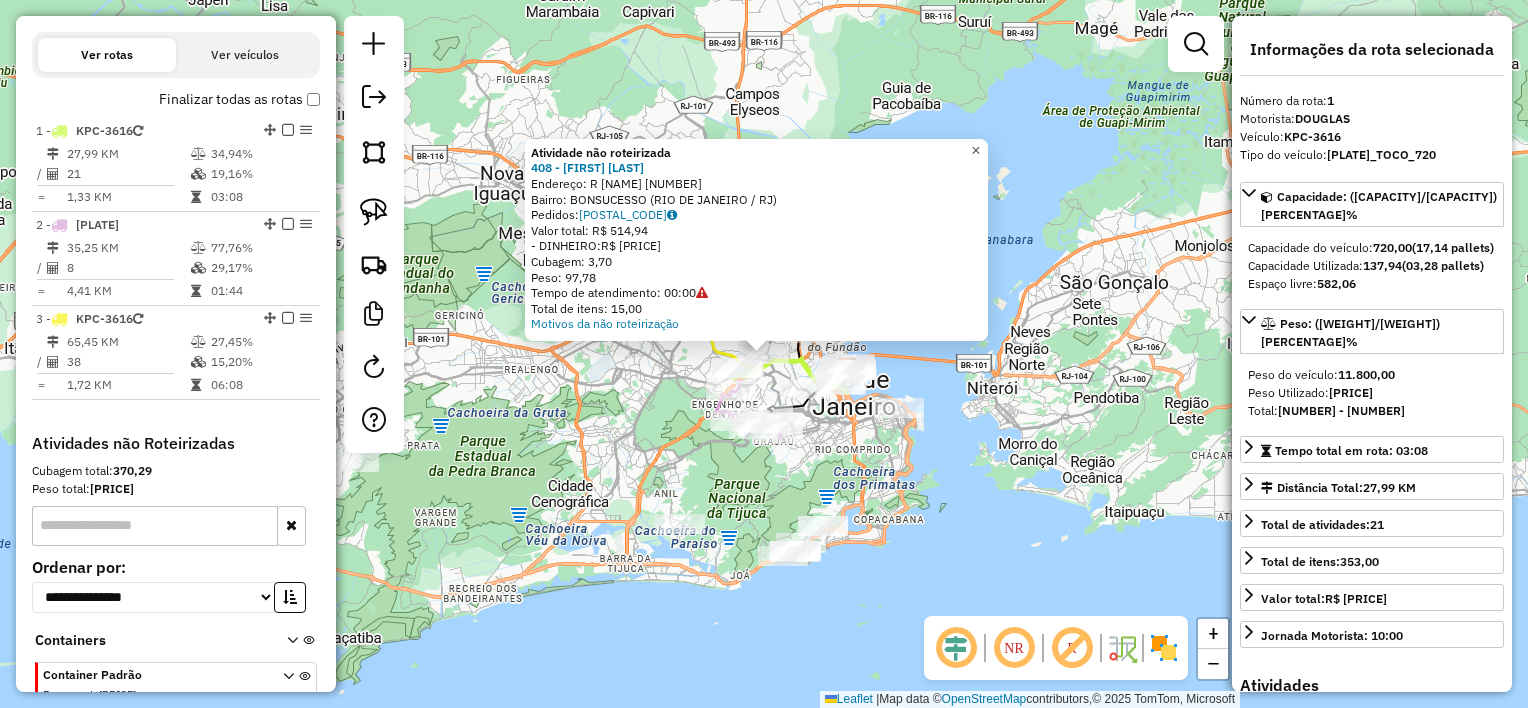 click on "×" 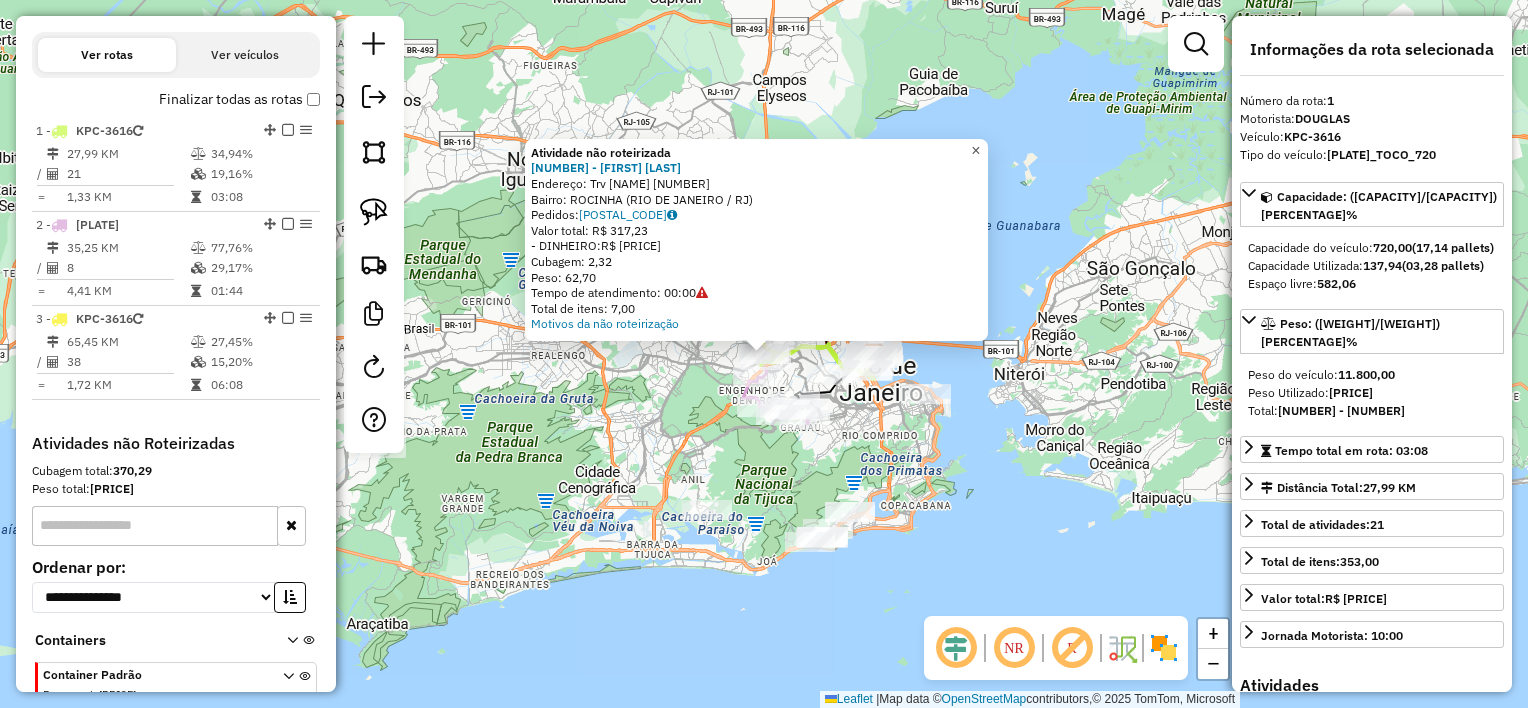 click on "×" 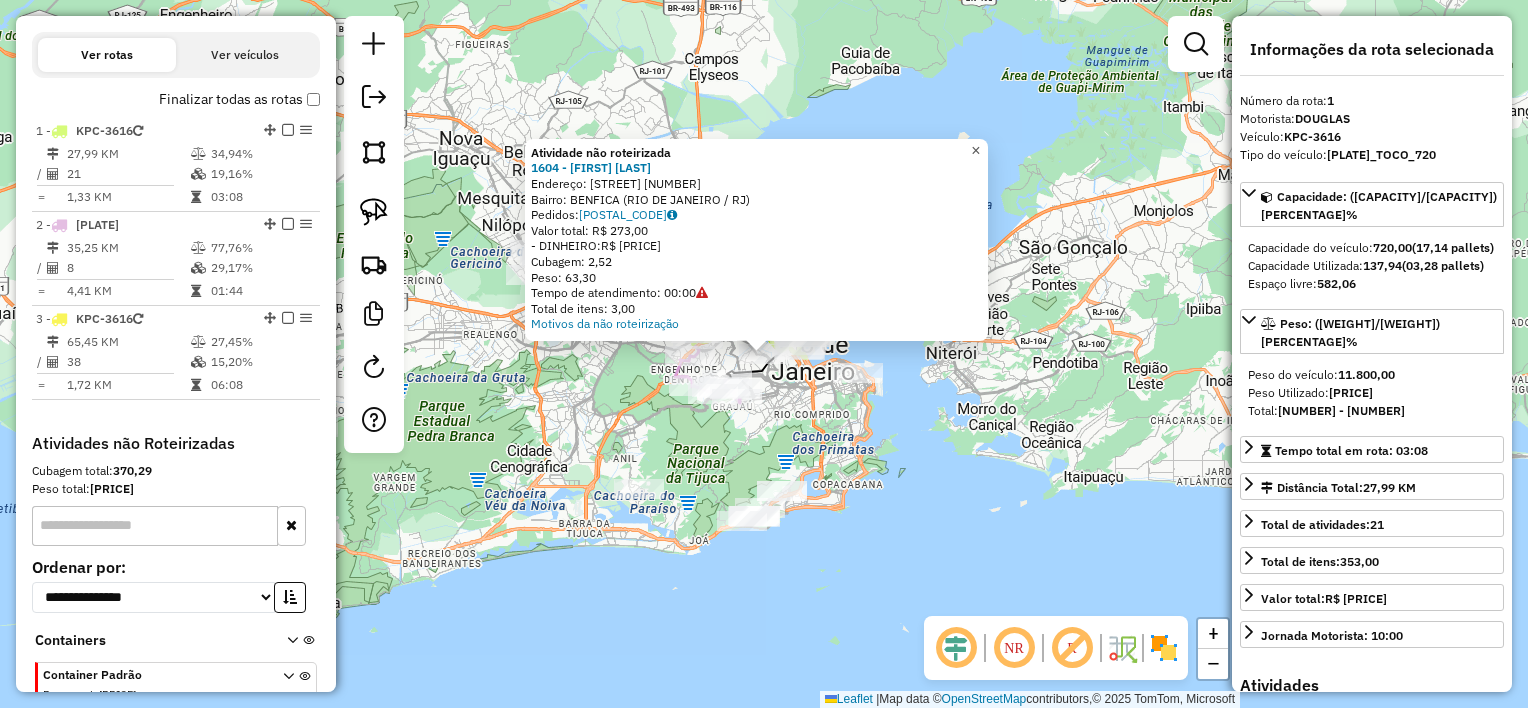 click on "×" 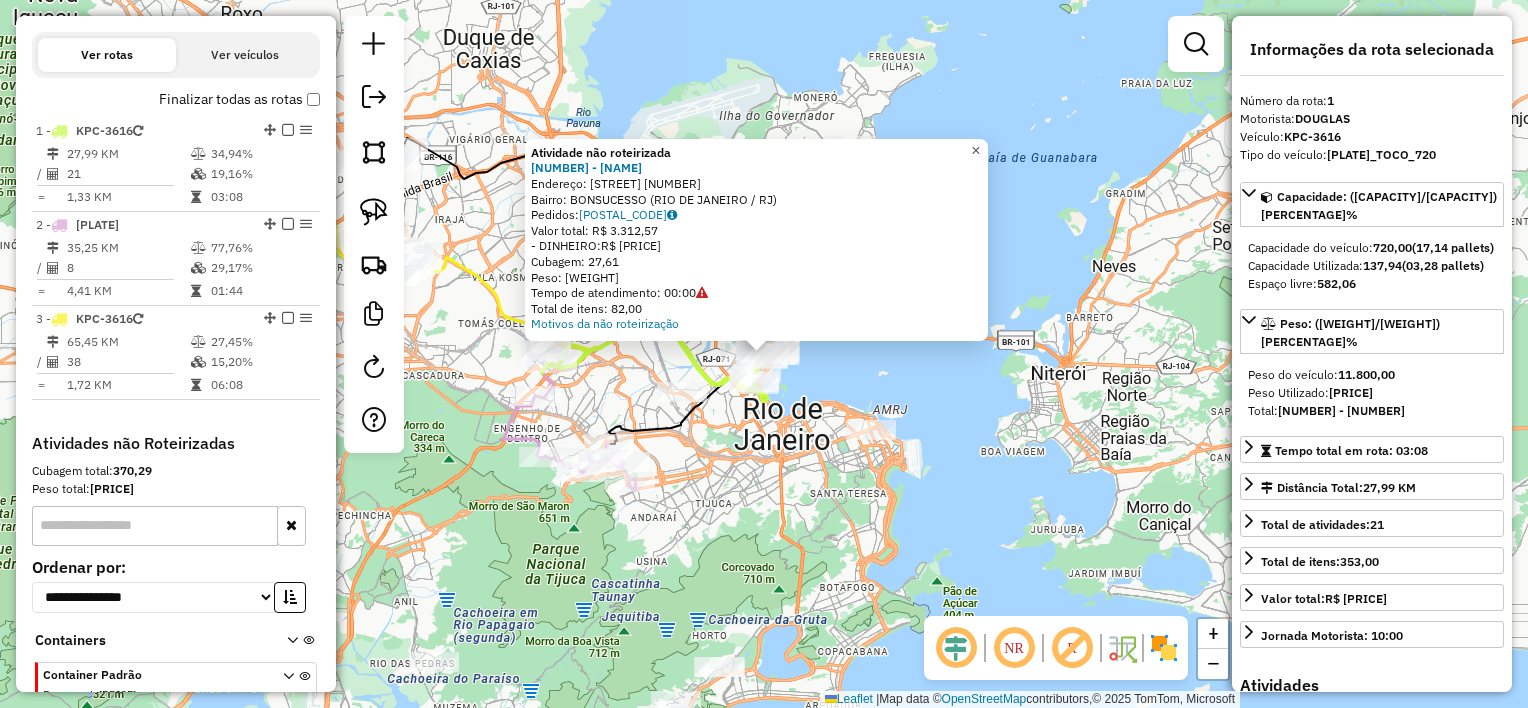 click on "×" 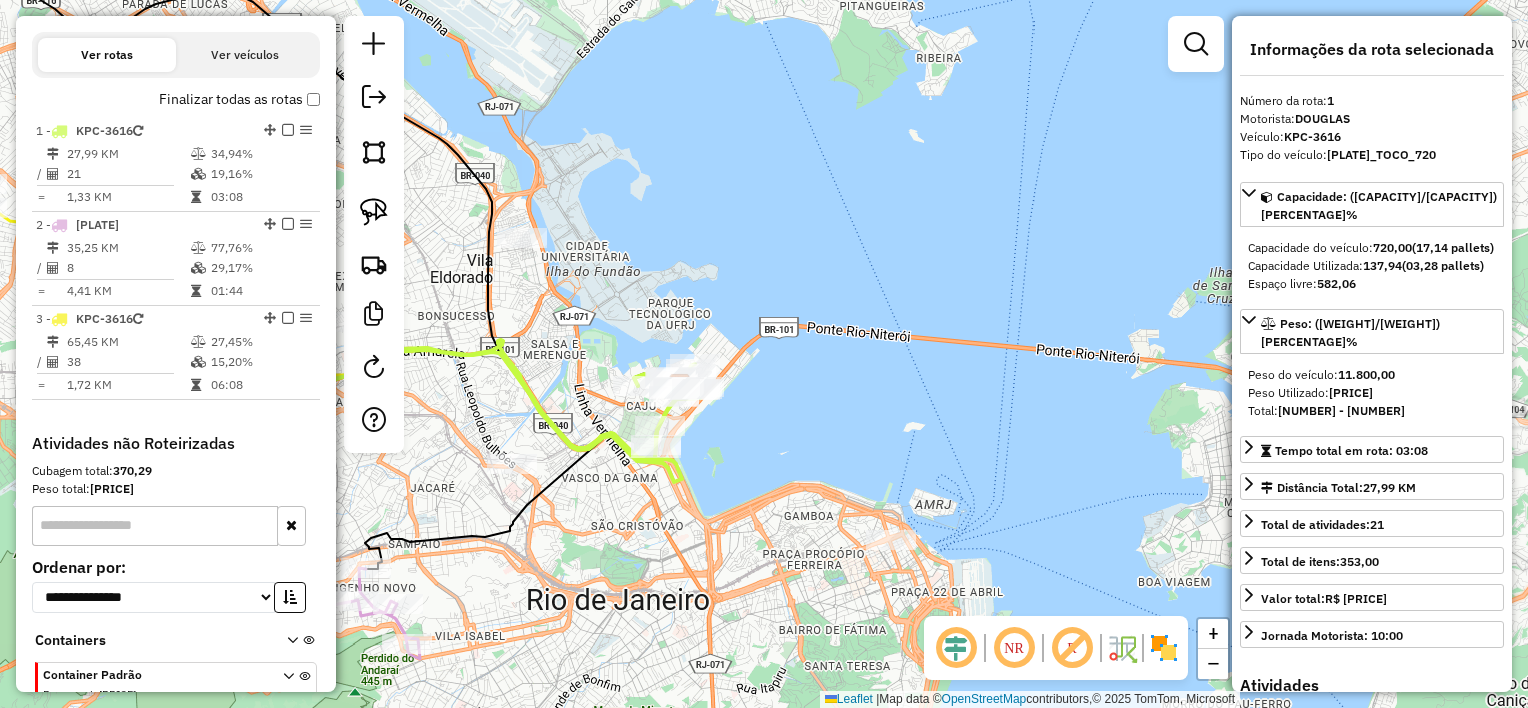 drag, startPoint x: 741, startPoint y: 374, endPoint x: 821, endPoint y: 363, distance: 80.75271 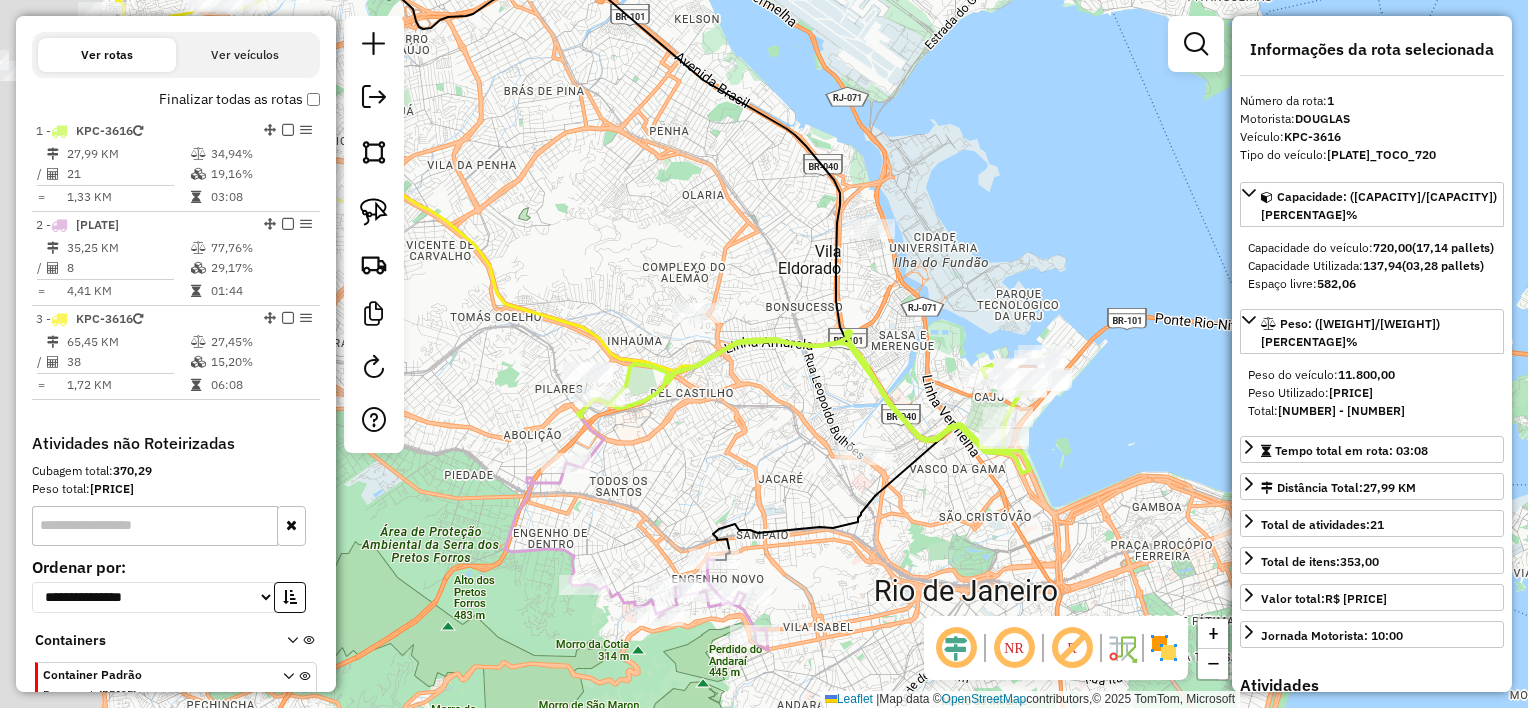 drag, startPoint x: 573, startPoint y: 386, endPoint x: 846, endPoint y: 388, distance: 273.00732 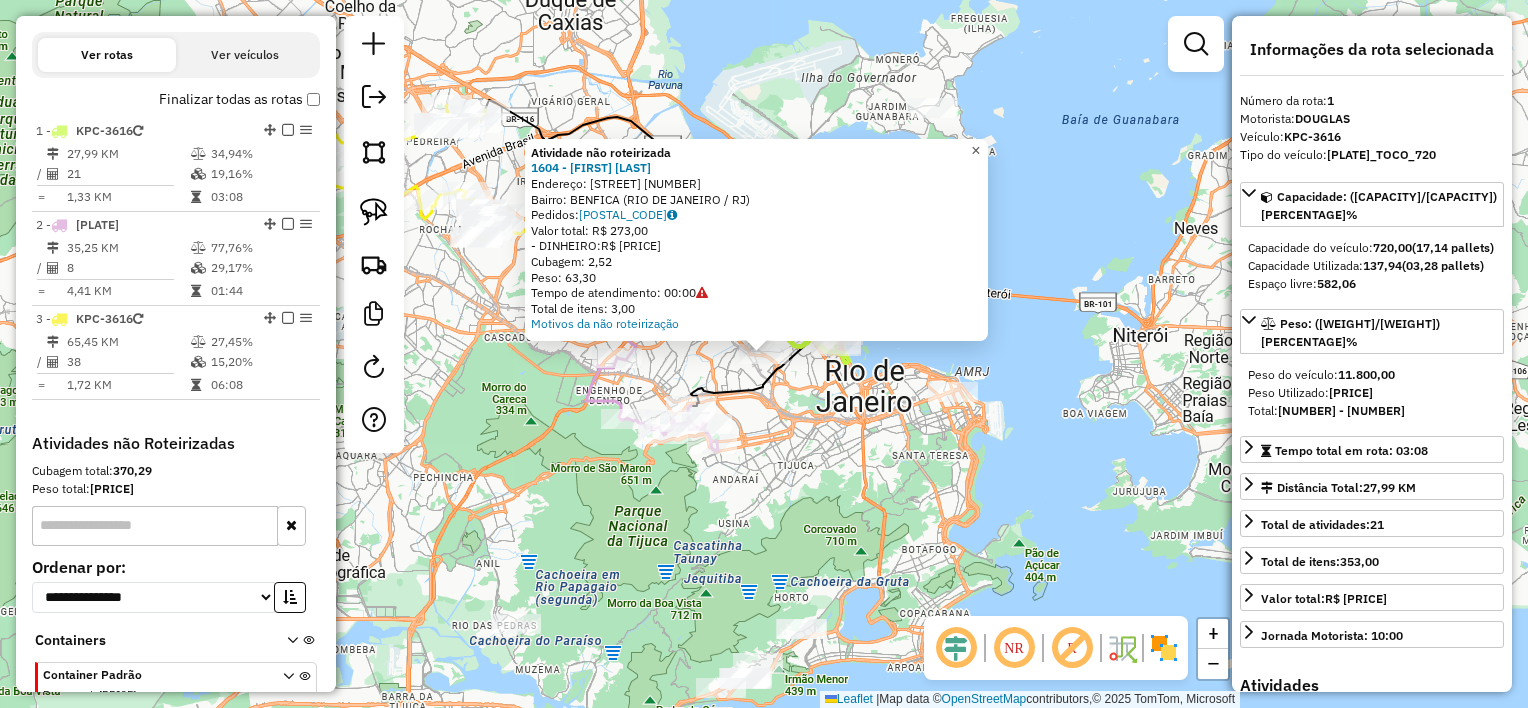 drag, startPoint x: 992, startPoint y: 144, endPoint x: 979, endPoint y: 177, distance: 35.468296 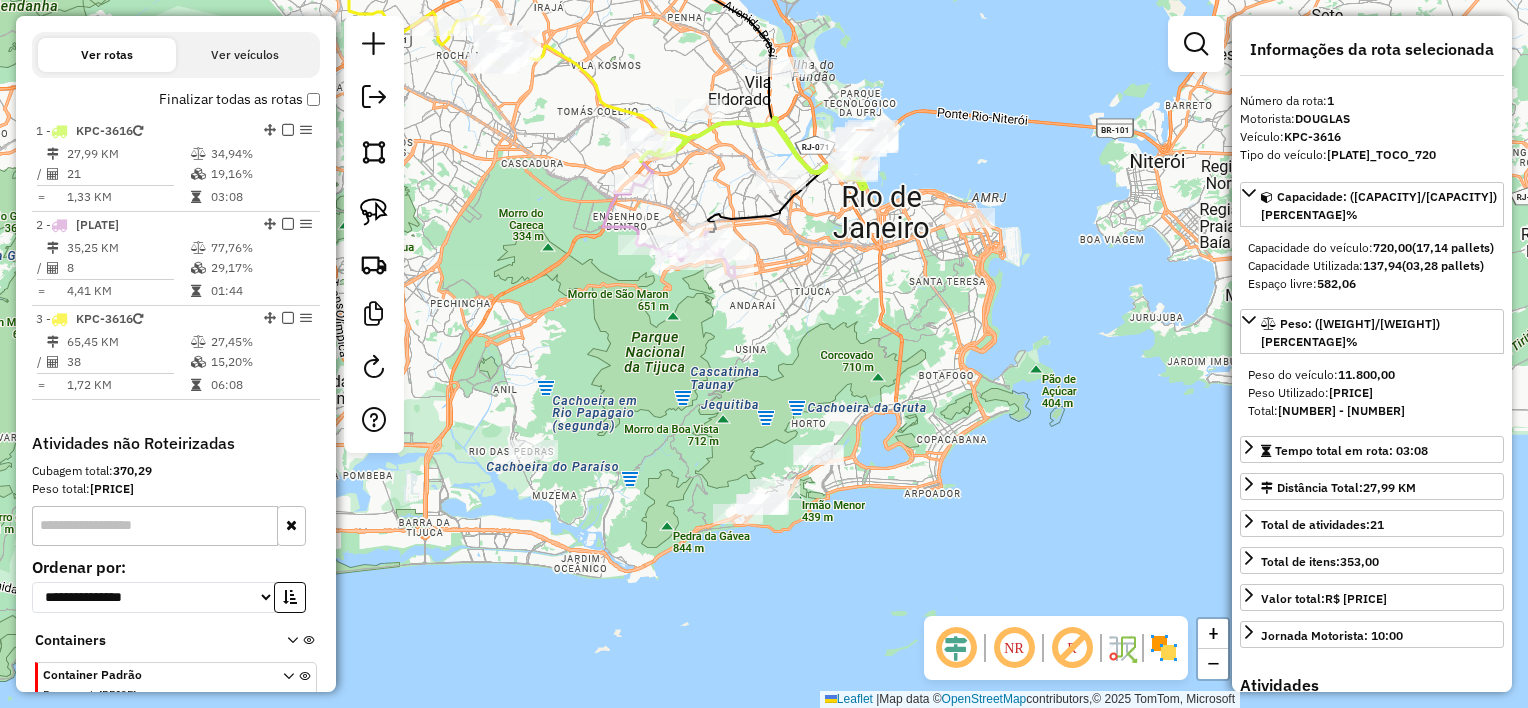 drag, startPoint x: 851, startPoint y: 508, endPoint x: 893, endPoint y: 272, distance: 239.70816 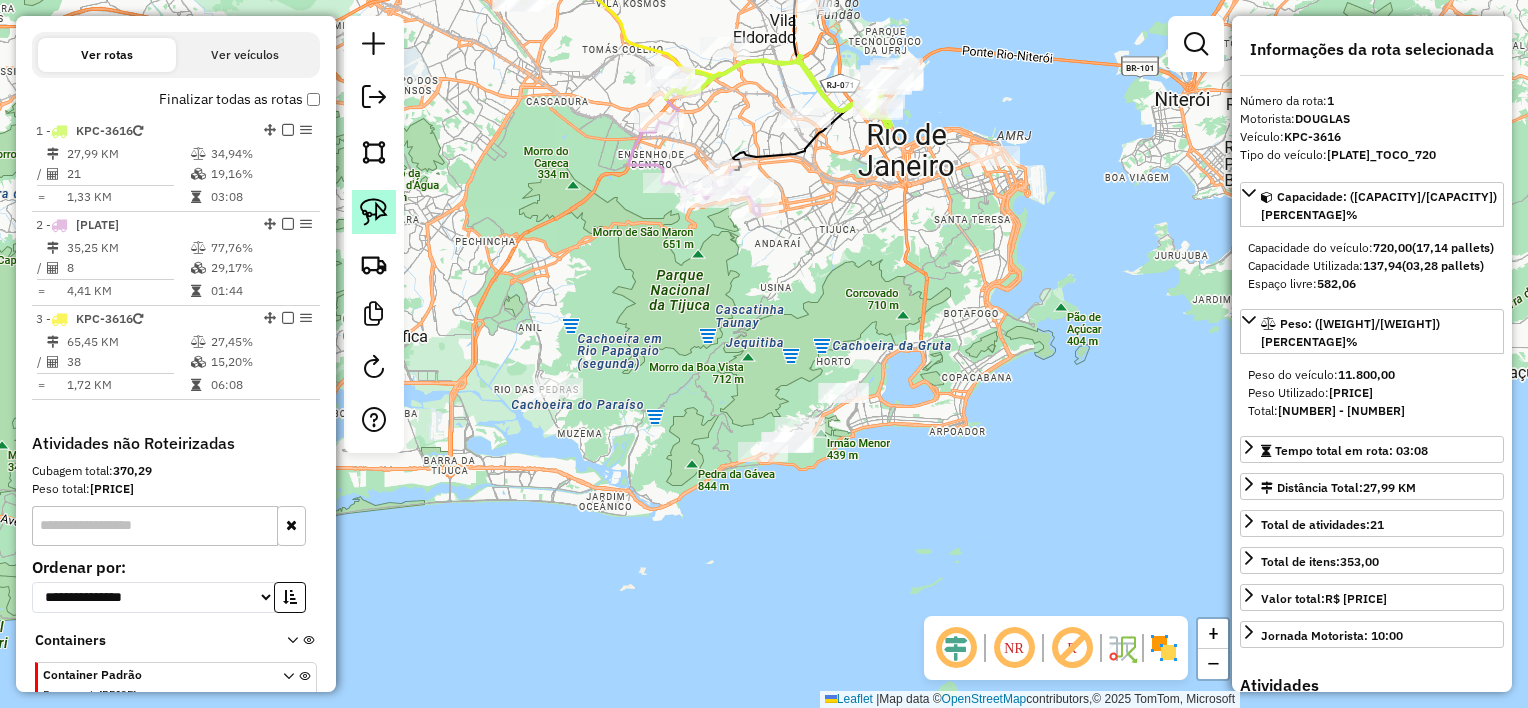 click 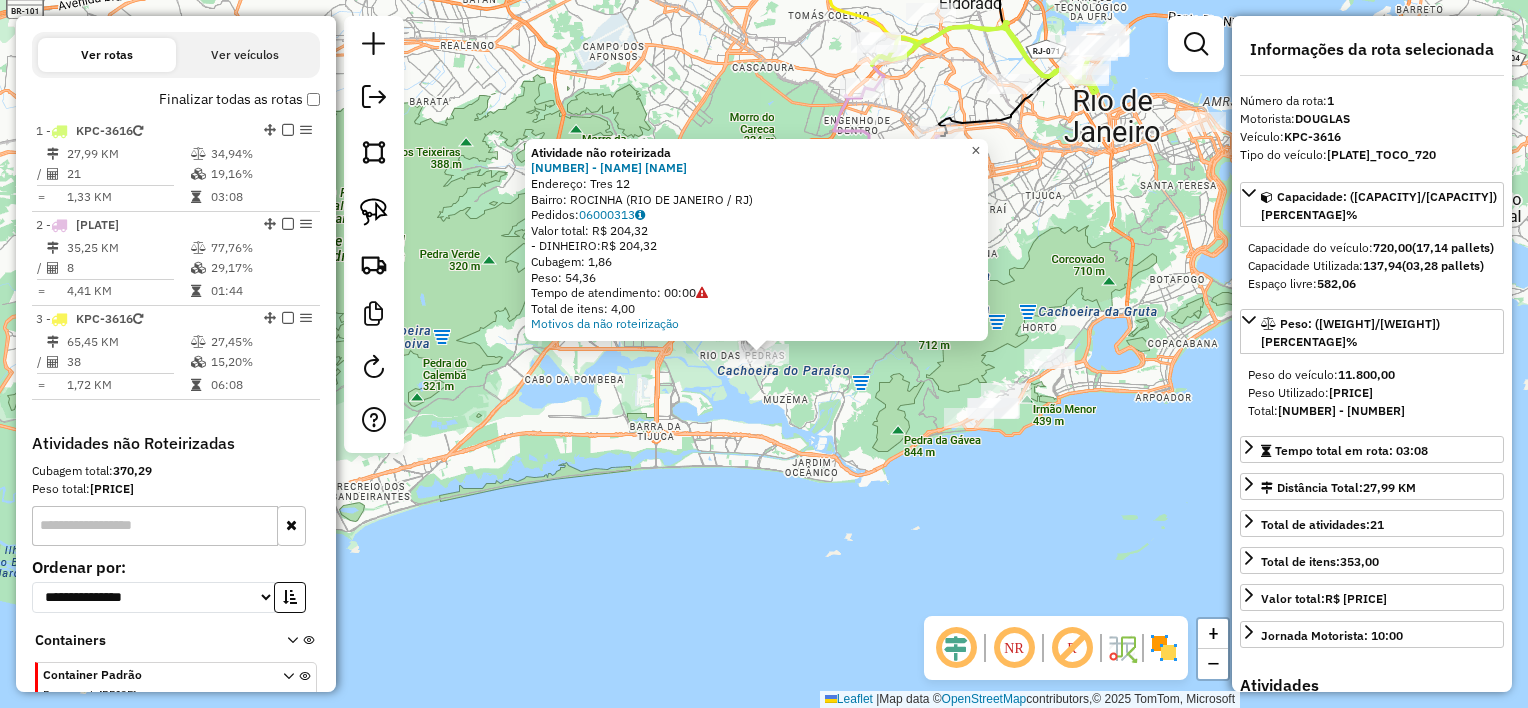 click on "×" 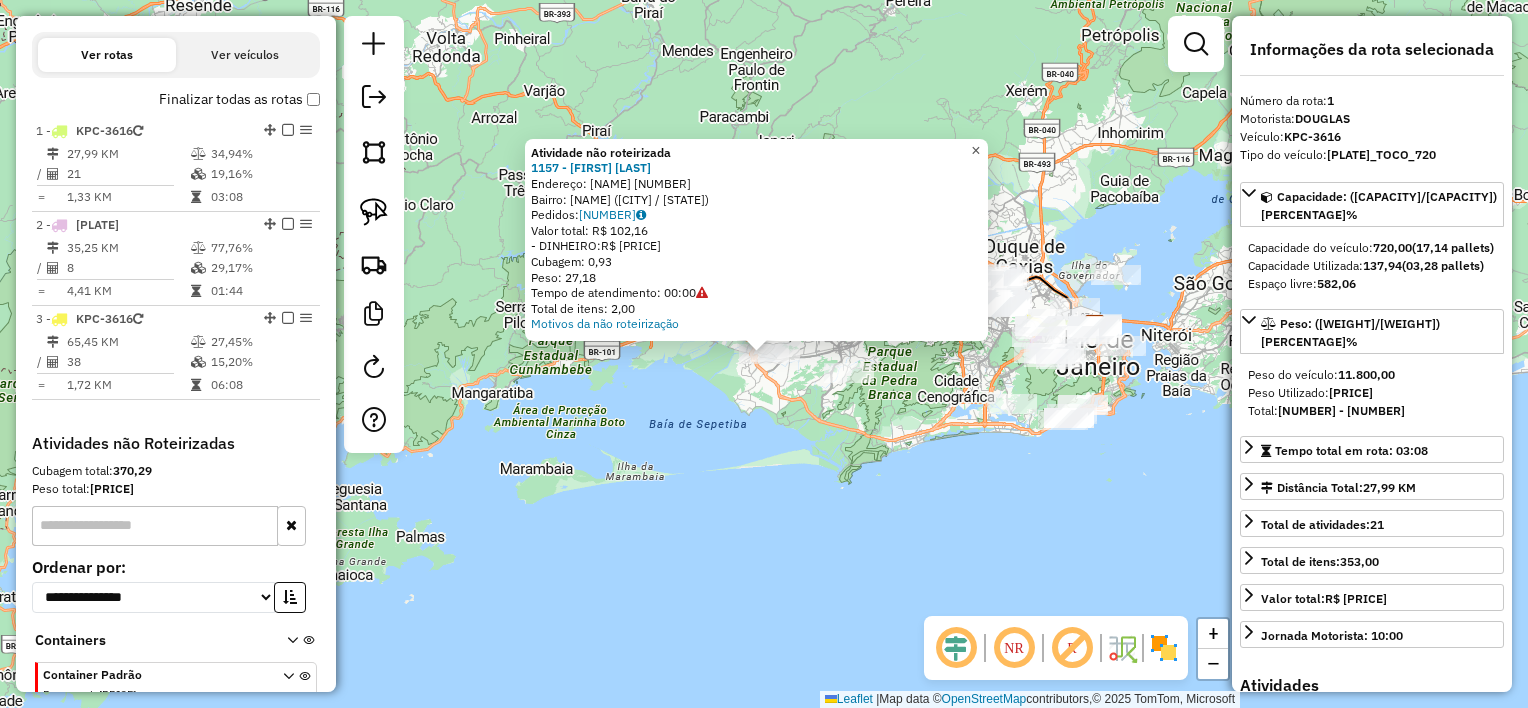 click on "×" 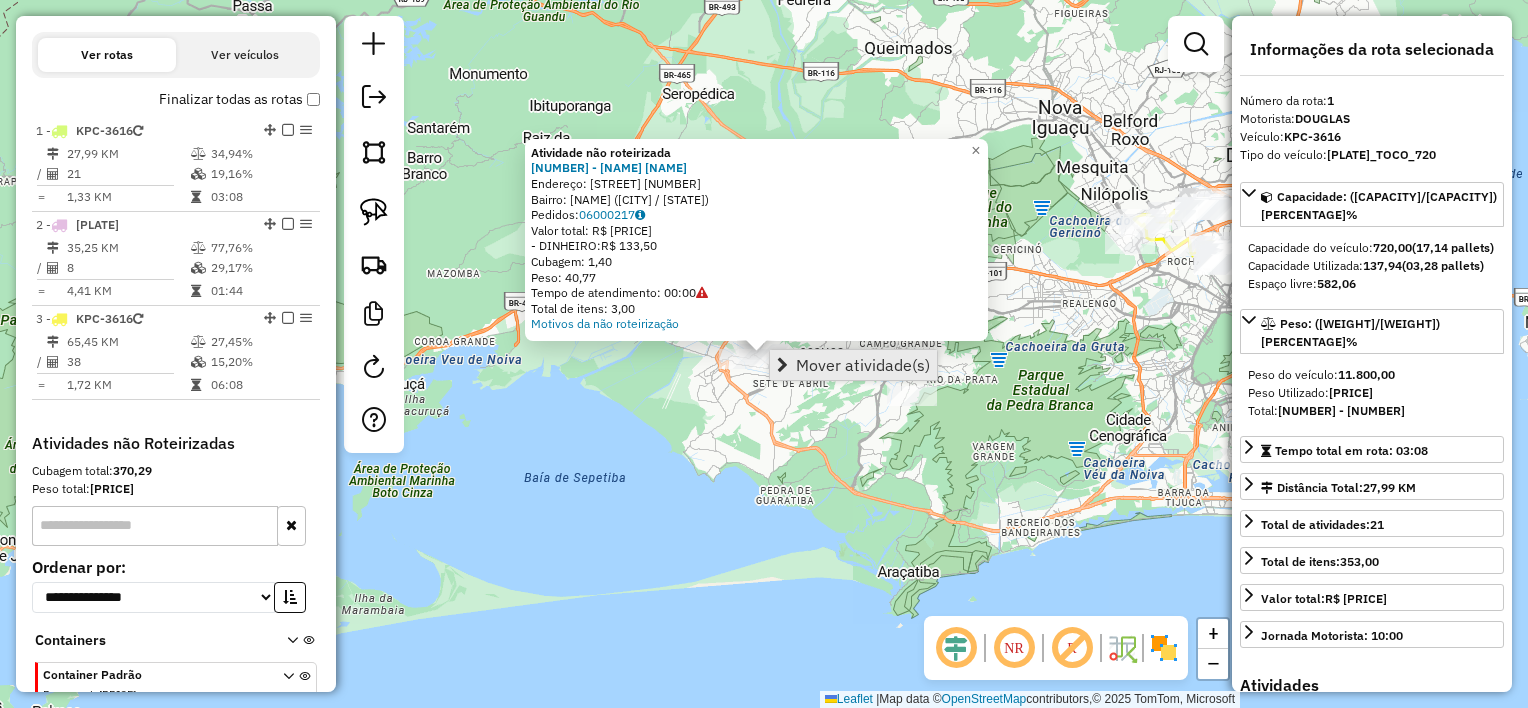 click on "Mover atividade(s)" at bounding box center (863, 365) 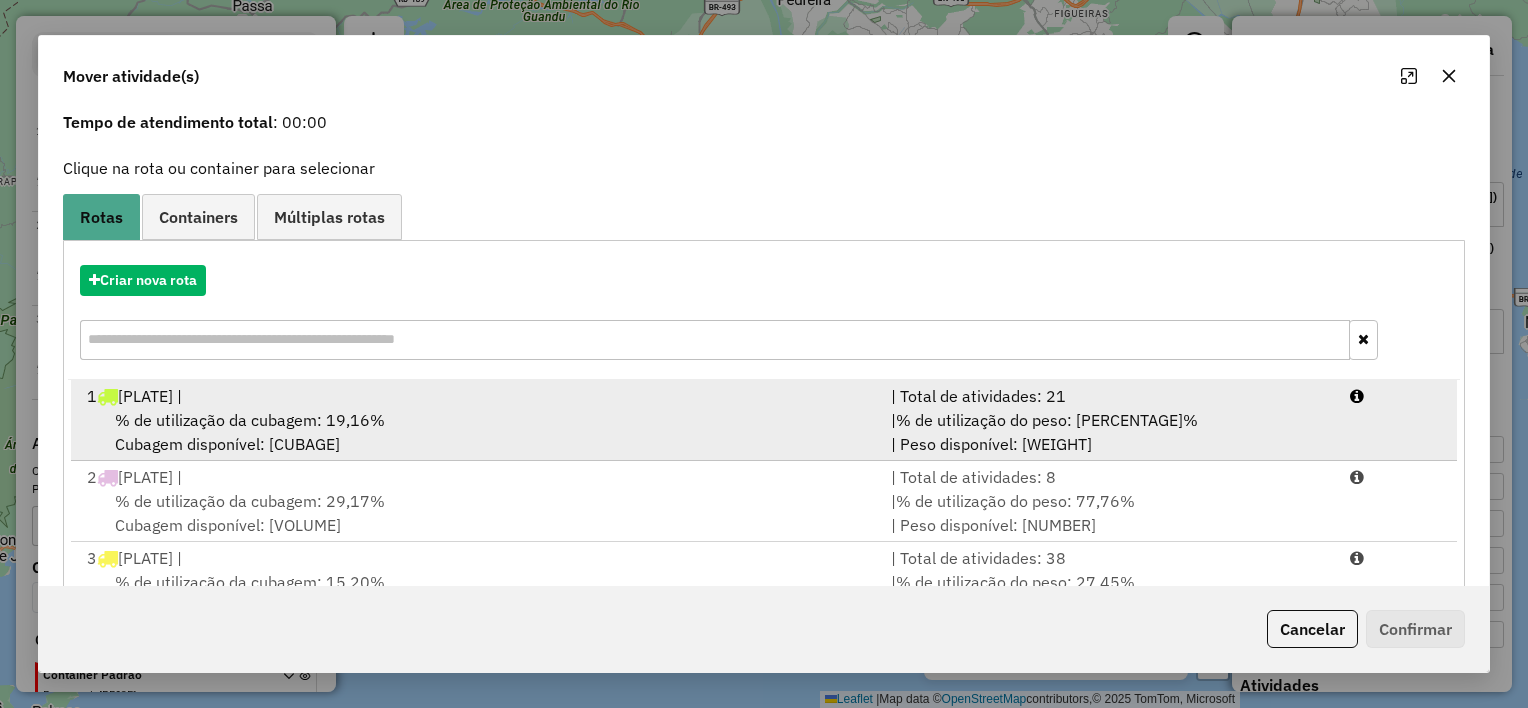 scroll, scrollTop: 148, scrollLeft: 0, axis: vertical 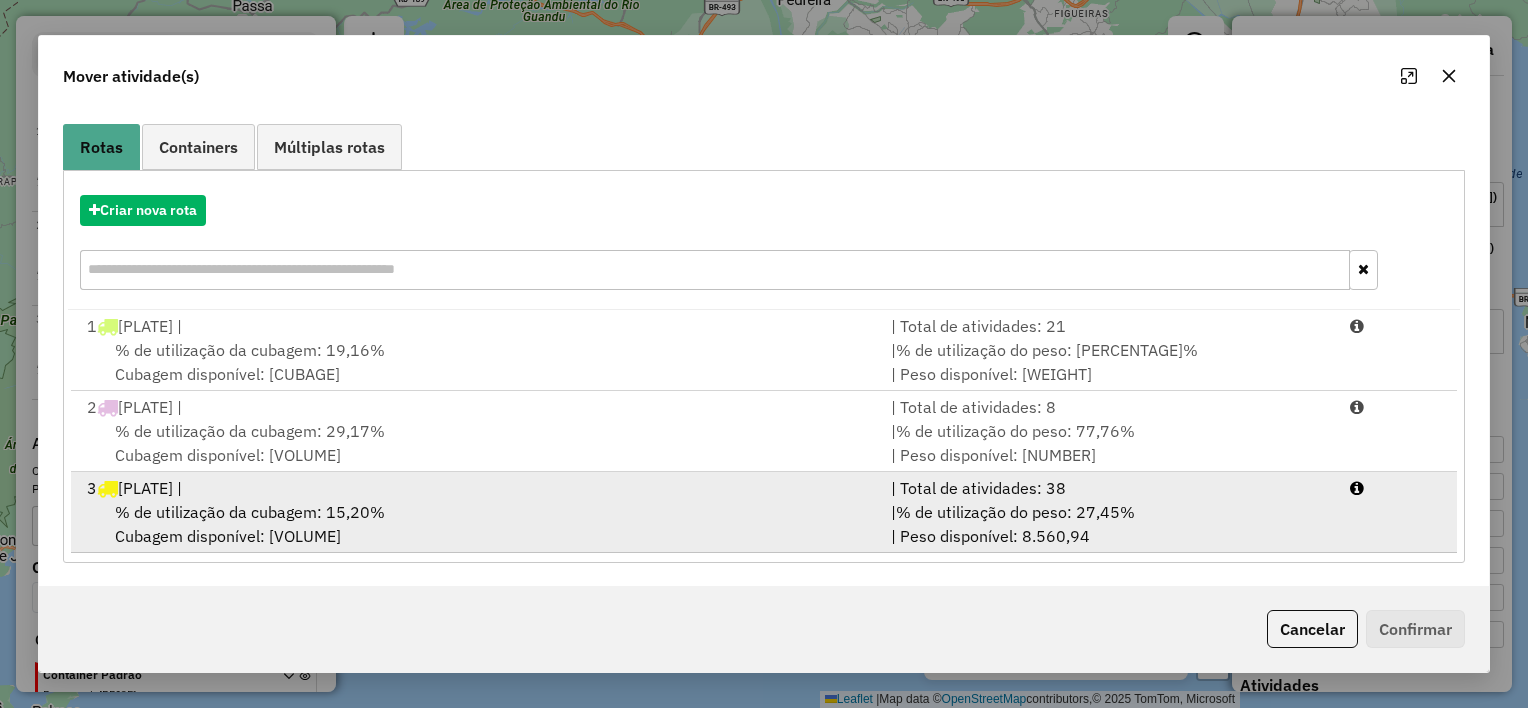 click on "% de utilização da cubagem: [PERCENTAGE]% Cubagem disponível: [CUBAGE]" at bounding box center (477, 524) 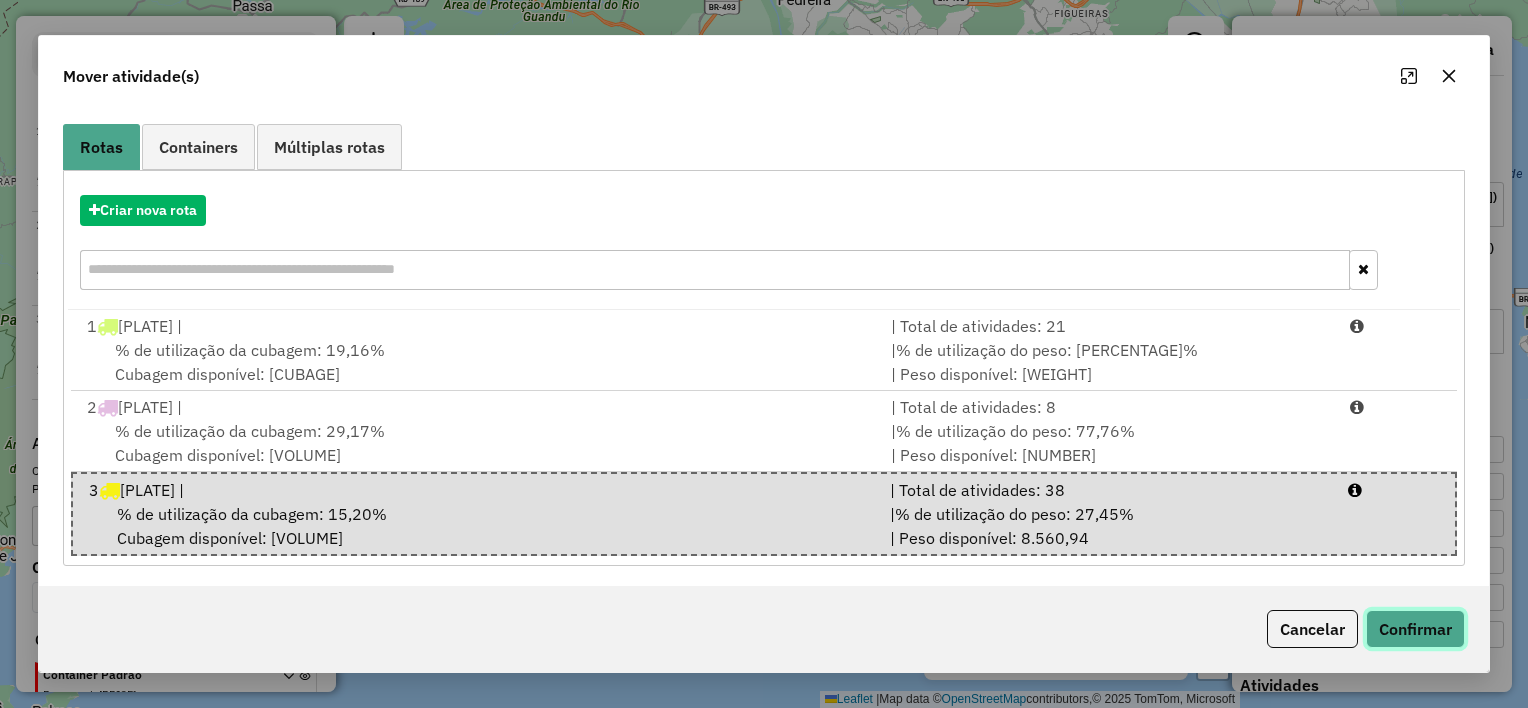 click on "Confirmar" 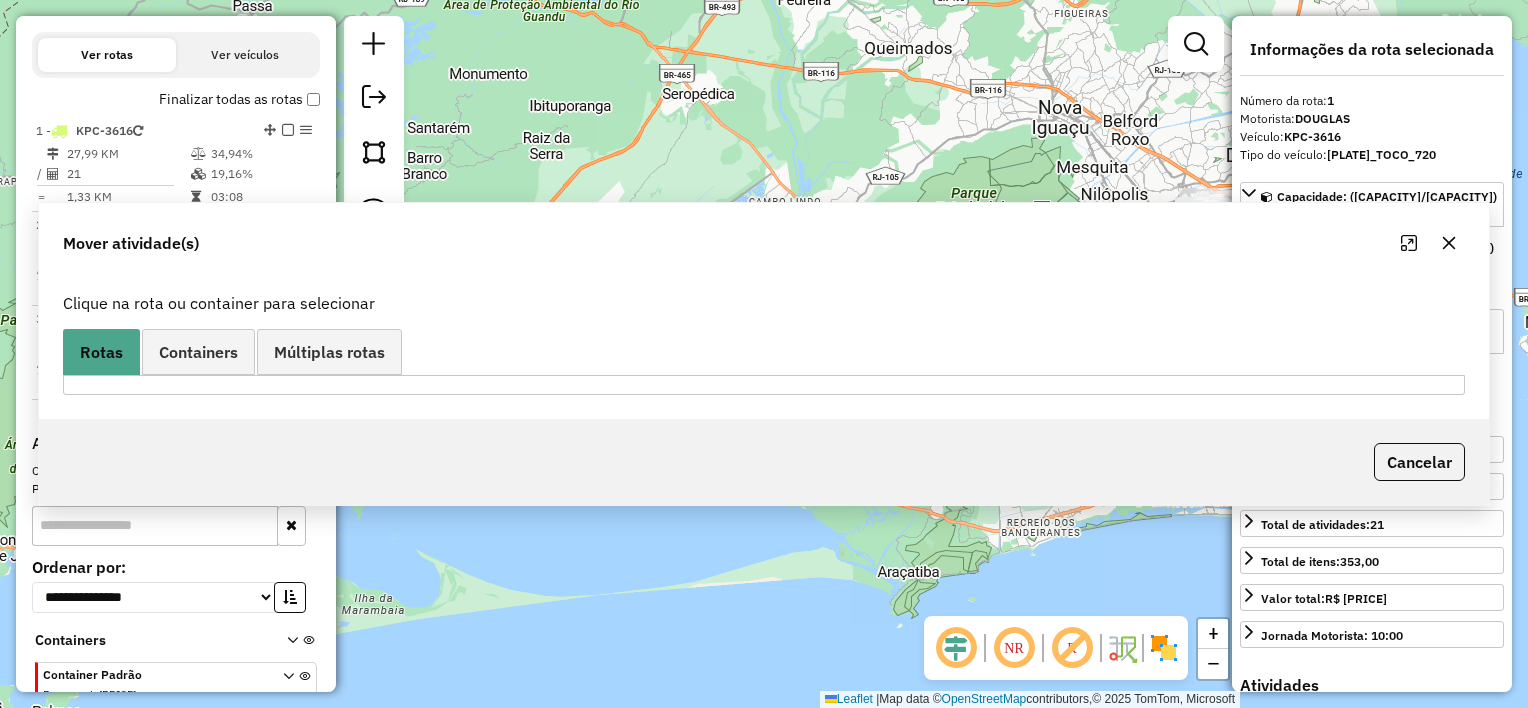 scroll, scrollTop: 0, scrollLeft: 0, axis: both 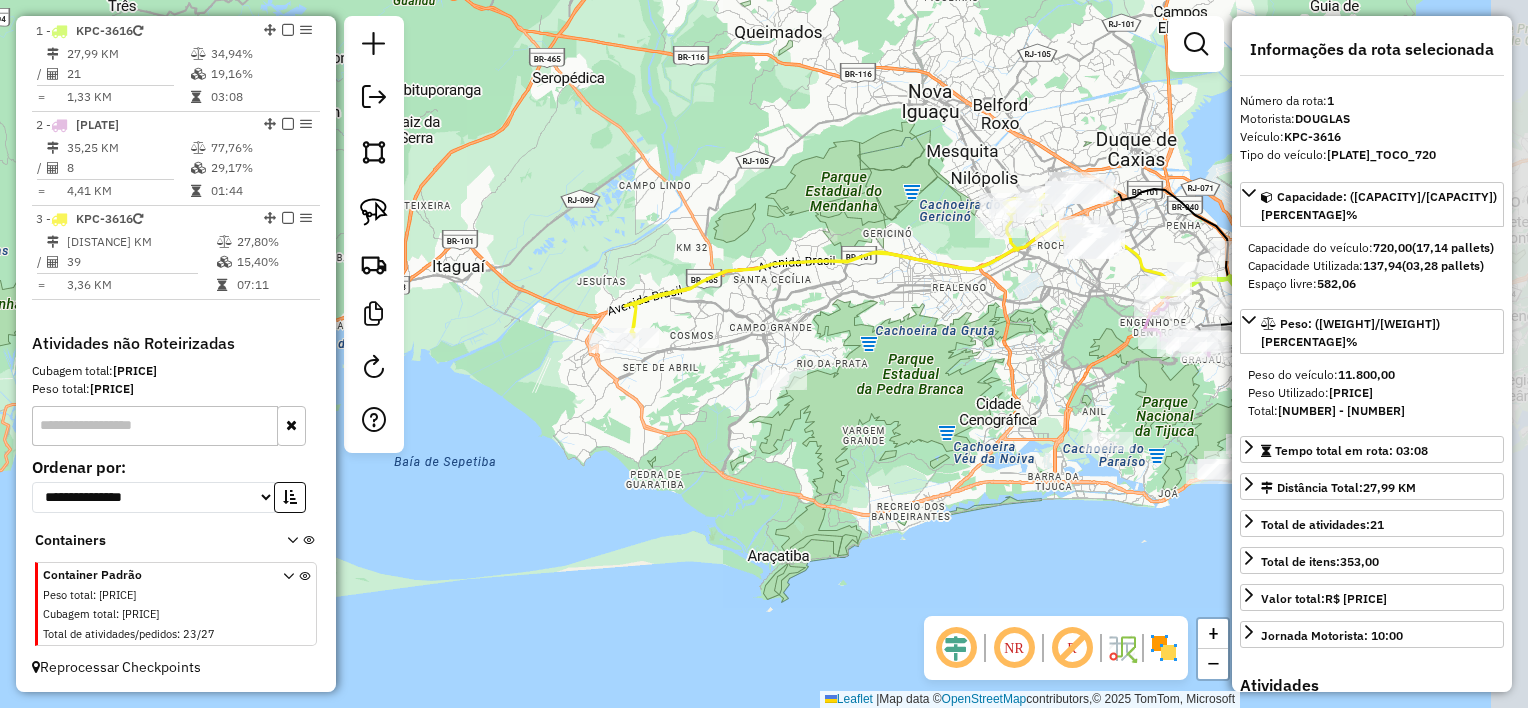 drag, startPoint x: 1014, startPoint y: 488, endPoint x: 884, endPoint y: 472, distance: 130.98091 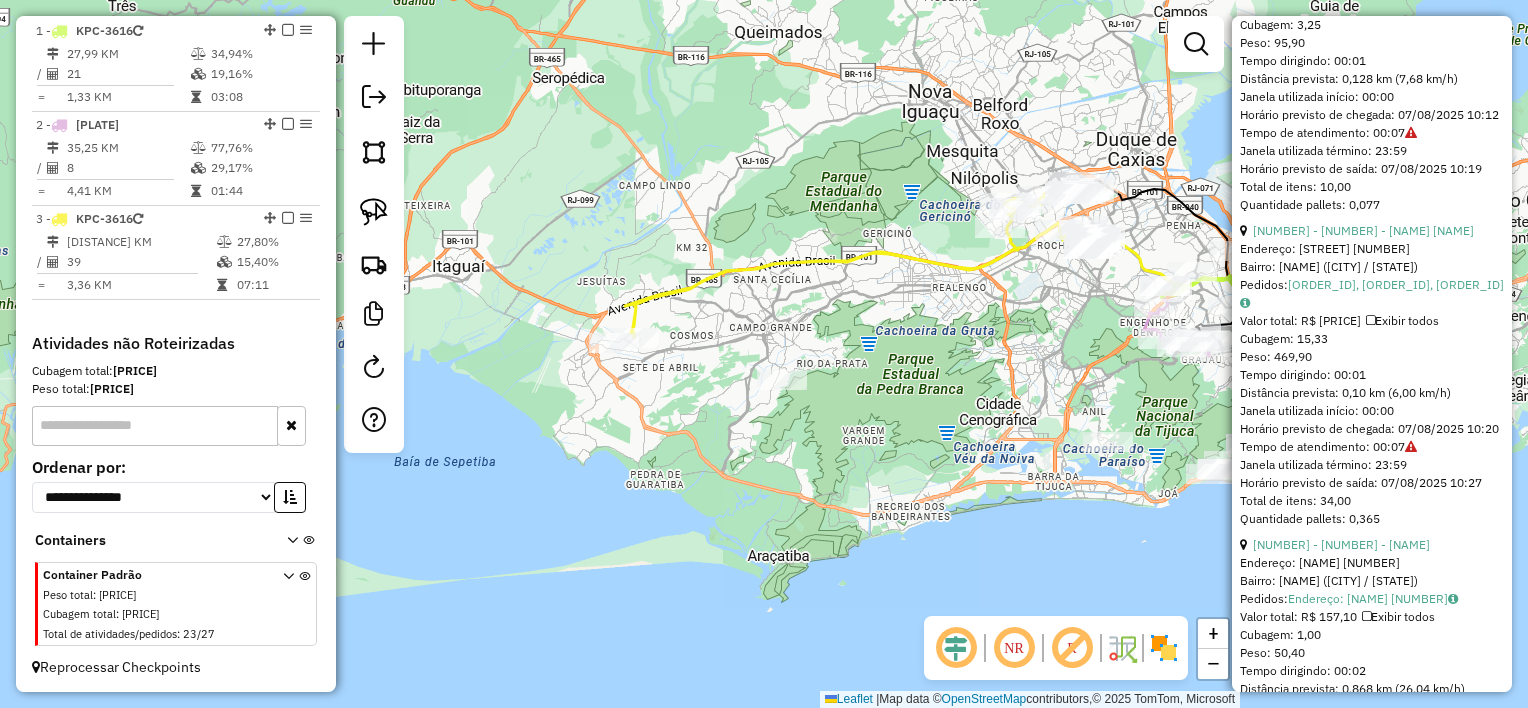 scroll, scrollTop: 6004, scrollLeft: 0, axis: vertical 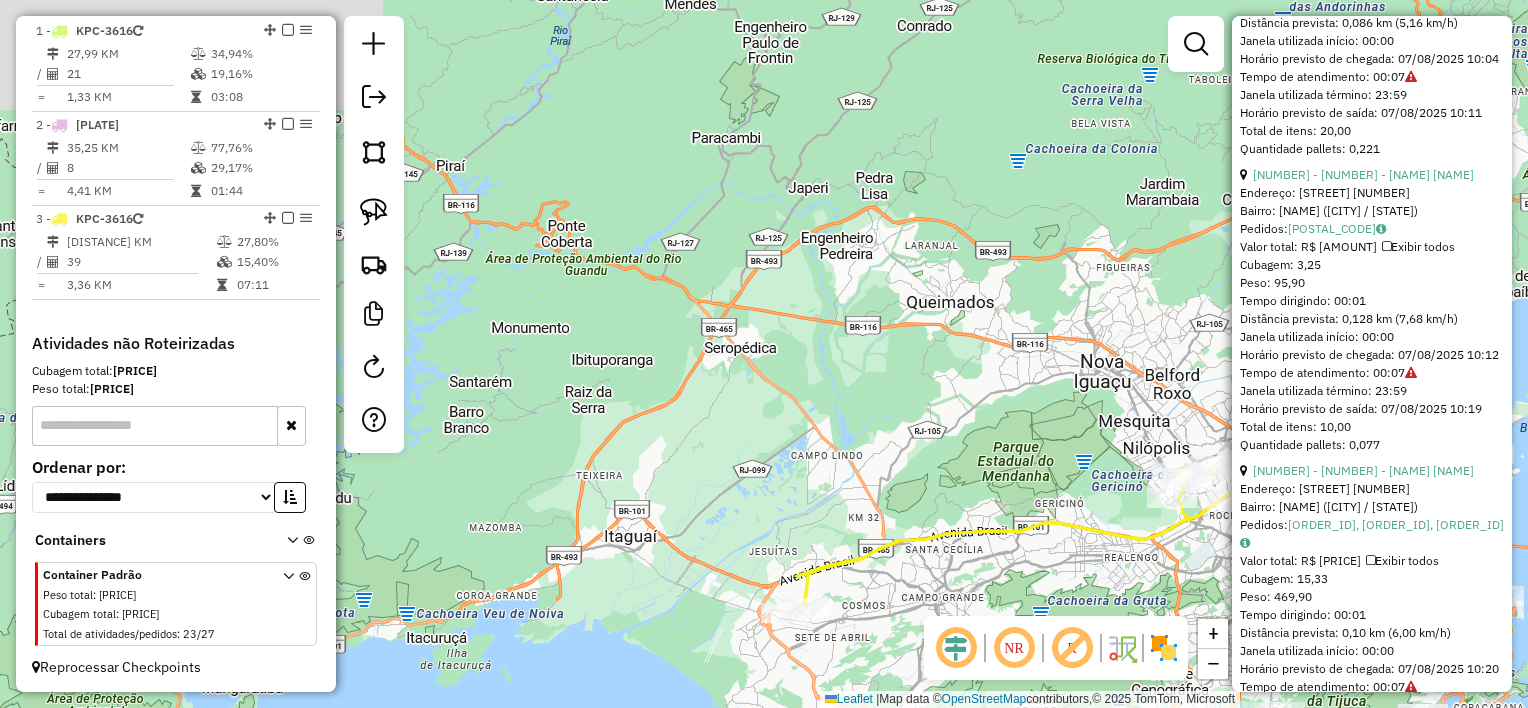 drag, startPoint x: 765, startPoint y: 276, endPoint x: 811, endPoint y: 502, distance: 230.63391 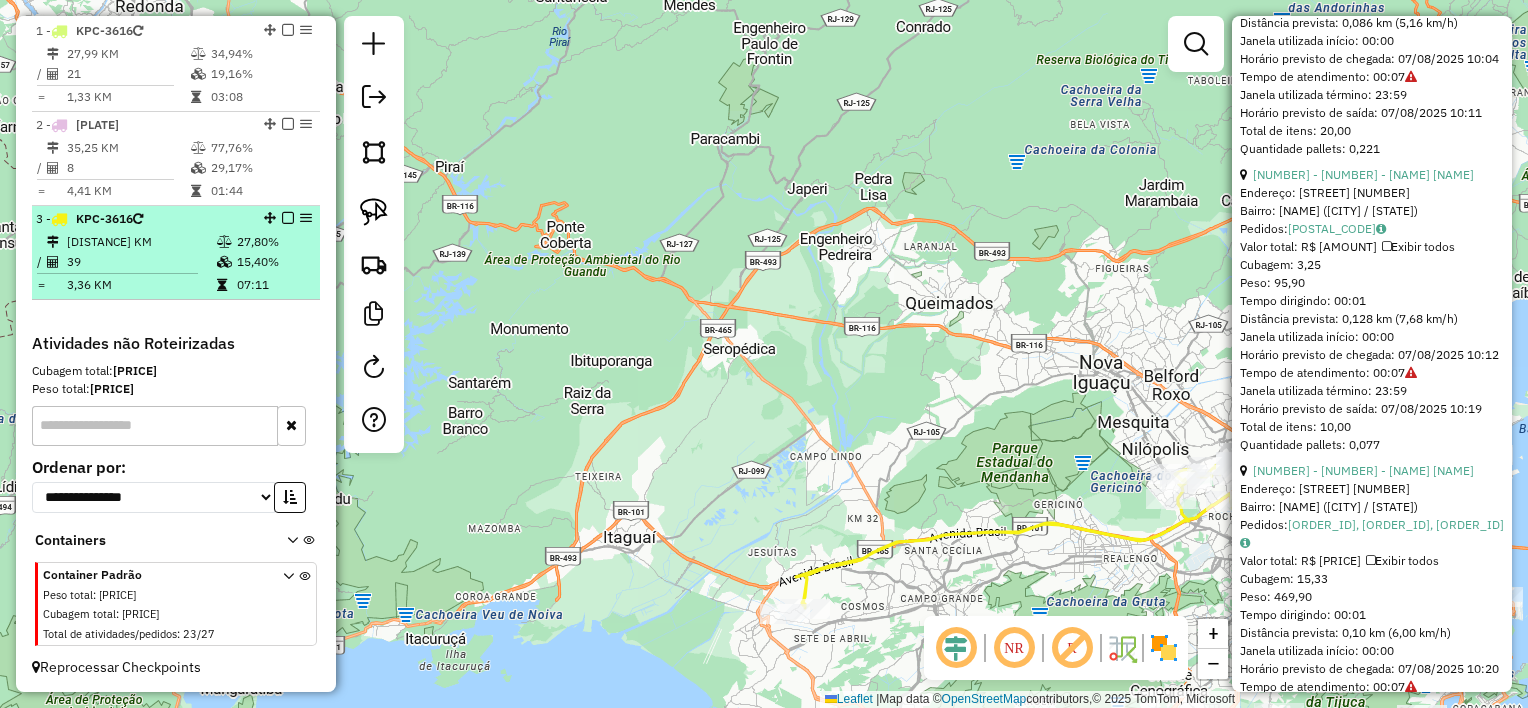 click on "[DISTANCE] KM" at bounding box center [141, 242] 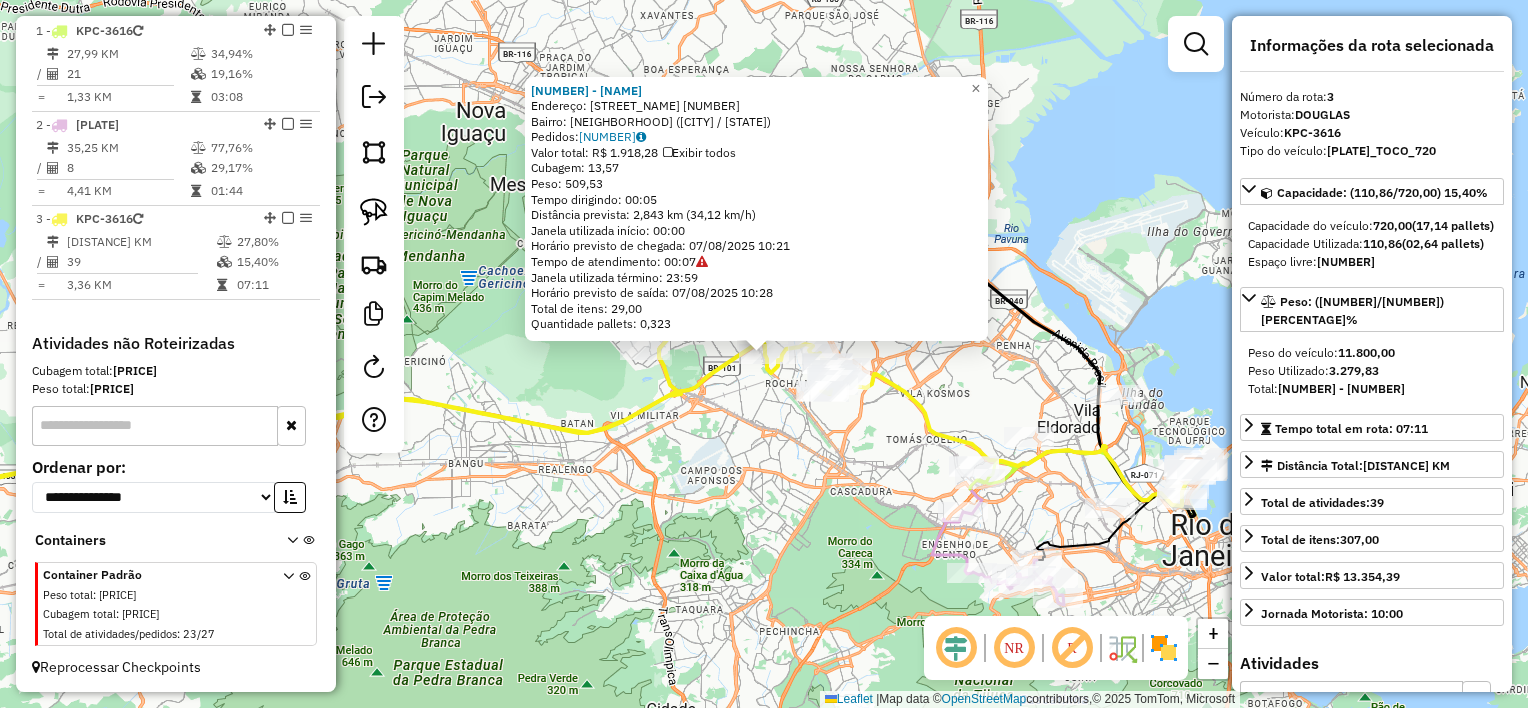 scroll, scrollTop: 0, scrollLeft: 0, axis: both 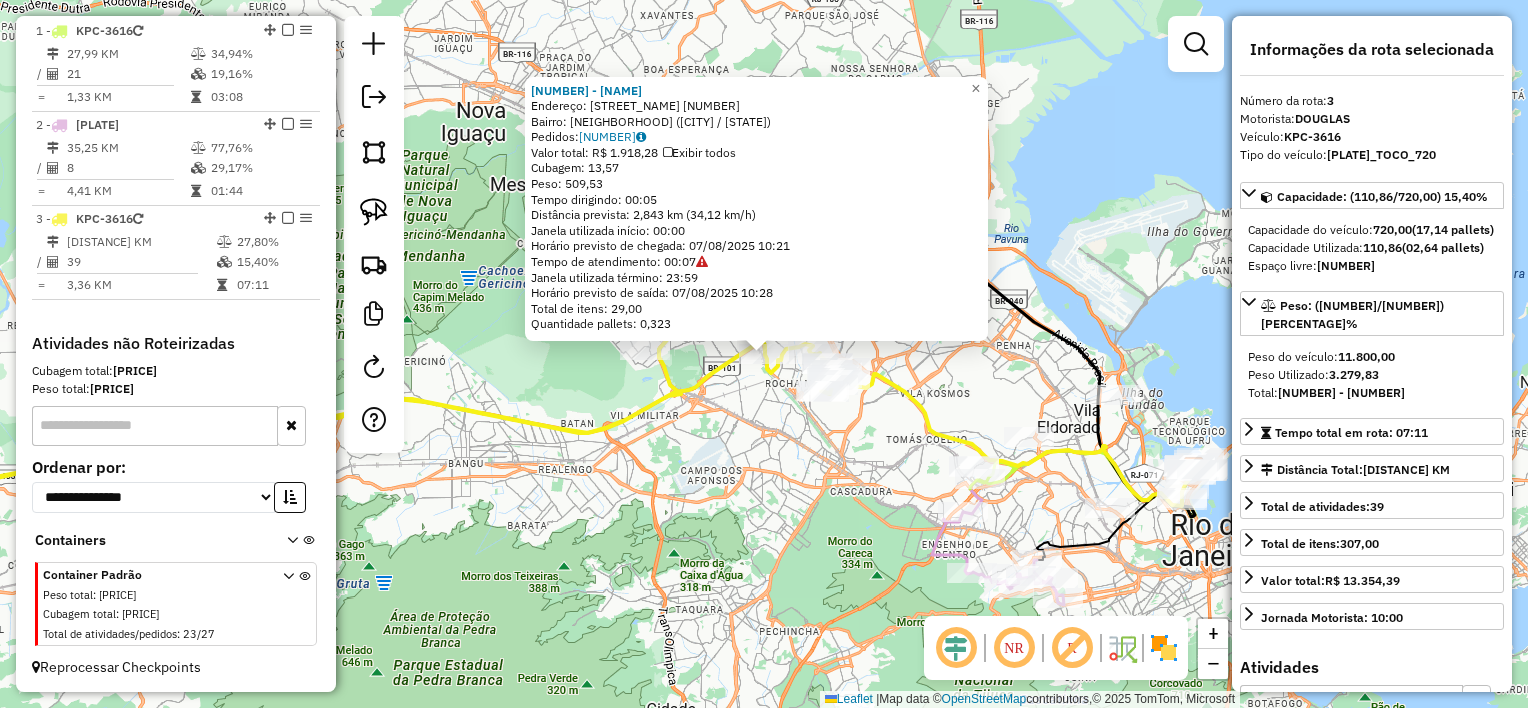 click on "Total:  8.520,17" at bounding box center [1372, 393] 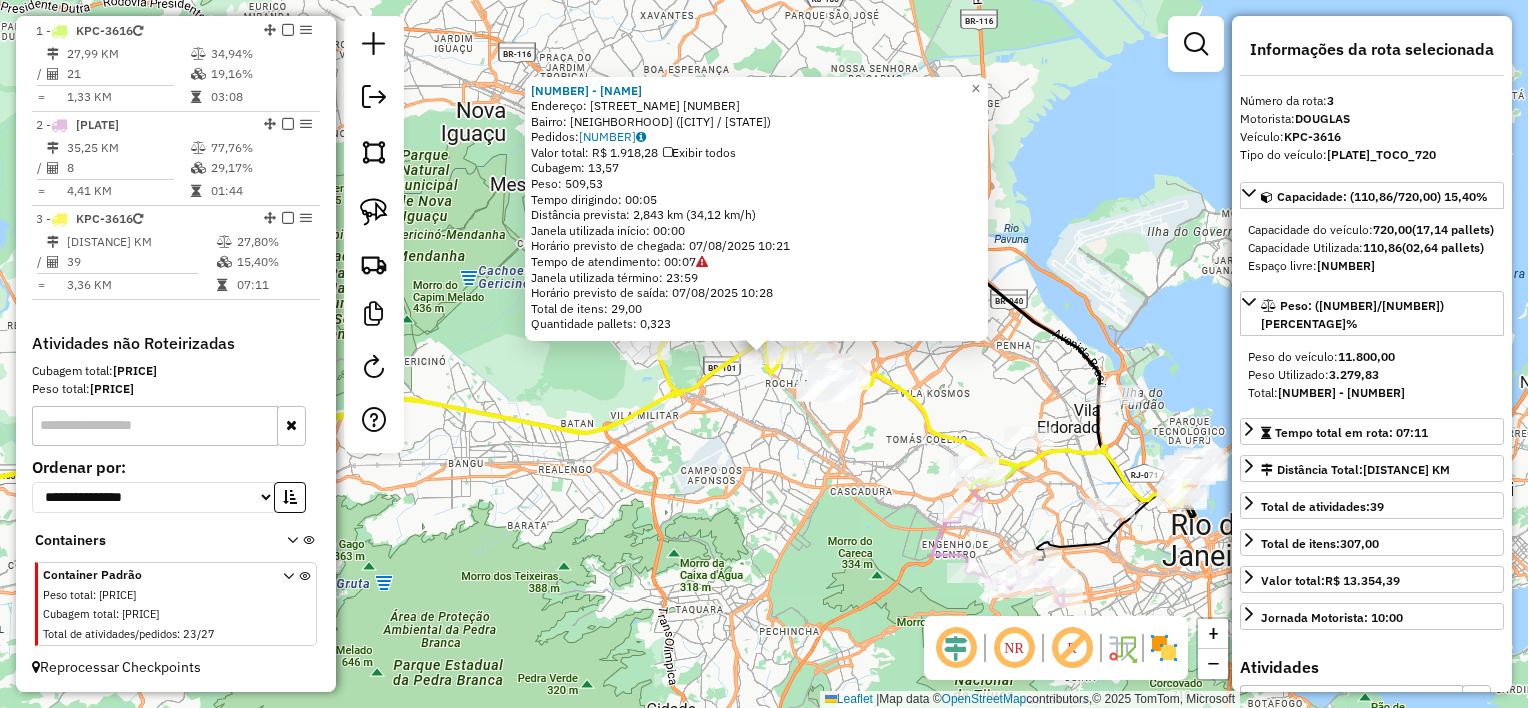 drag, startPoint x: 1236, startPoint y: 396, endPoint x: 1226, endPoint y: 392, distance: 10.770329 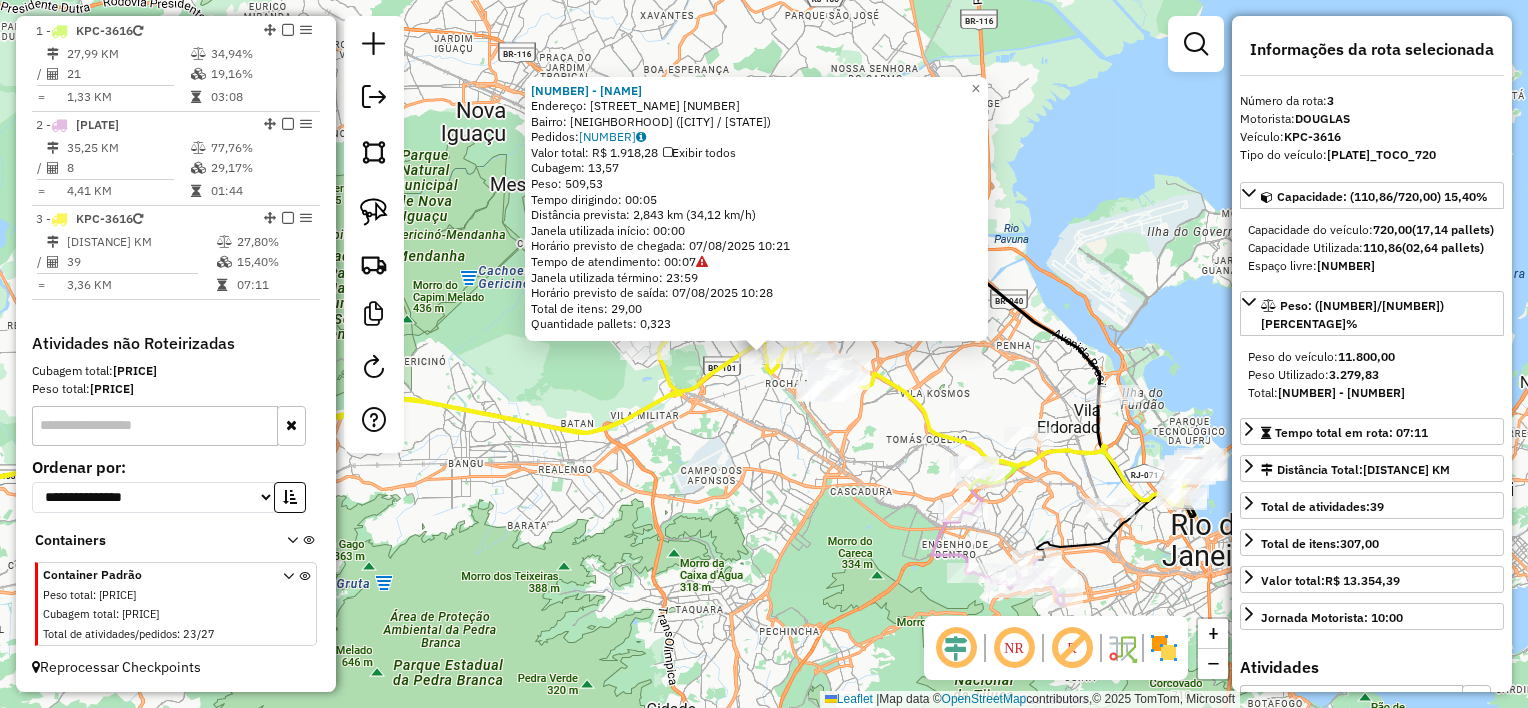 drag, startPoint x: 1360, startPoint y: 295, endPoint x: 1260, endPoint y: 245, distance: 111.8034 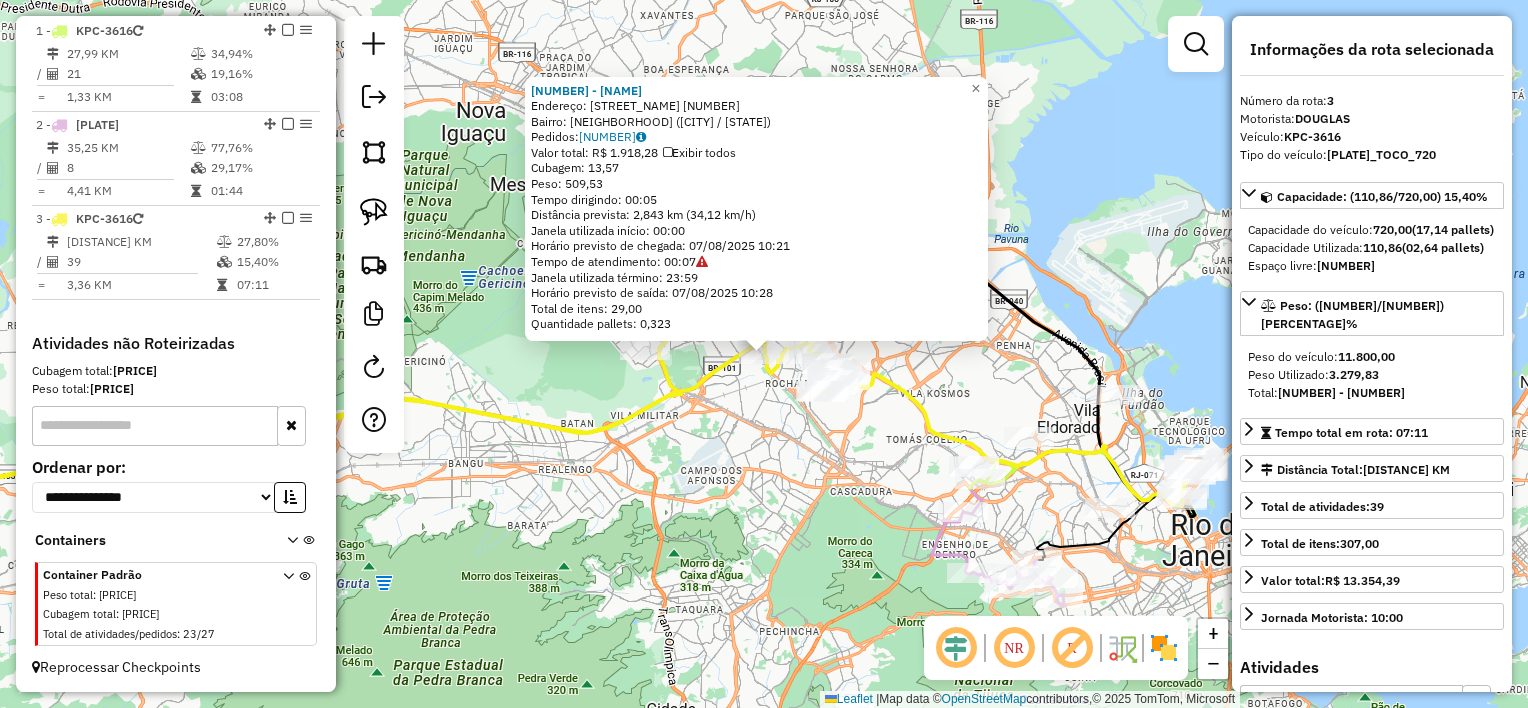 drag, startPoint x: 1384, startPoint y: 394, endPoint x: 1332, endPoint y: 388, distance: 52.34501 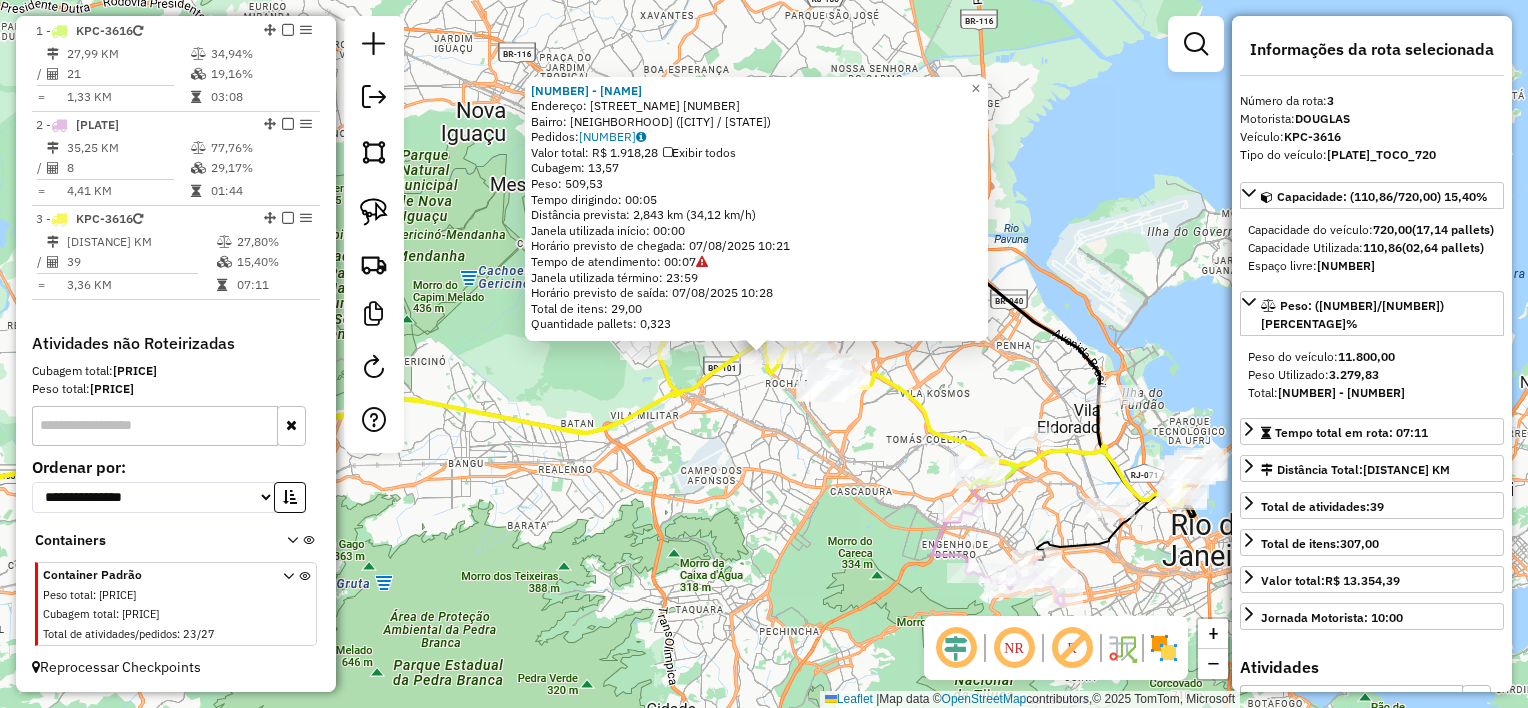 drag, startPoint x: 1278, startPoint y: 409, endPoint x: 1345, endPoint y: 408, distance: 67.00746 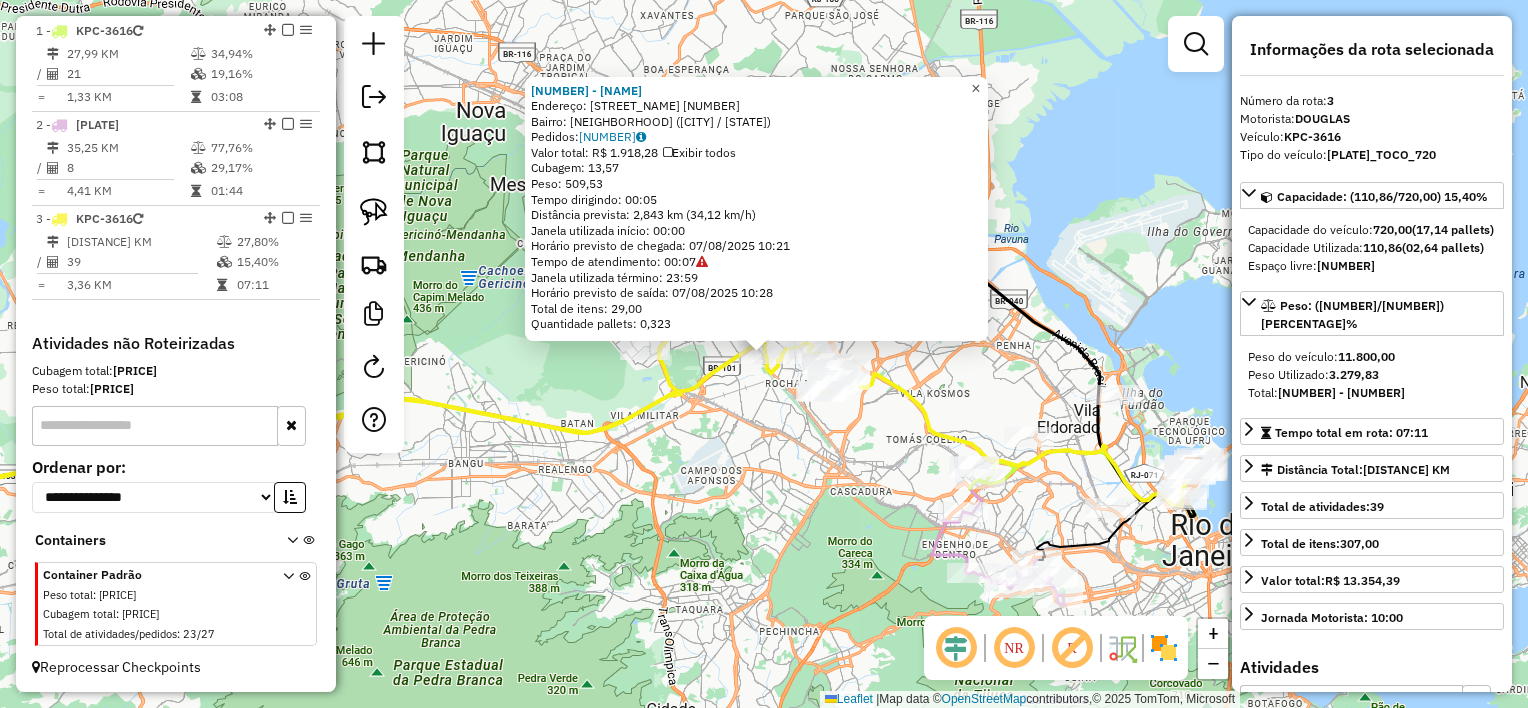 click on "×" 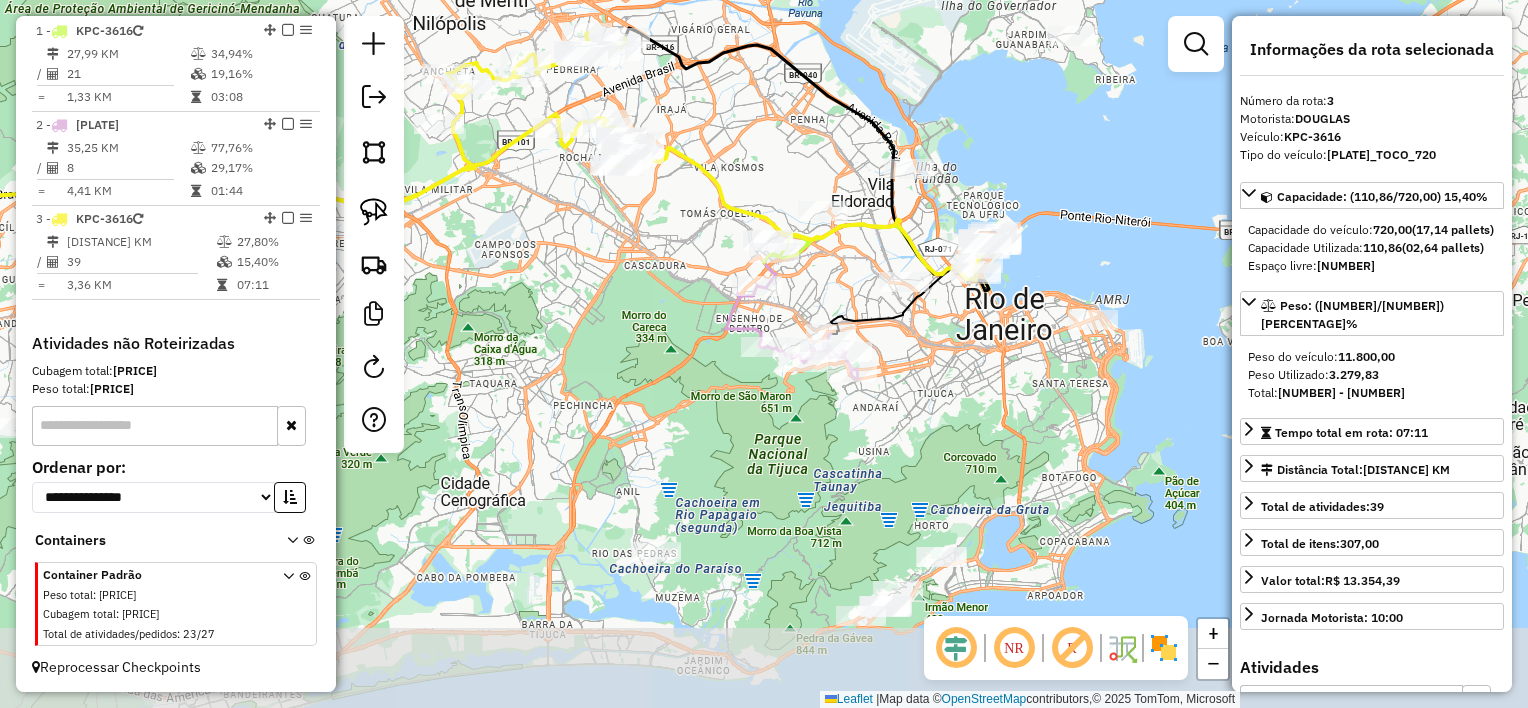 drag, startPoint x: 1088, startPoint y: 336, endPoint x: 883, endPoint y: 108, distance: 306.60886 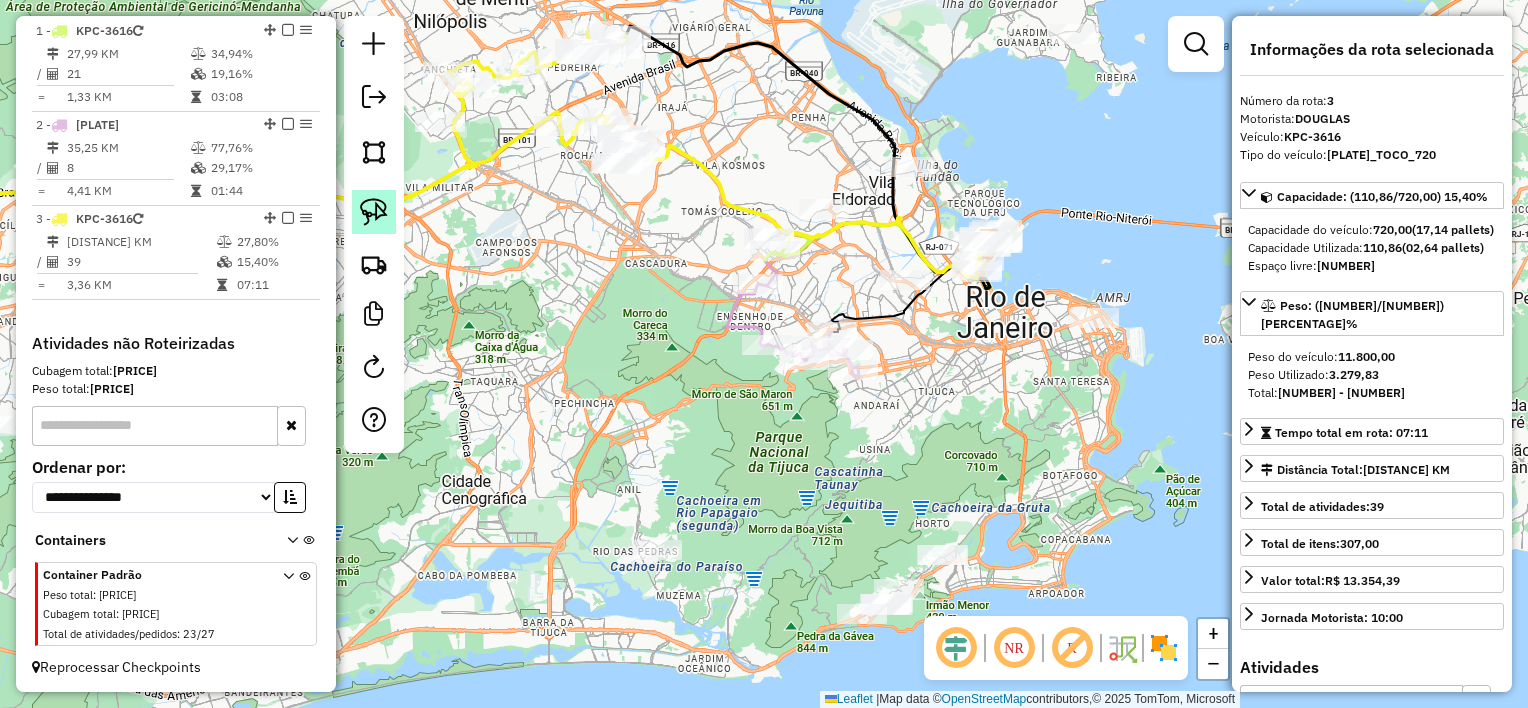 click 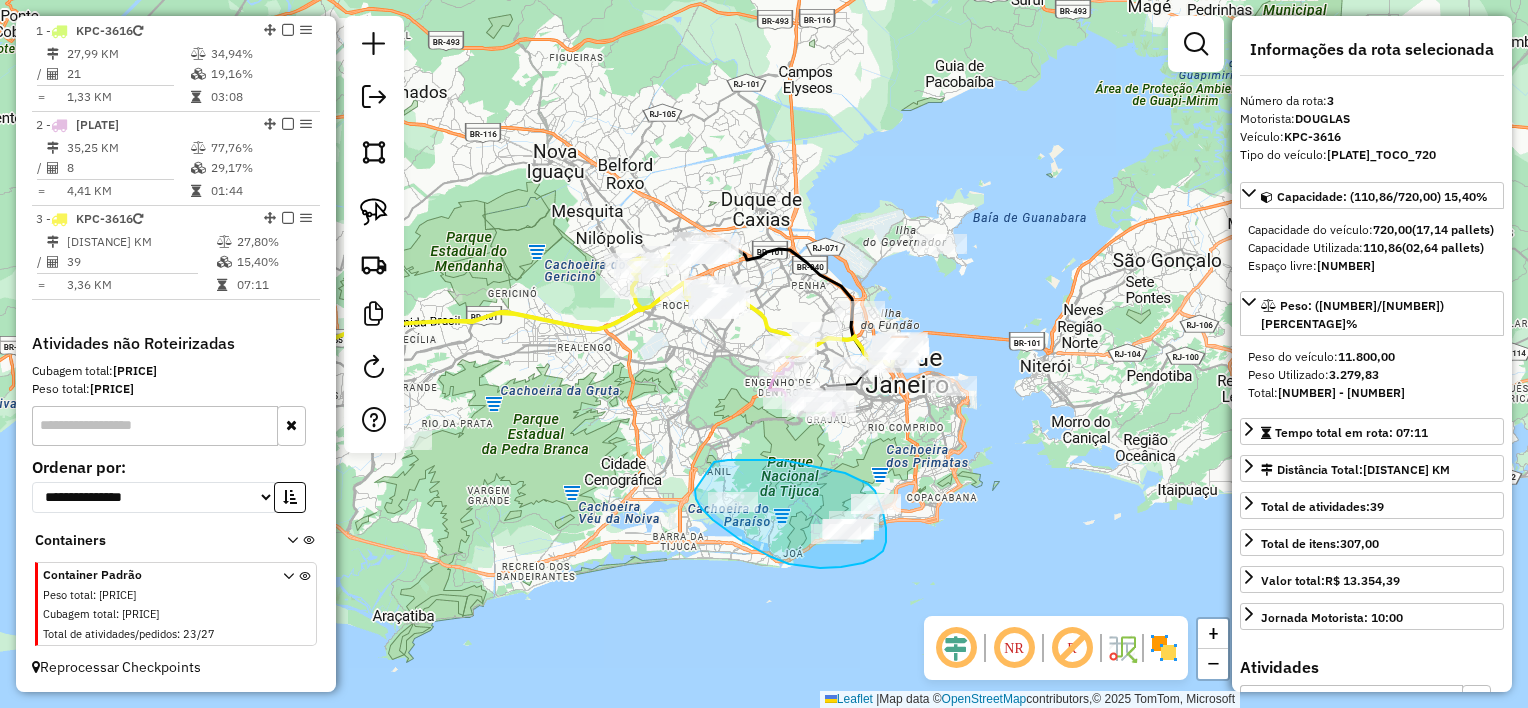 drag, startPoint x: 732, startPoint y: 460, endPoint x: 695, endPoint y: 489, distance: 47.010635 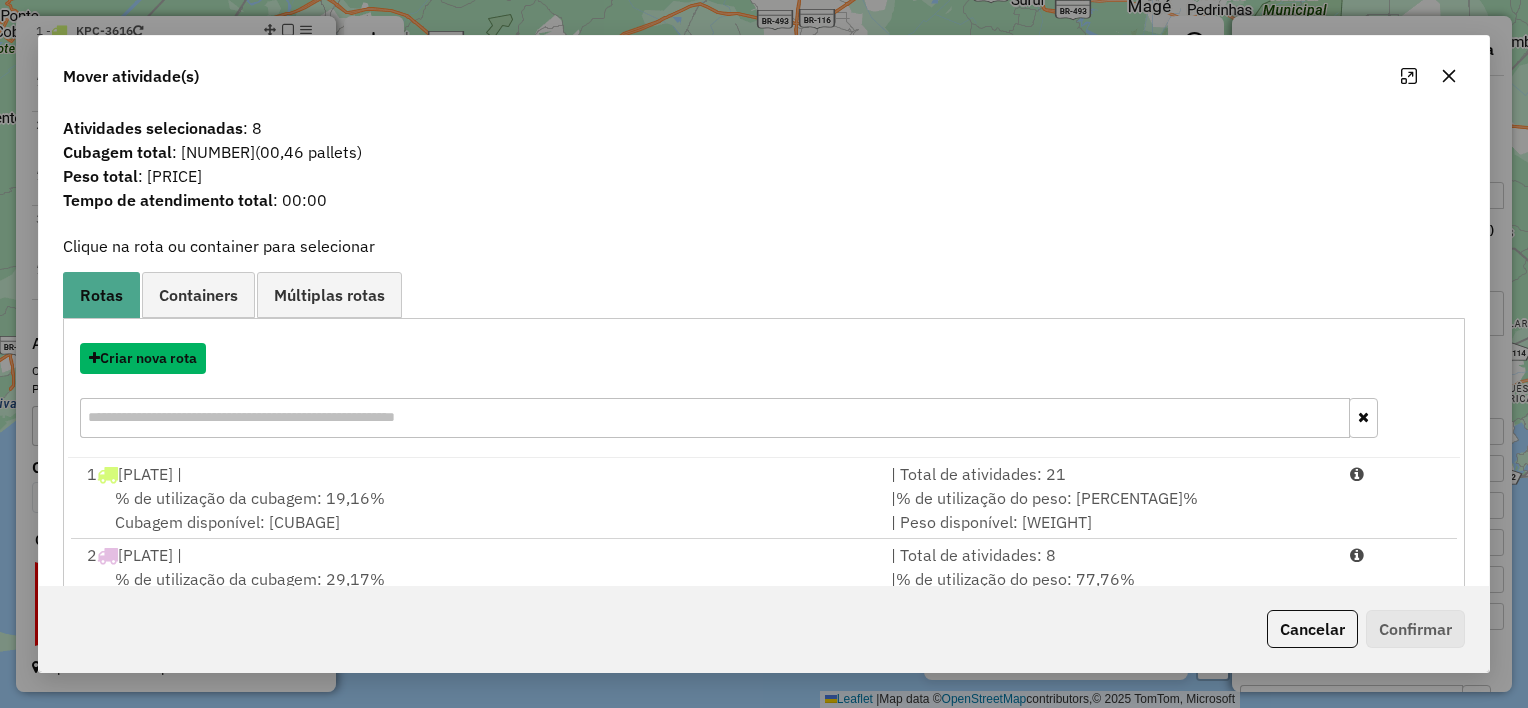 click on "Criar nova rota" at bounding box center [143, 358] 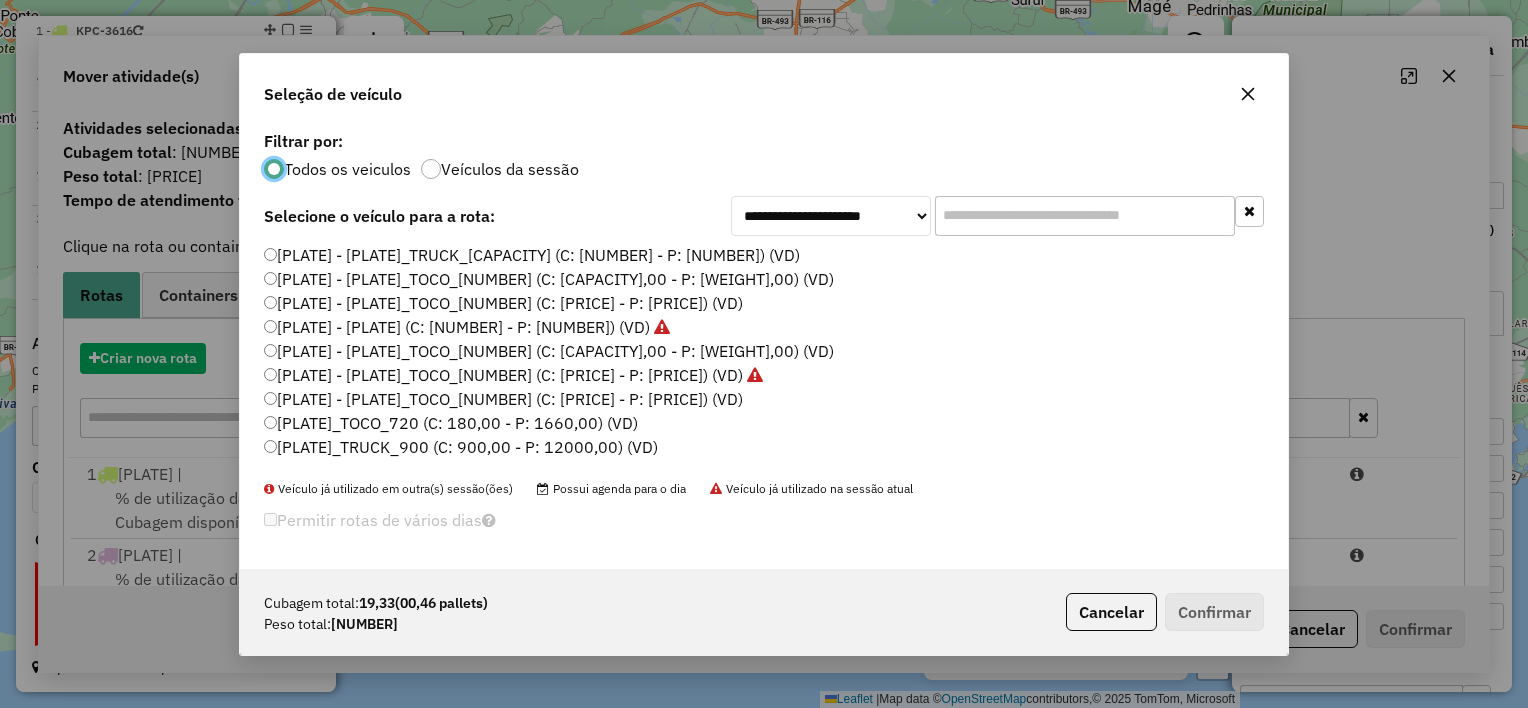 scroll, scrollTop: 10, scrollLeft: 6, axis: both 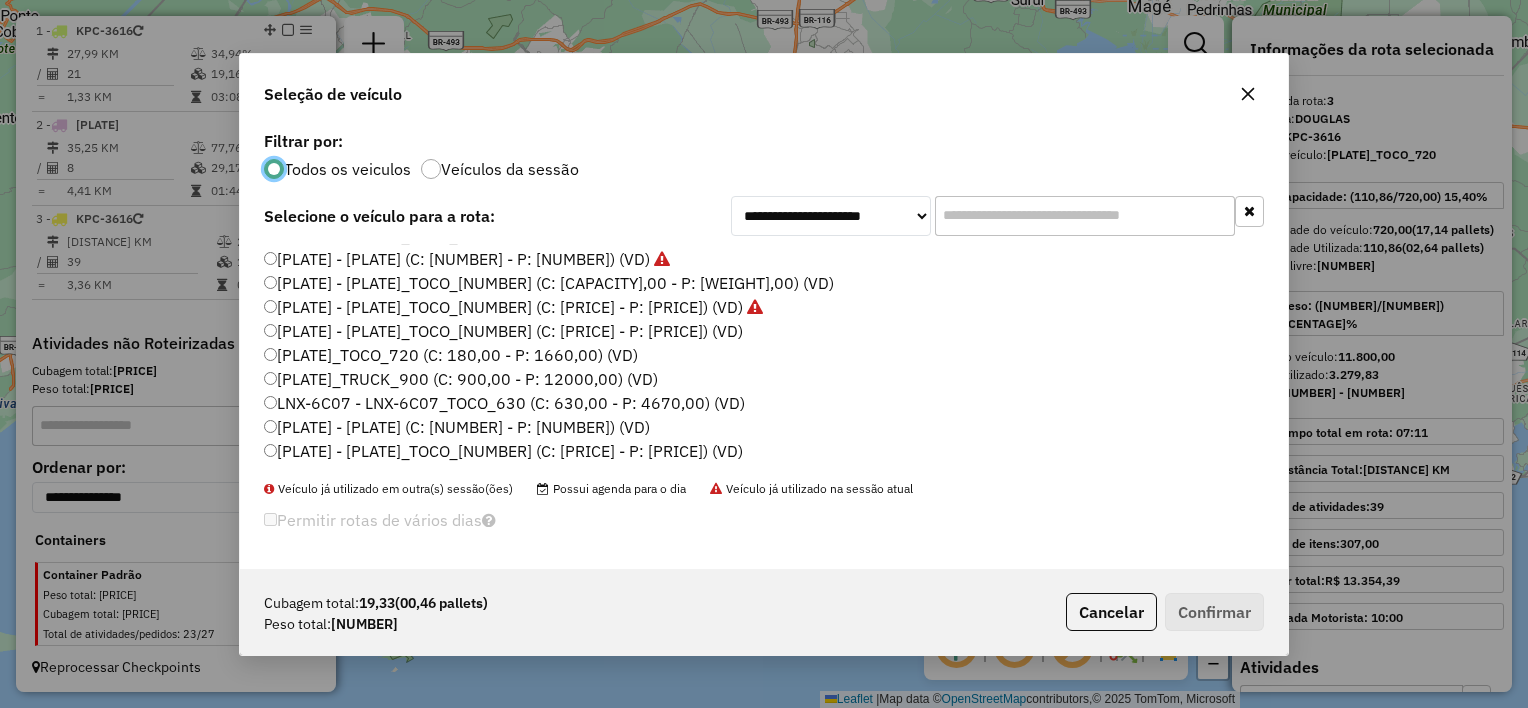 click on "LNX-6C07 - LNX-6C07_TOCO_630 (C: 630,00 - P: 4670,00) (VD)" 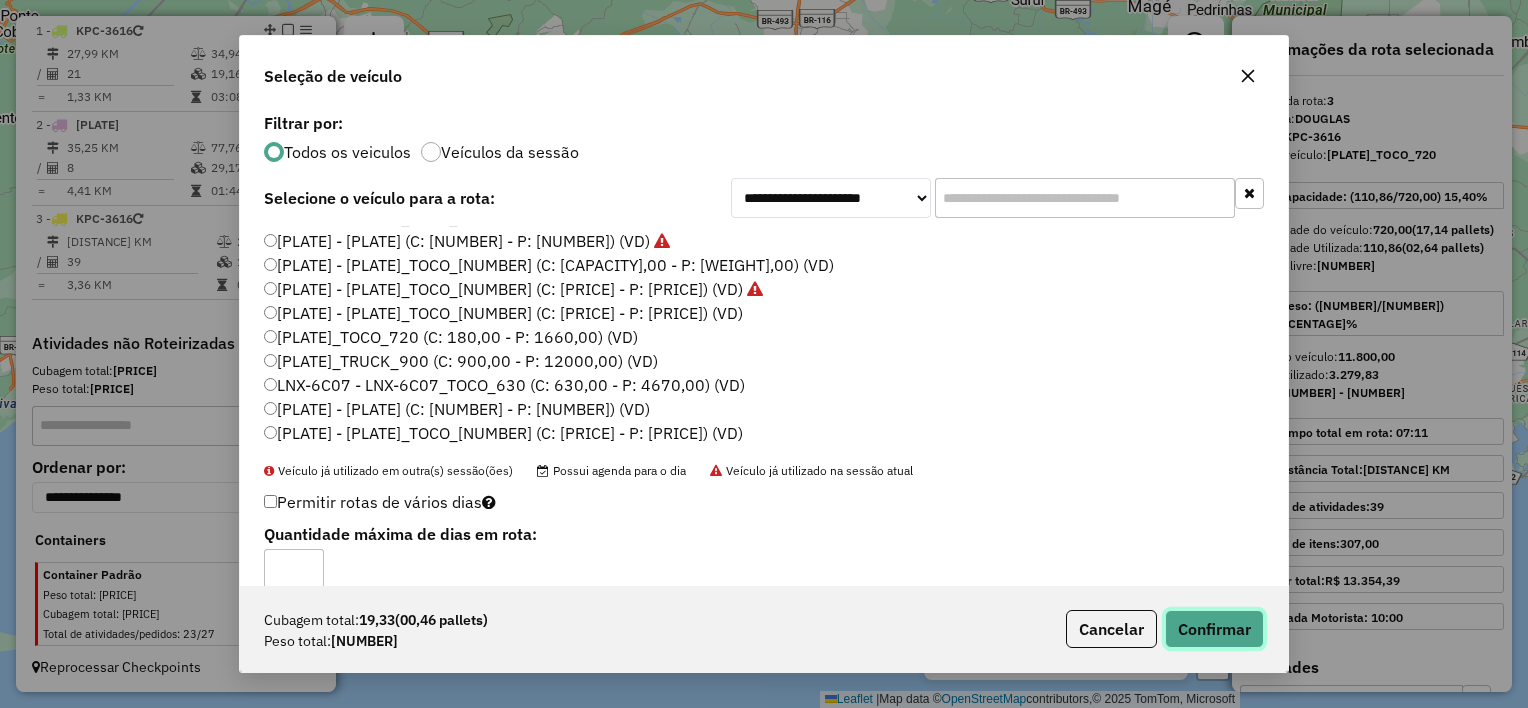 click on "Confirmar" 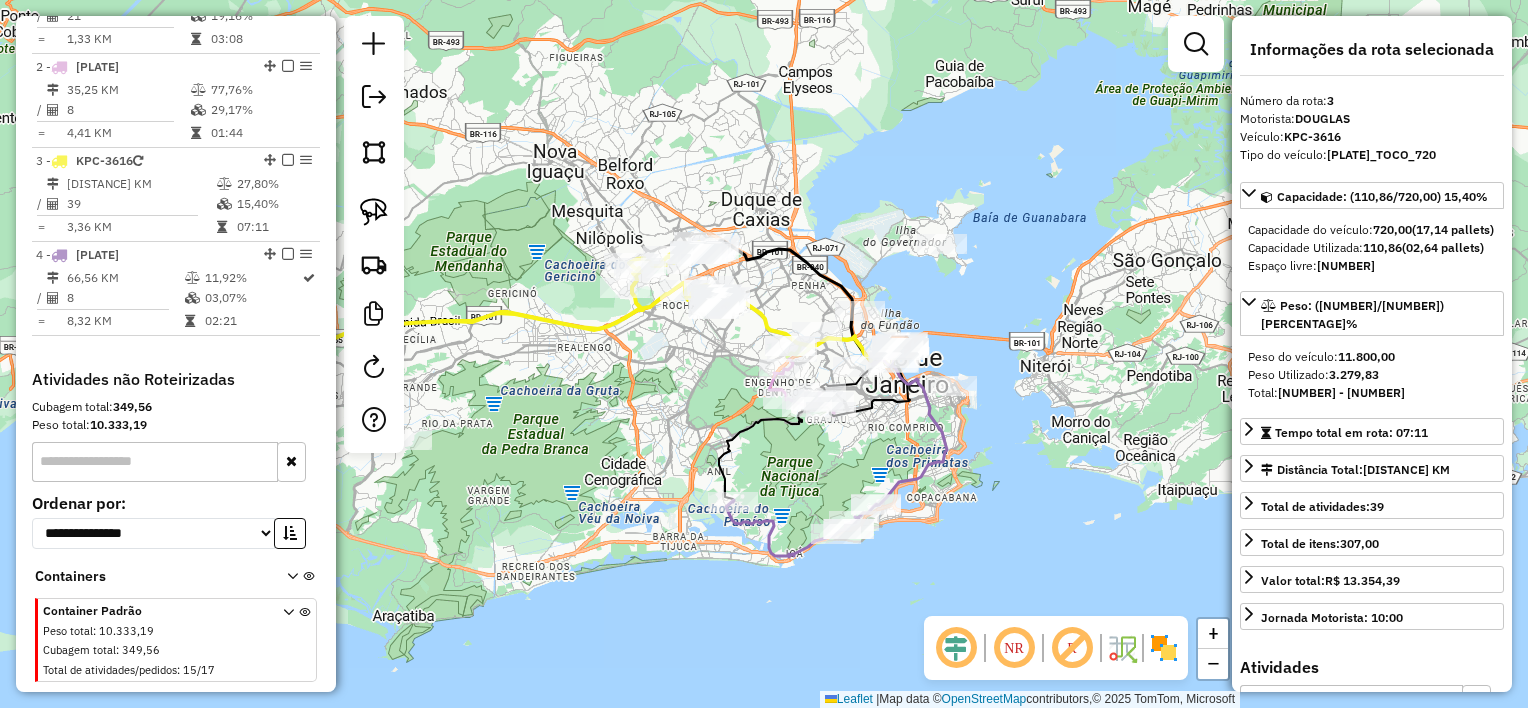 scroll, scrollTop: 884, scrollLeft: 0, axis: vertical 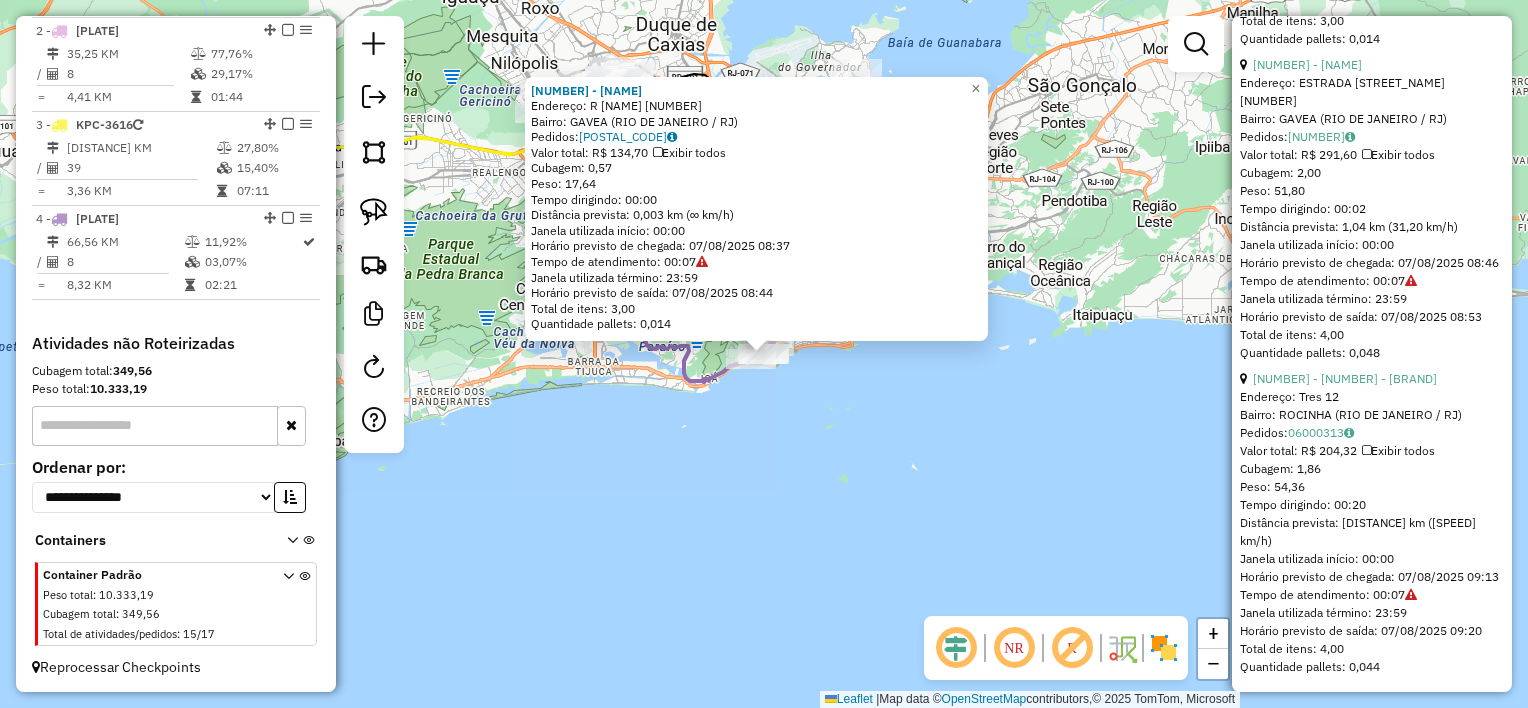 click on "[NUMBER] - [NAME] Endereço: [STREET] [NUMBER] Bairro: [NEIGHBORHOOD] ([CITY] / [STATE]) Pedidos: [ORDER_ID] Valor total: [CURRENCY] [PRICE] Exibir todos Cubagem: [CUBAGE] Peso: [WEIGHT] Tempo dirigindo: [TIME] Distância prevista: [DISTANCE] [SPEED] Janela utilizada início: [TIME] Horário previsto de chegada: [DATE] [TIME] Tempo de atendimento: [TIME] Janela utilizada término: [TIME] Horário previsto de saída: [DATE] [TIME] Total de itens: [ITEMS] Quantidade pallets: [PALLETS] × Janela de atendimento Grade de atendimento Capacidade Transportadoras Veículos Cliente Pedidos Rotas Selecione os dias de semana para filtrar as janelas de atendimento Seg Ter Qua Qui Sex Sáb Dom Informe o período da janela de atendimento: De: Até: Filtrar exatamente a janela do cliente Considerar janela de atendimento padrão Selecione os dias de semana para filtrar as grades de atendimento Seg Ter Qua Qui Sex Sáb Dom Considerar clientes sem dia de atendimento cadastrado Peso mínimo: +" 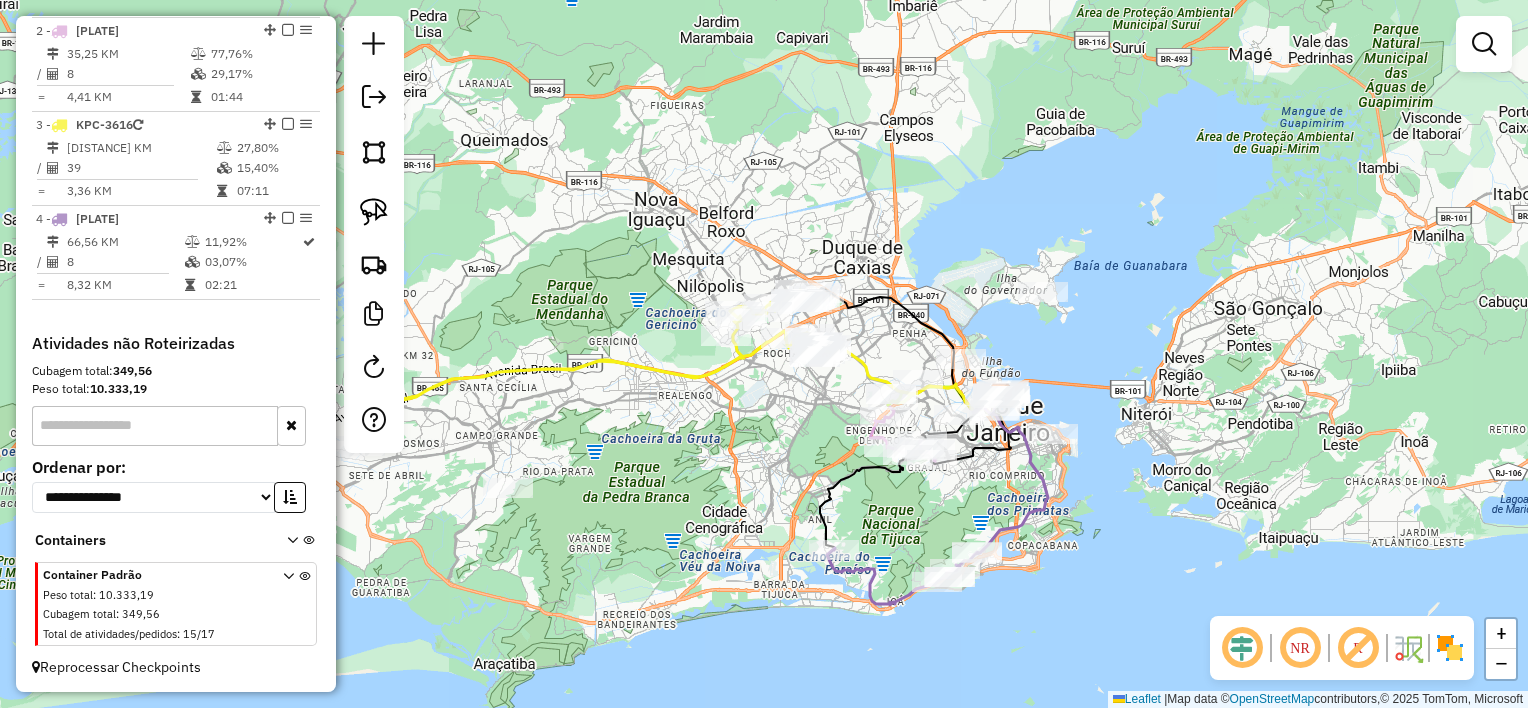 drag, startPoint x: 1075, startPoint y: 307, endPoint x: 1298, endPoint y: 536, distance: 319.6404 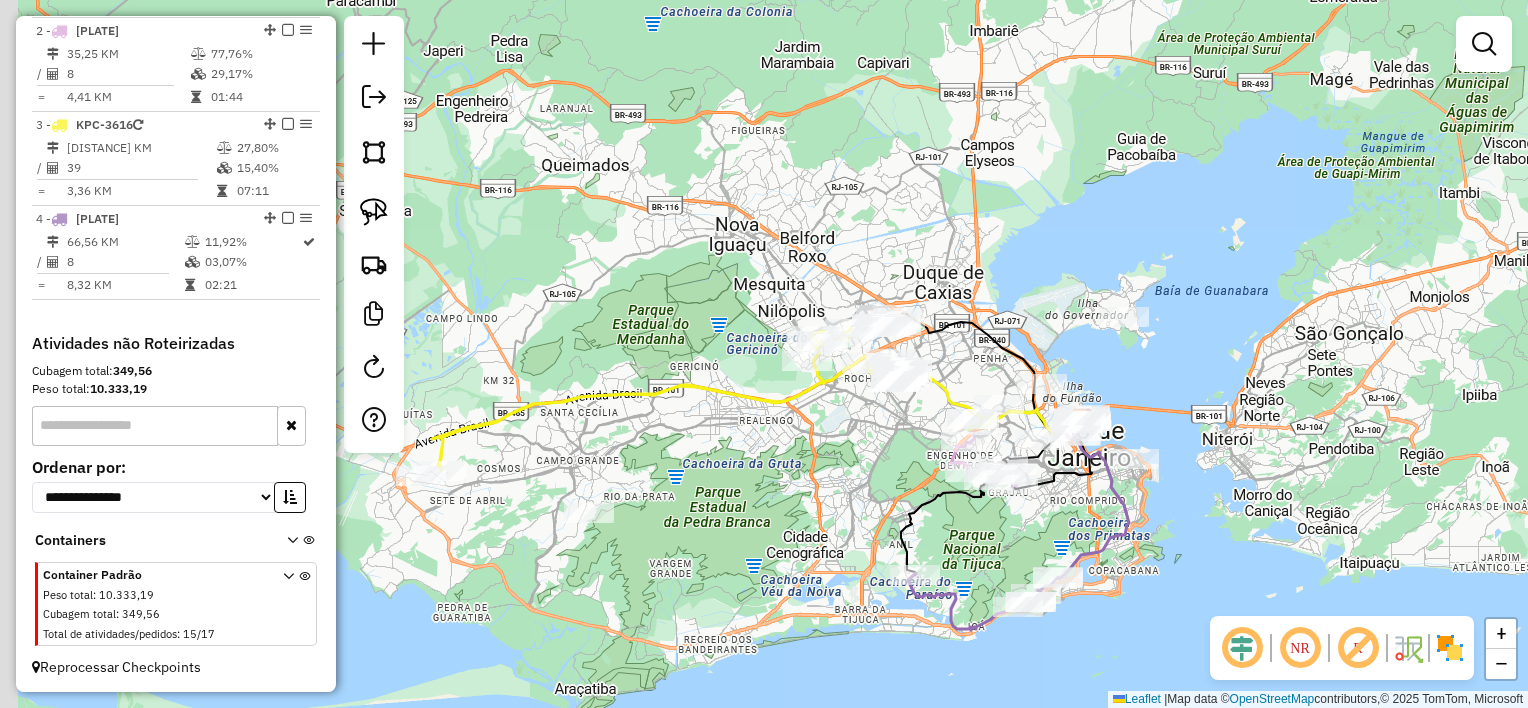 drag, startPoint x: 693, startPoint y: 543, endPoint x: 989, endPoint y: 488, distance: 301.06644 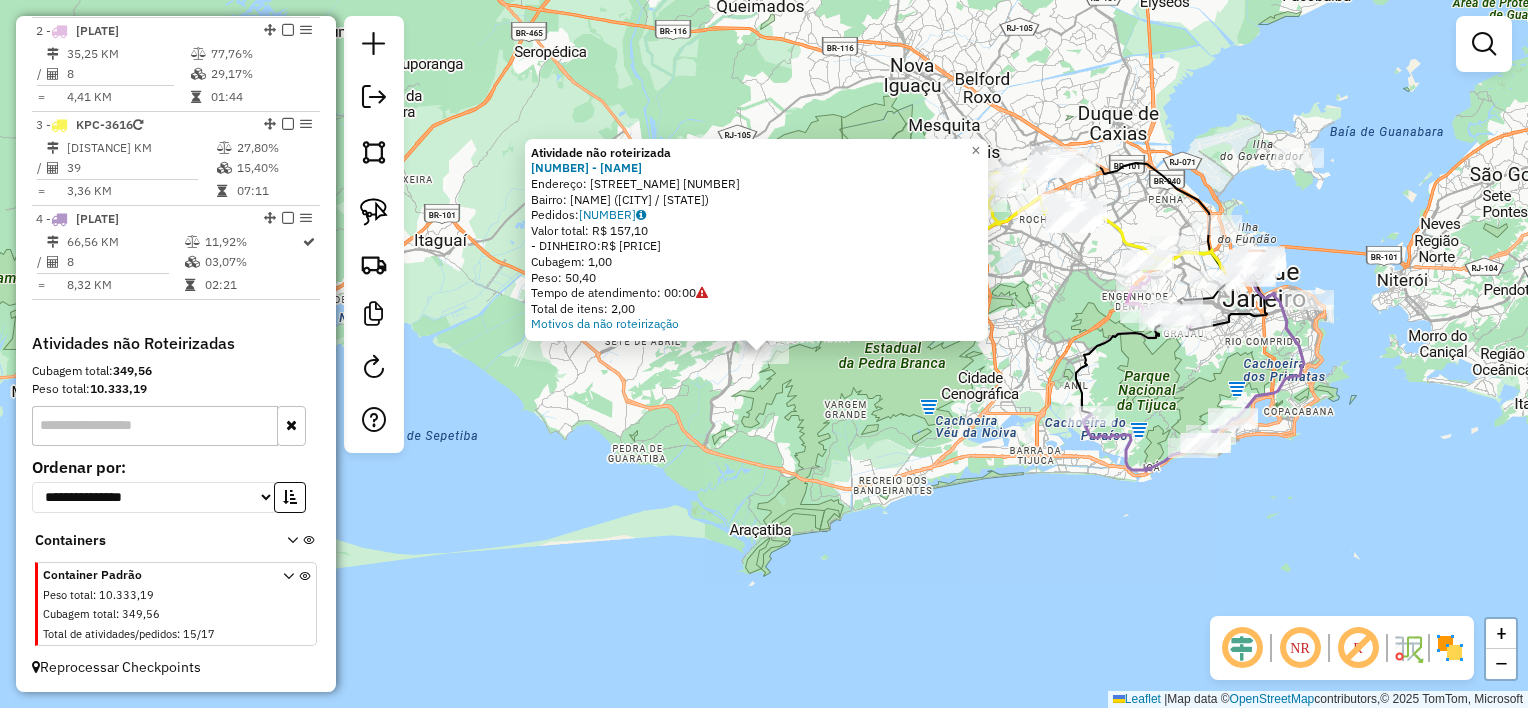 click on "Atividade não roteirizada 2314 - Deposito  [FIRST] [LAST]  Endereço:  [STREET] [NUMBER]   Bairro: [NEIGHBORHOOD] ([CITY] / [STATE])   Pedidos:  06000283   Valor total: R$ 157,10   - DINHEIRO:  R$ 157,10   Cubagem: 1,00   Peso: 50,40   Tempo de atendimento: 00:00   Total de itens: 2,00  Motivos da não roteirização × Janela de atendimento Grade de atendimento Capacidade Transportadoras Veículos Cliente Pedidos  Rotas Selecione os dias de semana para filtrar as janelas de atendimento  Seg   Ter   Qua   Qui   Sex   Sáb   Dom  Informe o período da janela de atendimento: De: Até:  Filtrar exatamente a janela do cliente  Considerar janela de atendimento padrão  Selecione os dias de semana para filtrar as grades de atendimento  Seg   Ter   Qua   Qui   Sex   Sáb   Dom   Considerar clientes sem dia de atendimento cadastrado  Clientes fora do dia de atendimento selecionado Filtrar as atividades entre os valores definidos abaixo:  Peso mínimo:   Peso máximo:   Cubagem mínima:   Cubagem máxima:   De:   Até:  De:   Nome:" 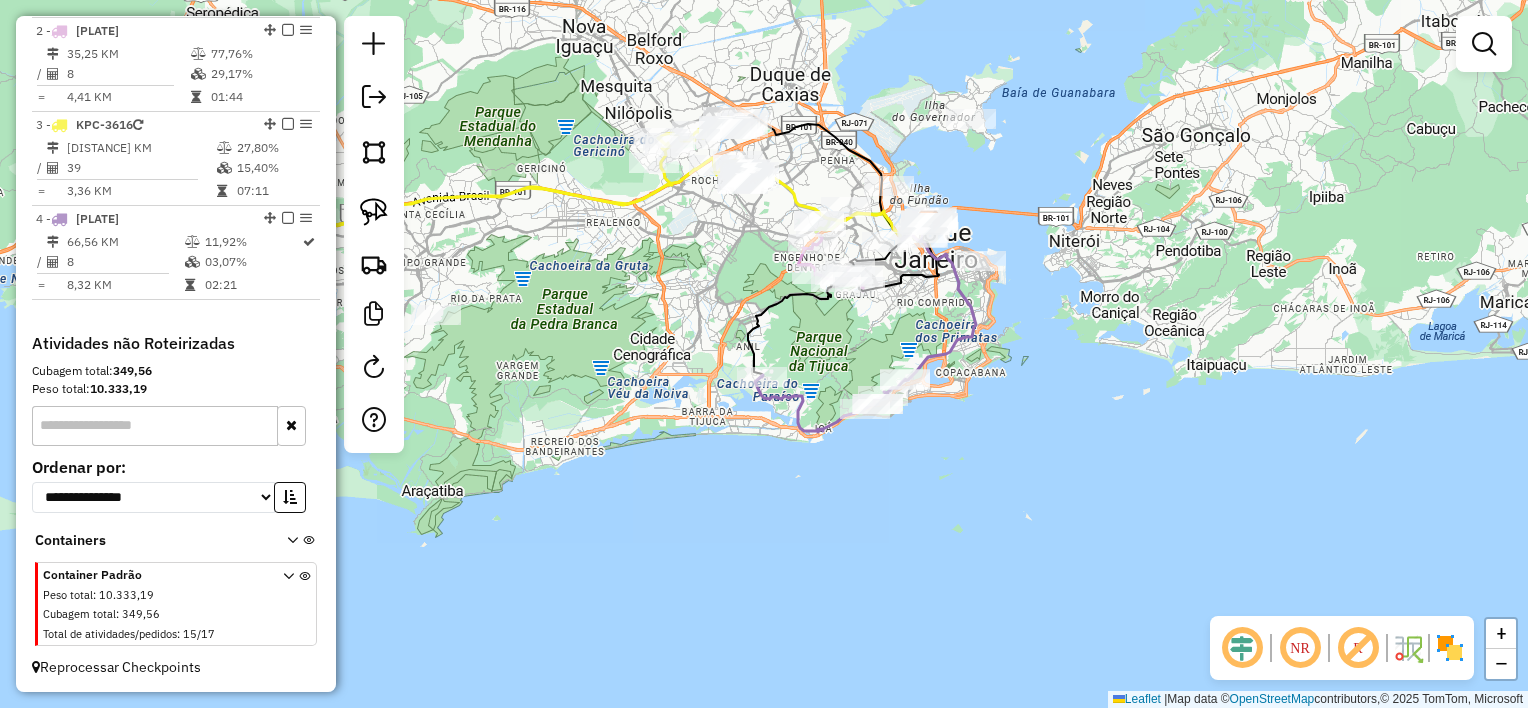 drag, startPoint x: 1180, startPoint y: 468, endPoint x: 852, endPoint y: 429, distance: 330.31046 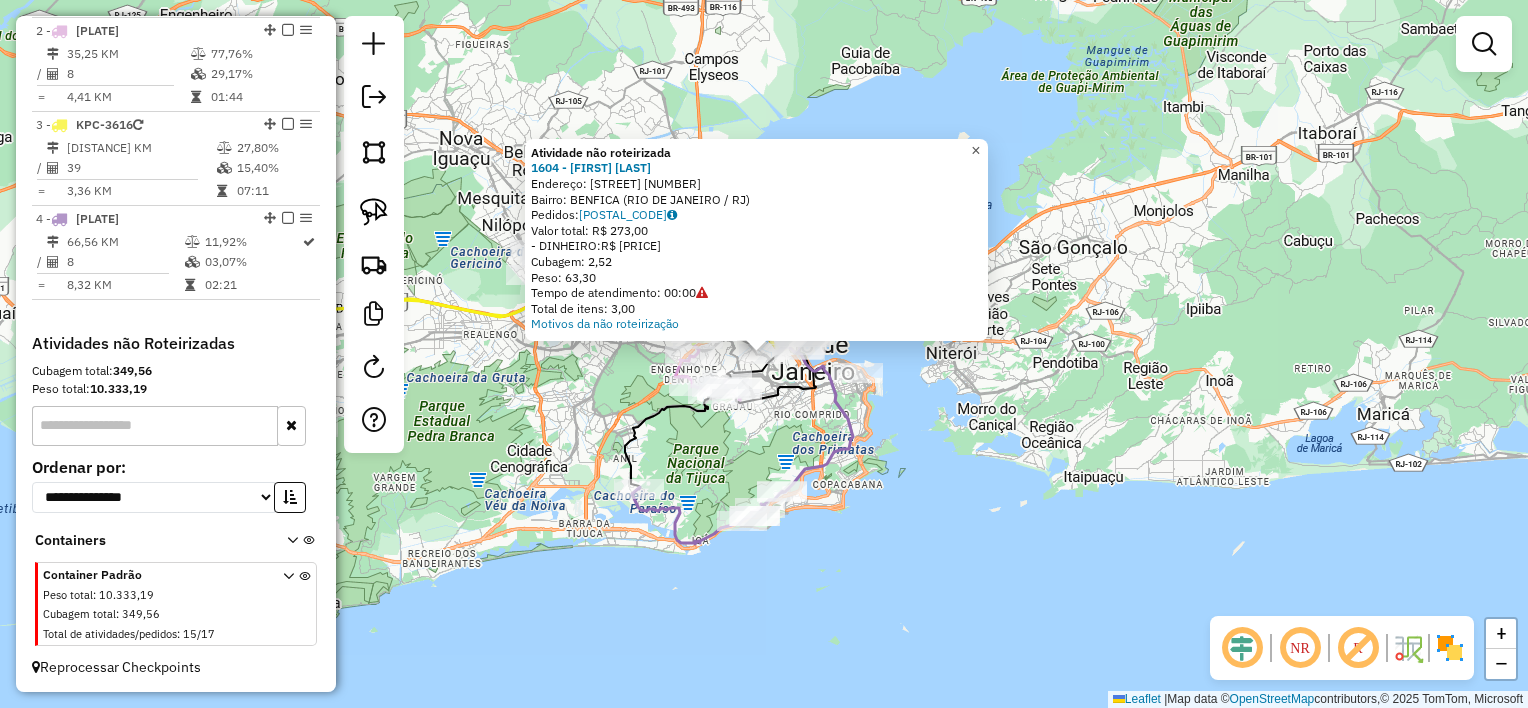 click on "×" 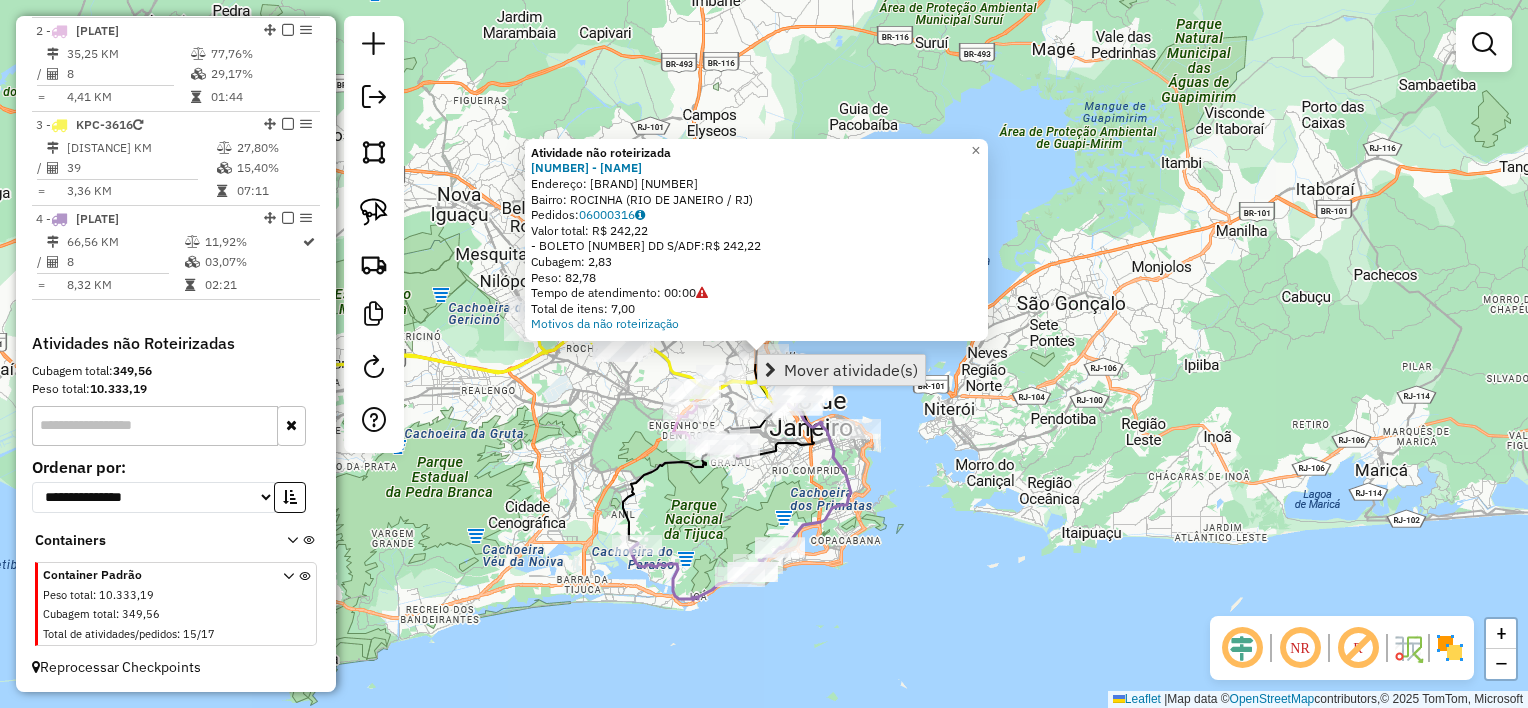 click on "Mover atividade(s)" at bounding box center [851, 370] 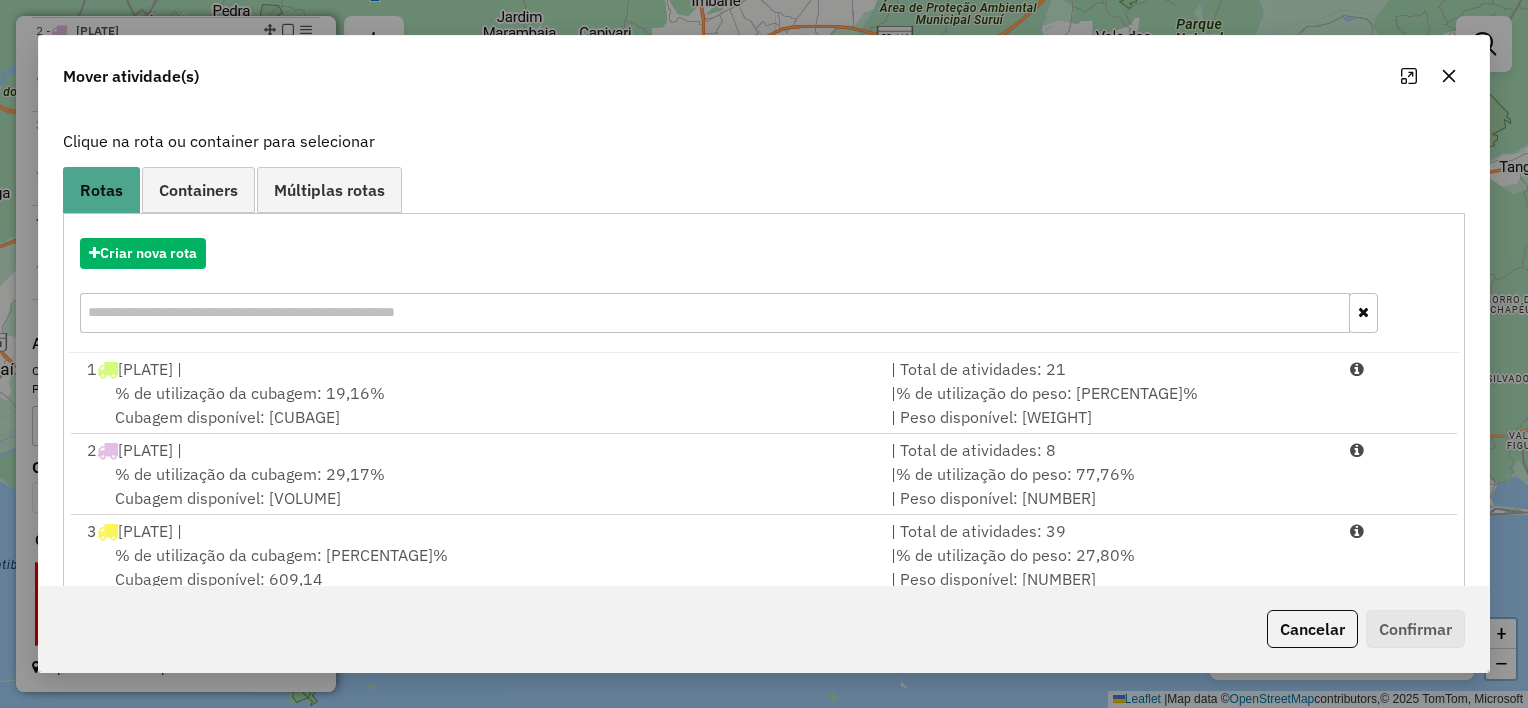 scroll, scrollTop: 228, scrollLeft: 0, axis: vertical 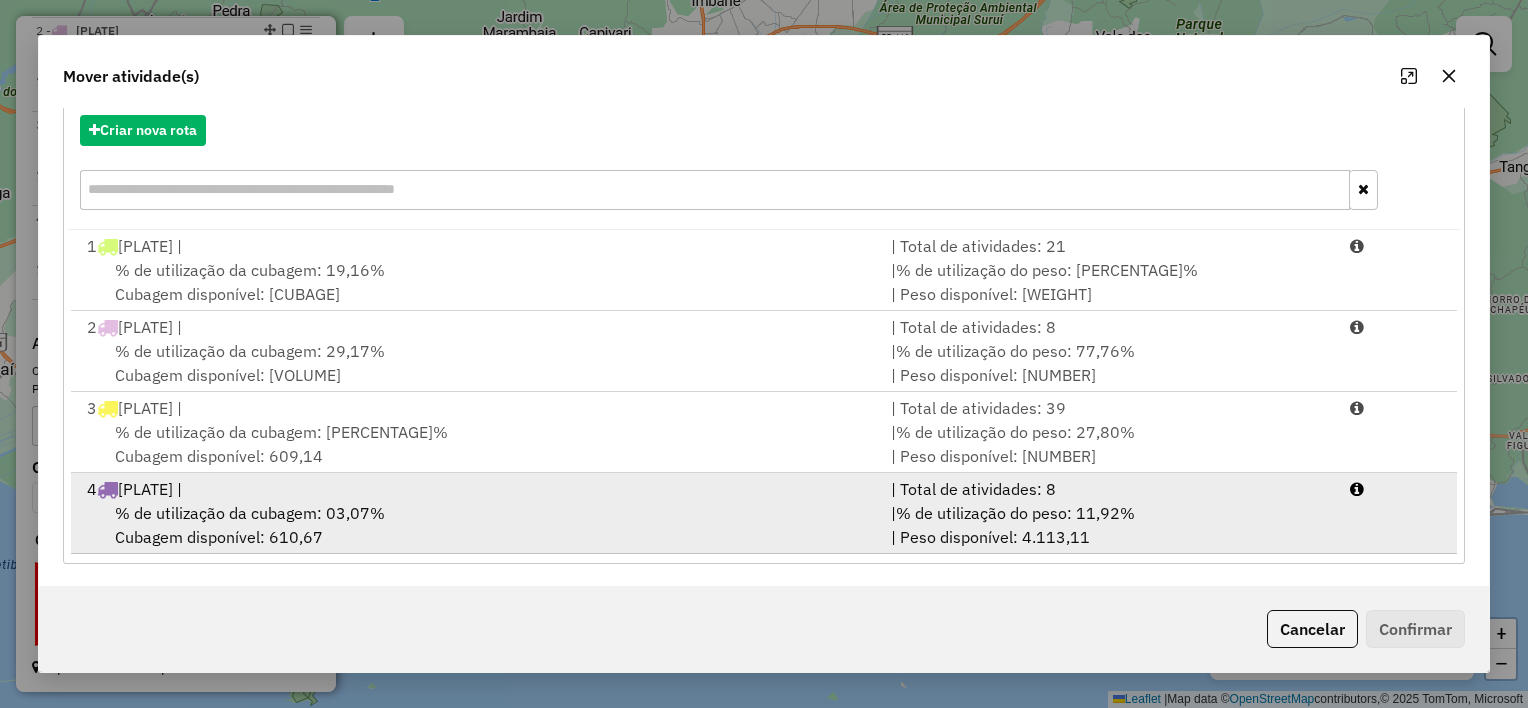 click on "% de utilização da cubagem: [PERCENTAGE]% Cubagem disponível: [CUBAGE]" at bounding box center [477, 525] 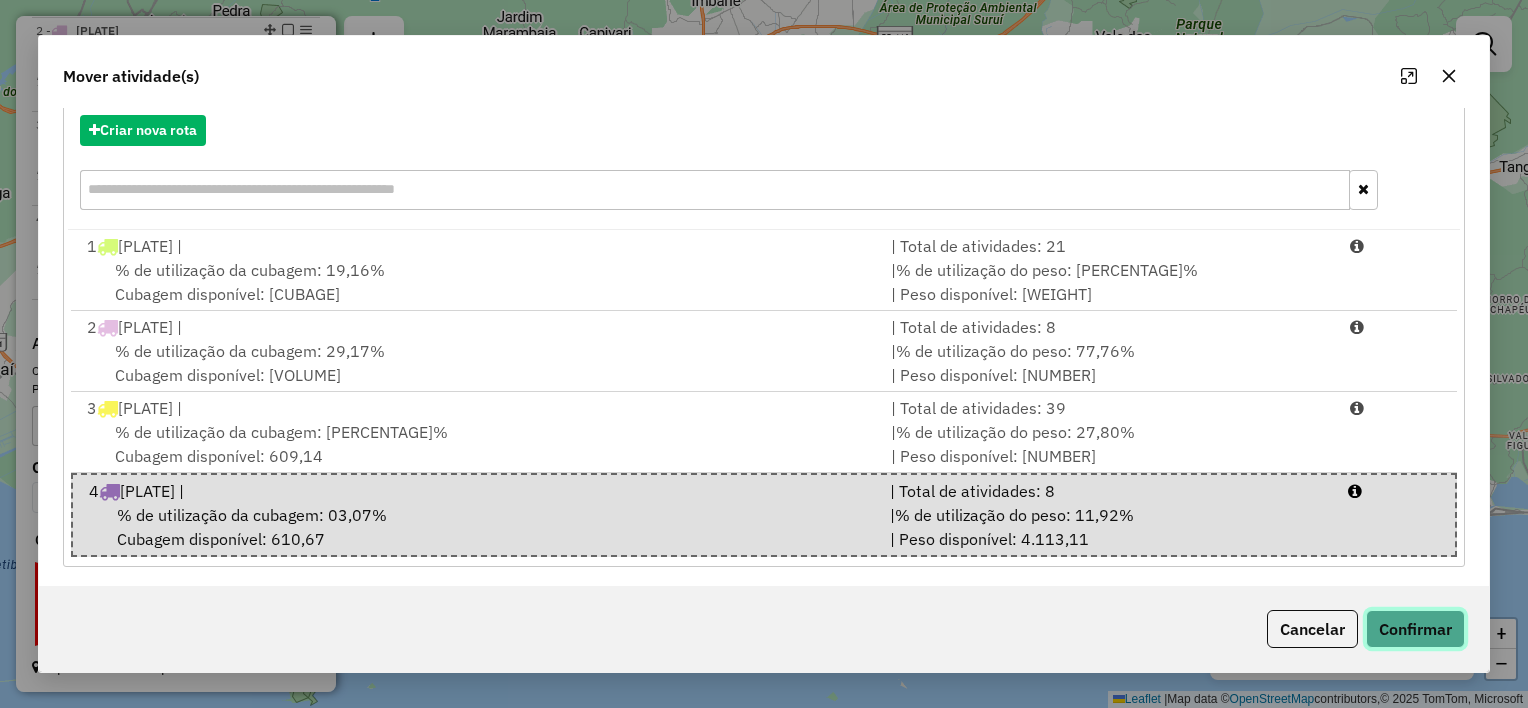 click on "Confirmar" 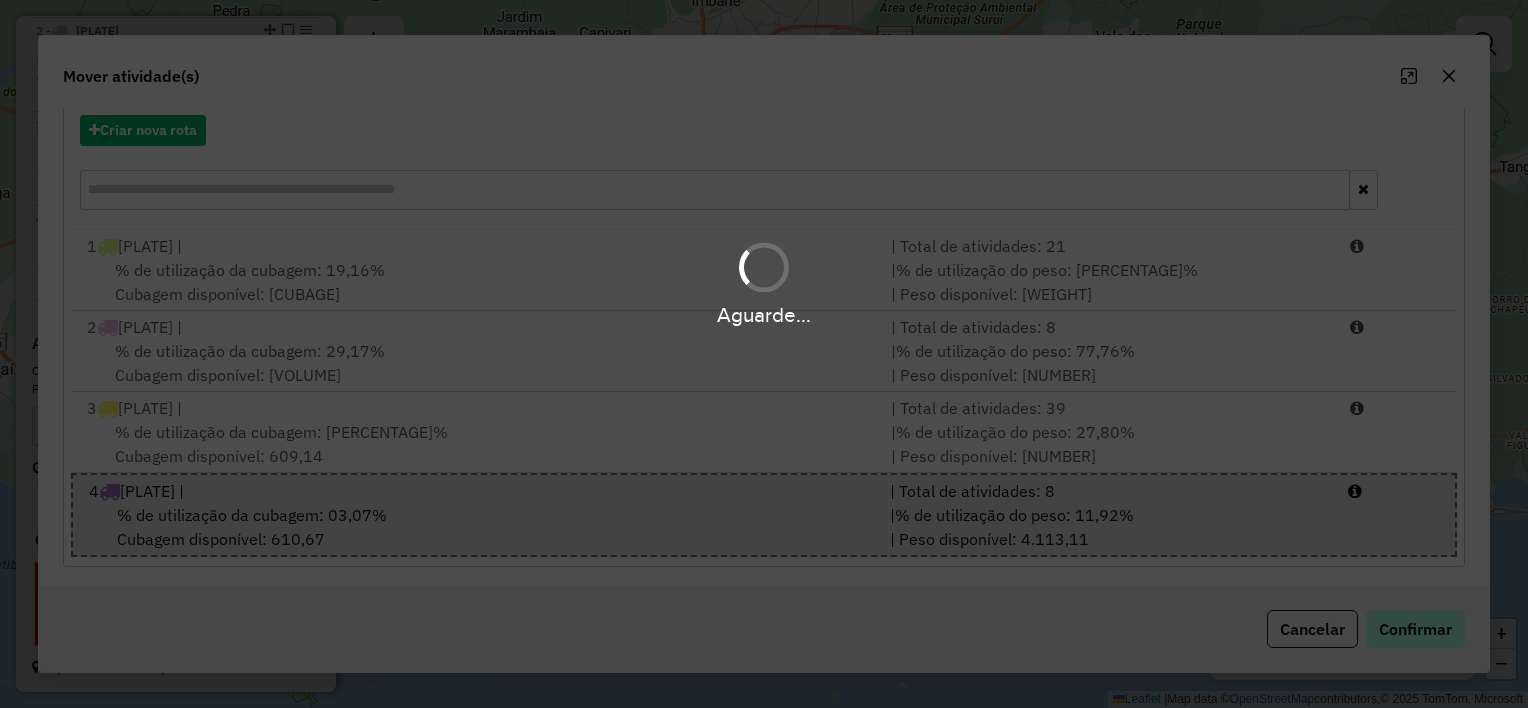 scroll, scrollTop: 0, scrollLeft: 0, axis: both 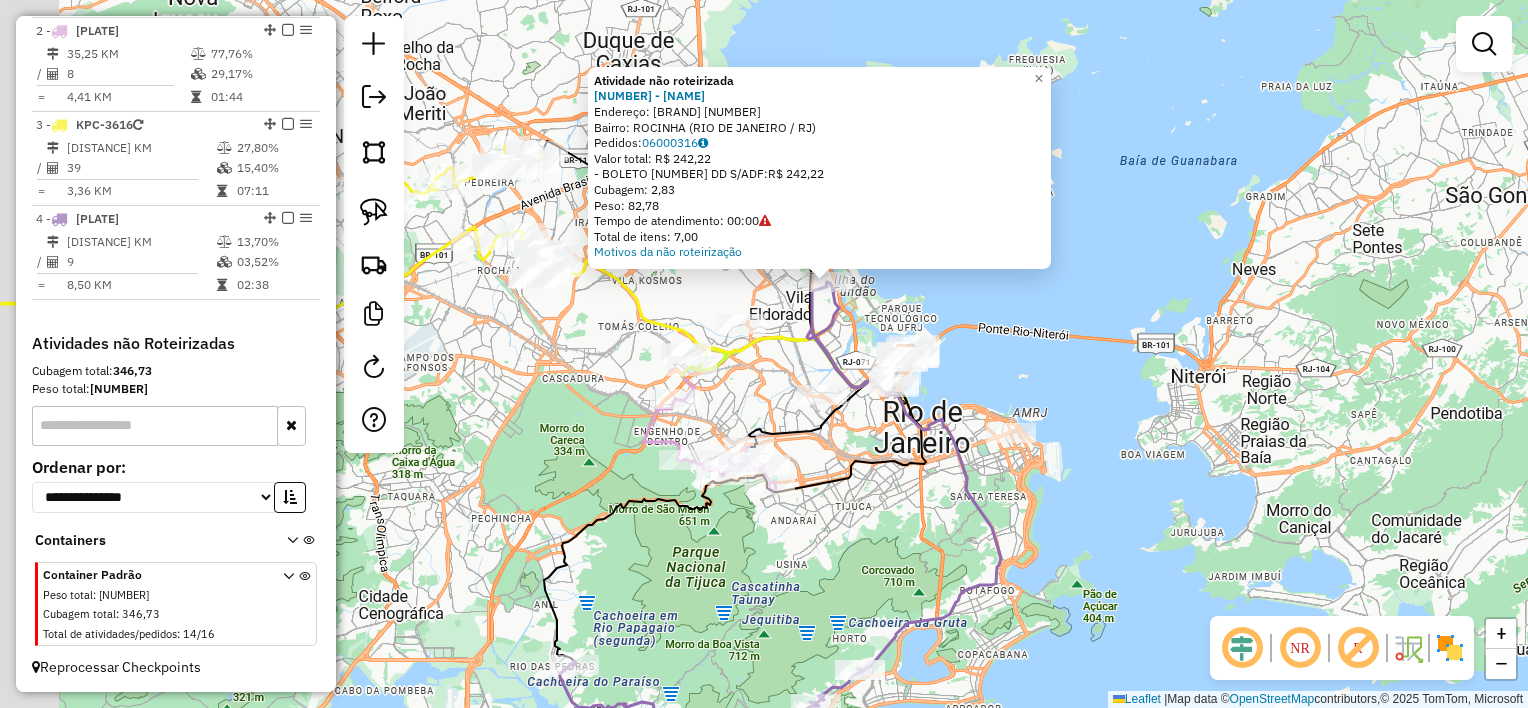 drag, startPoint x: 816, startPoint y: 379, endPoint x: 1067, endPoint y: 448, distance: 260.31134 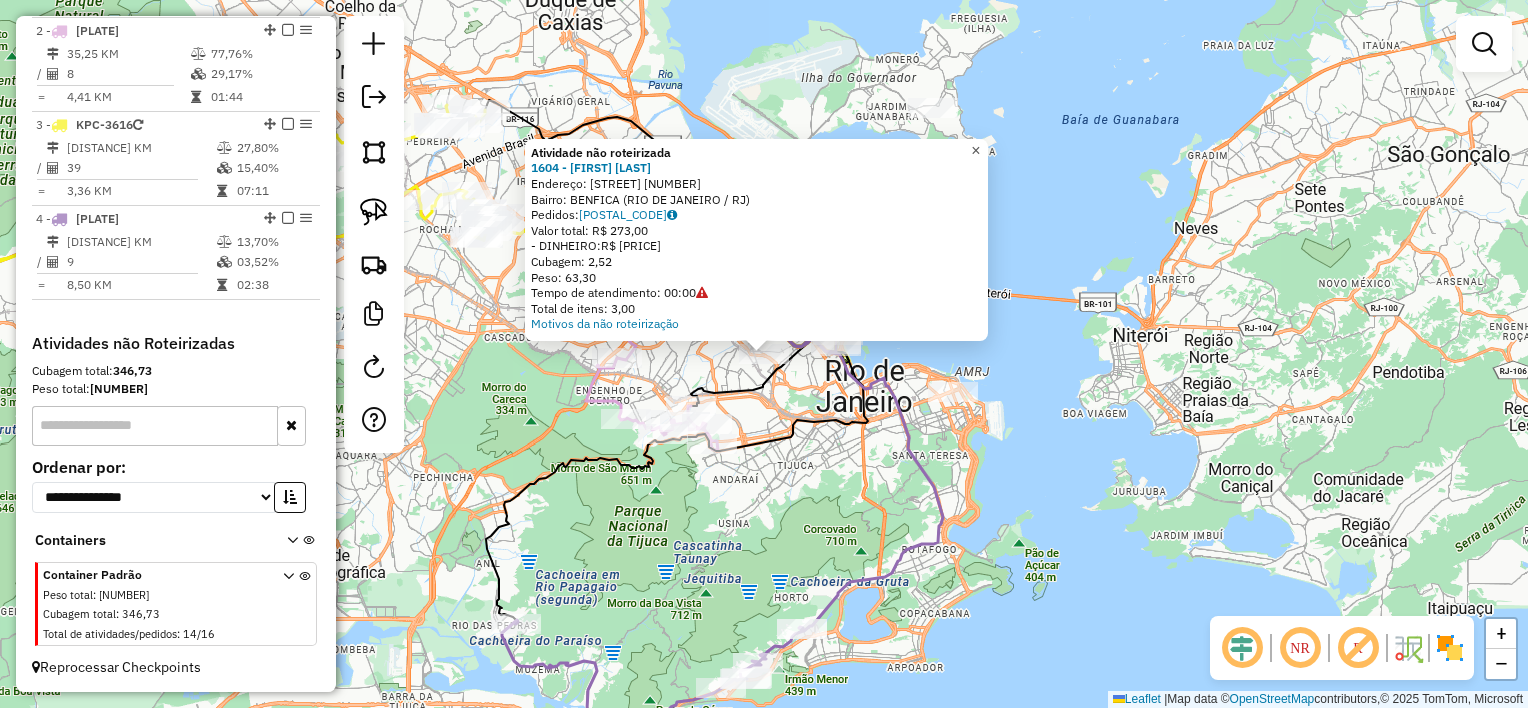click on "×" 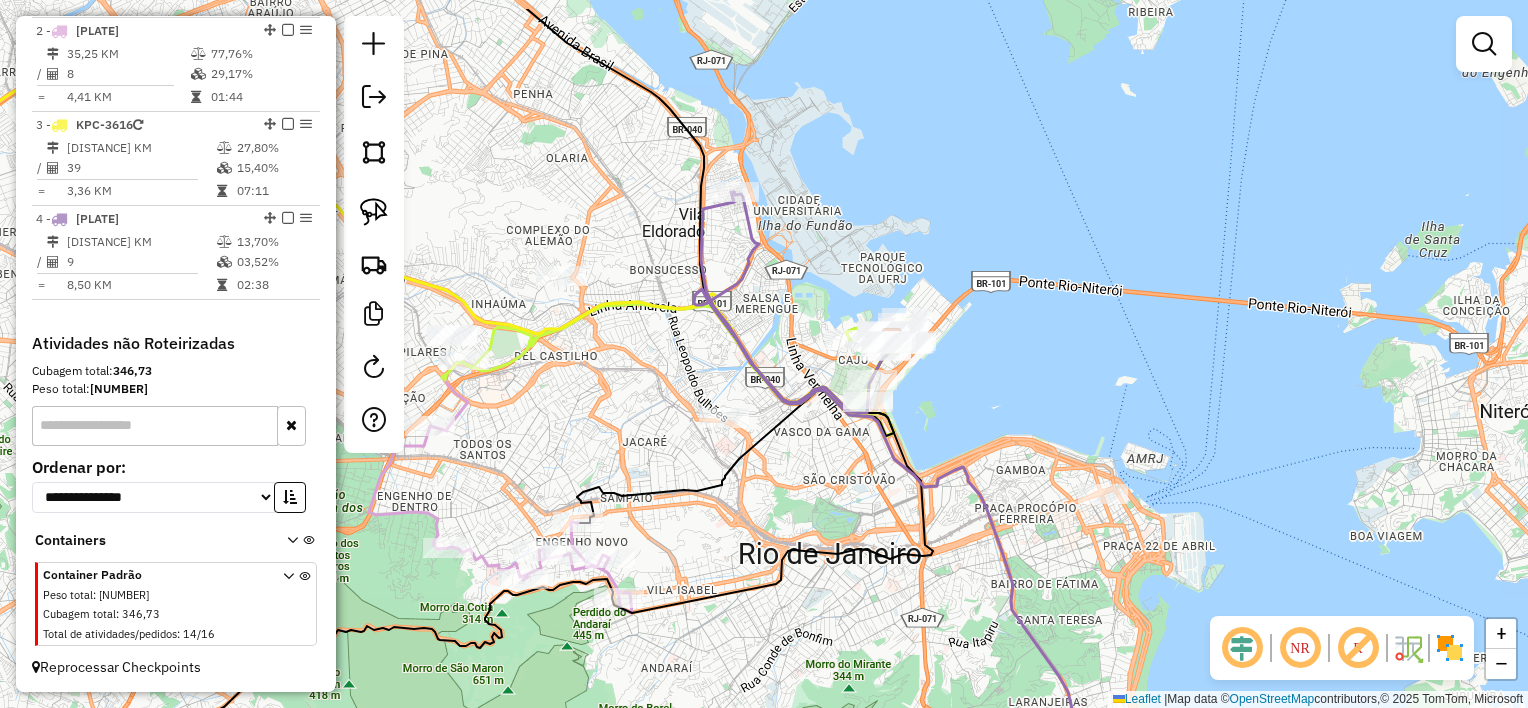 drag, startPoint x: 852, startPoint y: 354, endPoint x: 1002, endPoint y: 440, distance: 172.9046 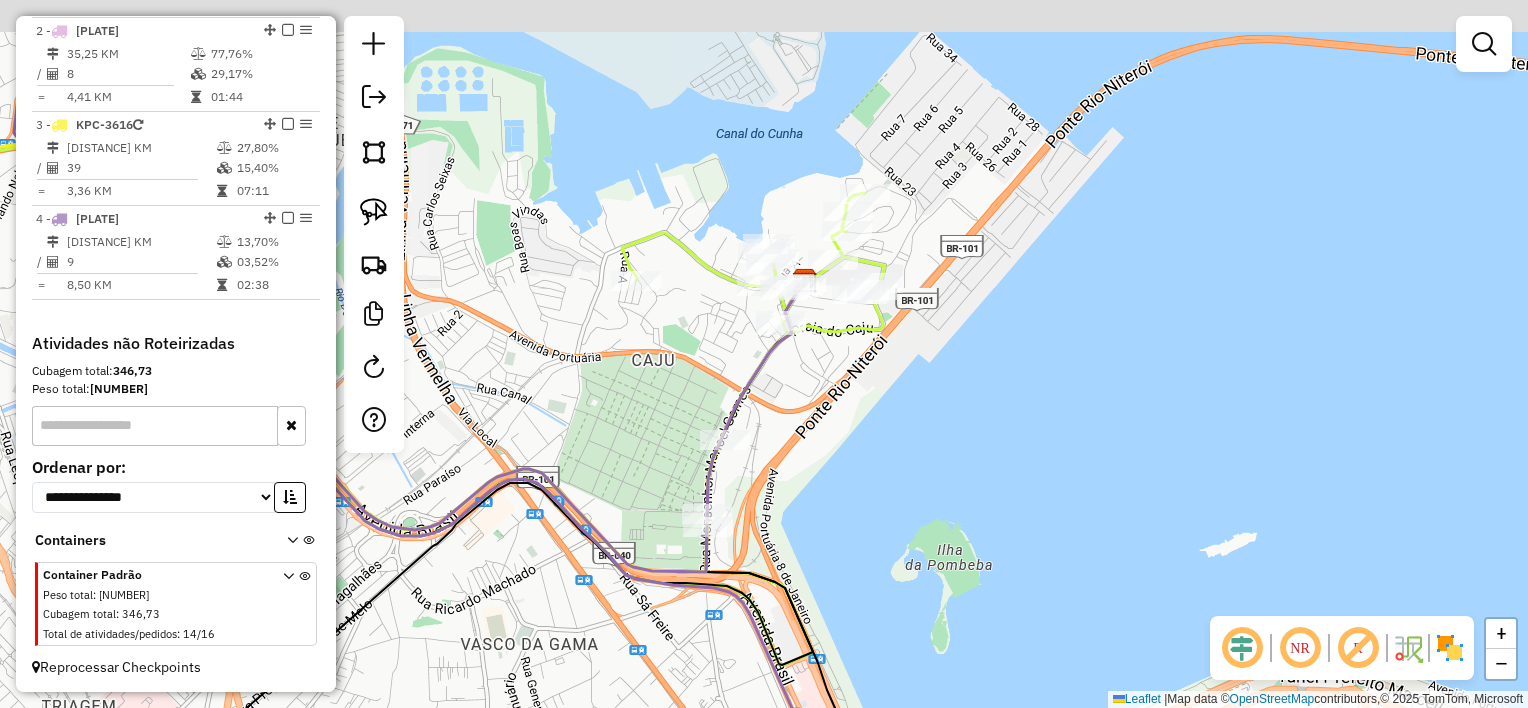 drag, startPoint x: 932, startPoint y: 419, endPoint x: 989, endPoint y: 476, distance: 80.610176 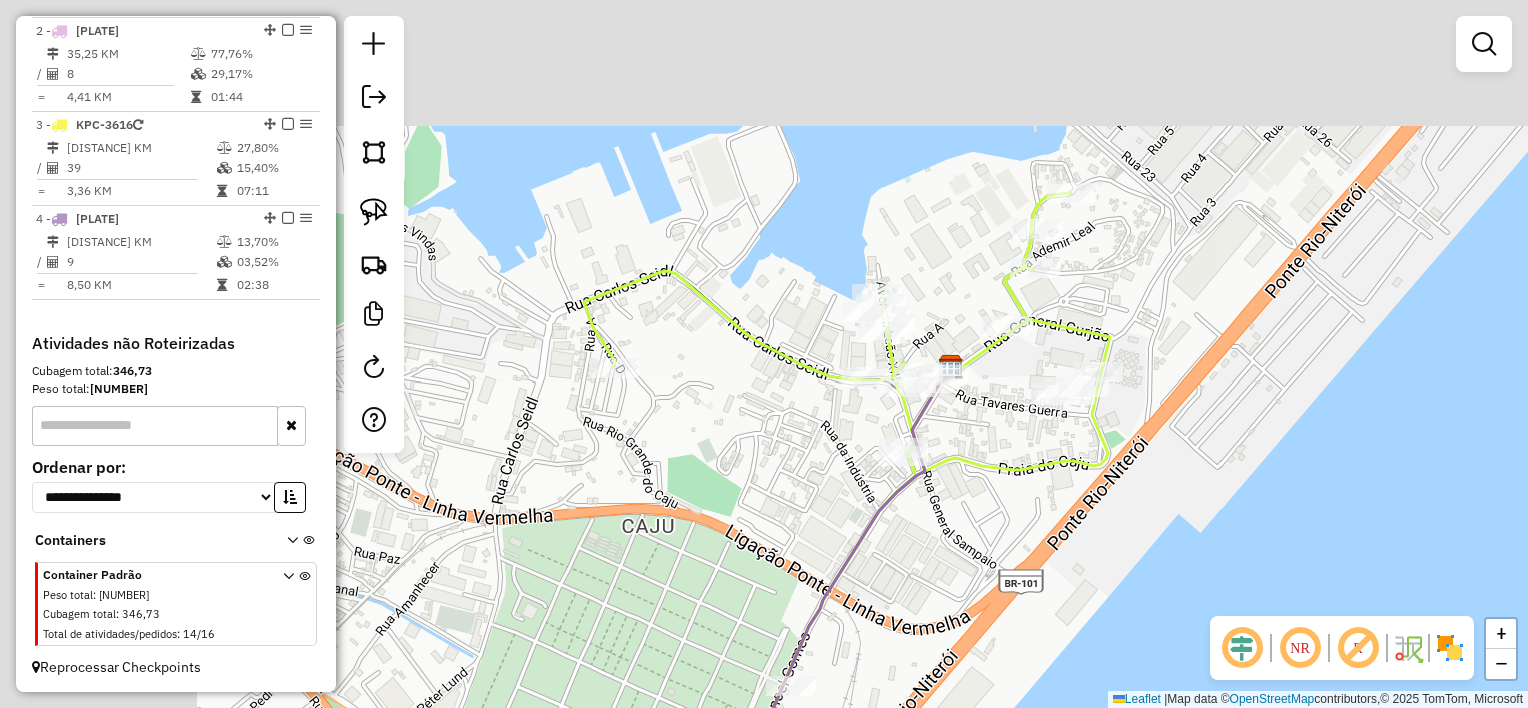 drag, startPoint x: 804, startPoint y: 359, endPoint x: 1041, endPoint y: 553, distance: 306.27603 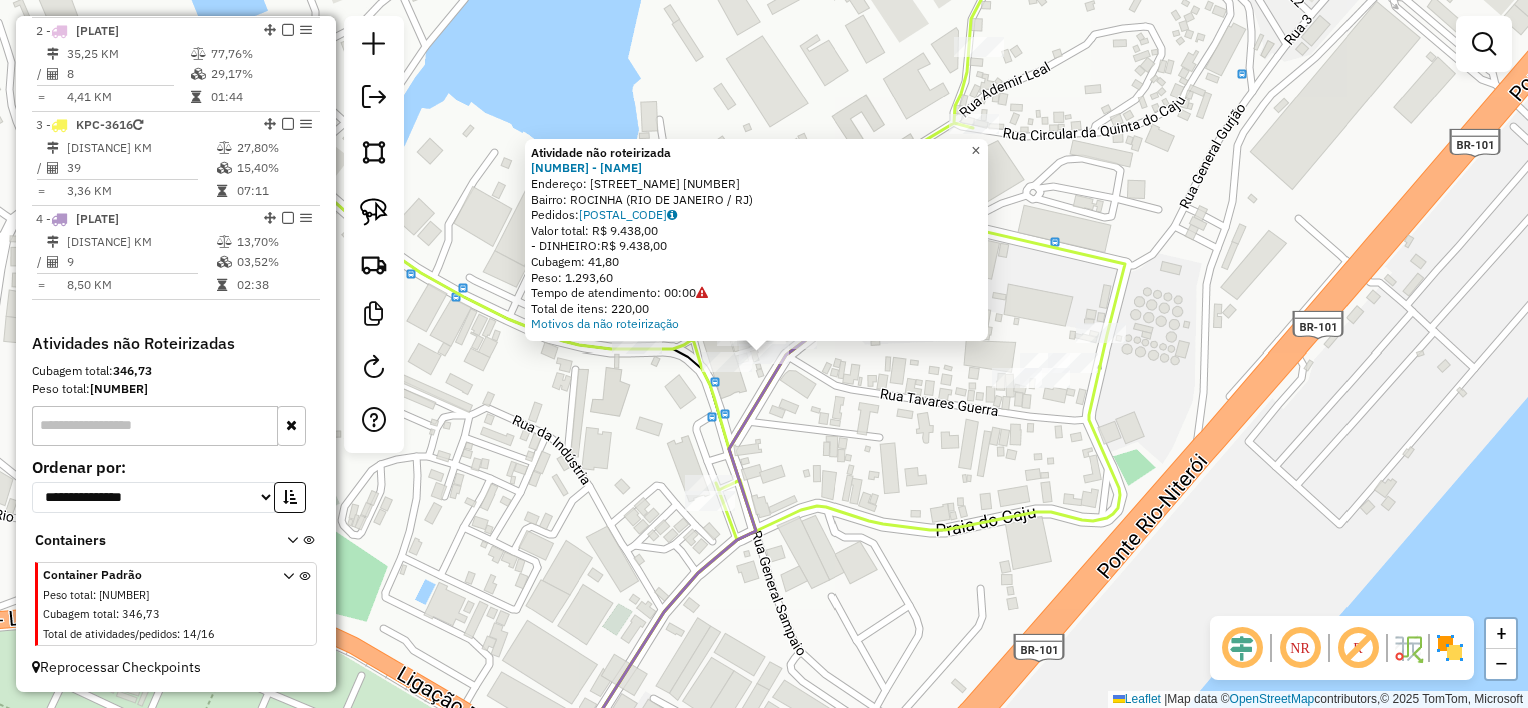 click on "×" 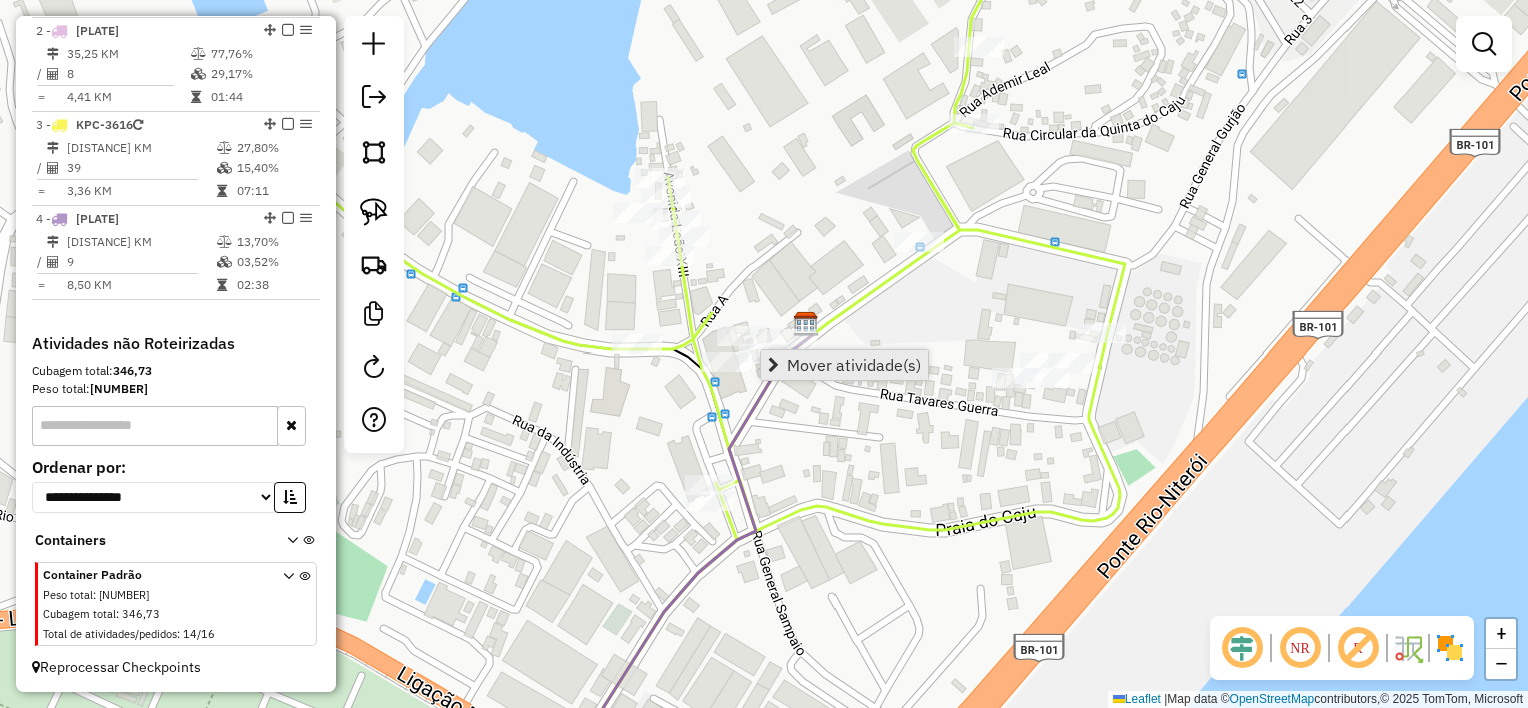 click on "Mover atividade(s)" at bounding box center (854, 365) 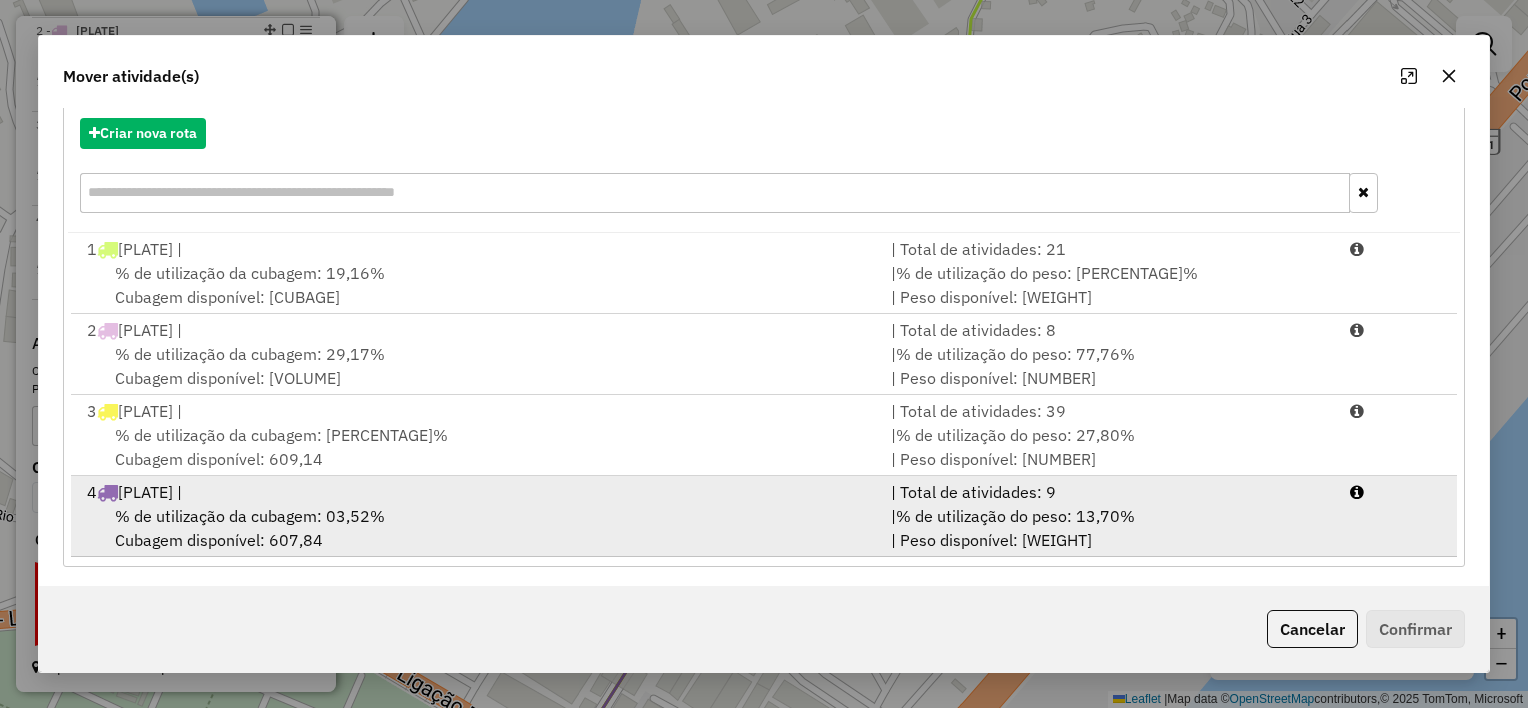 scroll, scrollTop: 228, scrollLeft: 0, axis: vertical 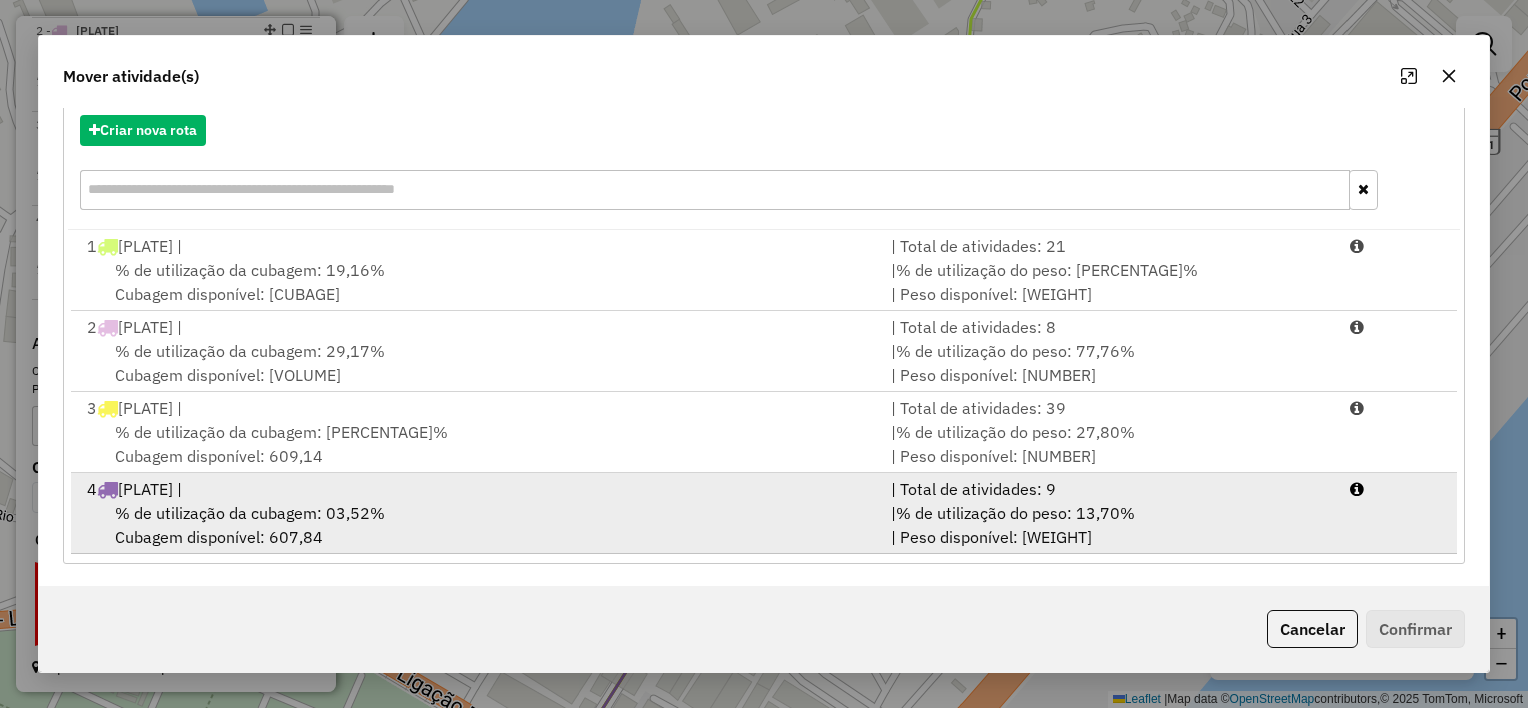 click on "% de utilização da cubagem: 03,52%  Cubagem disponível: 607,84" at bounding box center (477, 525) 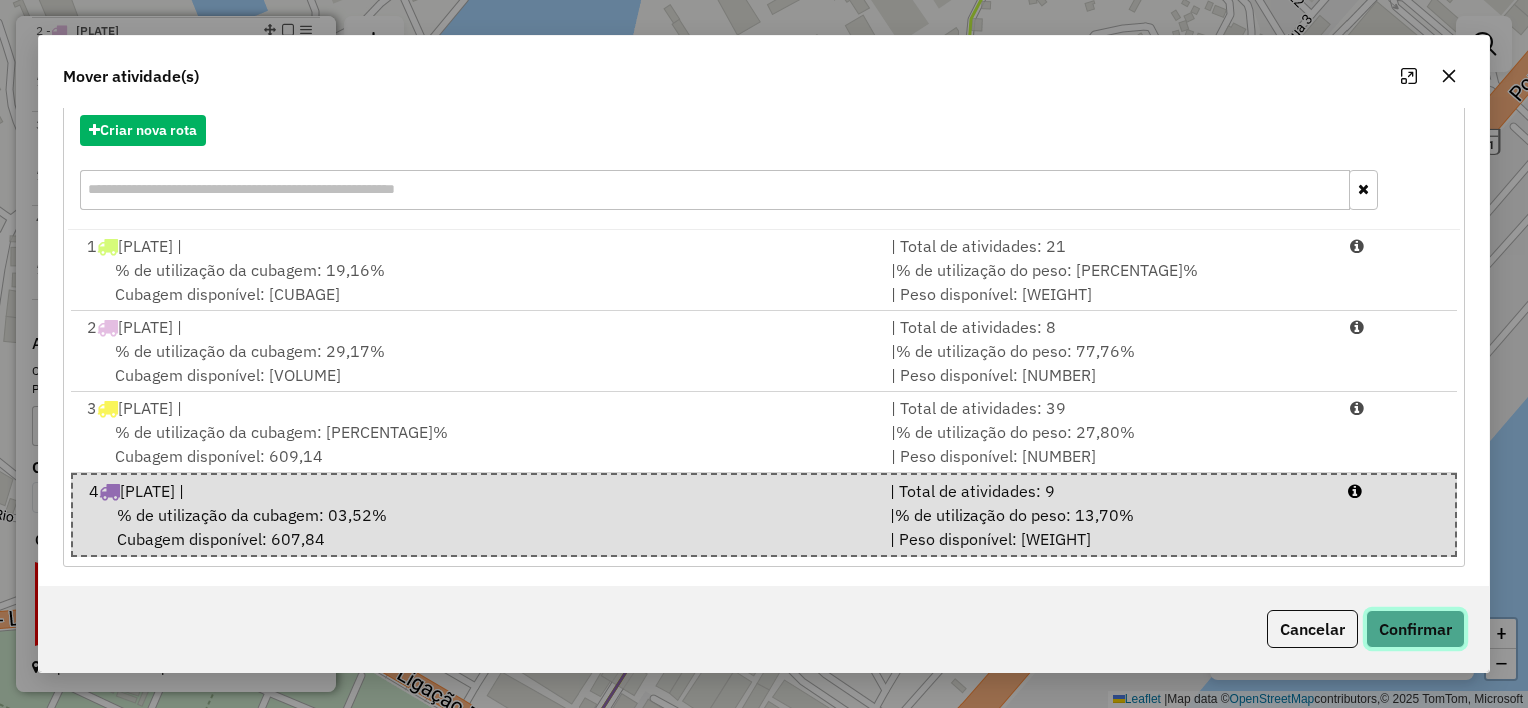 click on "Confirmar" 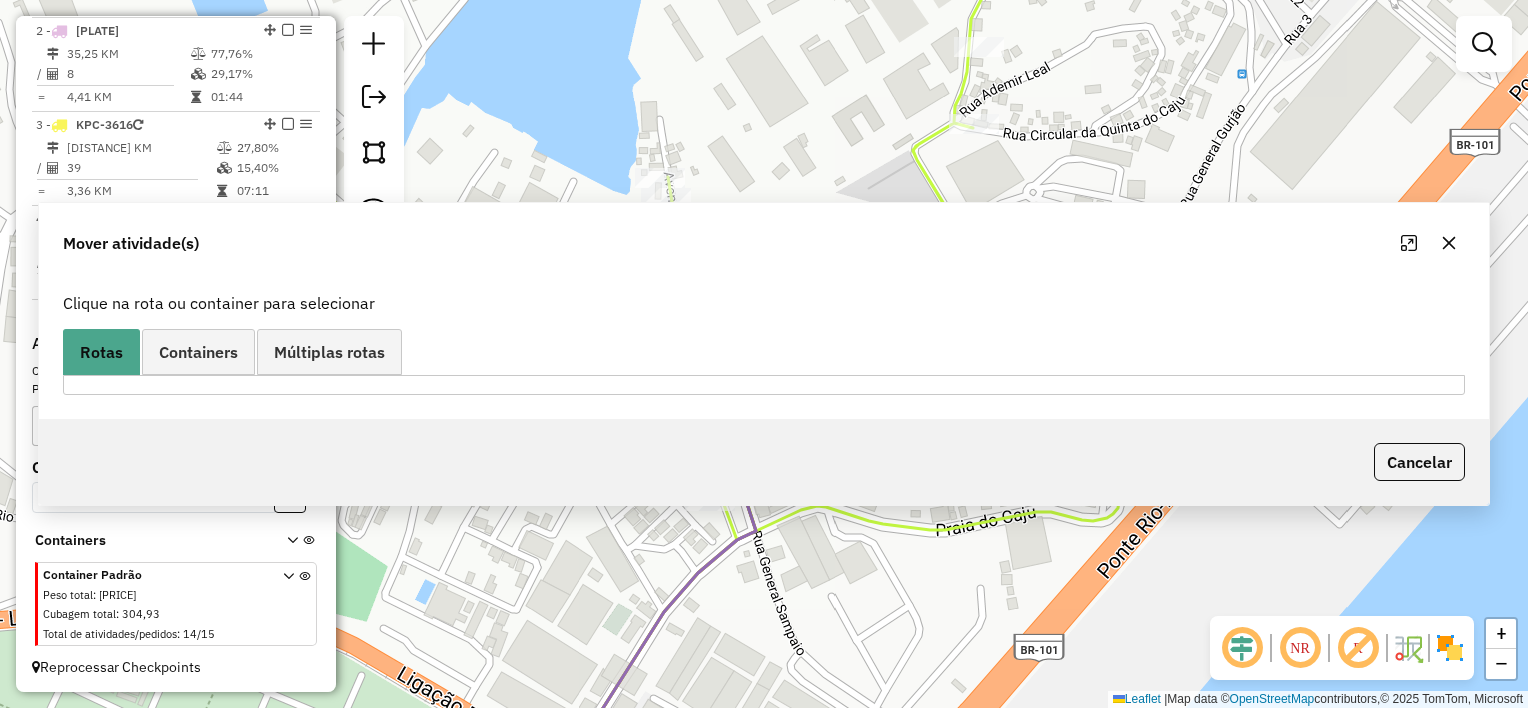 scroll, scrollTop: 0, scrollLeft: 0, axis: both 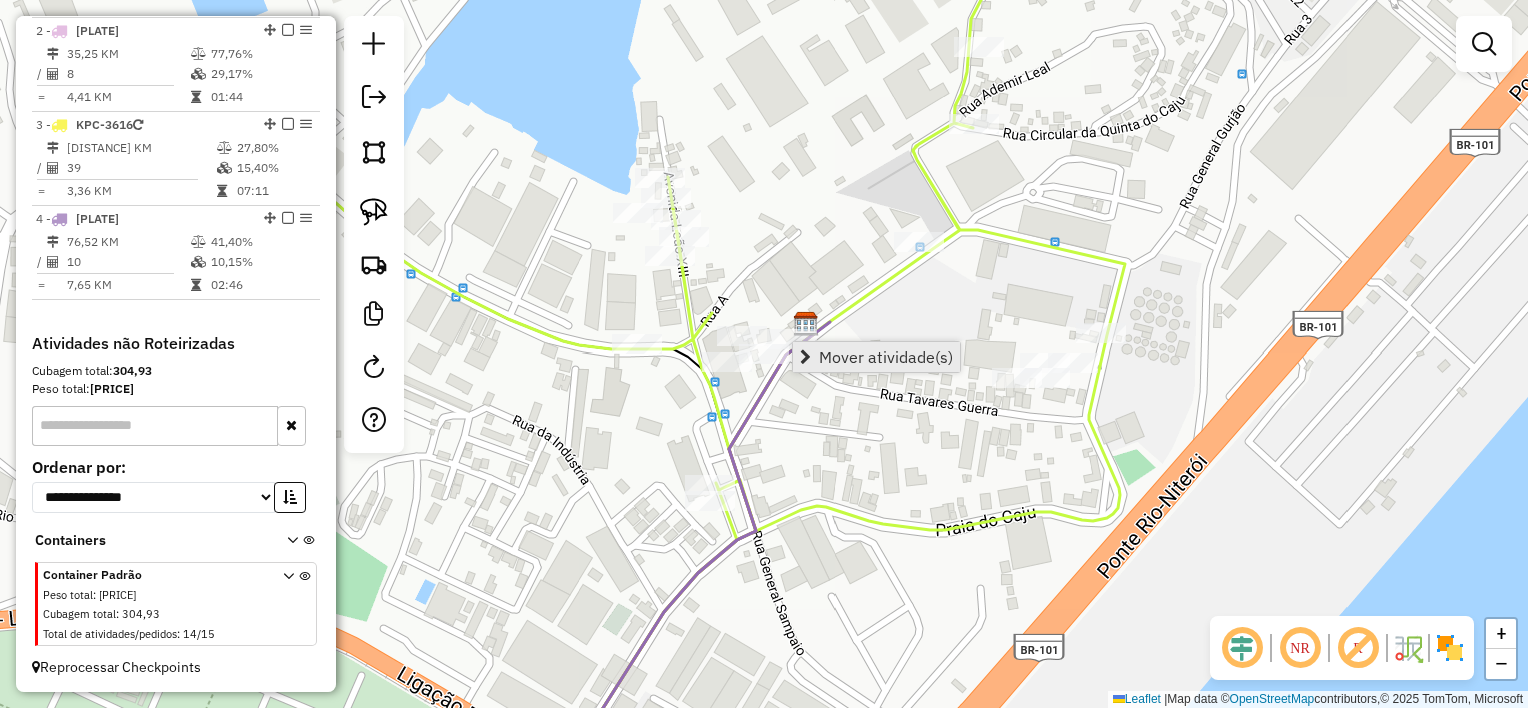 click on "Mover atividade(s)" at bounding box center (886, 357) 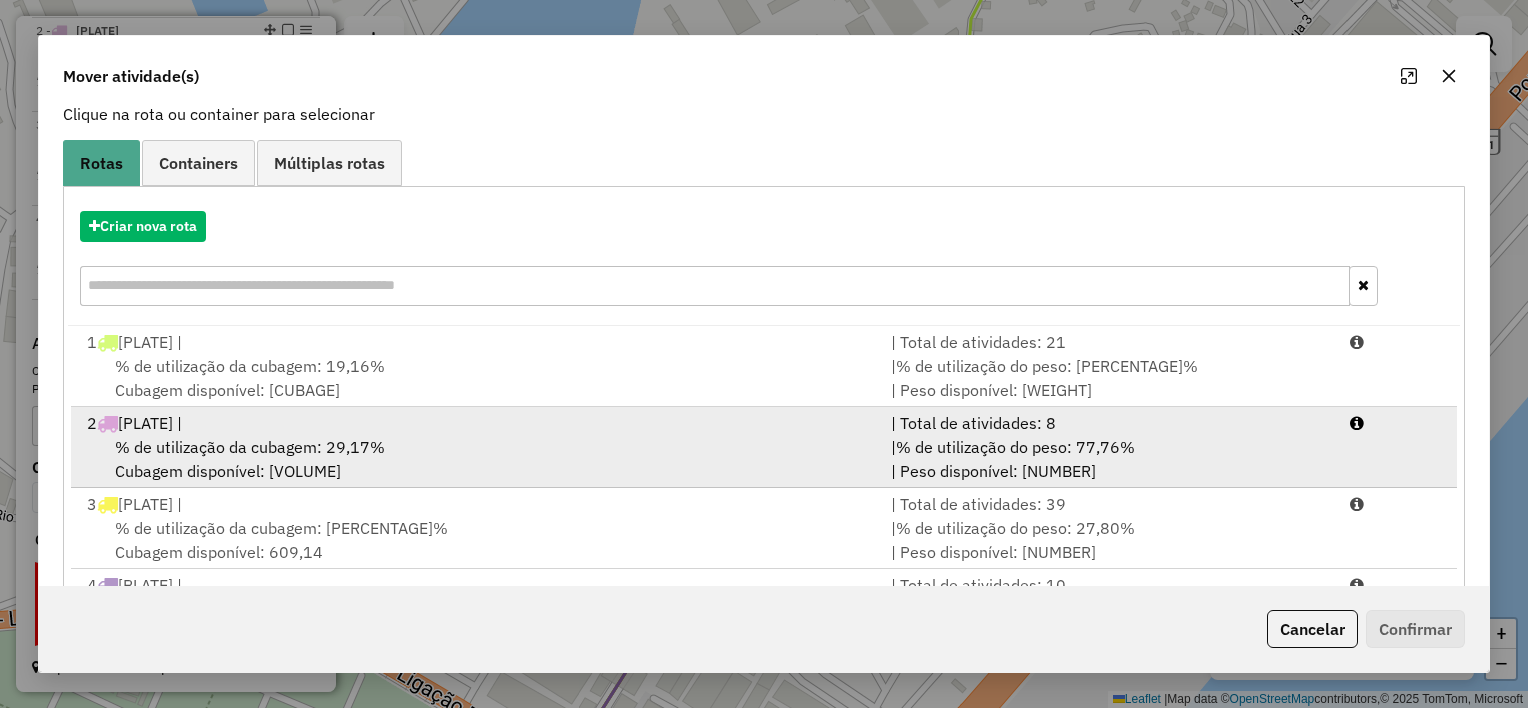 scroll, scrollTop: 228, scrollLeft: 0, axis: vertical 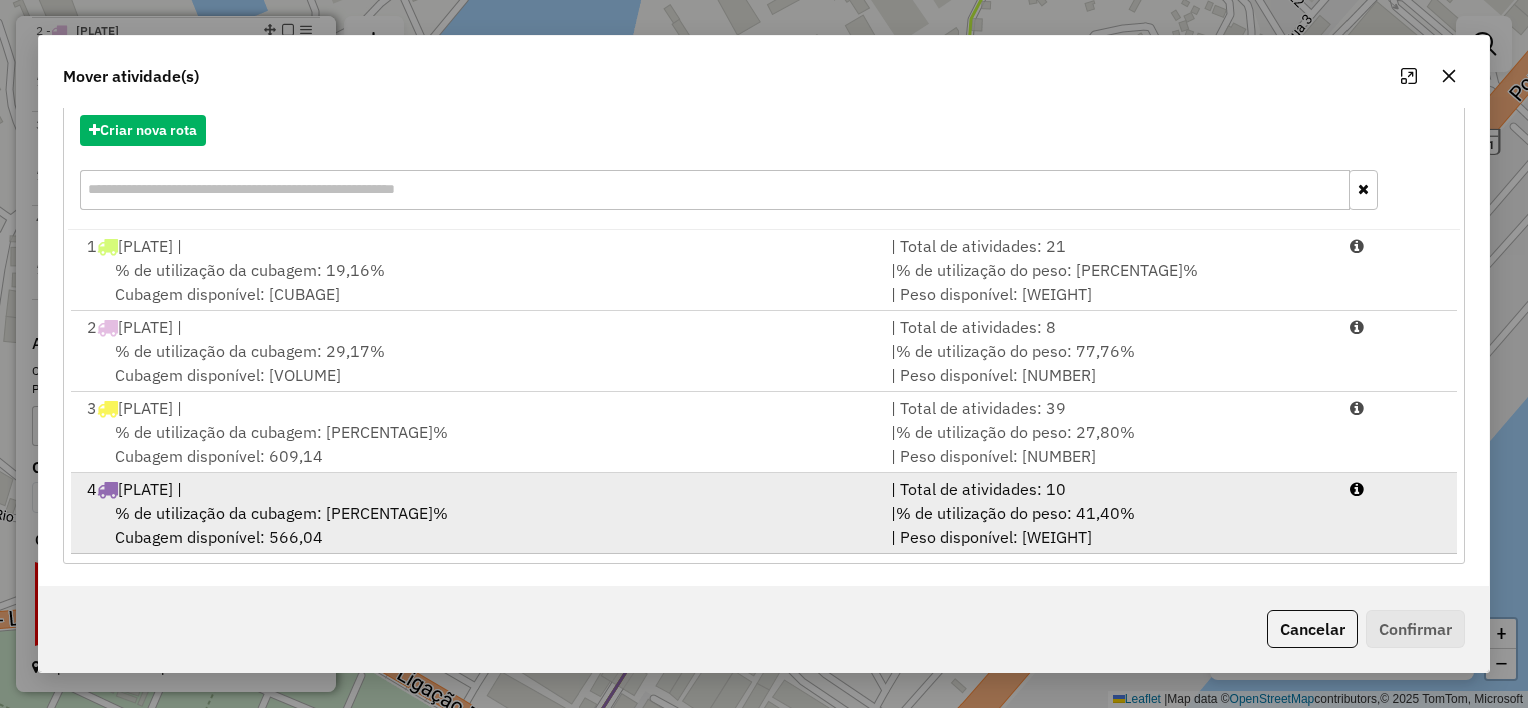 click on "[NUMBER] LNX-6C07 |" at bounding box center (477, 489) 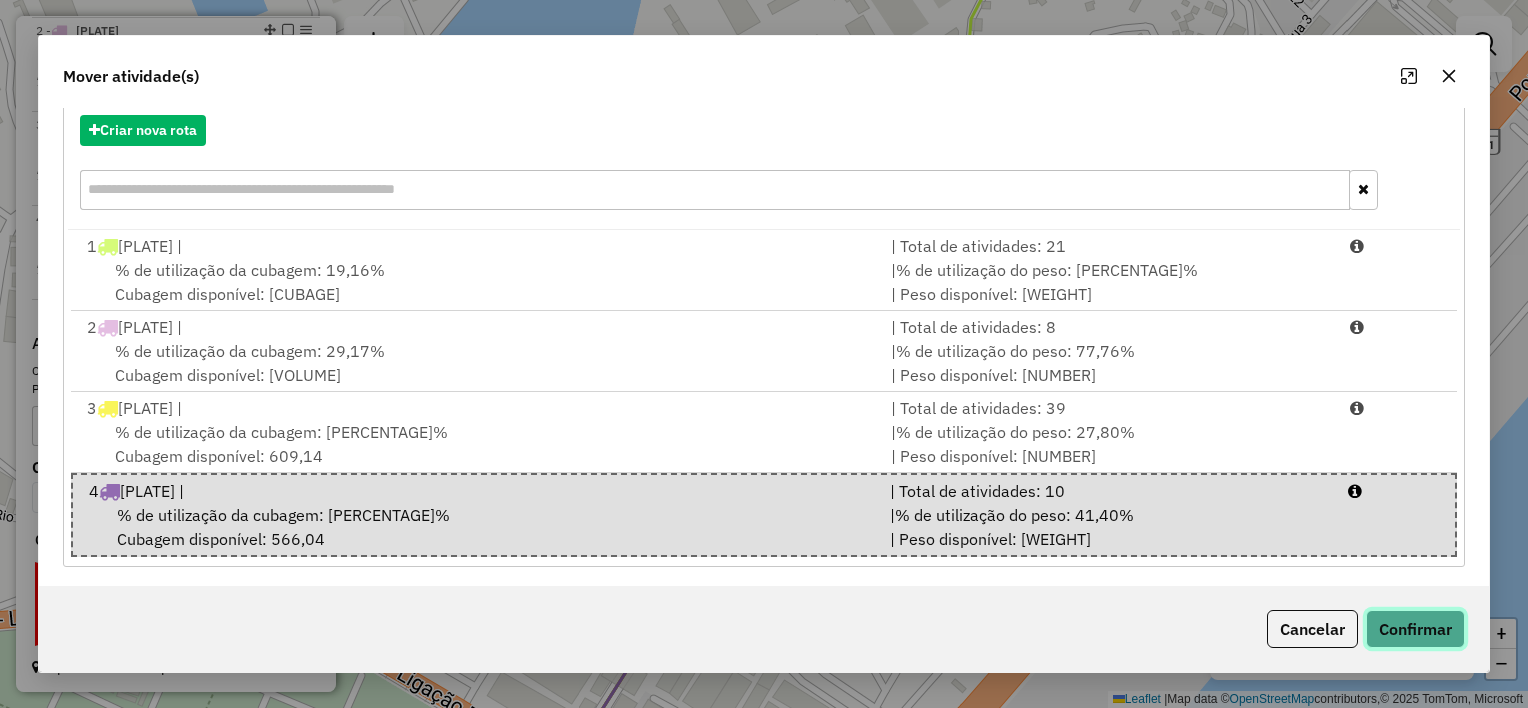 click on "Confirmar" 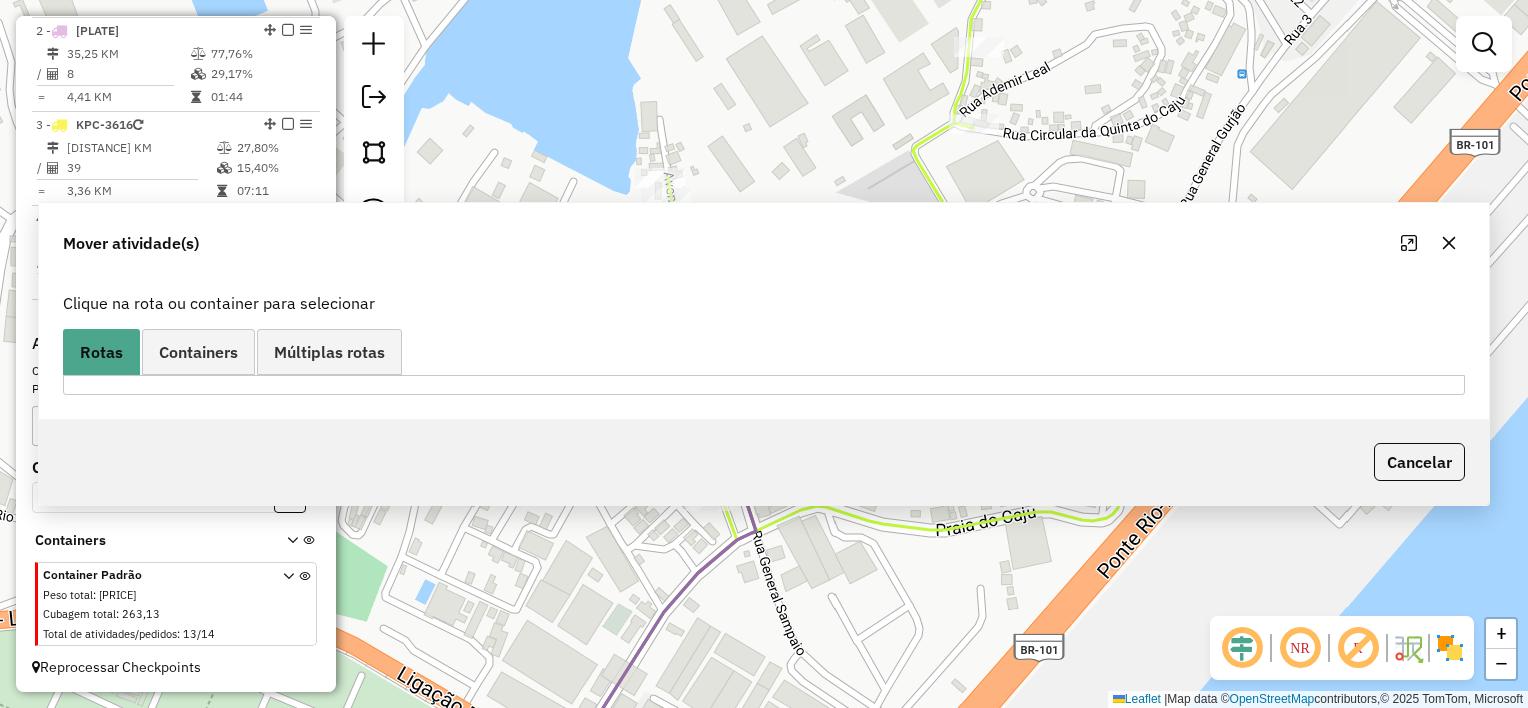 scroll, scrollTop: 0, scrollLeft: 0, axis: both 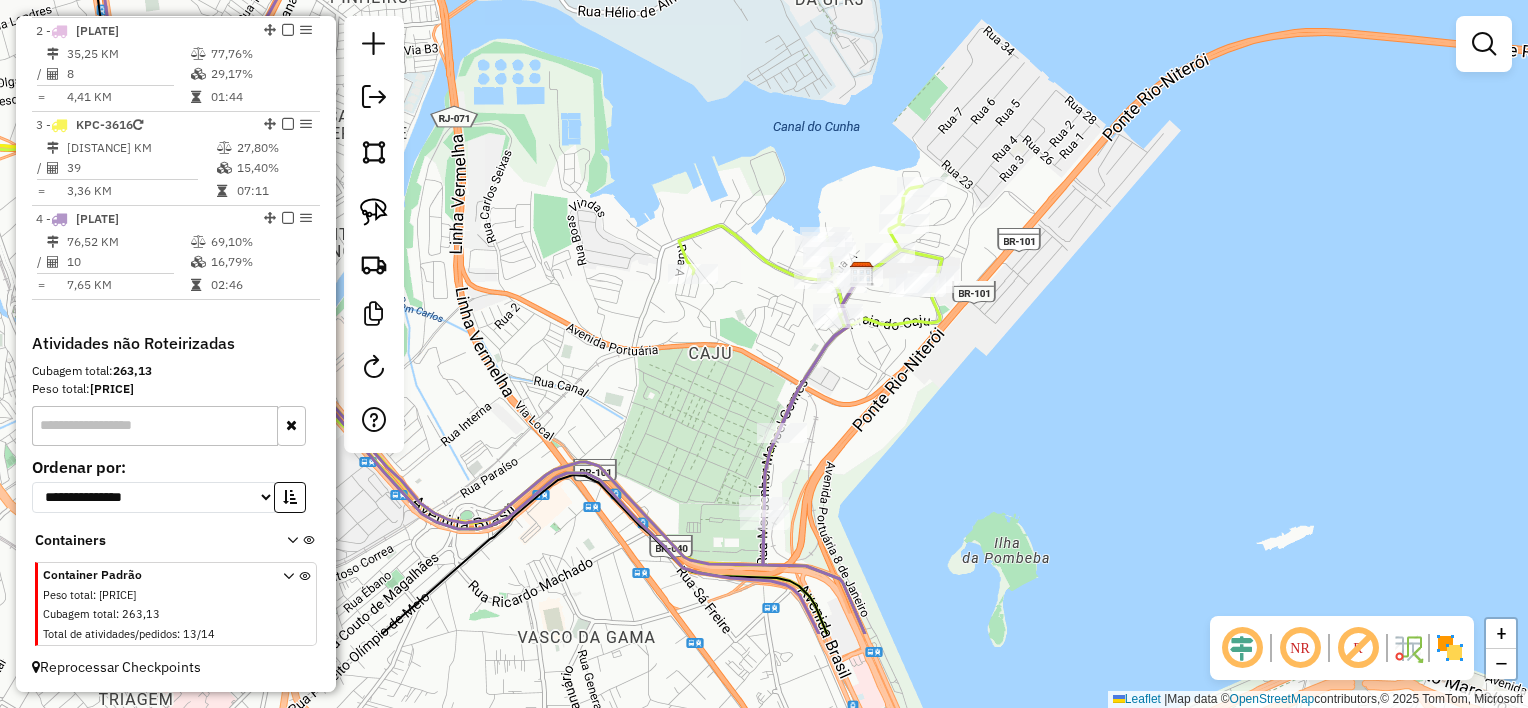 drag, startPoint x: 851, startPoint y: 437, endPoint x: 851, endPoint y: 359, distance: 78 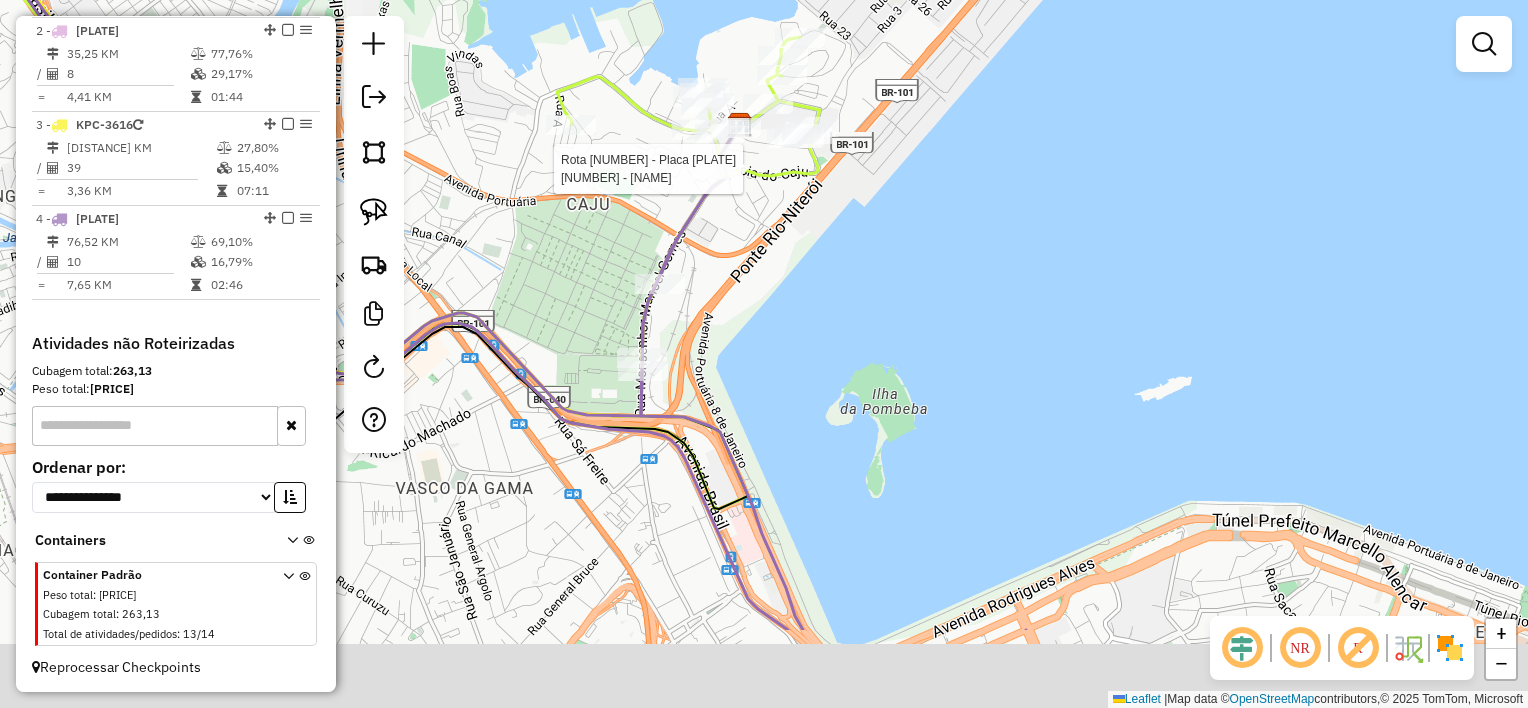 drag, startPoint x: 814, startPoint y: 395, endPoint x: 753, endPoint y: 320, distance: 96.67471 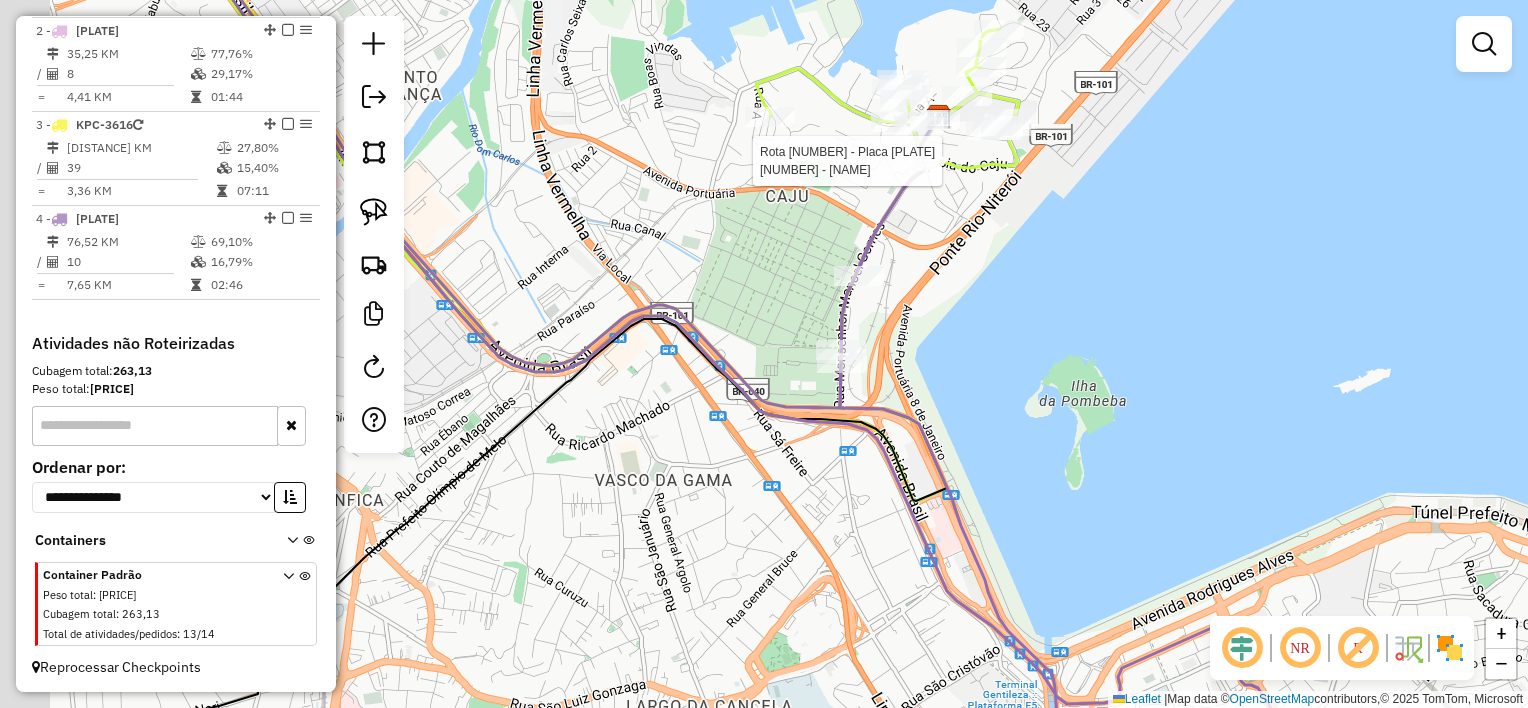 drag, startPoint x: 806, startPoint y: 578, endPoint x: 1062, endPoint y: 692, distance: 280.23563 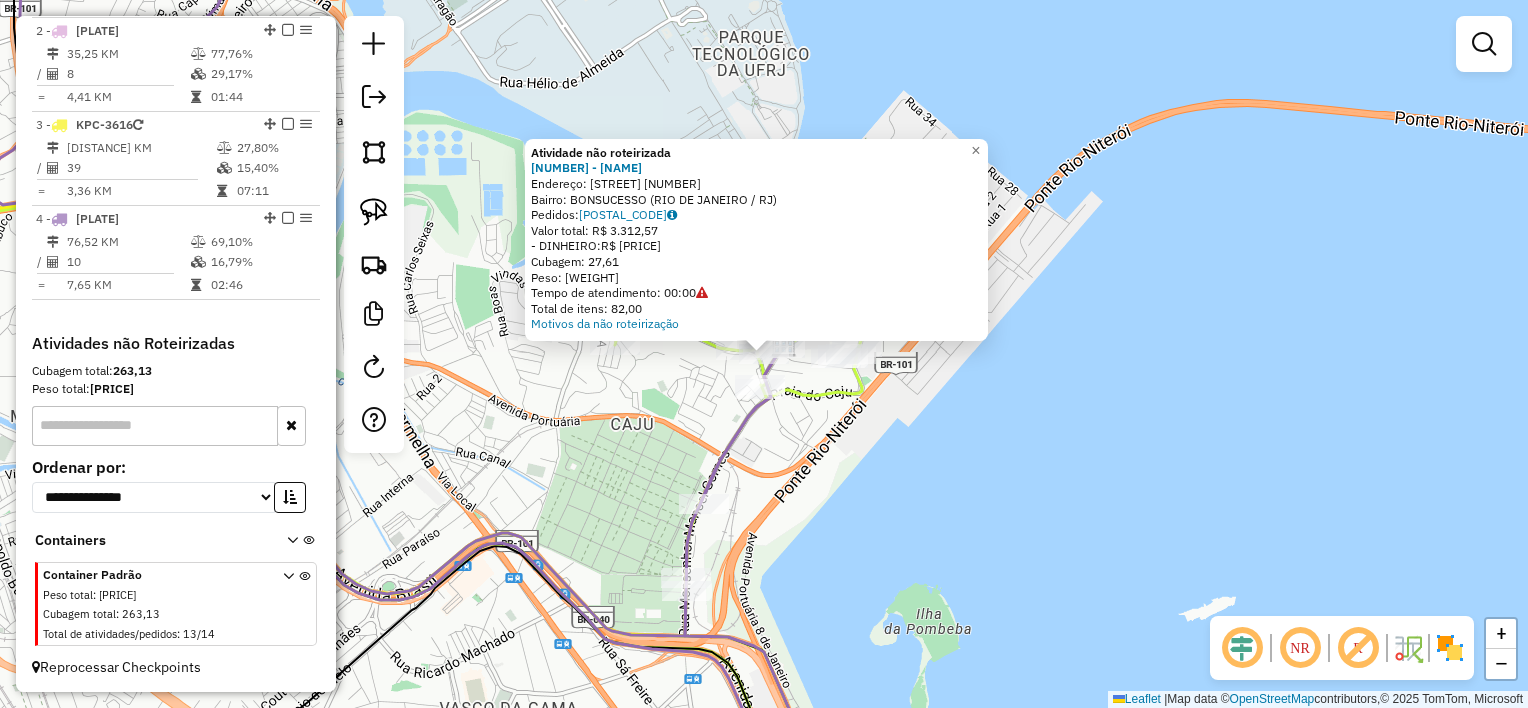 click on "Atividade não roteirizada [NUMBER] - [NAME] [NAME]  Endereço:  [STREET] [NUMBER]   Bairro: [NAME] ([CITY] / [STATE])   Pedidos:  [POSTAL_CODE]   Valor total: R$ [AMOUNT]   - DINHEIRO:  R$ [AMOUNT]   Cubagem: [NUMBER]   Peso: [NUMBER]   Tempo de atendimento: [TIME]   Total de itens: [NUMBER]  Motivos da não roteirização × Janela de atendimento Grade de atendimento Capacidade Transportadoras Veículos Cliente Pedidos  Rotas Selecione os dias de semana para filtrar as janelas de atendimento  Seg   Ter   Qua   Qui   Sex   Sáb   Dom  Informe o período da janela de atendimento: De: Até:  Filtrar exatamente a janela do cliente  Considerar janela de atendimento padrão  Selecione os dias de semana para filtrar as grades de atendimento  Seg   Ter   Qua   Qui   Sex   Sáb   Dom   Considerar clientes sem dia de atendimento cadastrado  Clientes fora do dia de atendimento selecionado Filtrar as atividades entre os valores definidos abaixo:  Peso mínimo:   Peso máximo:   Cubagem mínima:   Cubagem máxima:" 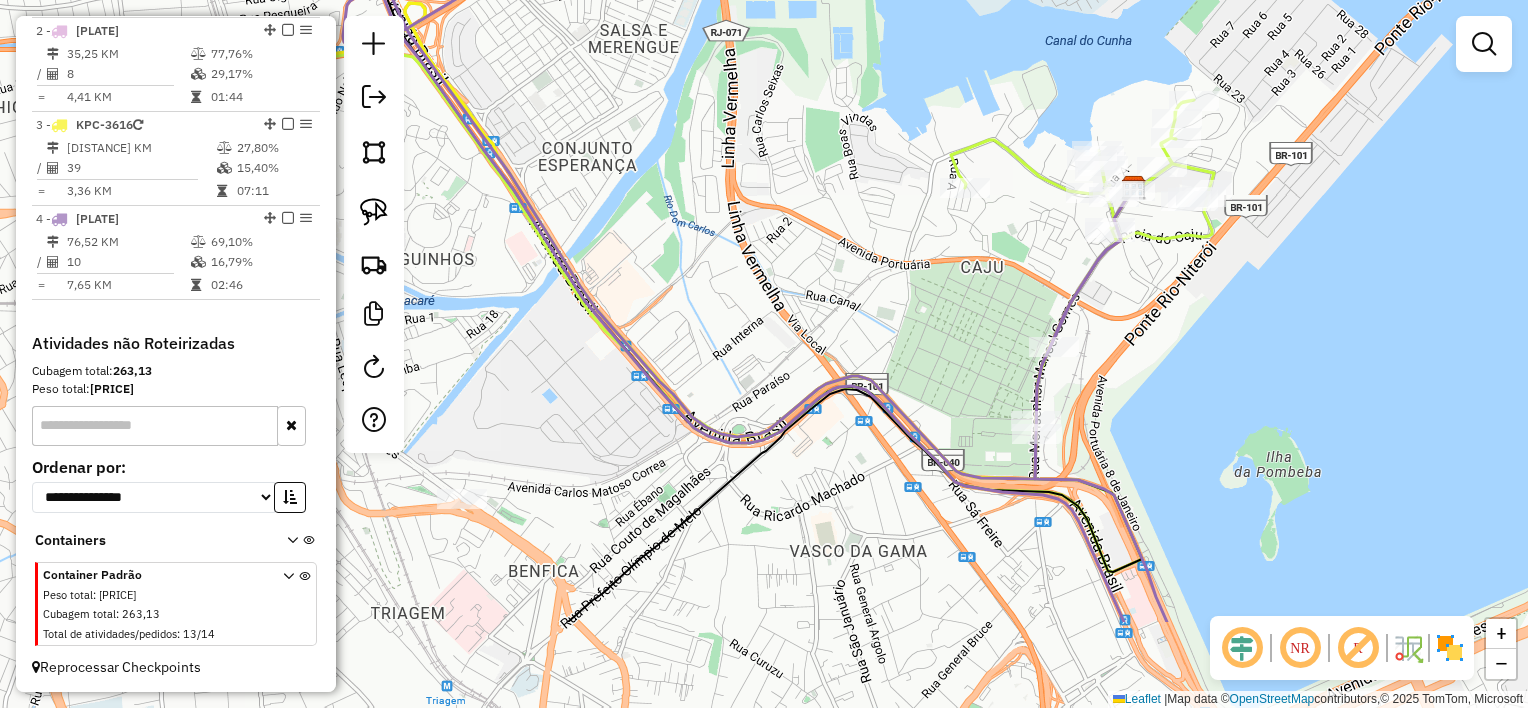 drag, startPoint x: 552, startPoint y: 374, endPoint x: 893, endPoint y: 207, distance: 379.69724 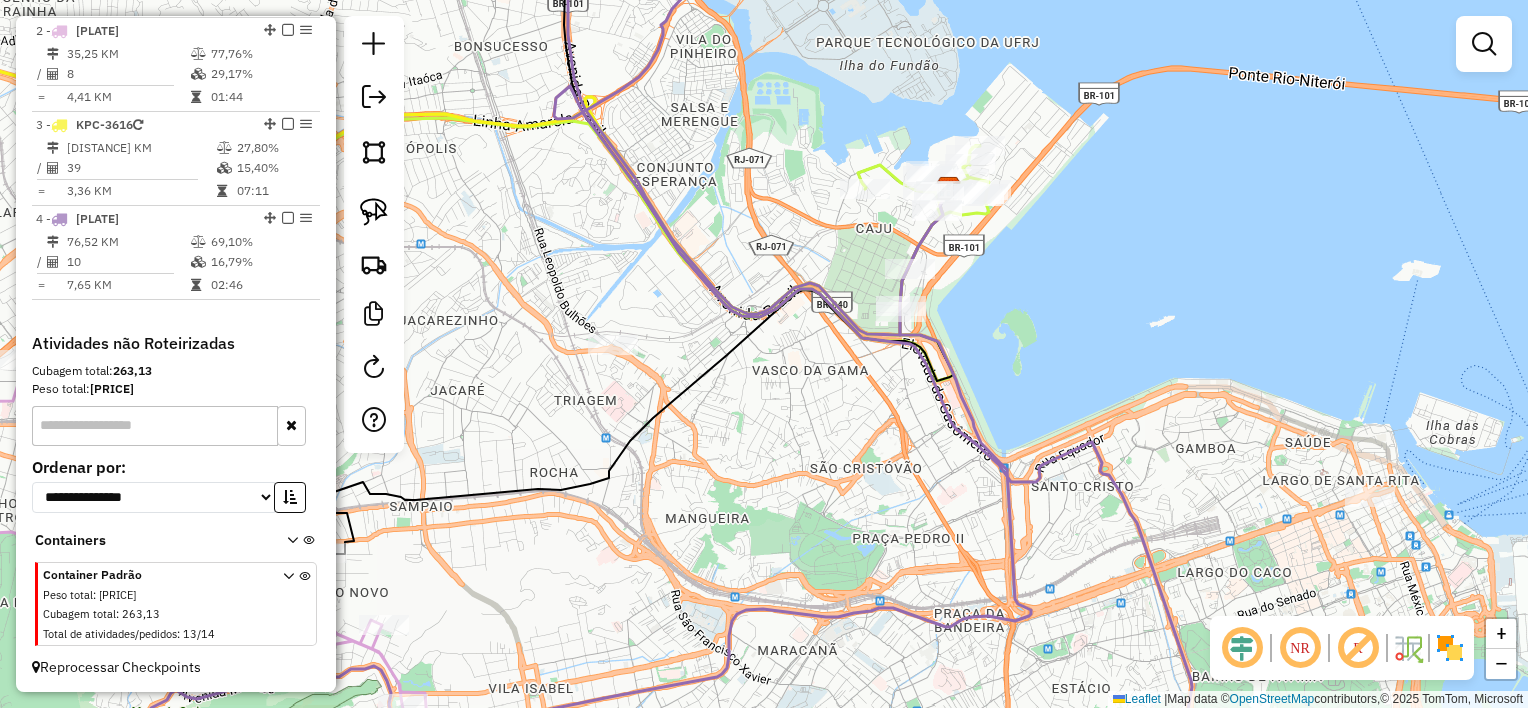 drag, startPoint x: 876, startPoint y: 400, endPoint x: 836, endPoint y: 424, distance: 46.647614 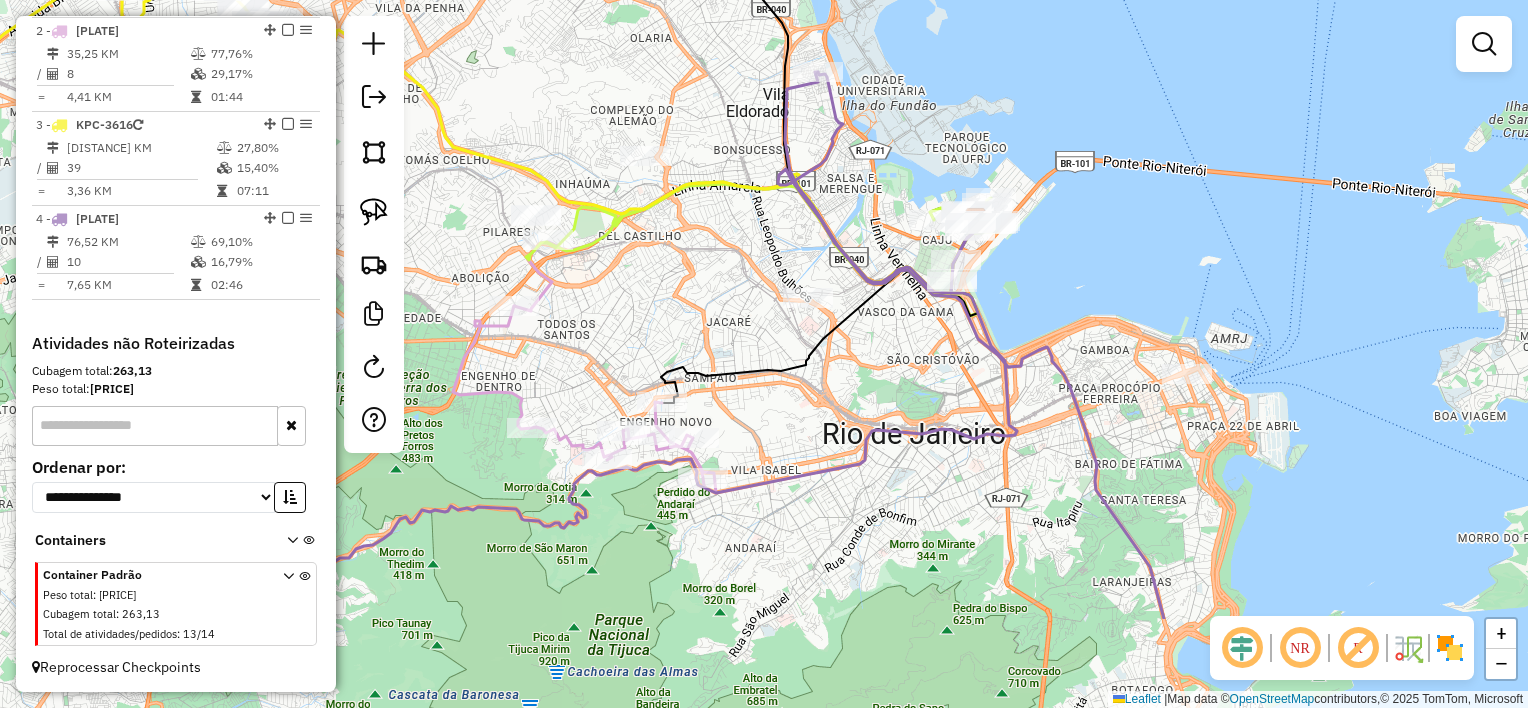 drag, startPoint x: 1059, startPoint y: 499, endPoint x: 1020, endPoint y: 350, distance: 154.01949 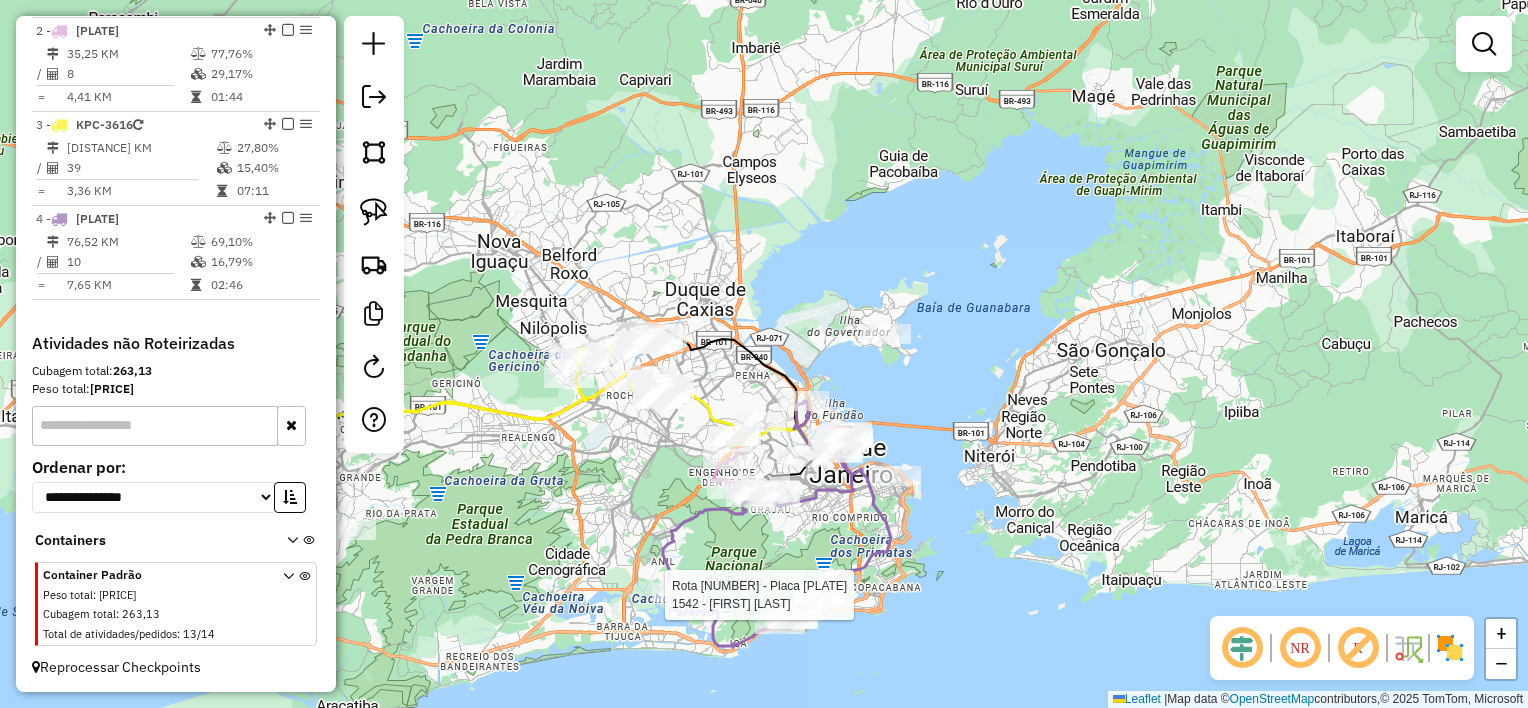 select on "**********" 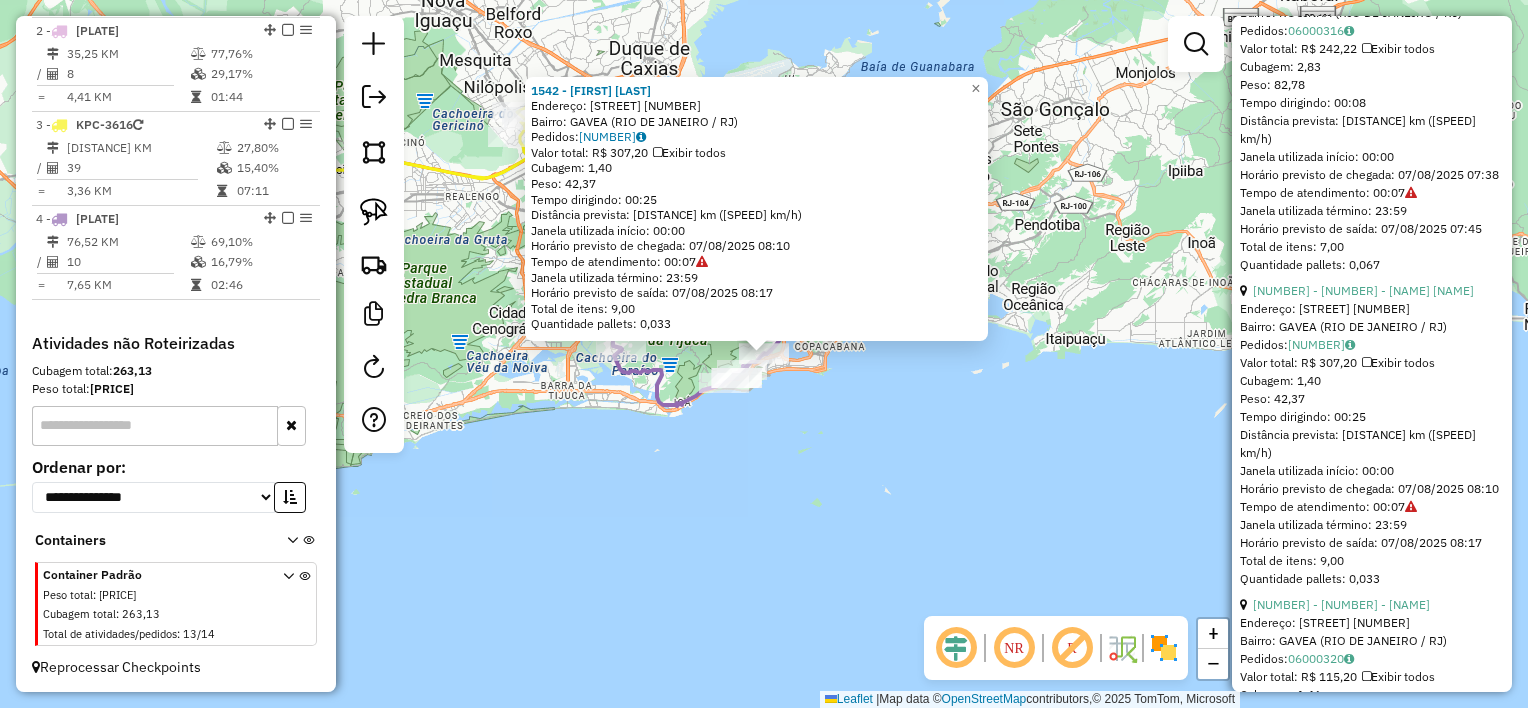 scroll, scrollTop: 1000, scrollLeft: 0, axis: vertical 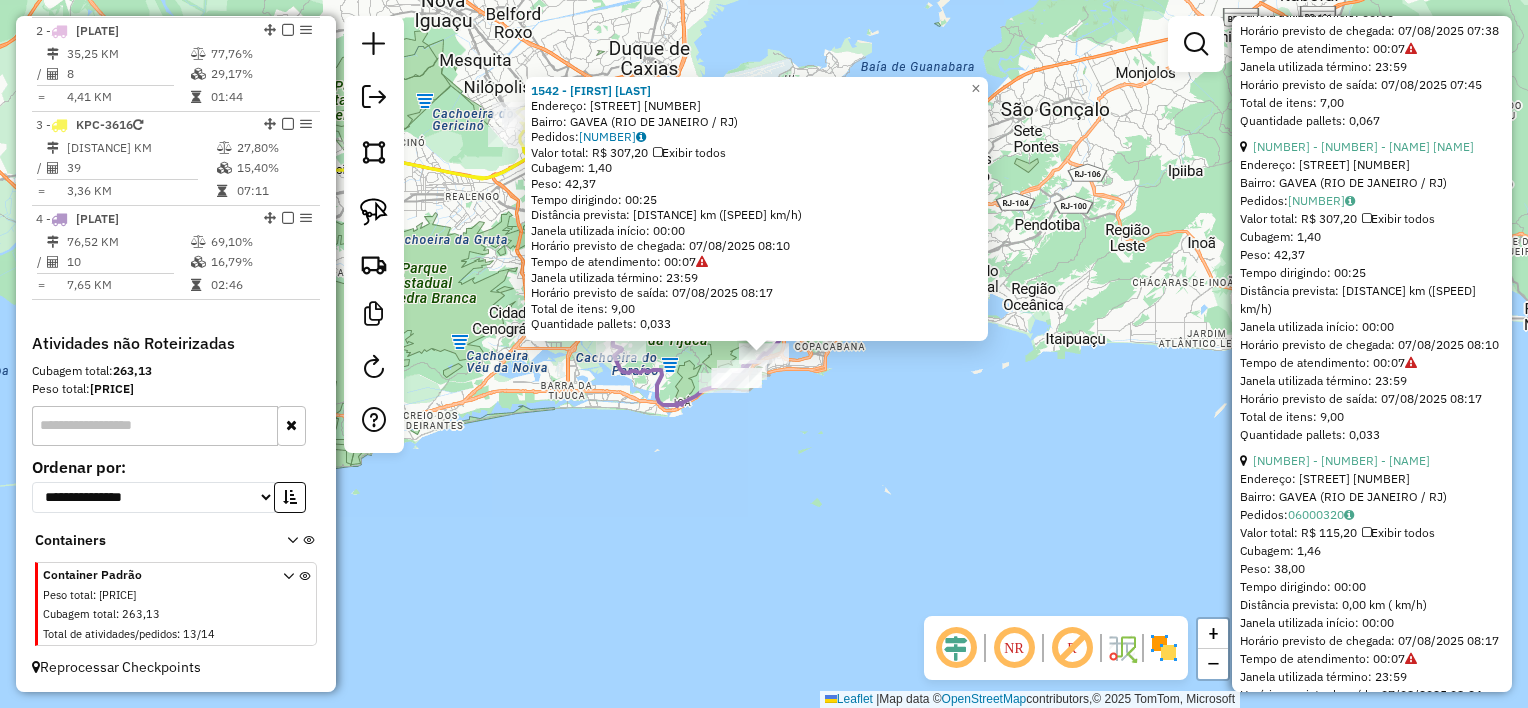click on "[NUMBER] - [BRAND] Endereço: [STREET] [NUMBER] Bairro: [NEIGHBORHOOD] ([CITY] / [STATE]) Pedidos: [ORDER_ID] Valor total: R$ [PRICE] Exibir todos Cubagem: [CUBAGE] Peso: [WEIGHT] Tempo dirigindo: [TIME] Distância prevista: [DISTANCE] ([SPEED]) Janela utilizada início: [TIME] Horário previsto de chegada: [DATE] [TIME] Tempo de atendimento: [TIME] Janela utilizada término: [TIME] Horário previsto de saída: [DATE] [TIME] Total de itens: [ITEMS] Quantidade pallets: [PALLETS] × Janela de atendimento Grade de atendimento Capacidade Transportadoras Veículos Cliente Pedidos Rotas Selecione os dias de semana para filtrar as janelas de atendimento Seg Ter Qua Qui Sex Sáb Dom Informe o período da janela de atendimento: De: Até: Filtrar exatamente a janela do cliente Considerar janela de atendimento padrão Selecione os dias de semana para filtrar as grades de atendimento Seg Ter Qua Qui Sex Sáb Dom Considerar clientes sem dia de atendimento cadastrado De: De:" 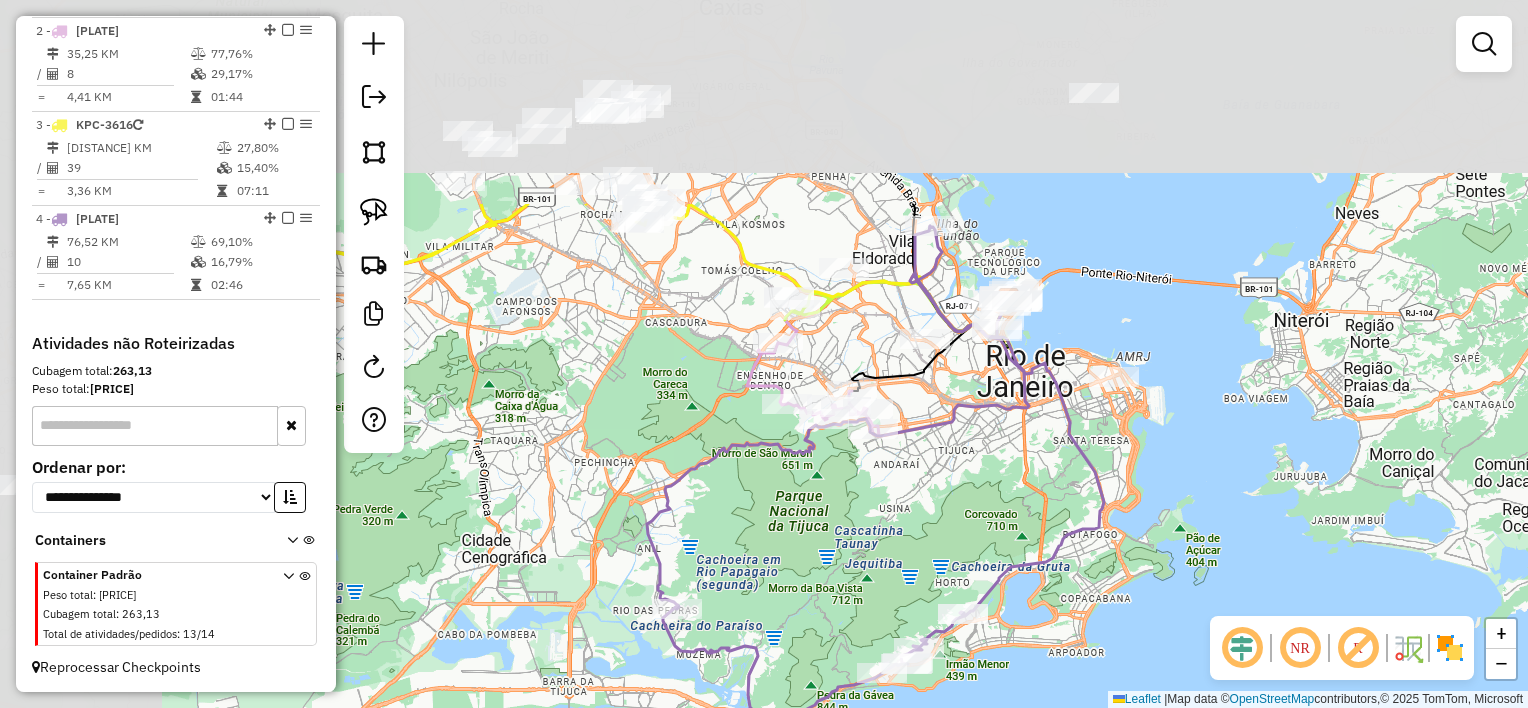 drag, startPoint x: 662, startPoint y: 297, endPoint x: 860, endPoint y: 484, distance: 272.3472 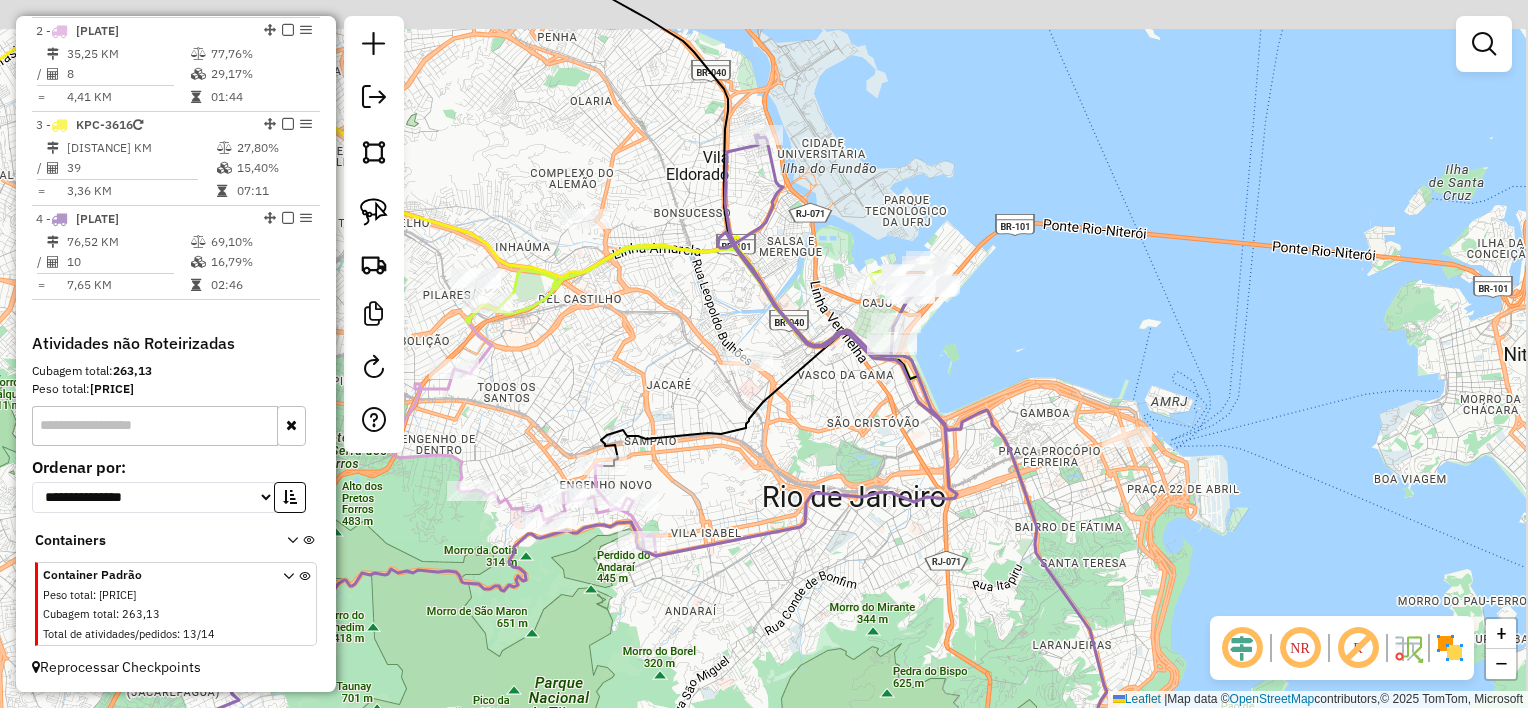drag, startPoint x: 1056, startPoint y: 256, endPoint x: 825, endPoint y: 306, distance: 236.34932 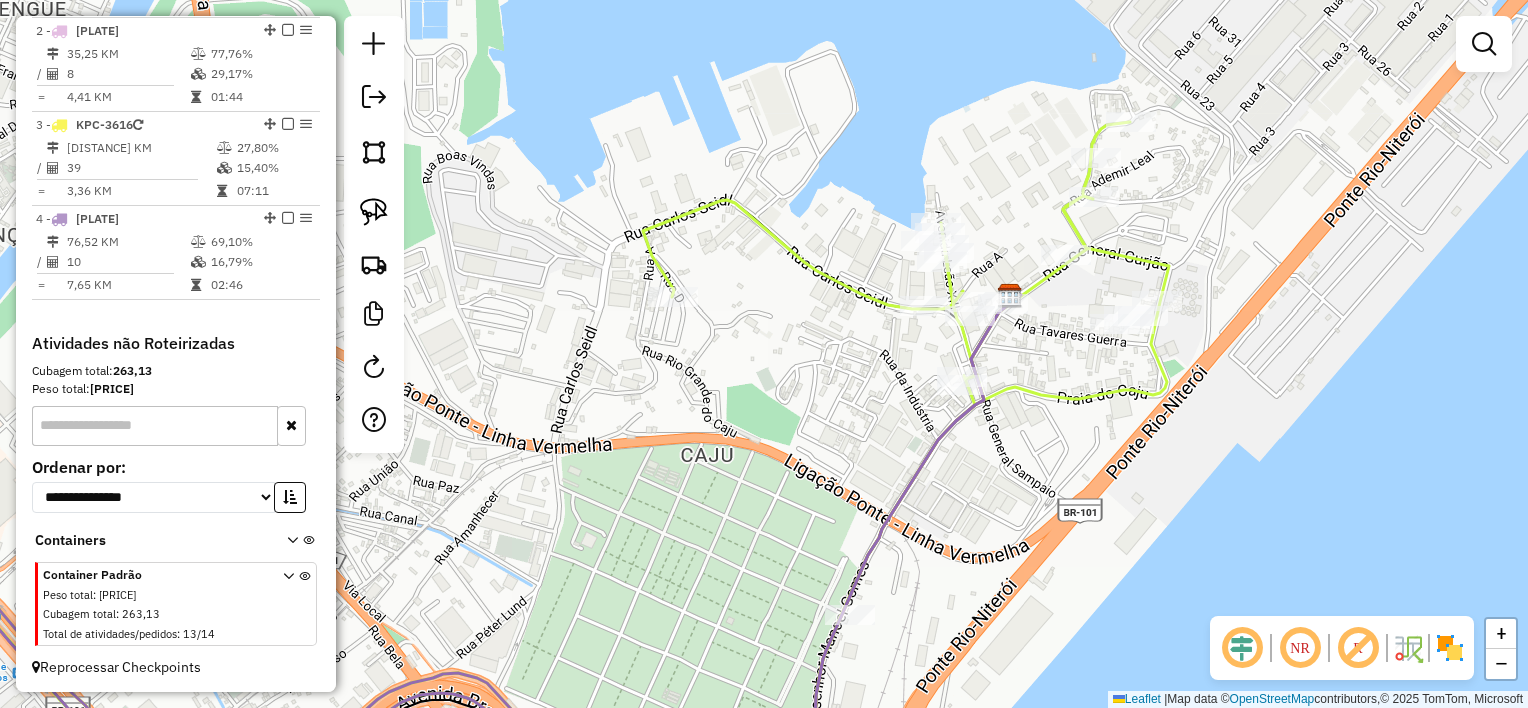 drag, startPoint x: 1025, startPoint y: 272, endPoint x: 1025, endPoint y: 301, distance: 29 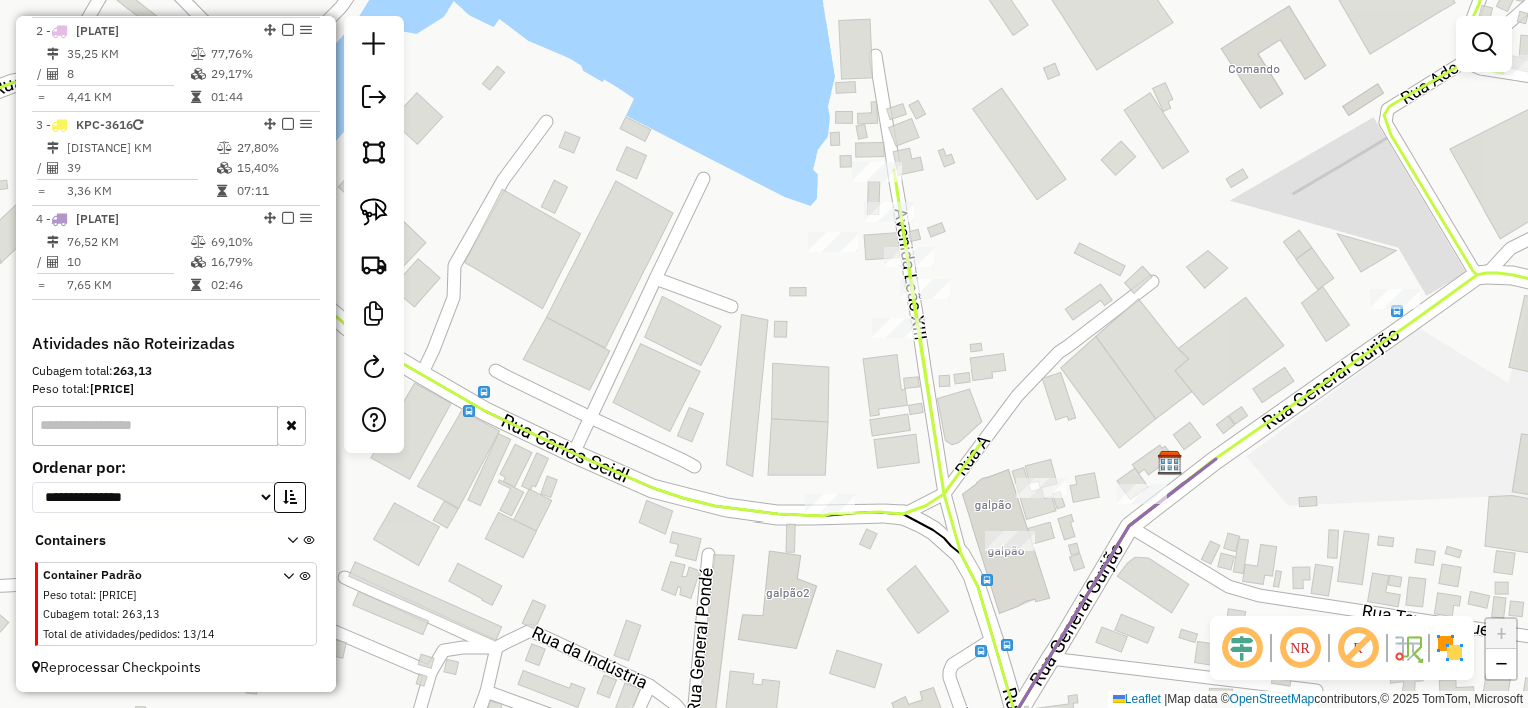 drag, startPoint x: 368, startPoint y: 208, endPoint x: 418, endPoint y: 219, distance: 51.1957 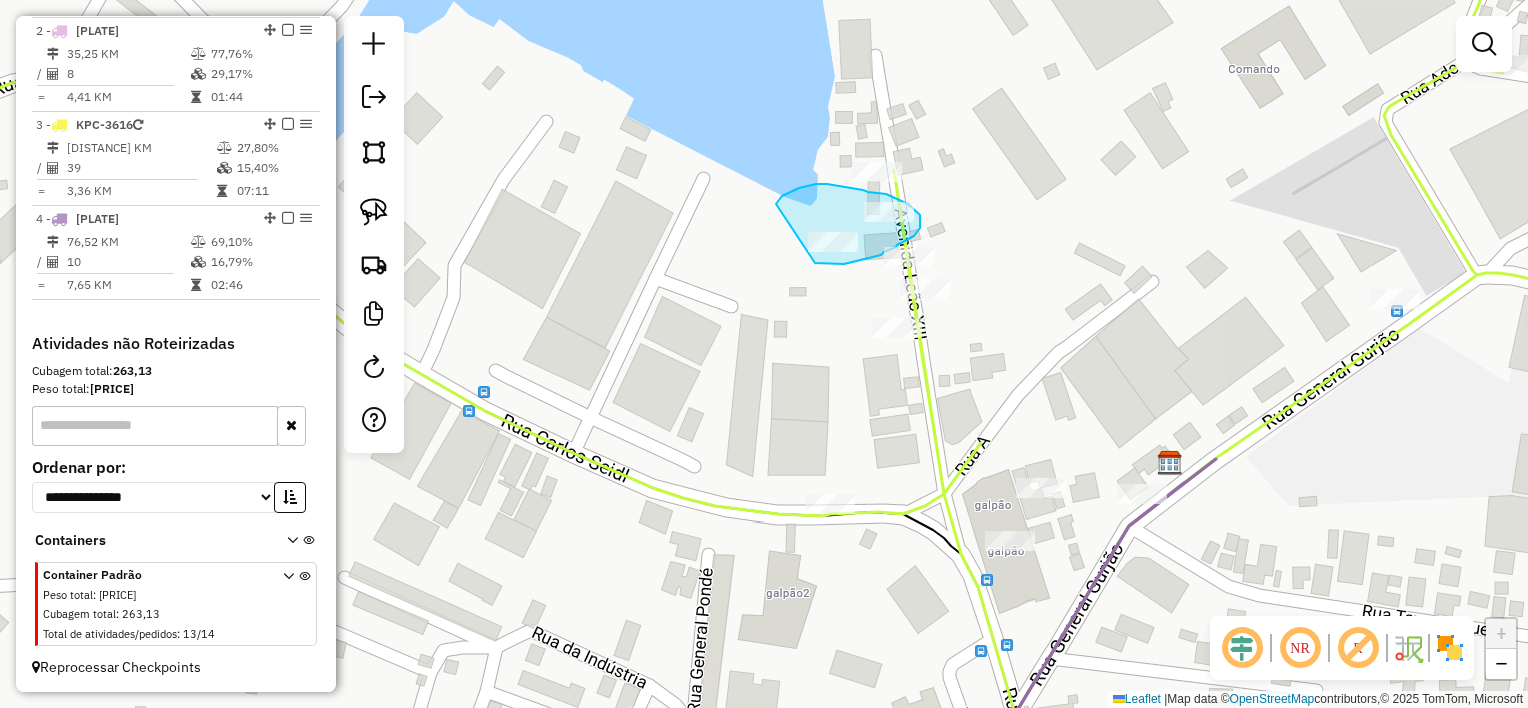 drag, startPoint x: 776, startPoint y: 203, endPoint x: 812, endPoint y: 262, distance: 69.115845 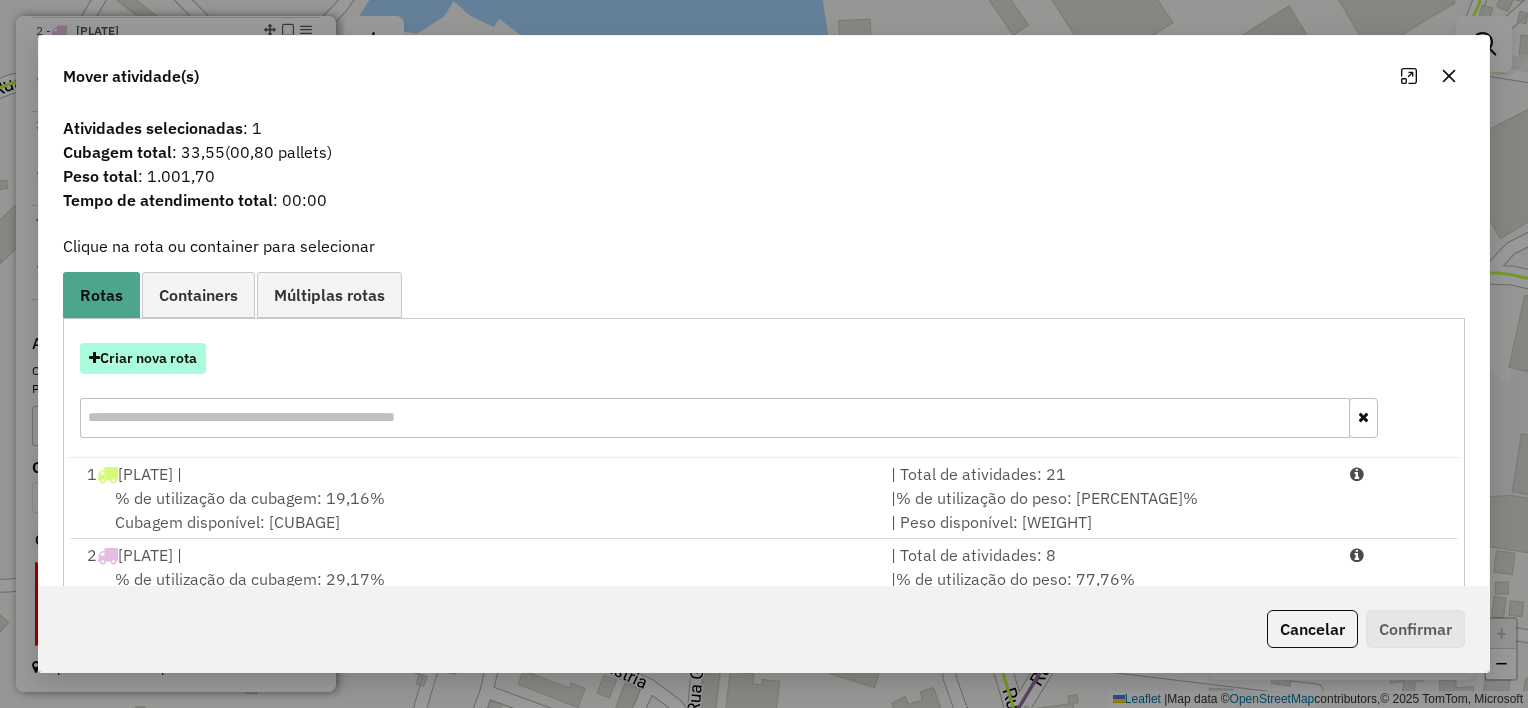 click on "Criar nova rota" at bounding box center [143, 358] 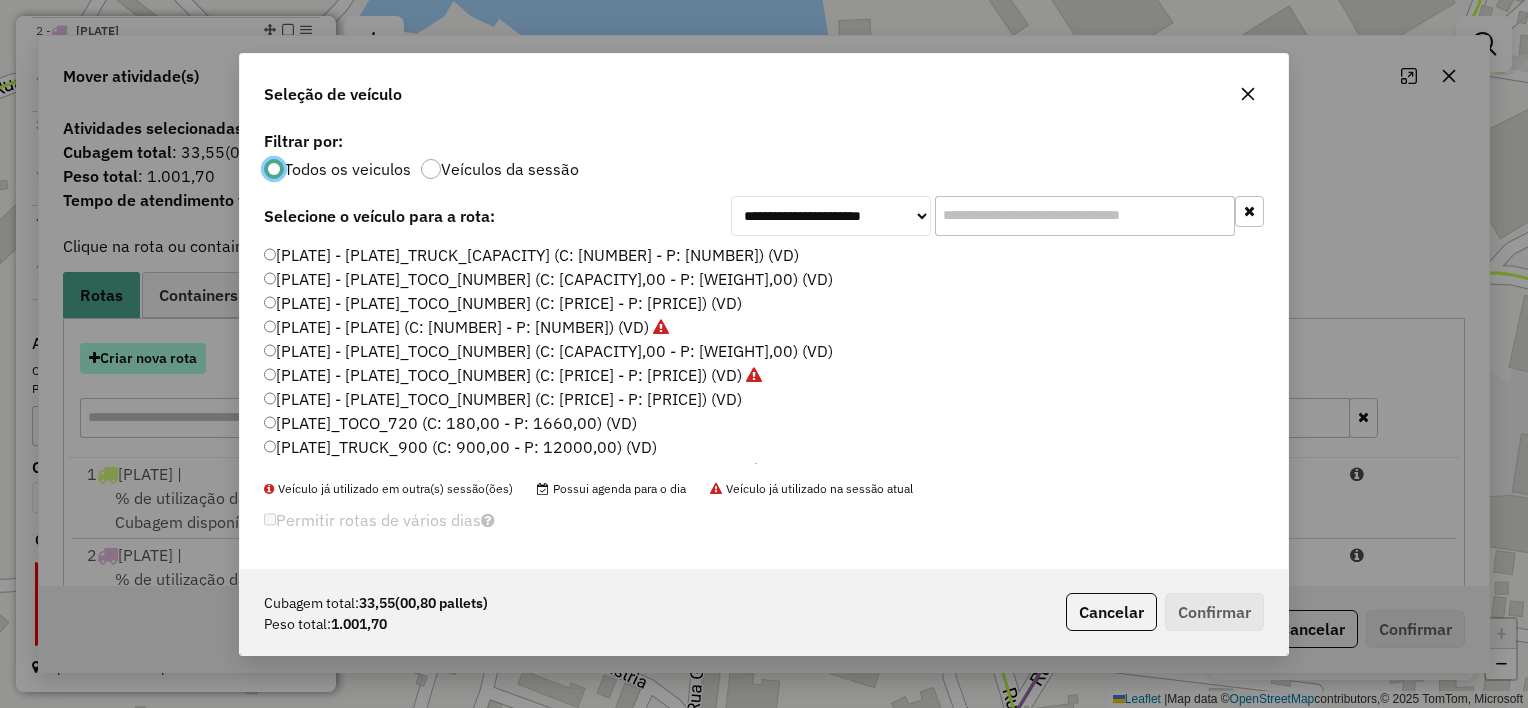 scroll, scrollTop: 10, scrollLeft: 6, axis: both 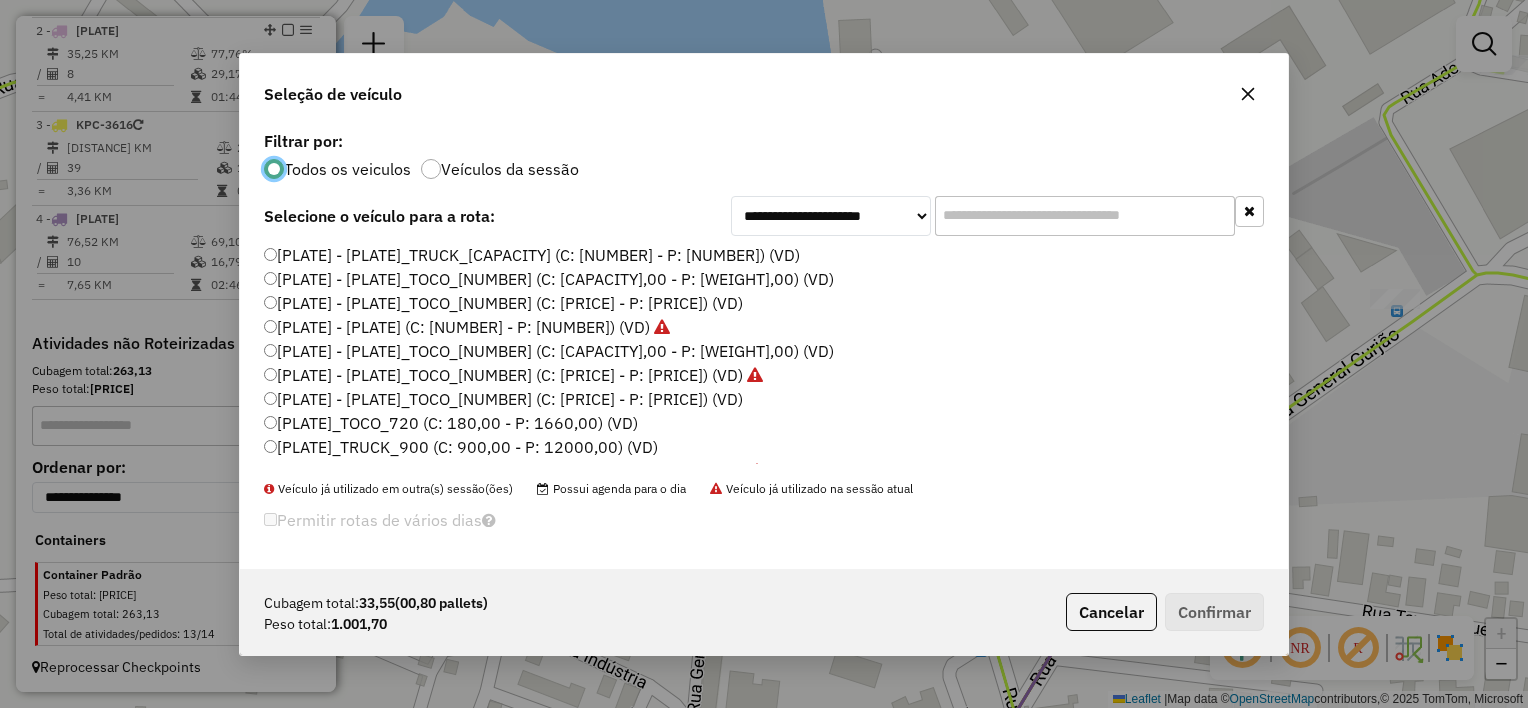 click on "[PLATE] - [PLATE]_TOCO_[NUMBER] (C: [CAPACITY],00 - P: [WEIGHT],00) (VD)" 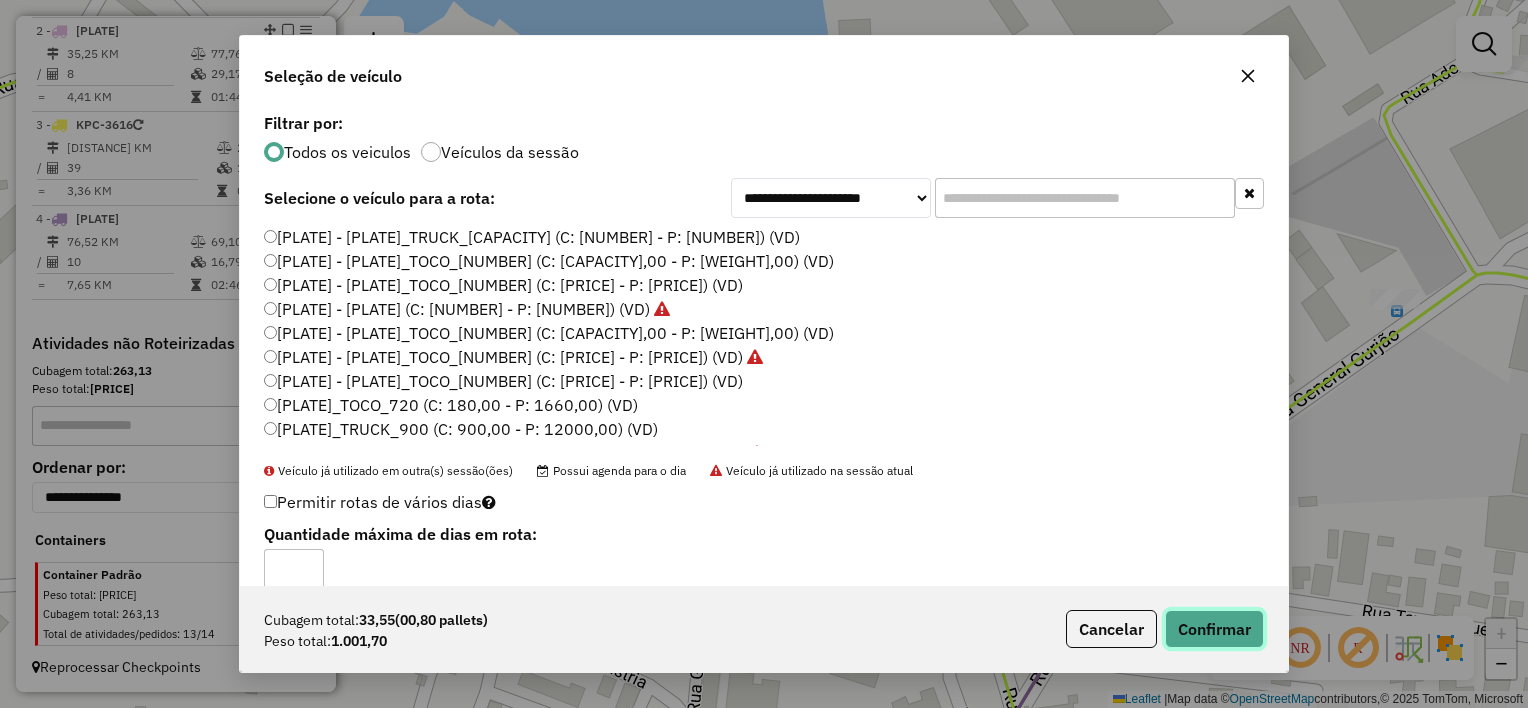 click on "Confirmar" 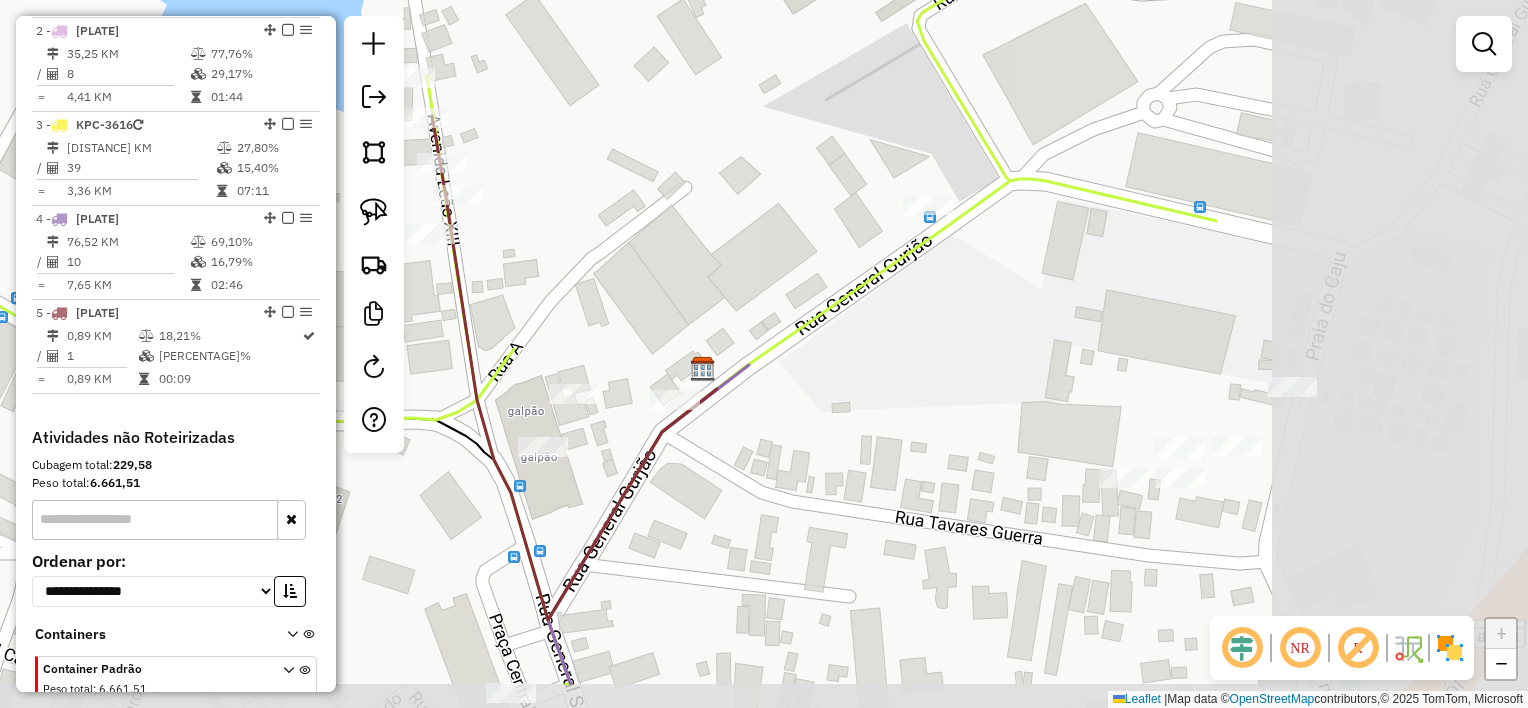 drag, startPoint x: 1008, startPoint y: 517, endPoint x: 776, endPoint y: 447, distance: 242.33035 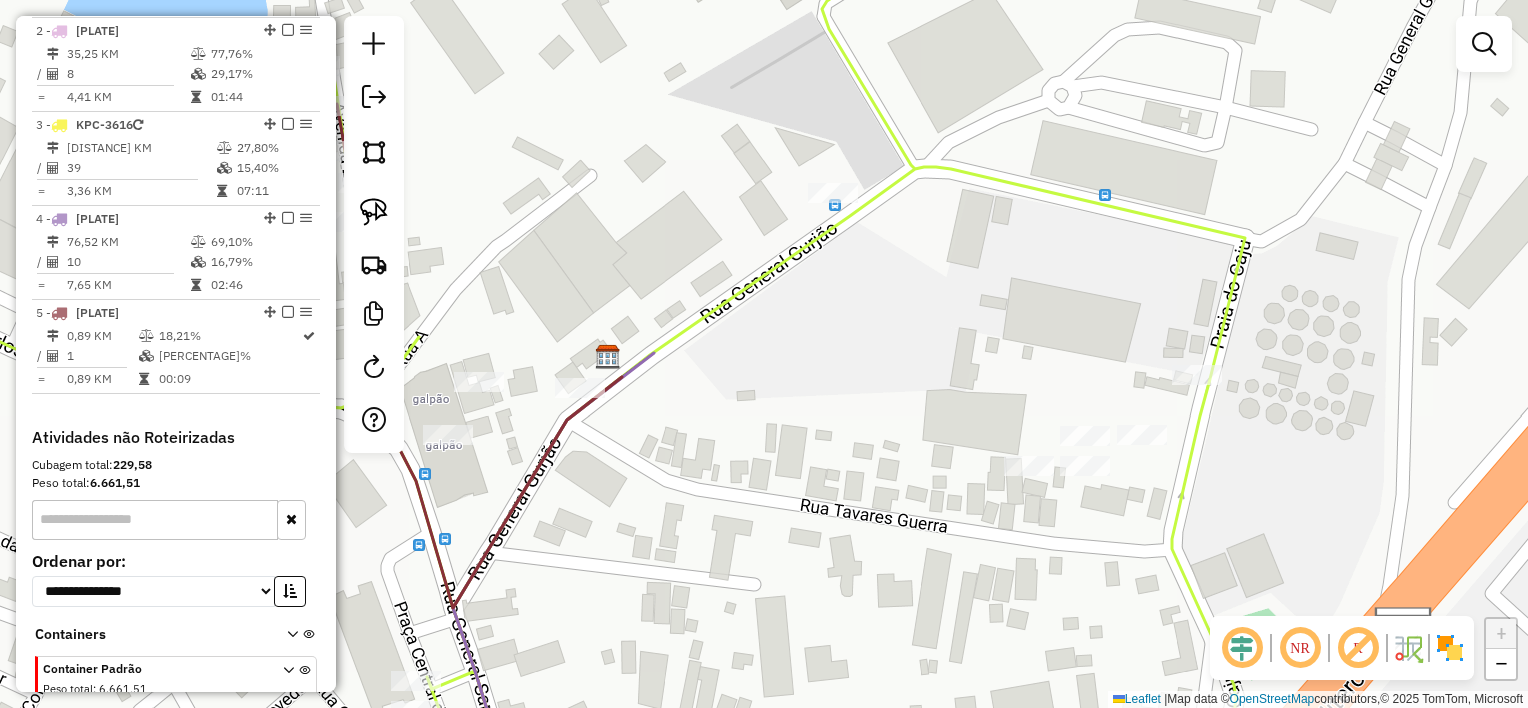 drag, startPoint x: 1091, startPoint y: 515, endPoint x: 923, endPoint y: 496, distance: 169.07098 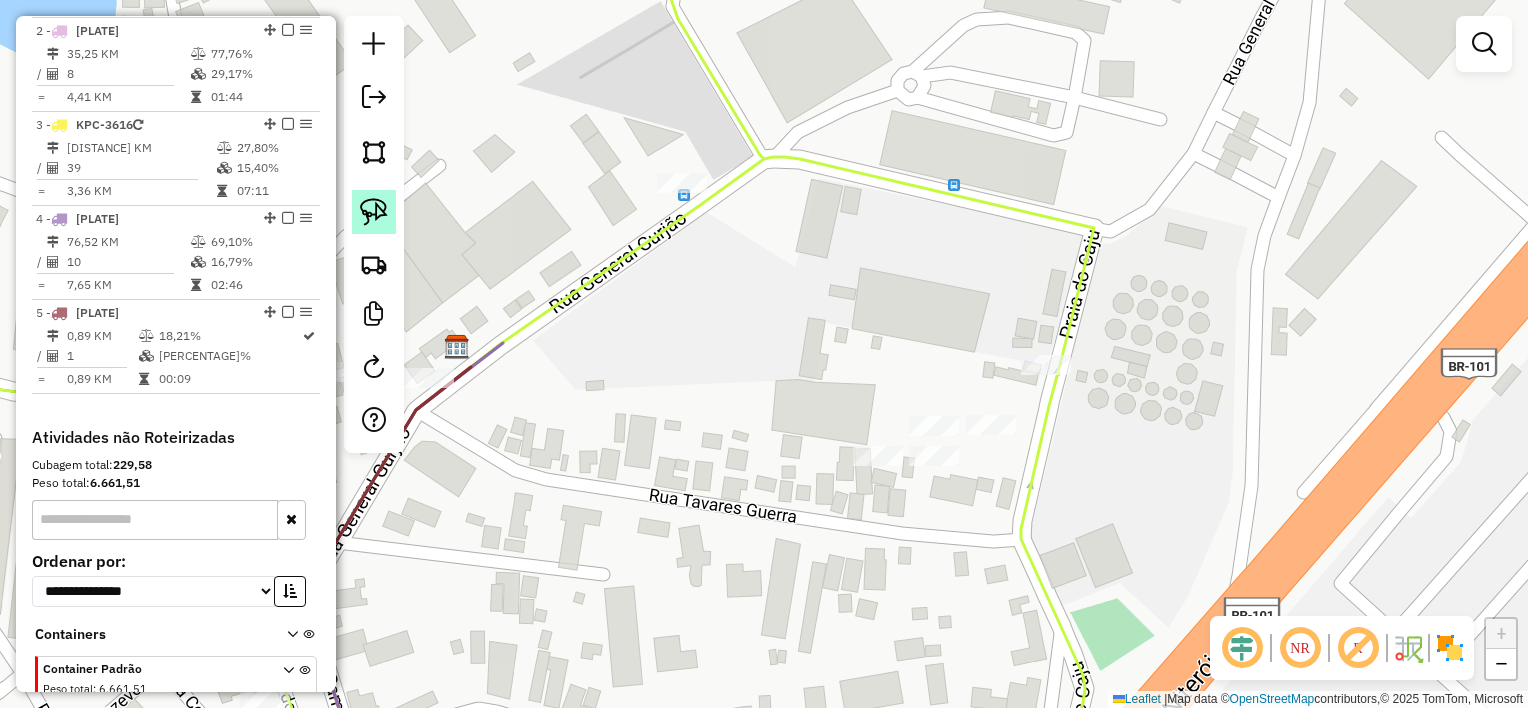 click 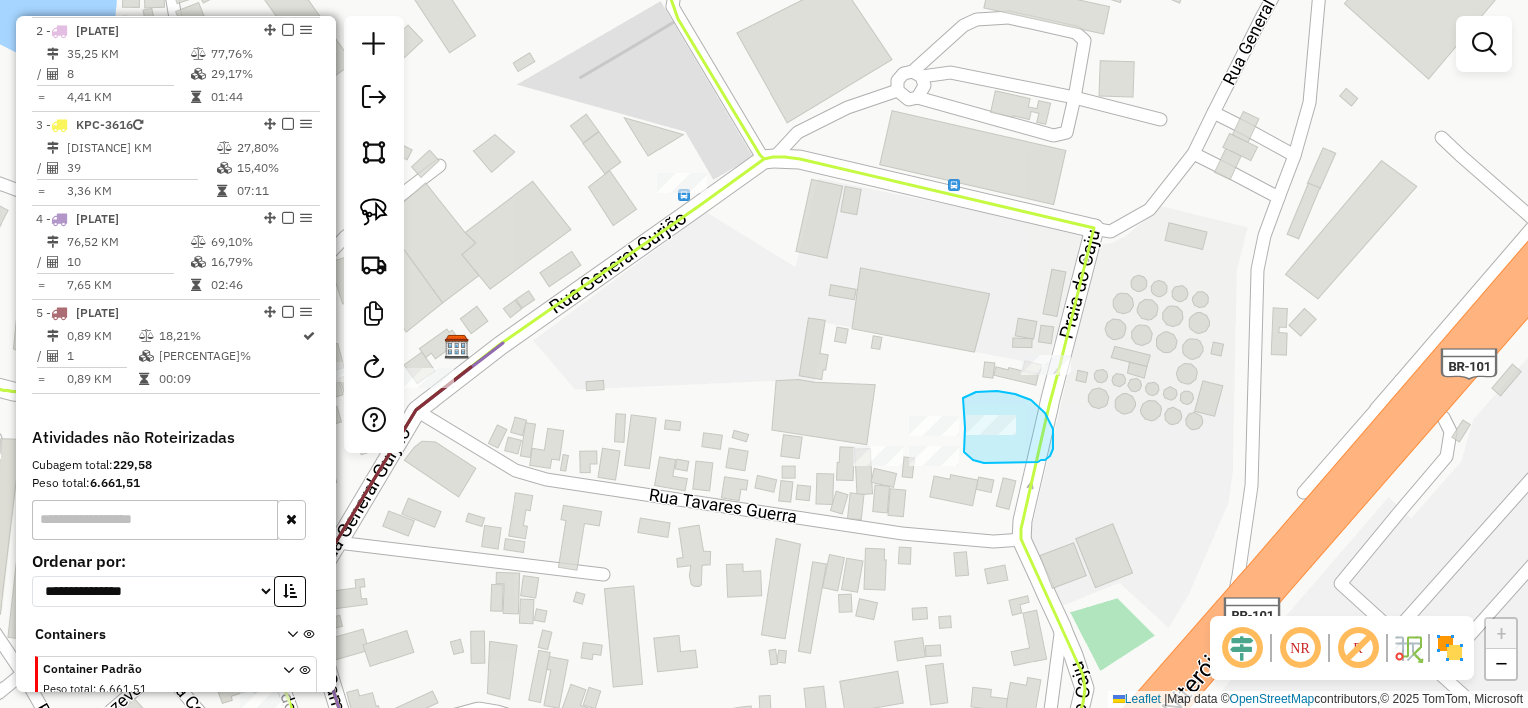 click on "Janela de atendimento Grade de atendimento Capacidade Transportadoras Veículos Cliente Pedidos  Rotas Selecione os dias de semana para filtrar as janelas de atendimento  Seg   Ter   Qua   Qui   Sex   Sáb   Dom  Informe o período da janela de atendimento: De: Até:  Filtrar exatamente a janela do cliente  Considerar janela de atendimento padrão  Selecione os dias de semana para filtrar as grades de atendimento  Seg   Ter   Qua   Qui   Sex   Sáb   Dom   Considerar clientes sem dia de atendimento cadastrado  Clientes fora do dia de atendimento selecionado Filtrar as atividades entre os valores definidos abaixo:  Peso mínimo:   Peso máximo:   Cubagem mínima:   Cubagem máxima:   De:   Até:  Filtrar as atividades entre o tempo de atendimento definido abaixo:  De:   Até:   Considerar capacidade total dos clientes não roteirizados Transportadora: Selecione um ou mais itens Tipo de veículo: Selecione um ou mais itens Veículo: Selecione um ou mais itens Motorista: Selecione um ou mais itens Nome: Rótulo:" 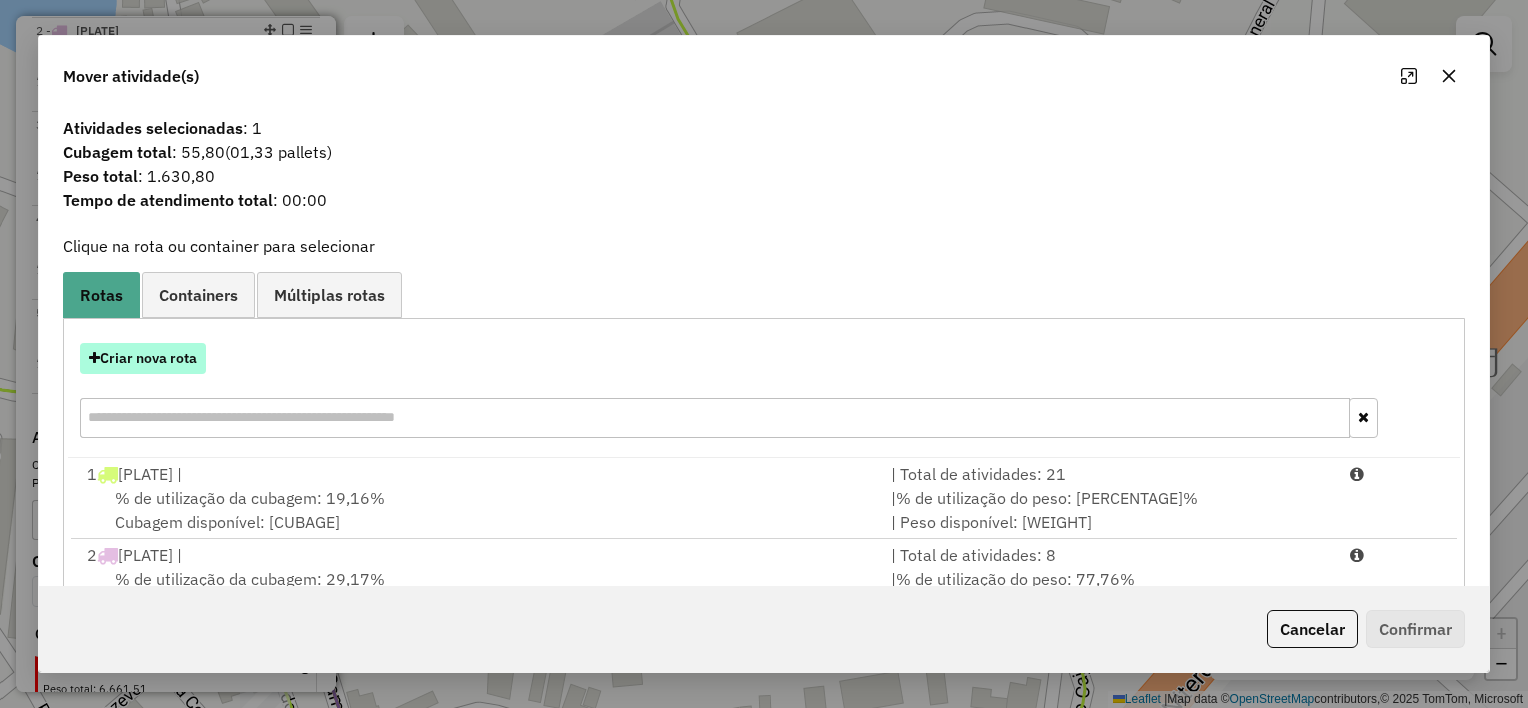 click on "Criar nova rota" at bounding box center (143, 358) 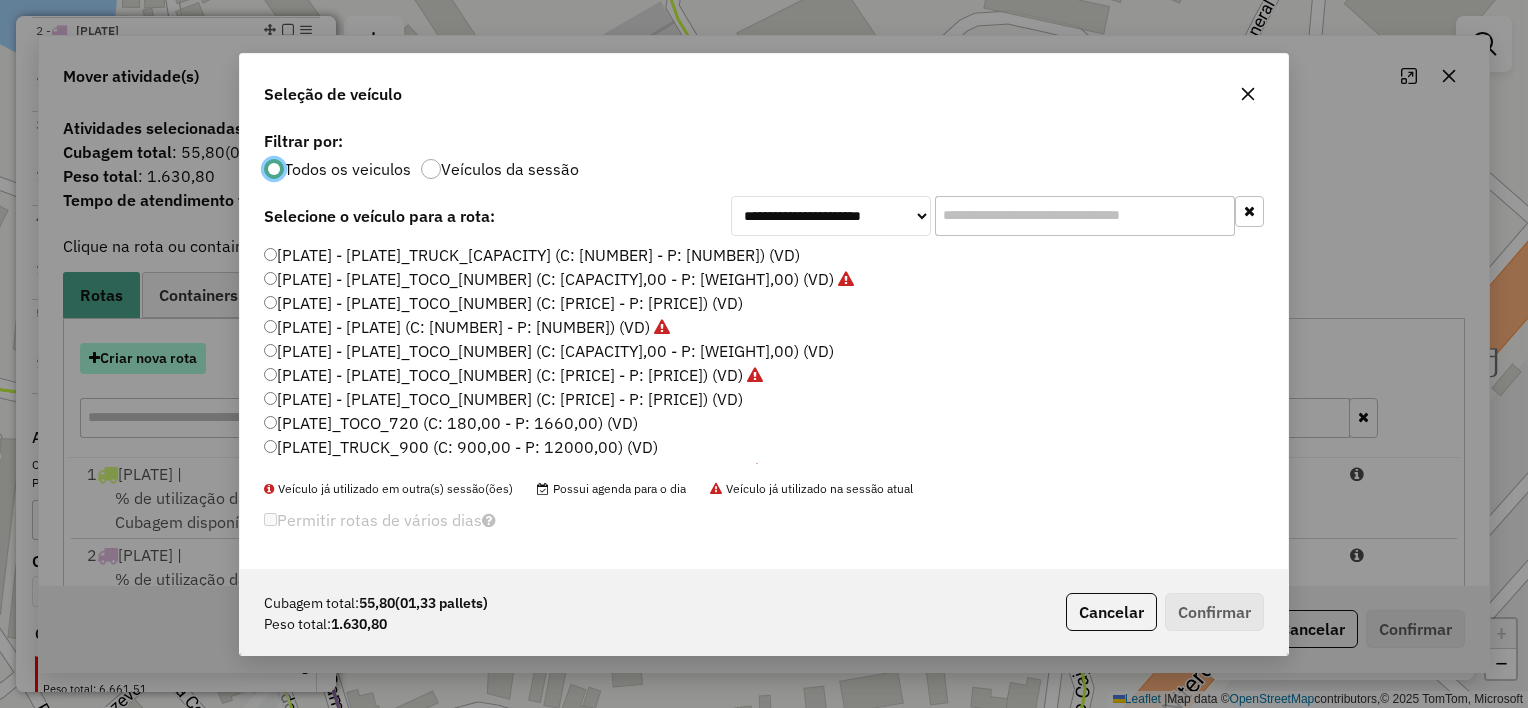 scroll, scrollTop: 10, scrollLeft: 6, axis: both 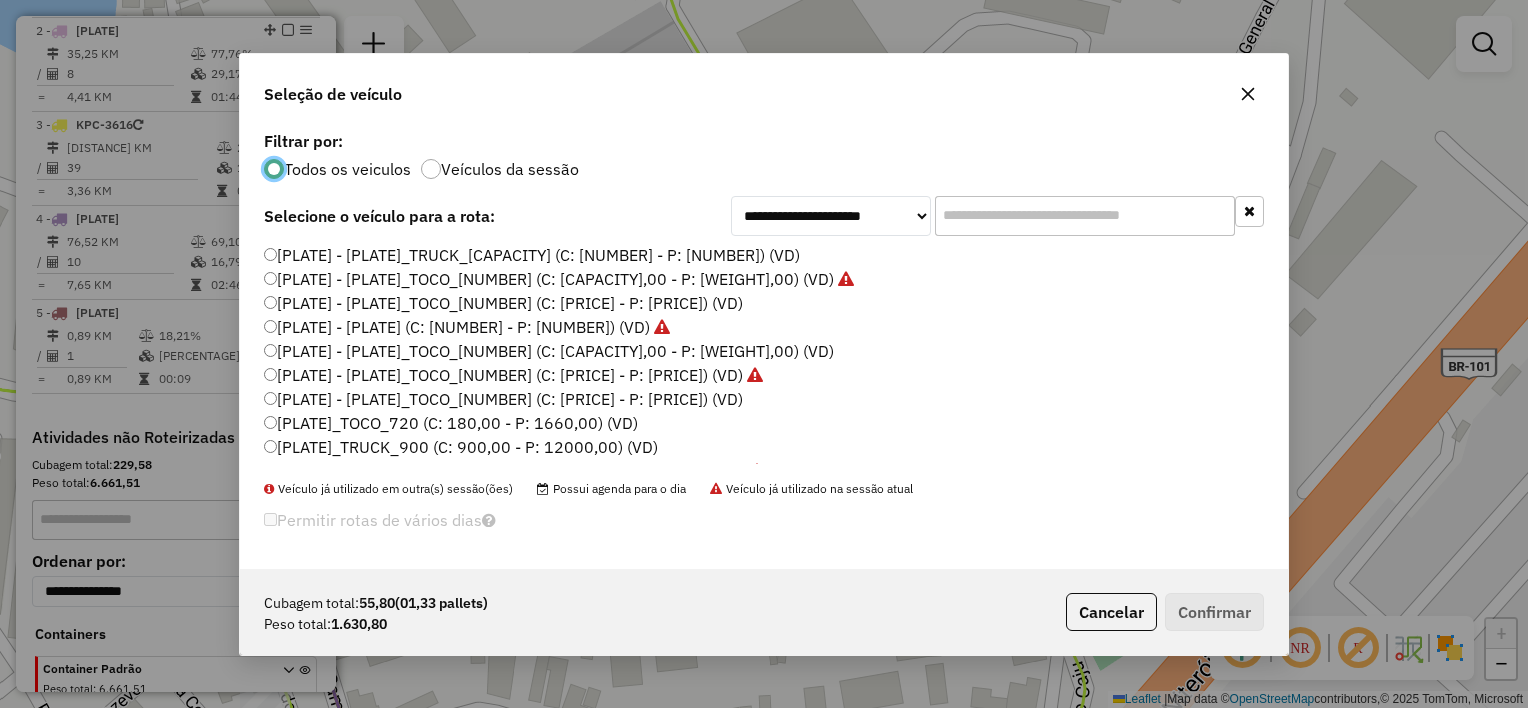 click on "[PLATE]_TOCO_720 (C: 180,00 - P: 1660,00) (VD)" 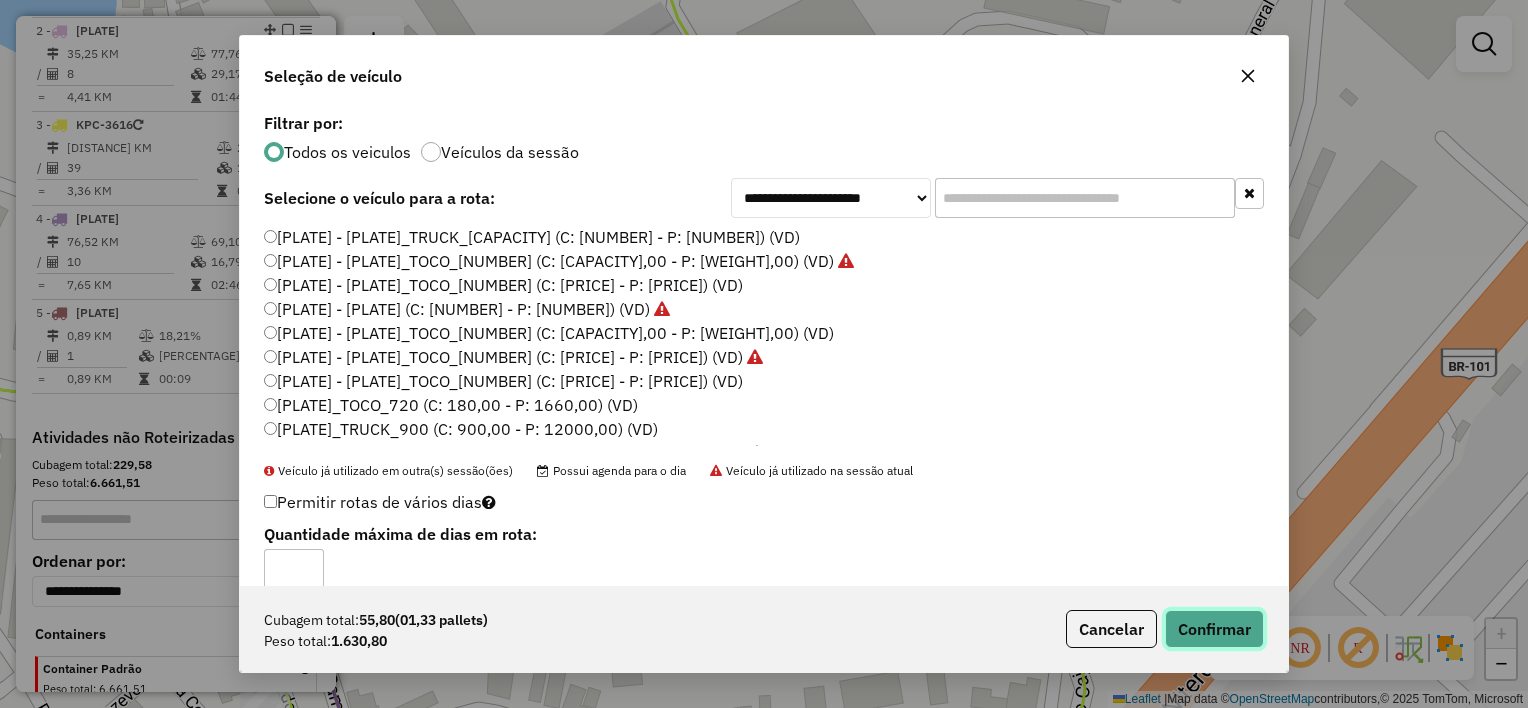 click on "Confirmar" 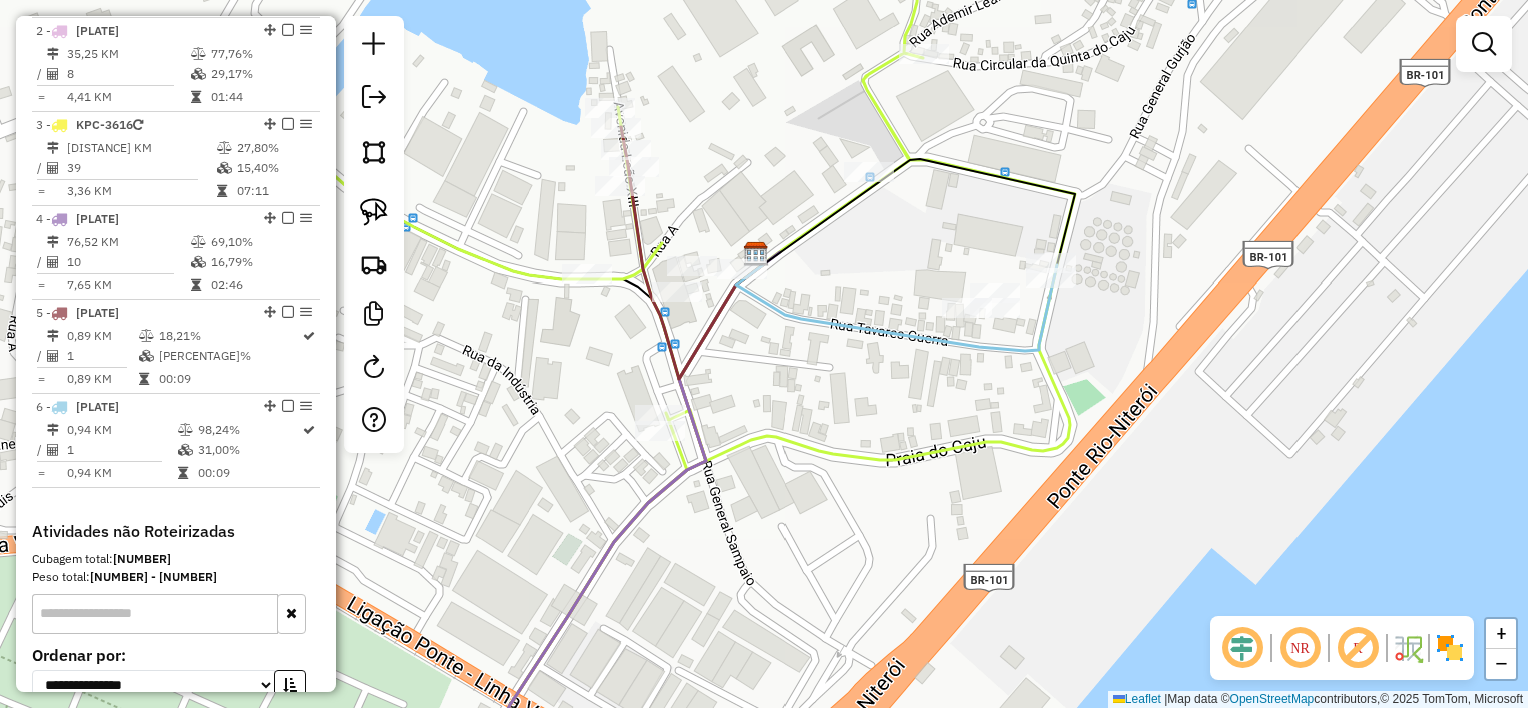 drag, startPoint x: 788, startPoint y: 281, endPoint x: 872, endPoint y: 355, distance: 111.94642 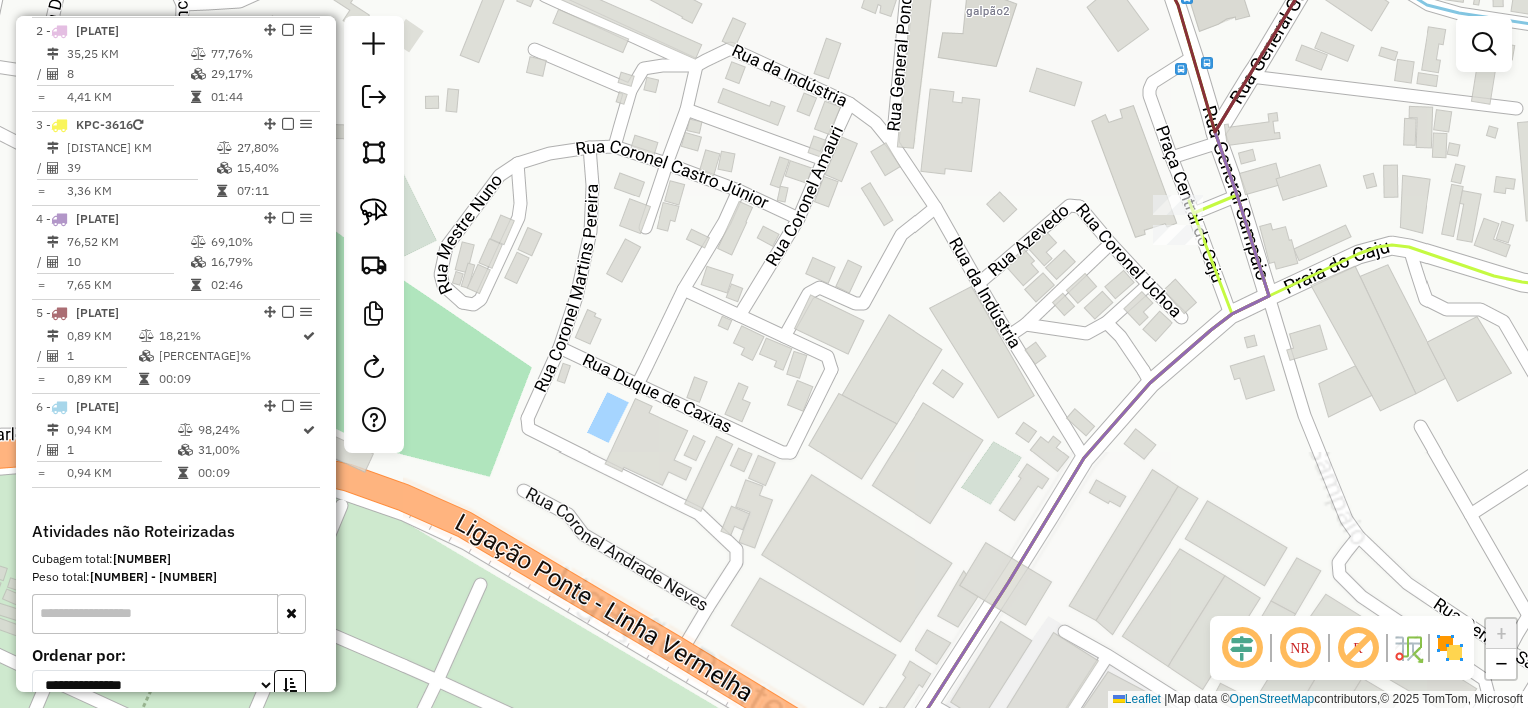 drag, startPoint x: 934, startPoint y: 276, endPoint x: 892, endPoint y: 354, distance: 88.588936 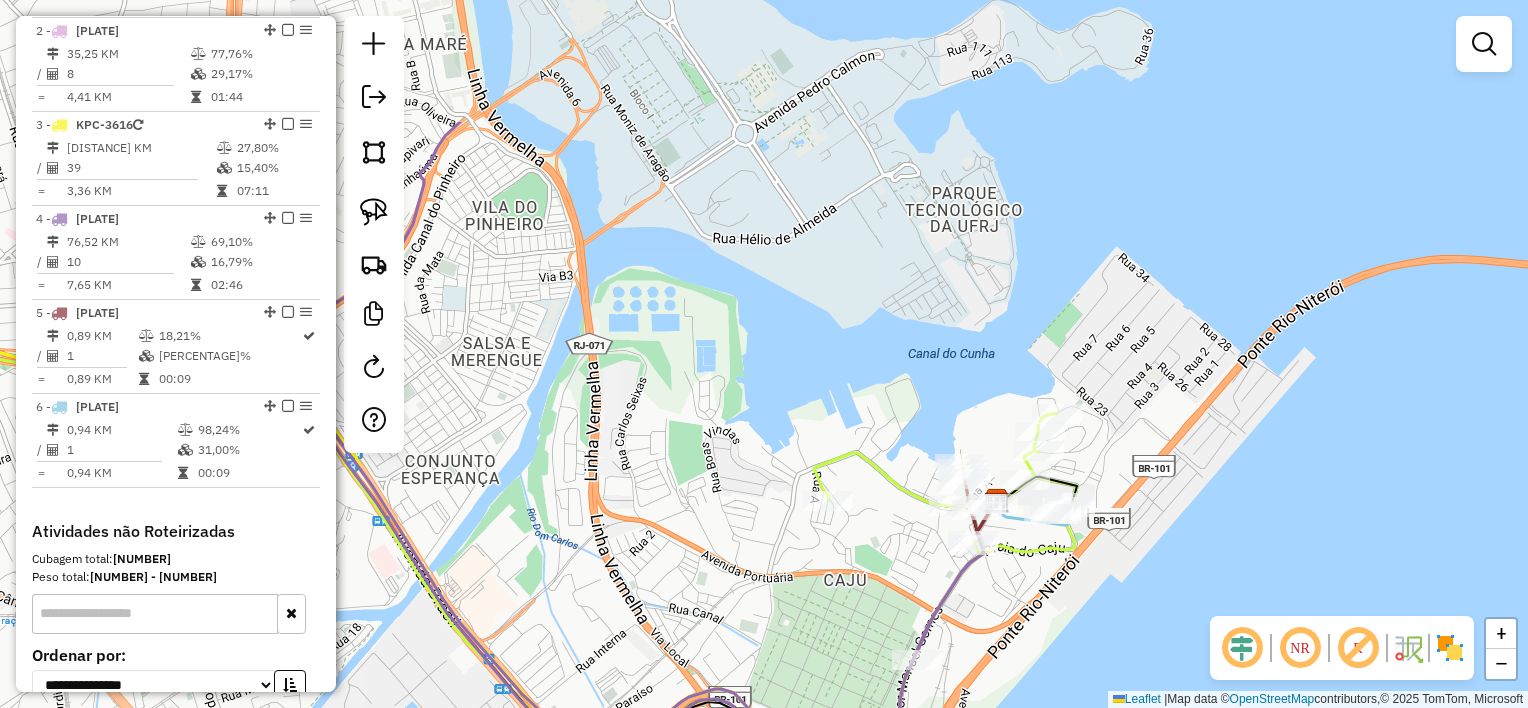 drag, startPoint x: 752, startPoint y: 296, endPoint x: 804, endPoint y: 484, distance: 195.05896 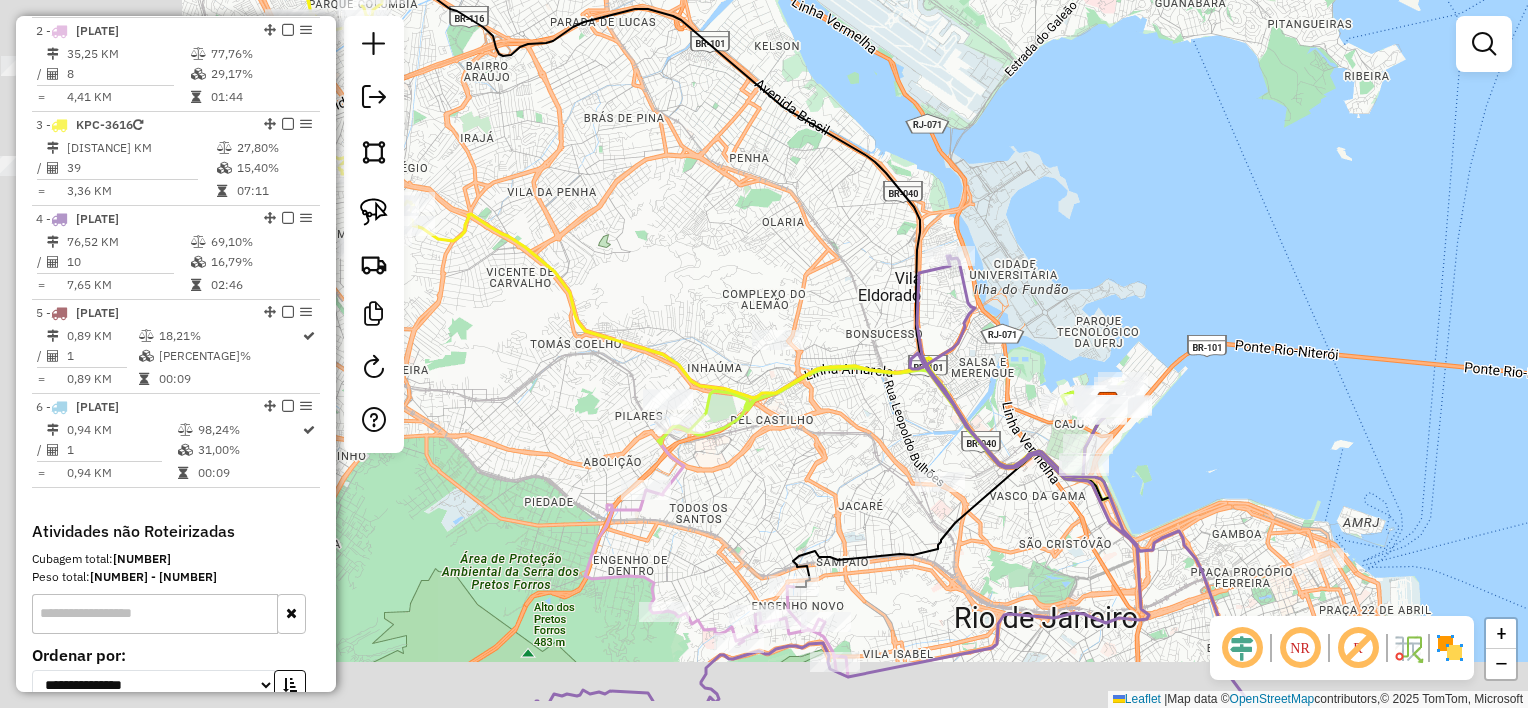 drag, startPoint x: 756, startPoint y: 449, endPoint x: 1011, endPoint y: 372, distance: 266.37192 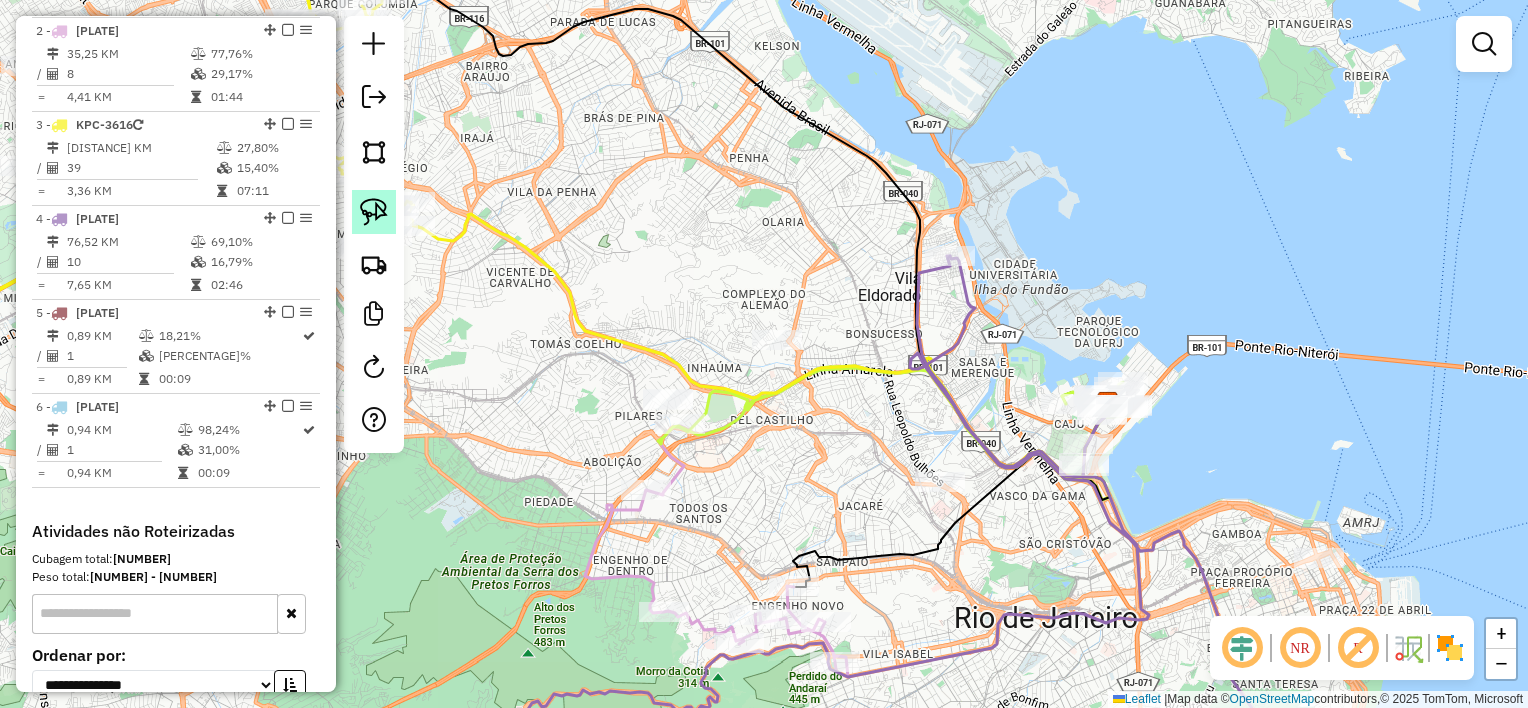click 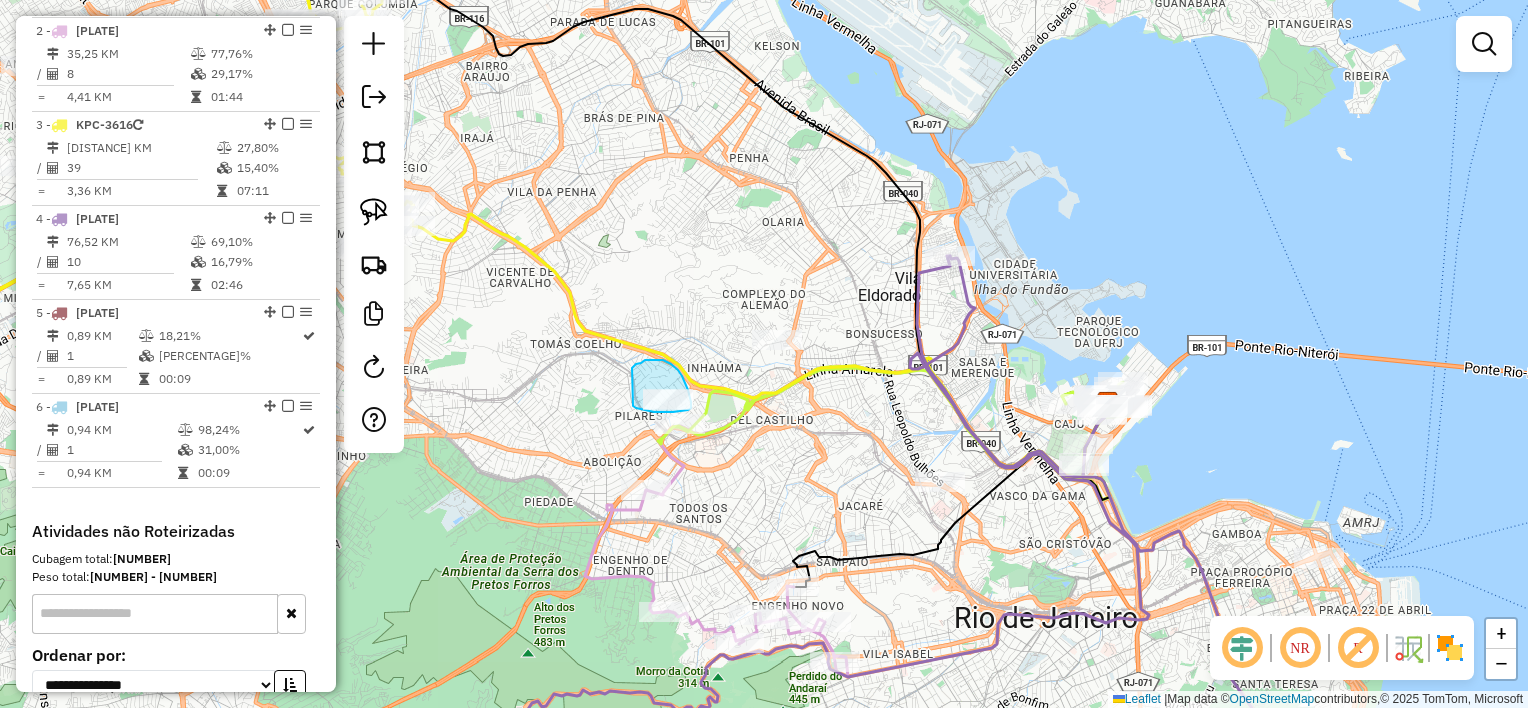 drag, startPoint x: 632, startPoint y: 368, endPoint x: 628, endPoint y: 404, distance: 36.221542 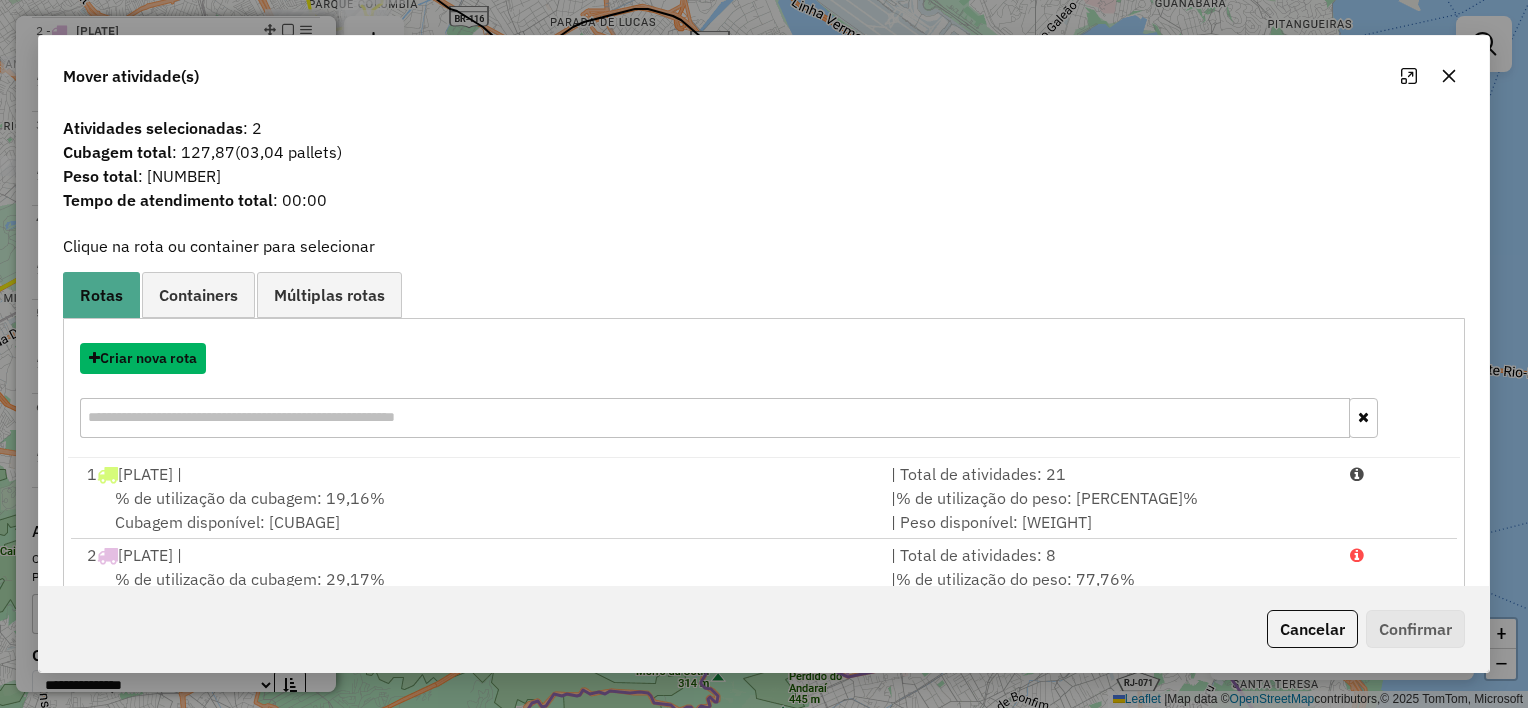 click on "Criar nova rota" at bounding box center [143, 358] 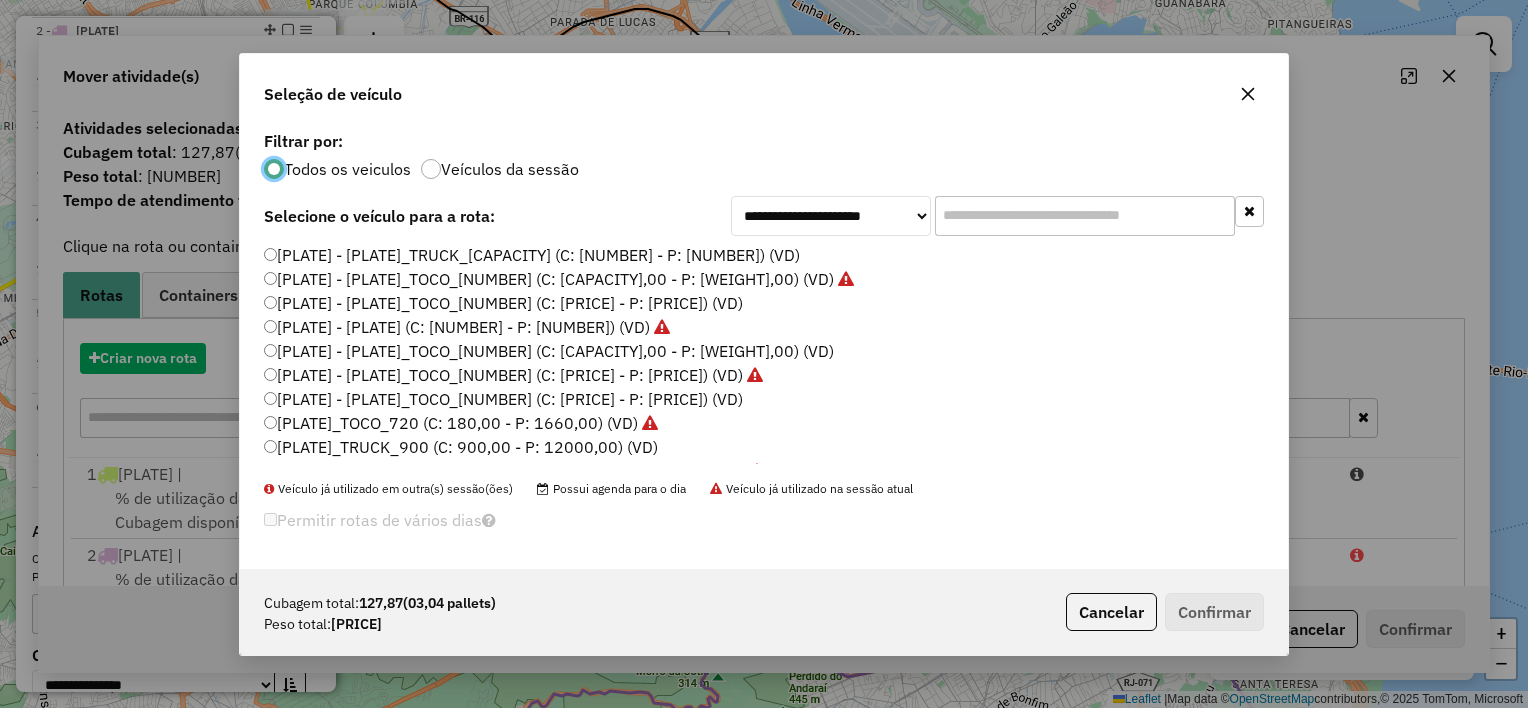 scroll, scrollTop: 10, scrollLeft: 6, axis: both 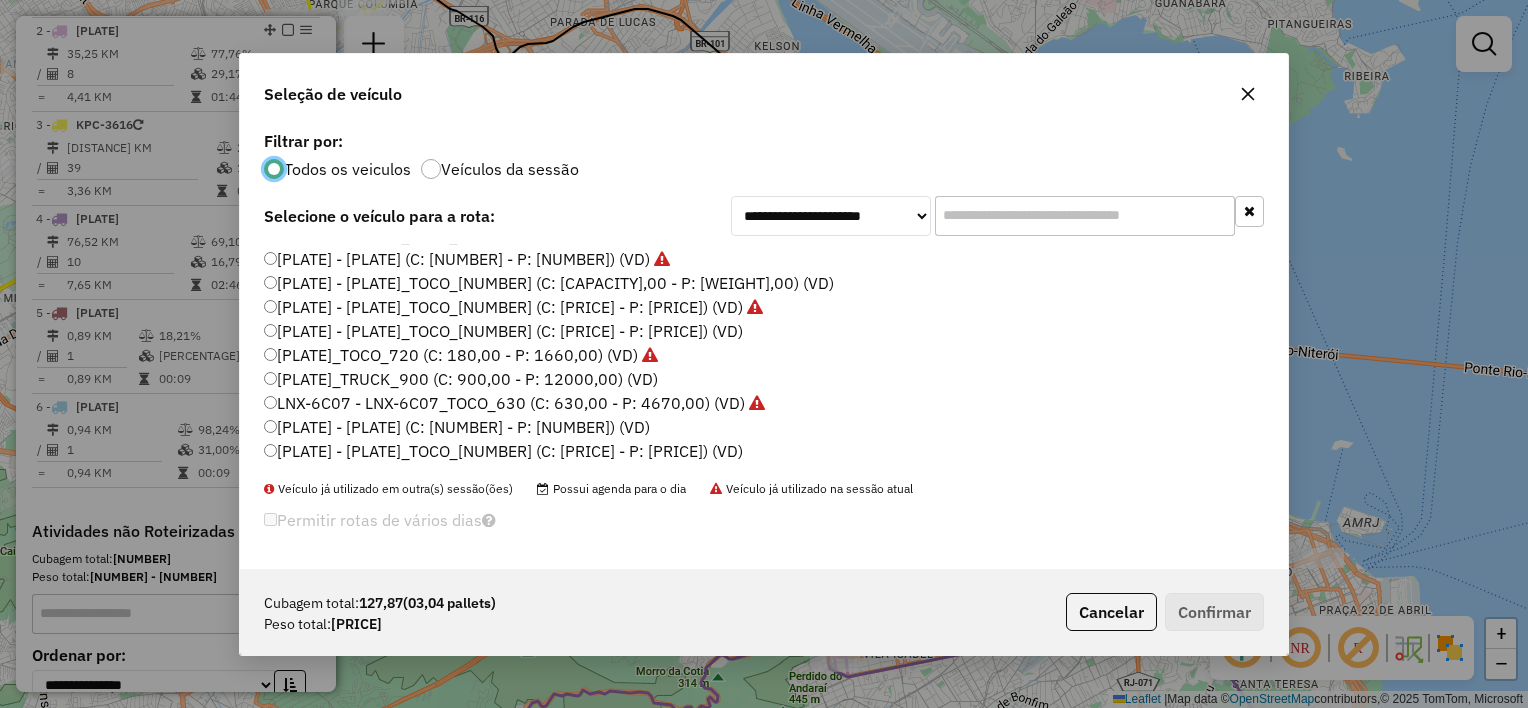 click on "[PLATE] - [PLATE] (C: [NUMBER] - P: [NUMBER]) (VD)" 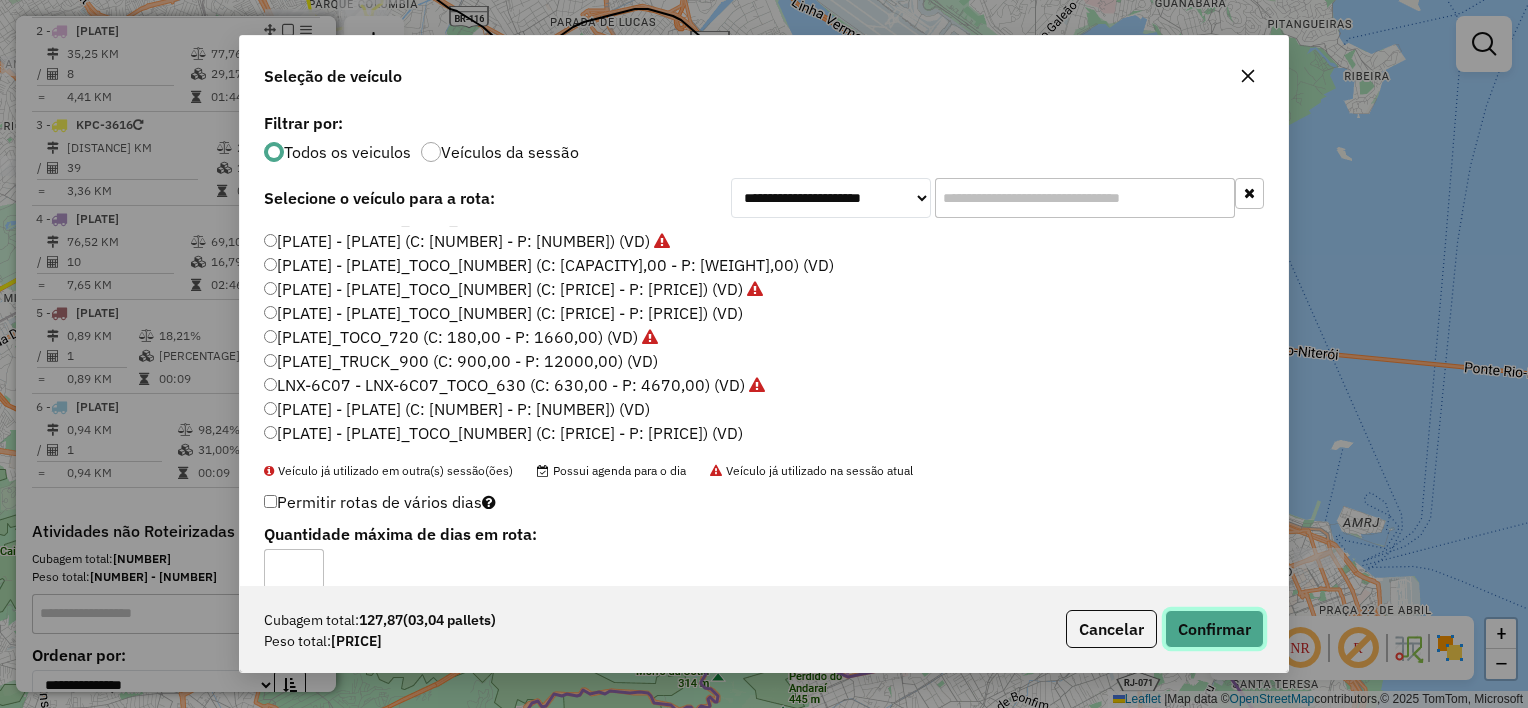 click on "Confirmar" 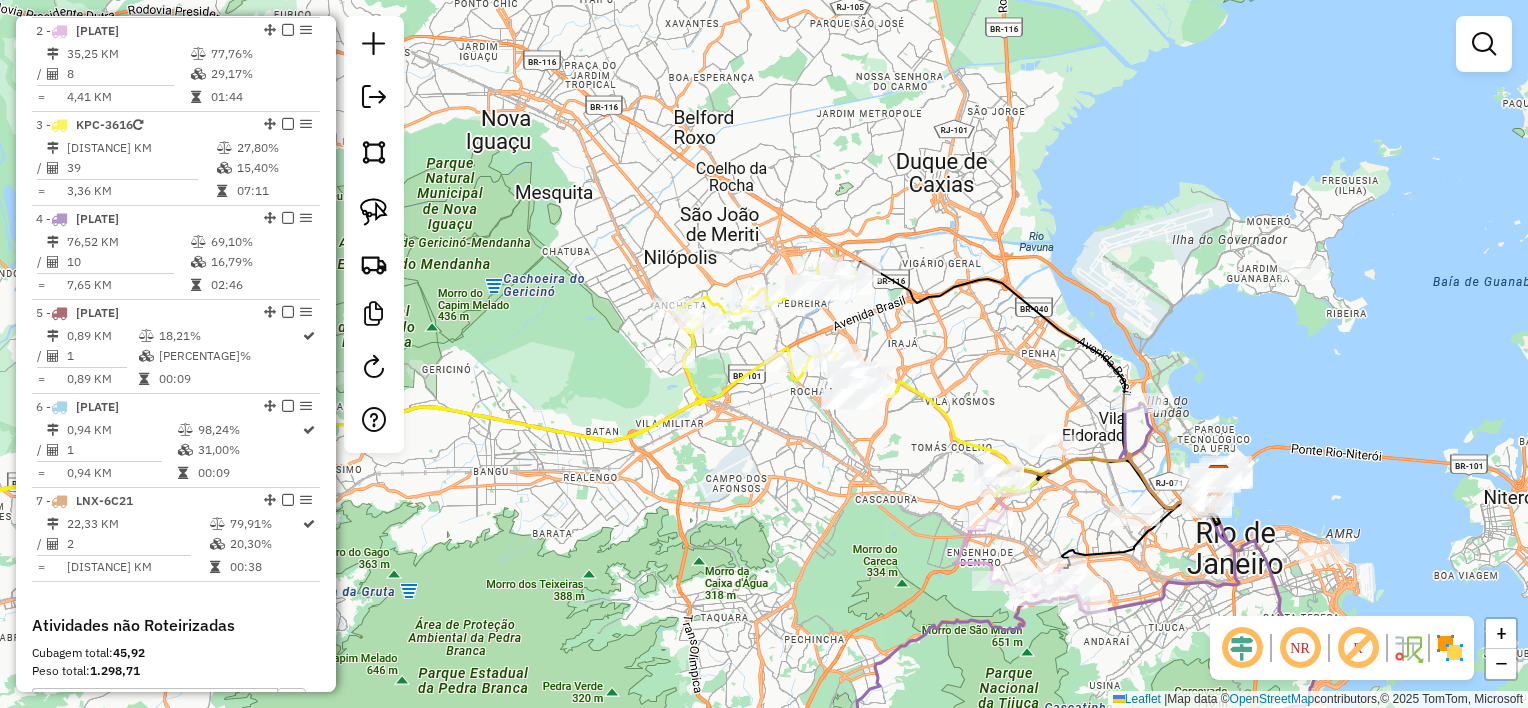 drag, startPoint x: 631, startPoint y: 379, endPoint x: 795, endPoint y: 413, distance: 167.48732 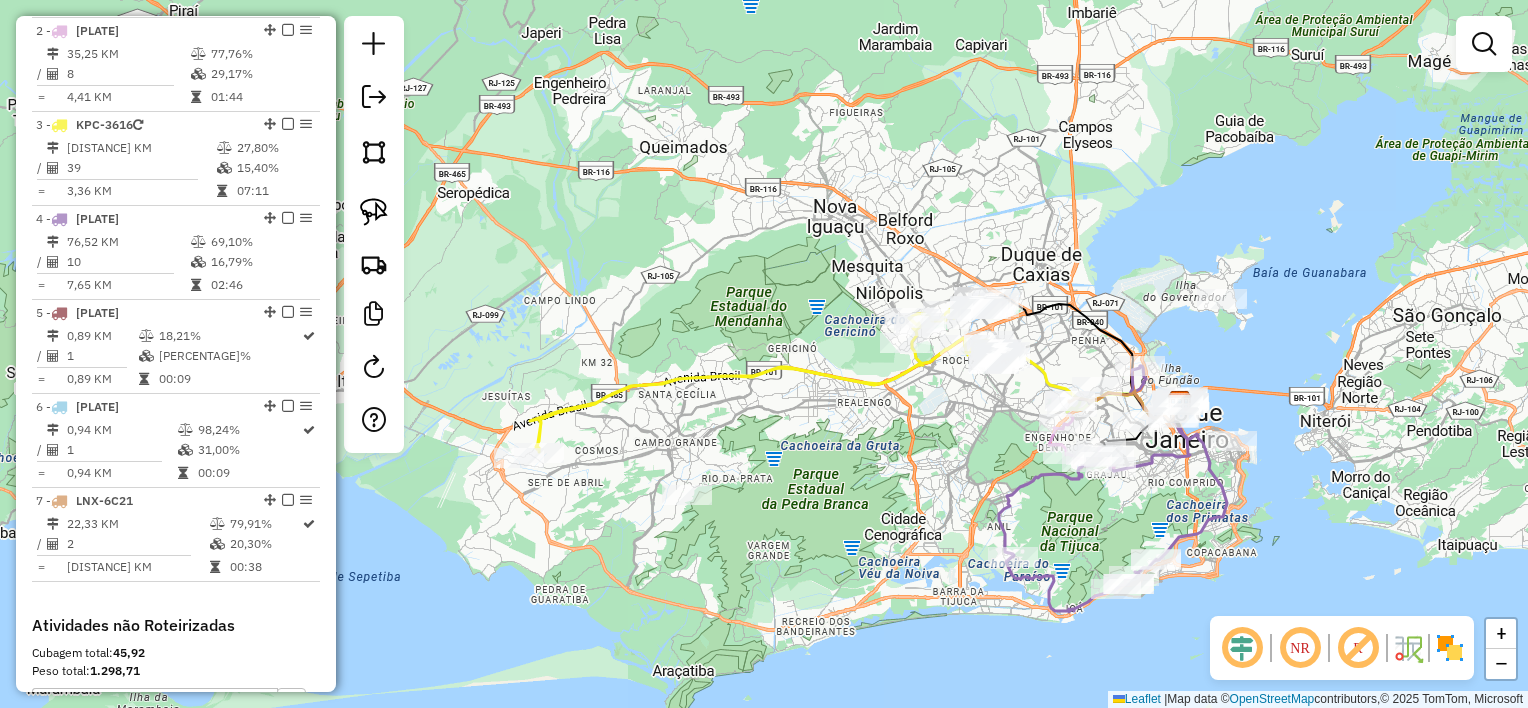 drag, startPoint x: 879, startPoint y: 556, endPoint x: 995, endPoint y: 400, distance: 194.40164 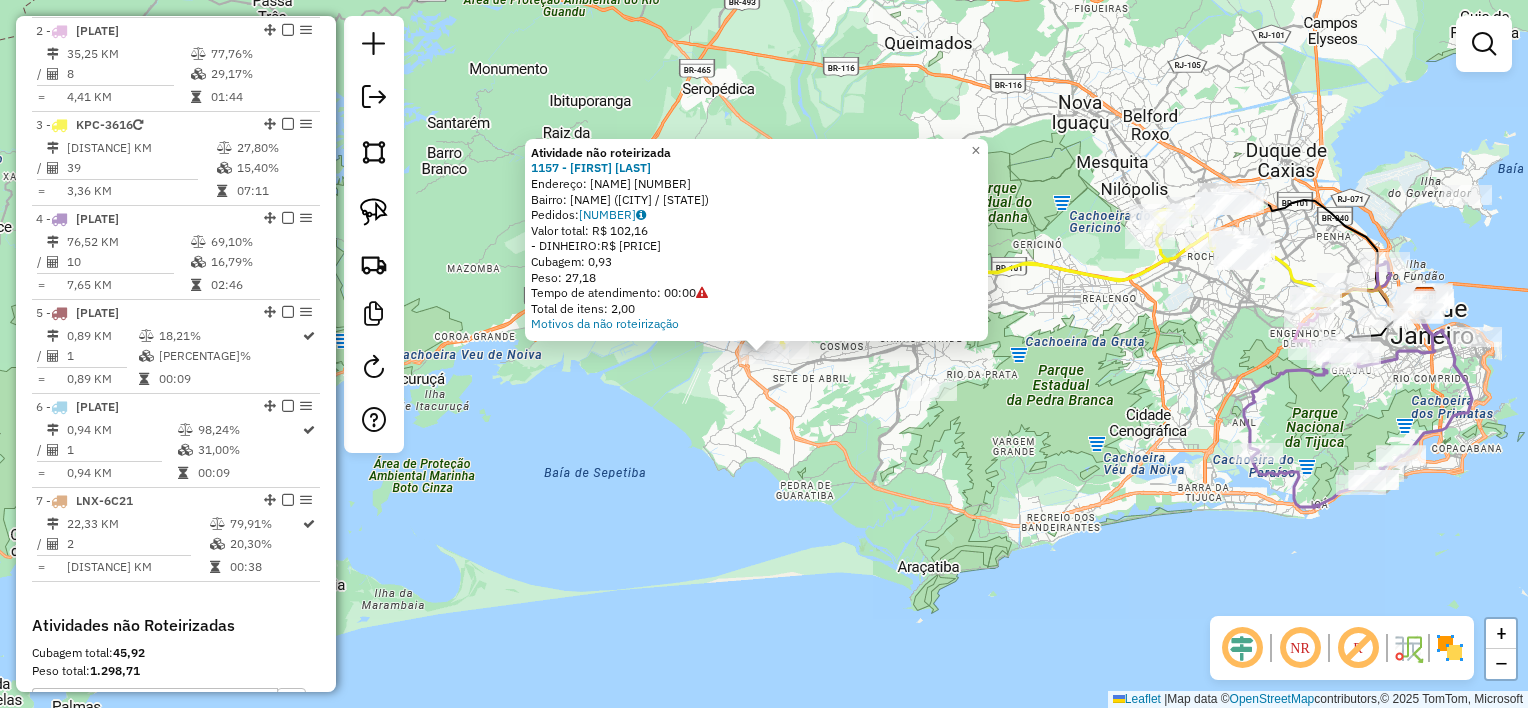drag, startPoint x: 592, startPoint y: 190, endPoint x: 709, endPoint y: 176, distance: 117.83463 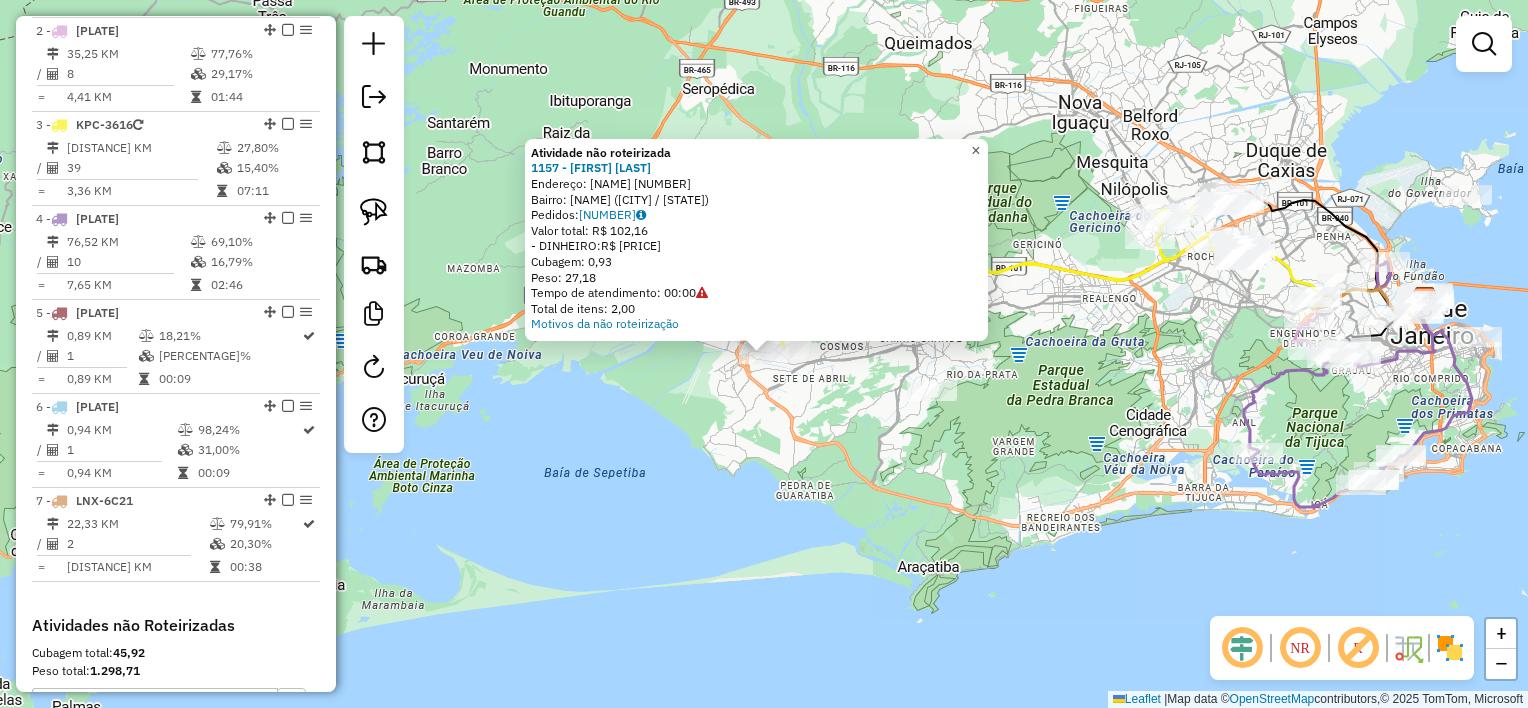 click on "×" 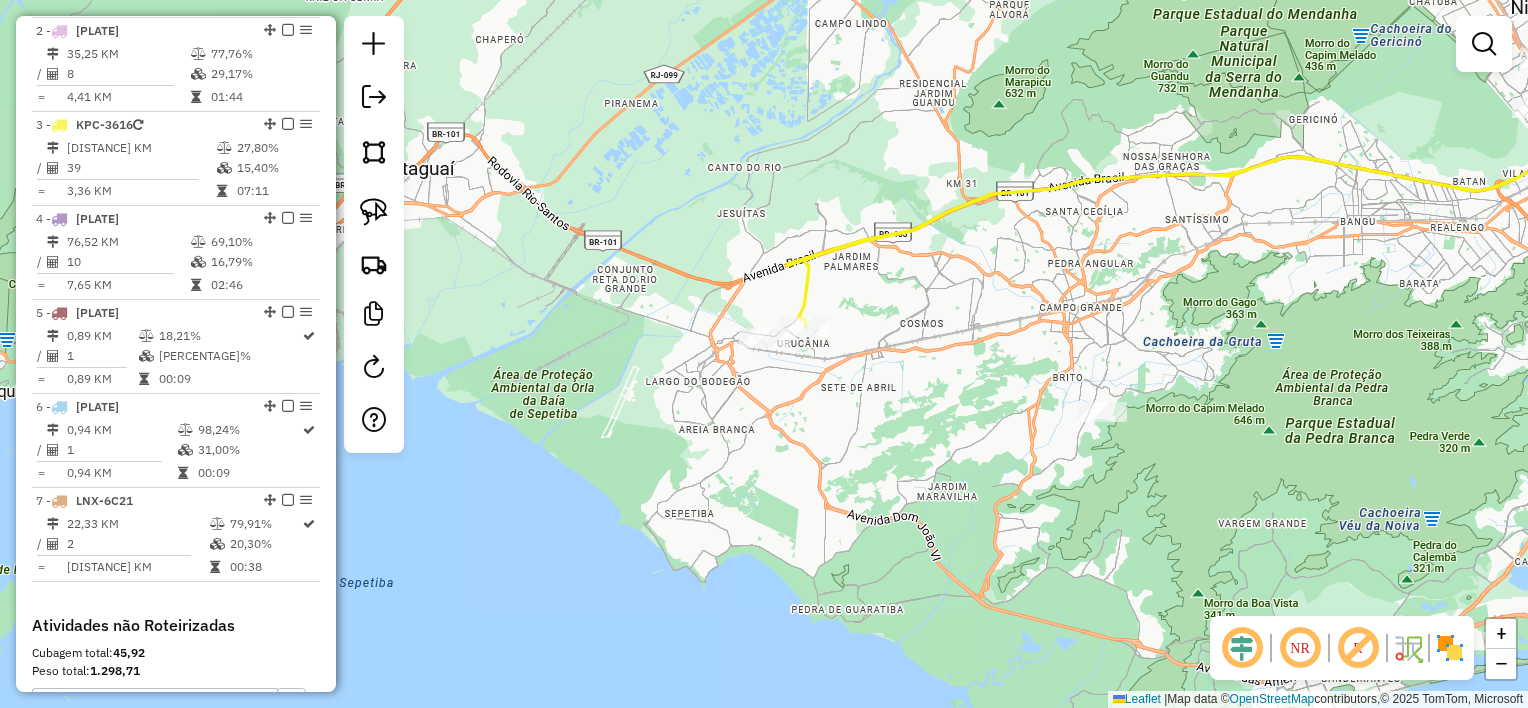 drag, startPoint x: 840, startPoint y: 313, endPoint x: 927, endPoint y: 256, distance: 104.00961 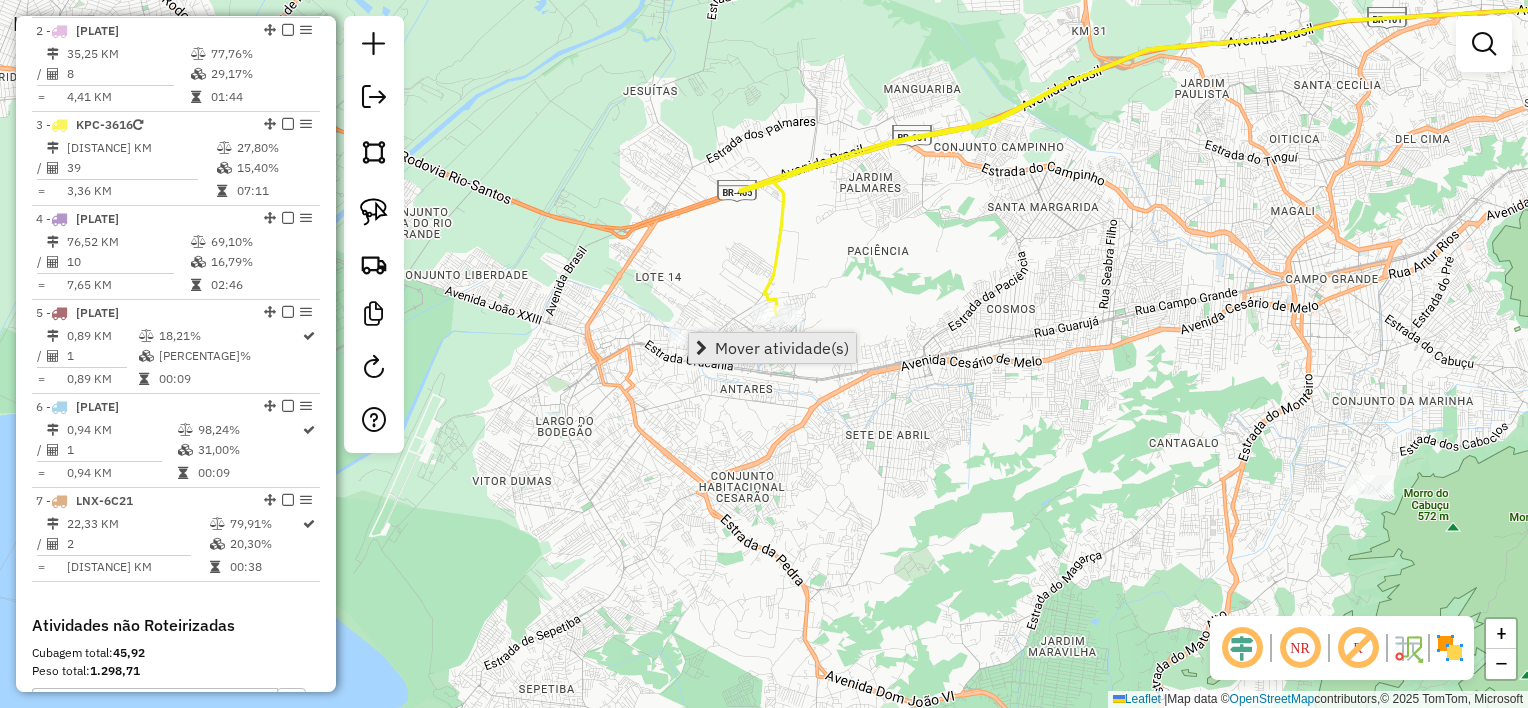 click on "Mover atividade(s)" at bounding box center [782, 348] 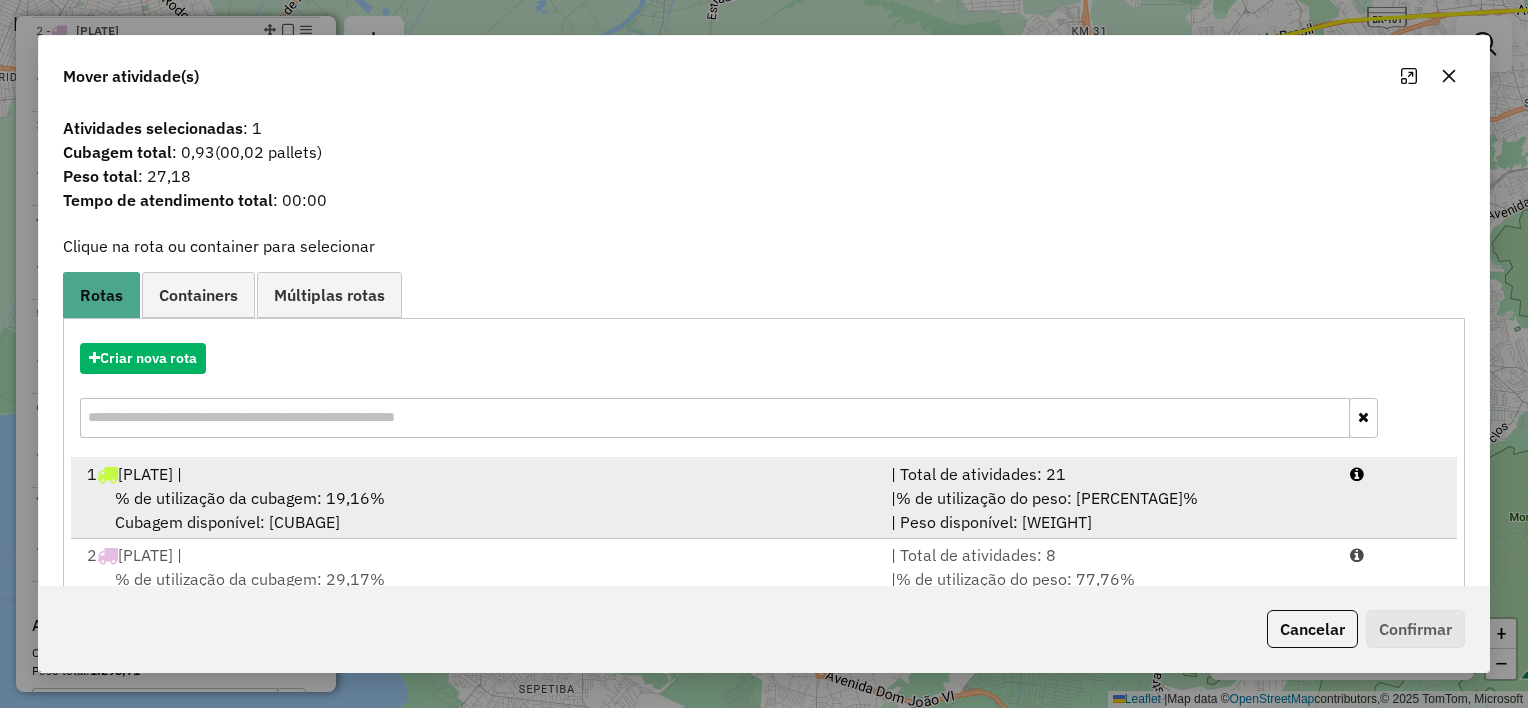click on "% de utilização da cubagem: 19,16%  Cubagem disponível: 582,06" at bounding box center [477, 510] 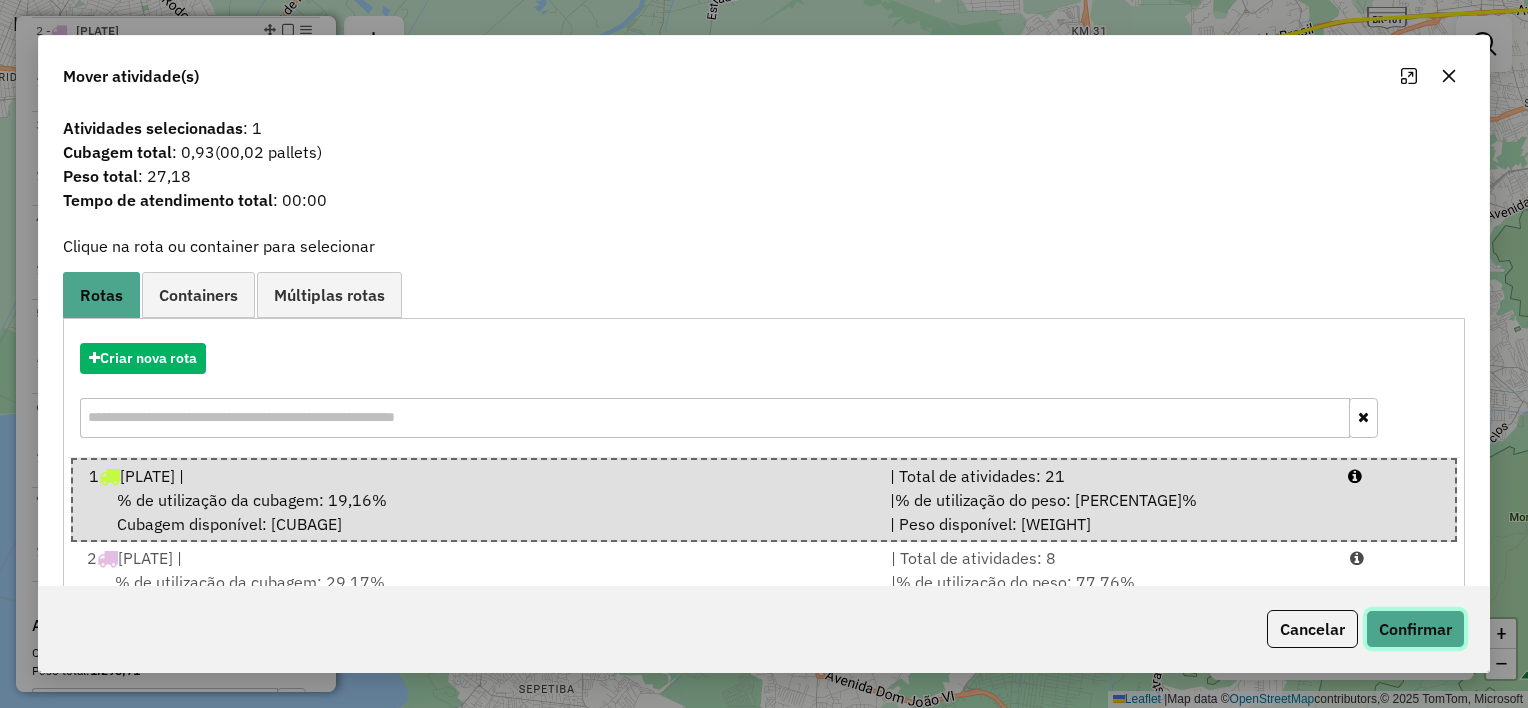 click on "Confirmar" 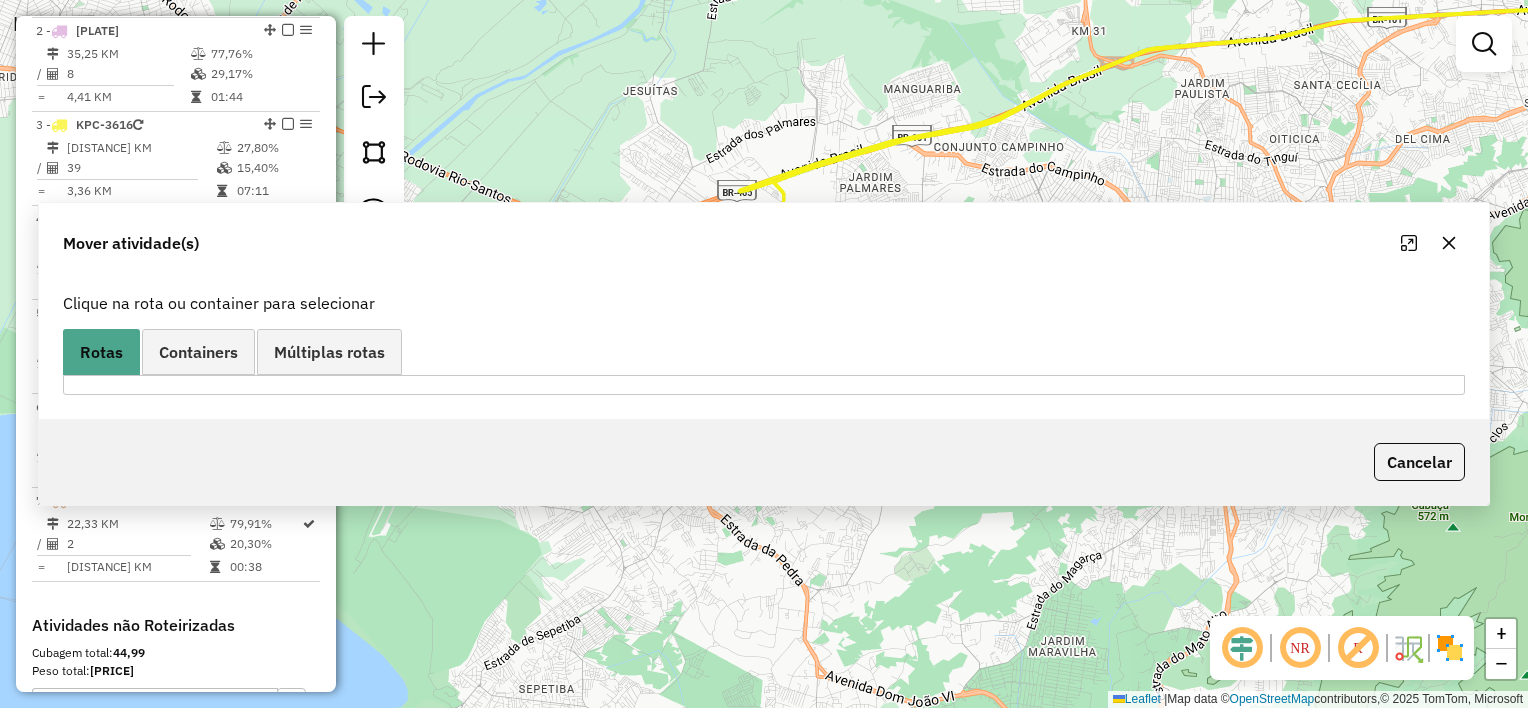 scroll, scrollTop: 790, scrollLeft: 0, axis: vertical 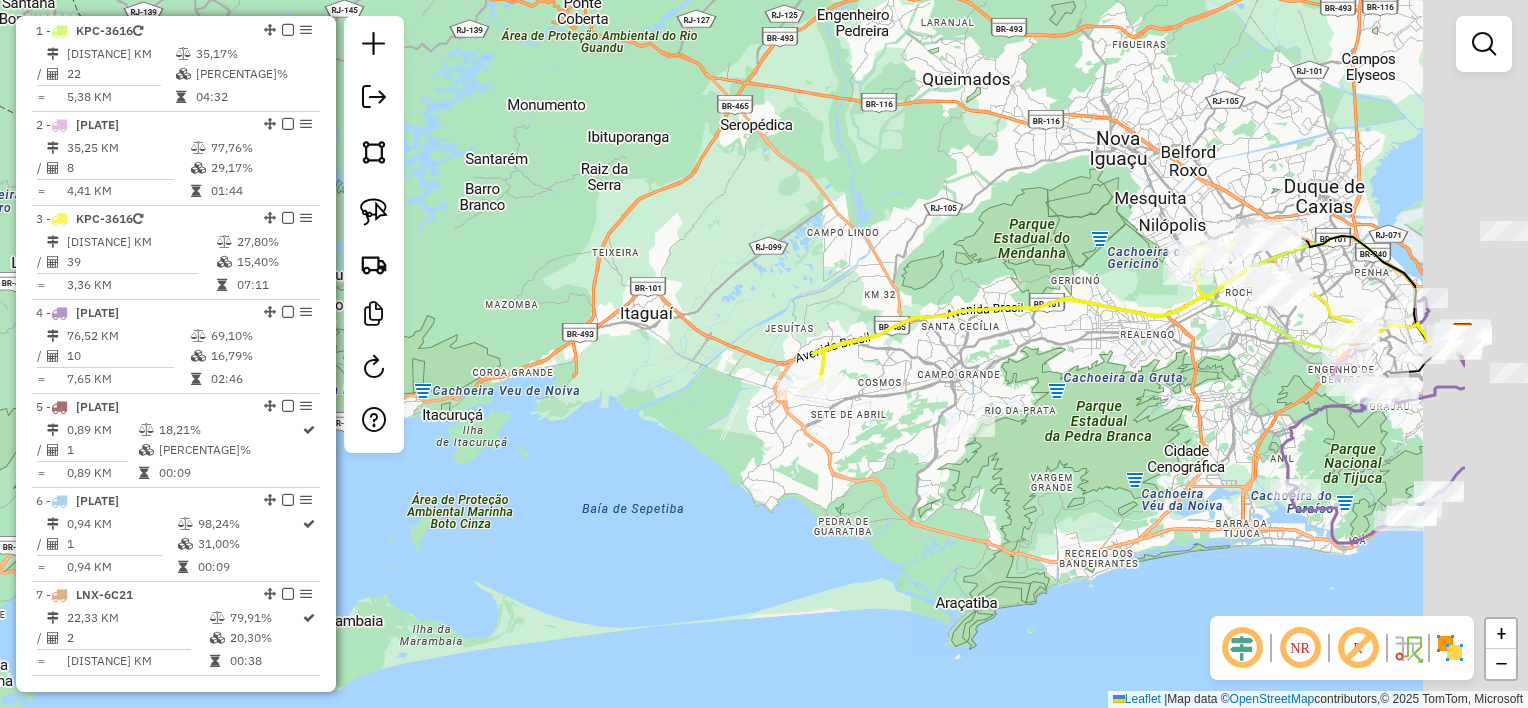 drag, startPoint x: 948, startPoint y: 464, endPoint x: 757, endPoint y: 417, distance: 196.69774 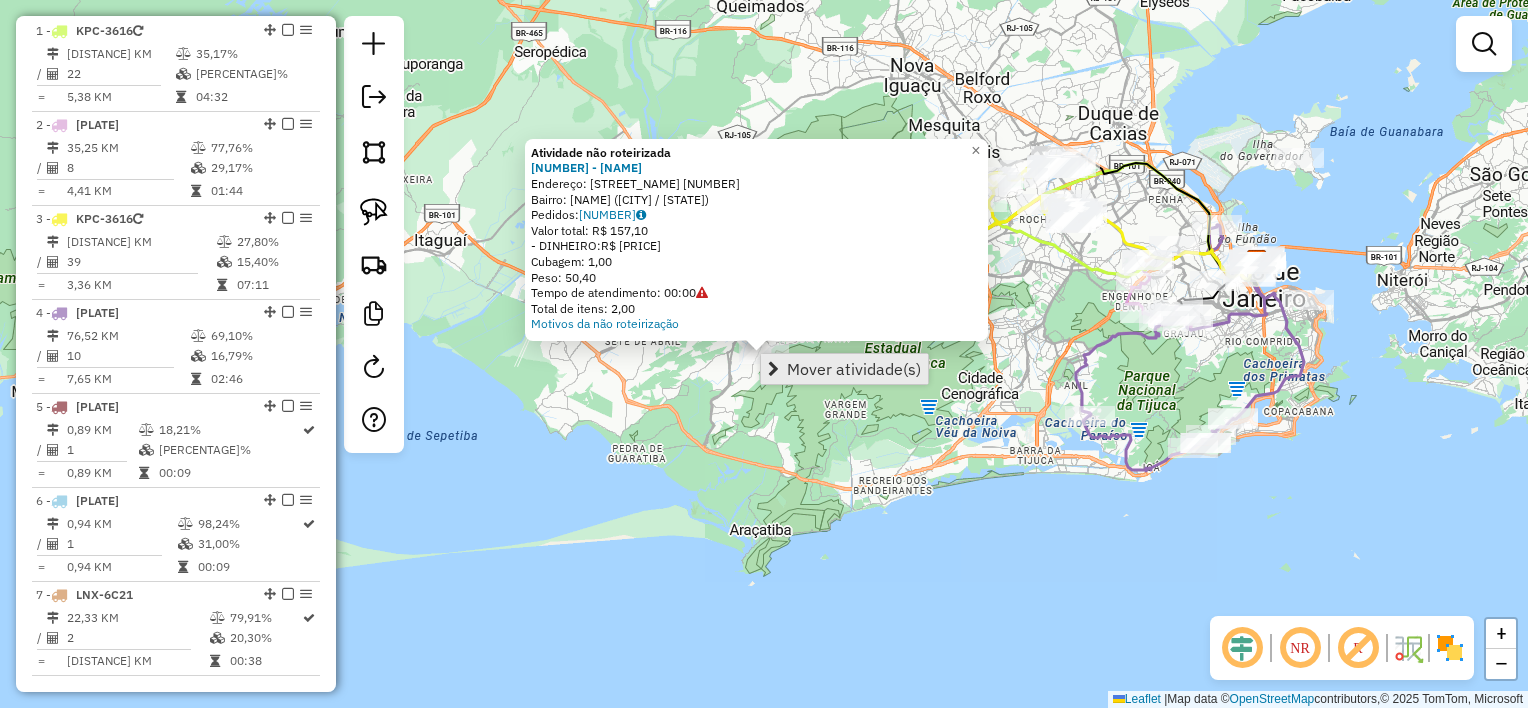 click on "Mover atividade(s)" at bounding box center (854, 369) 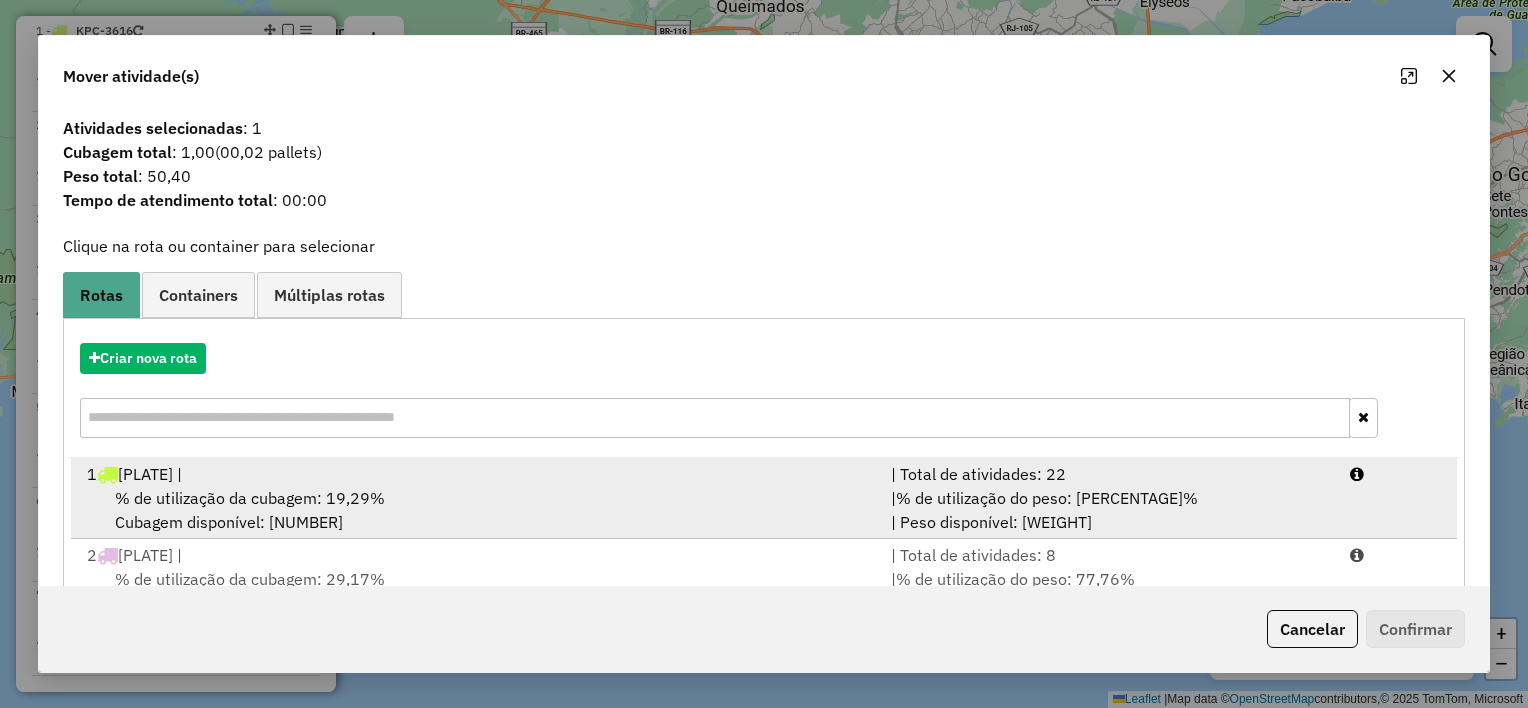 click on "[NUMBER] [PLATE] |" at bounding box center [477, 474] 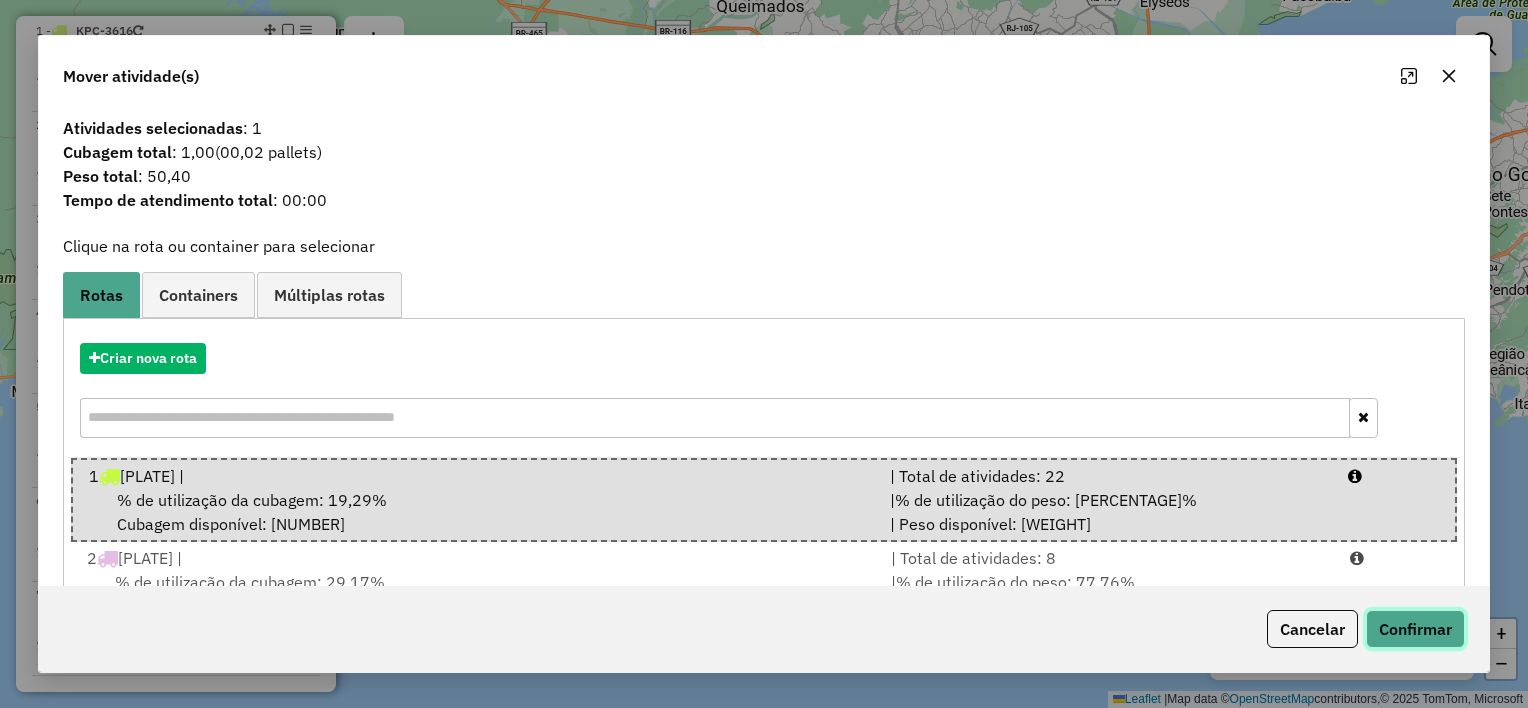 click on "Confirmar" 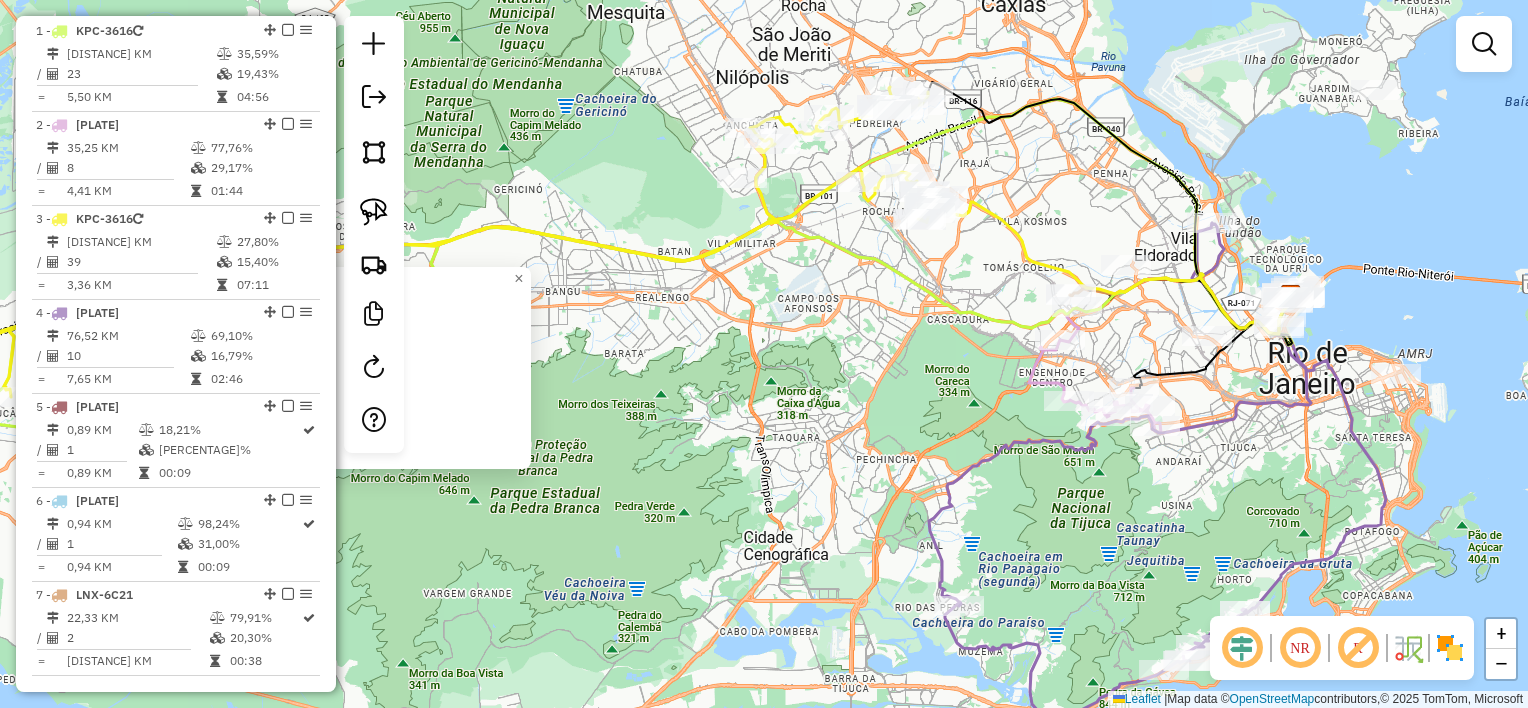 drag, startPoint x: 1147, startPoint y: 227, endPoint x: 1103, endPoint y: 274, distance: 64.381676 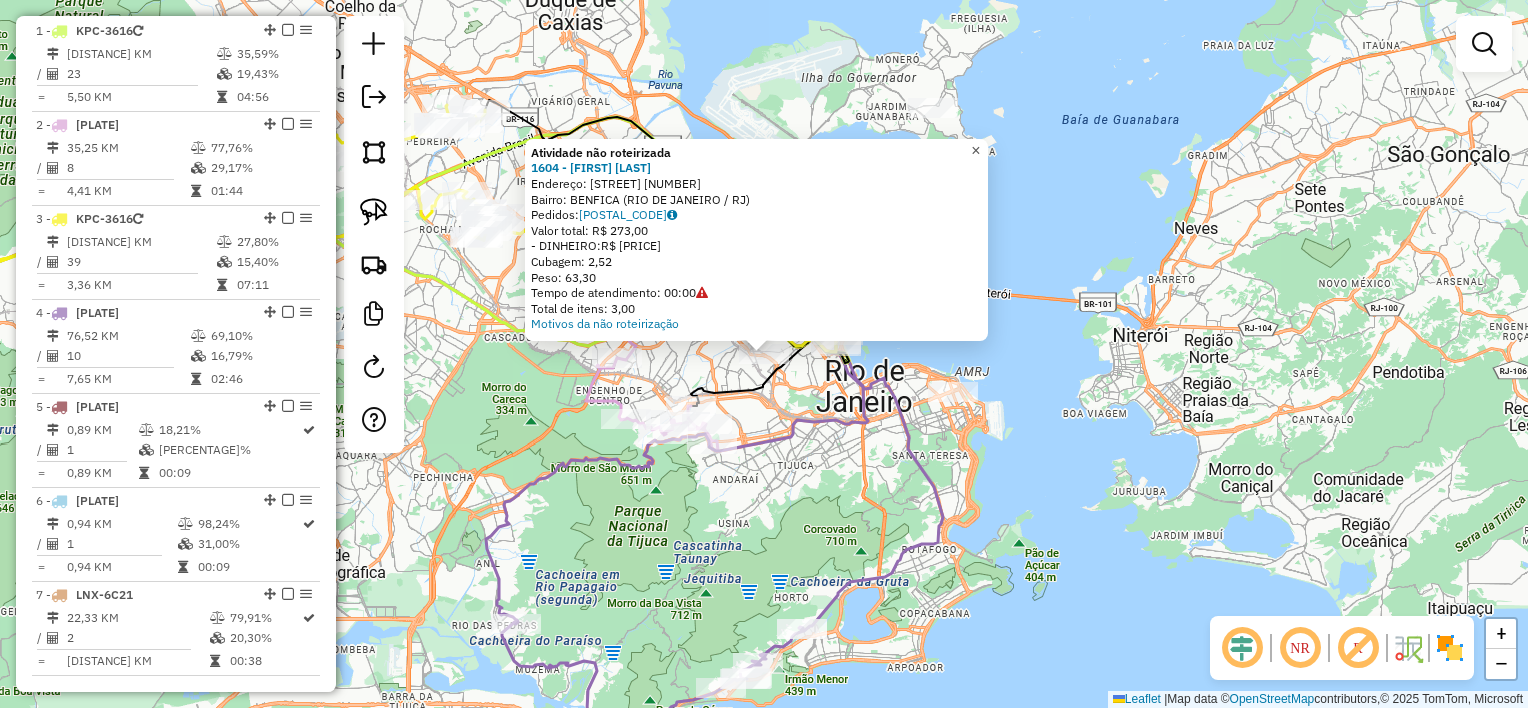 click on "×" 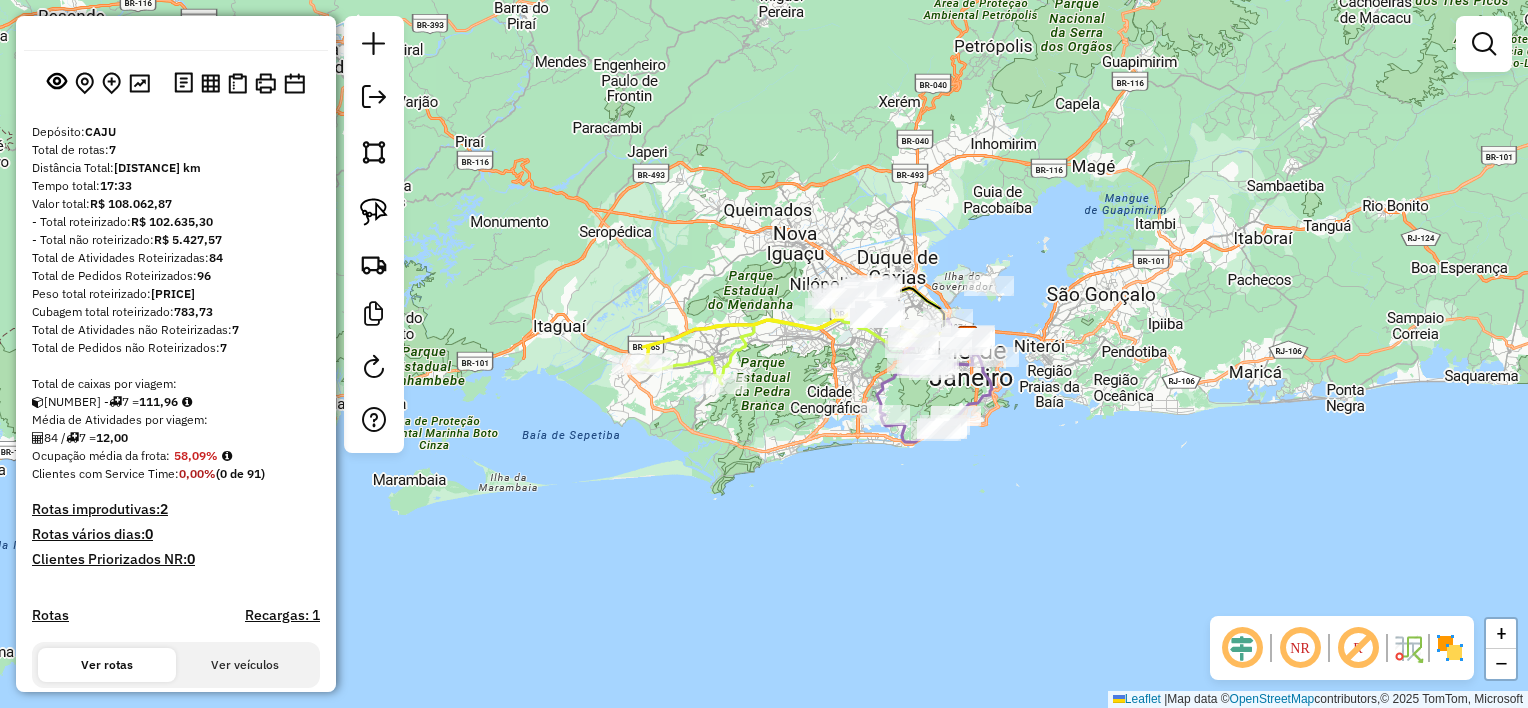 scroll, scrollTop: 0, scrollLeft: 0, axis: both 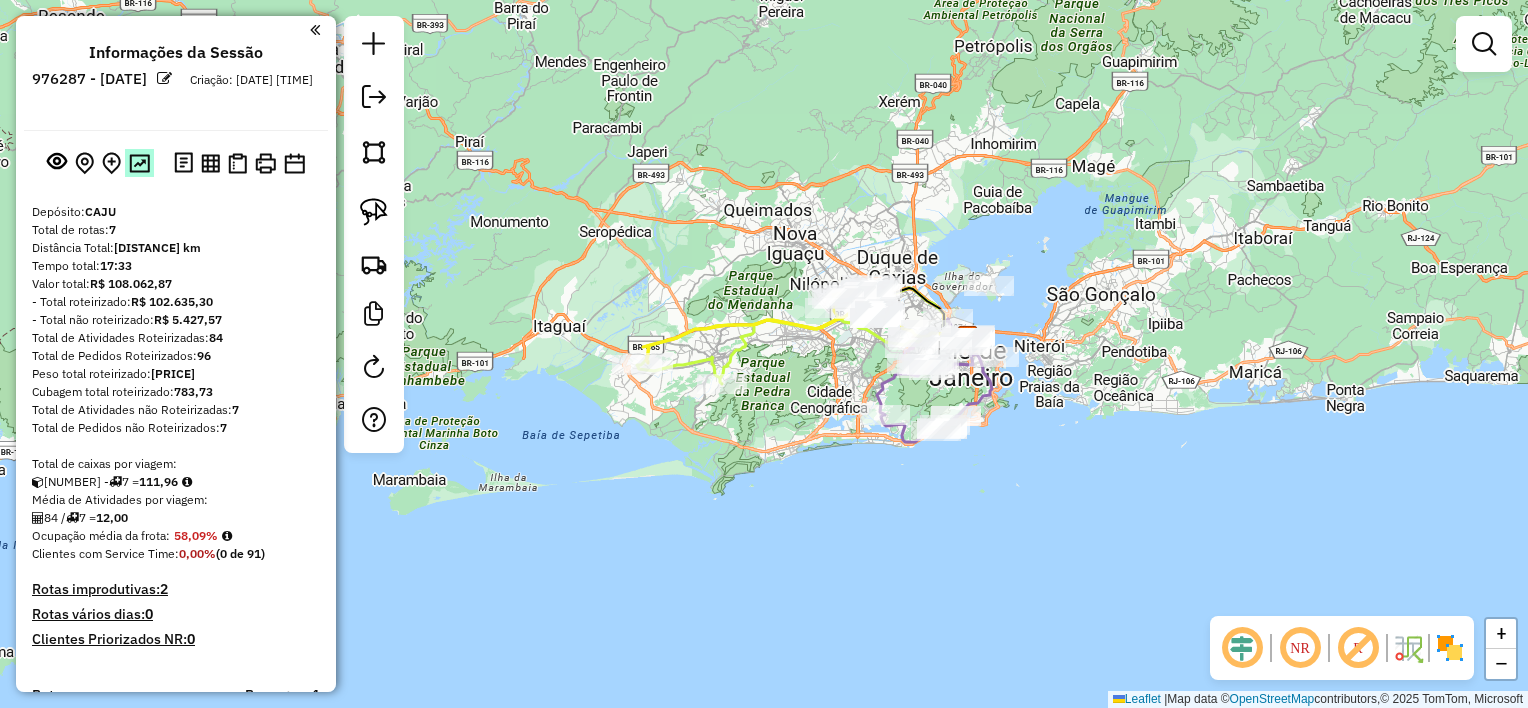 click at bounding box center (139, 163) 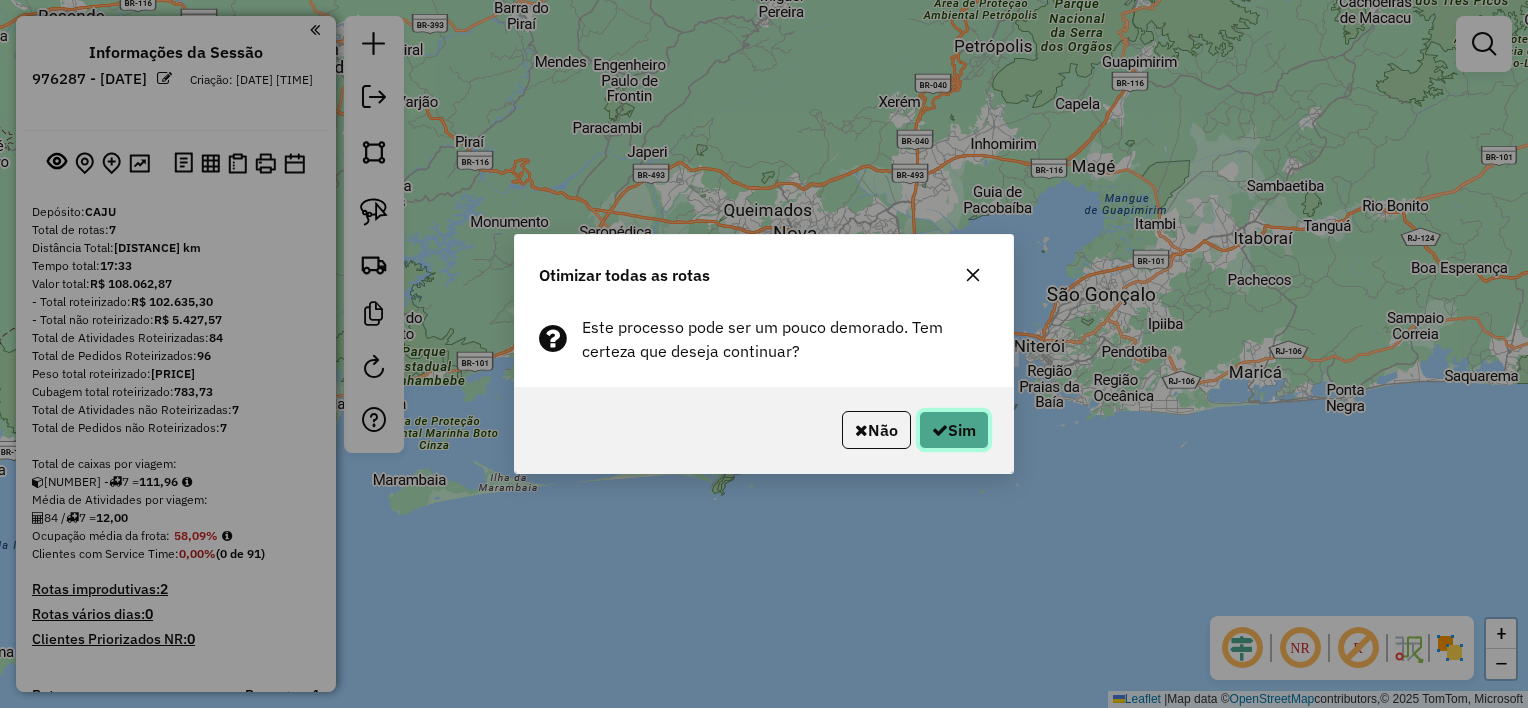 click on "Sim" 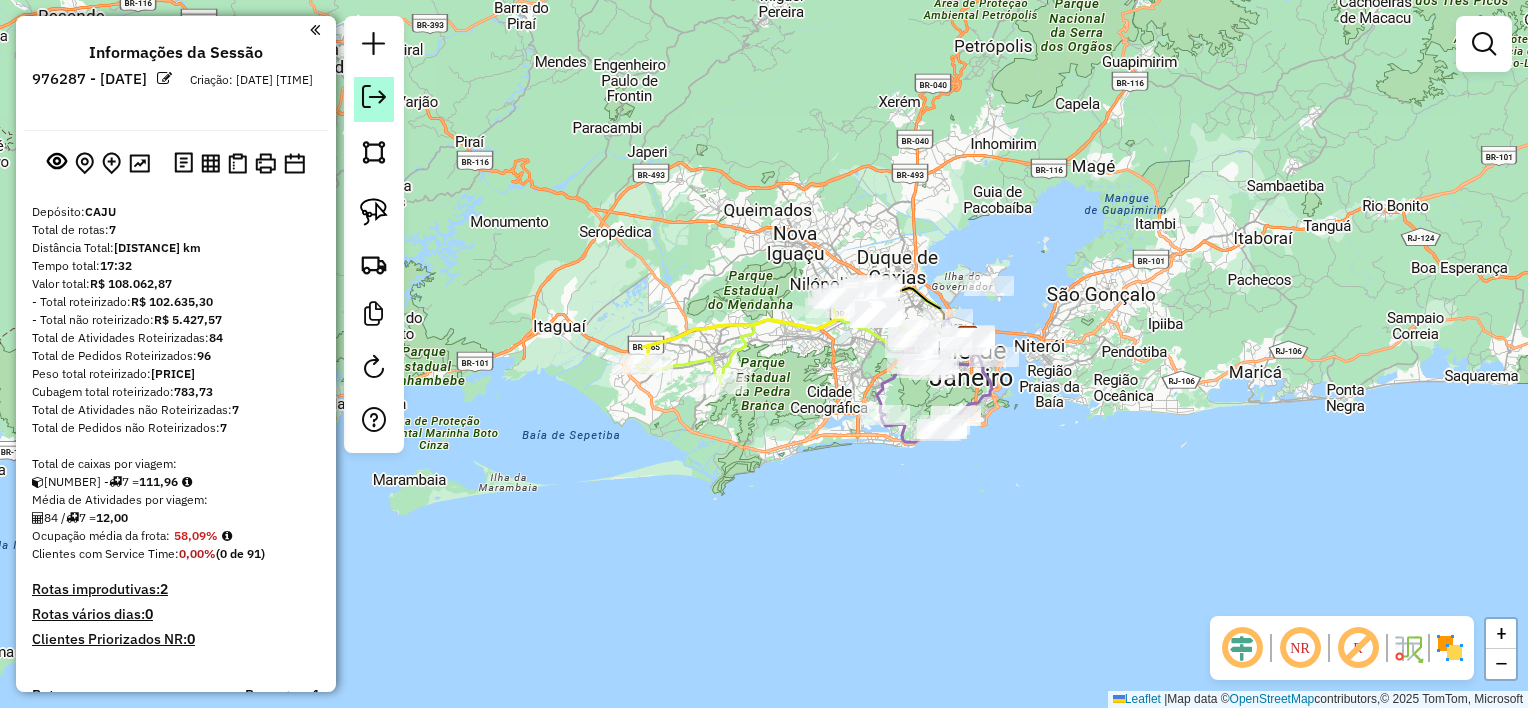 click 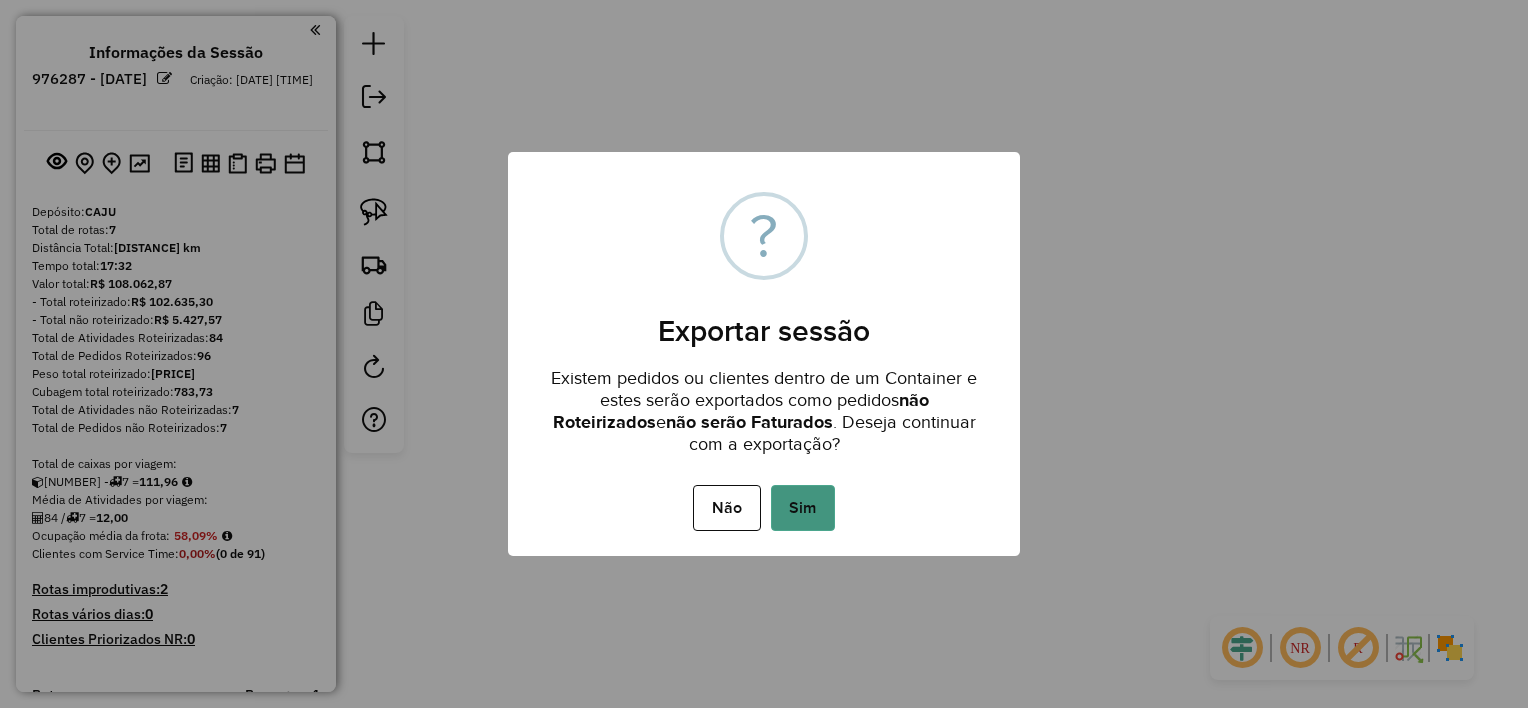 click on "Sim" at bounding box center (803, 508) 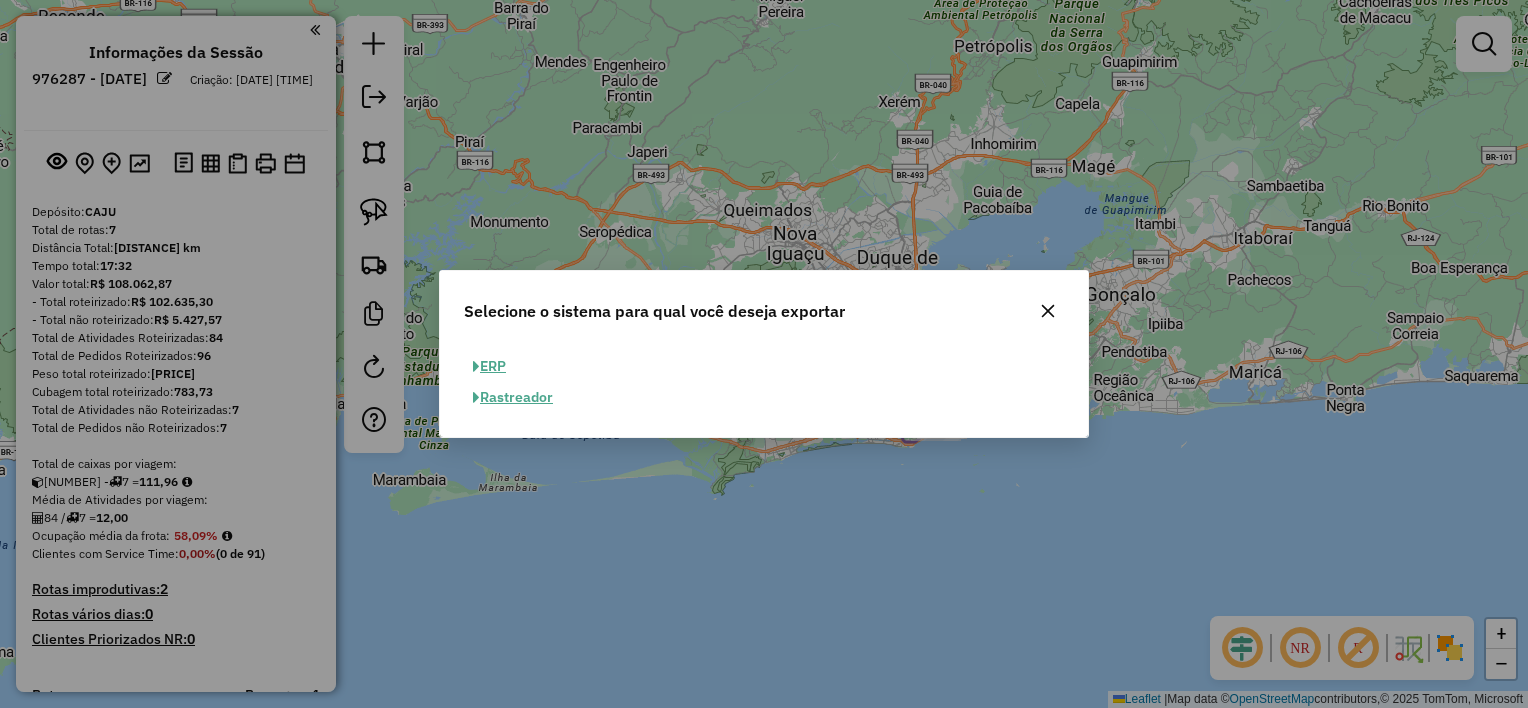 click on "ERP" 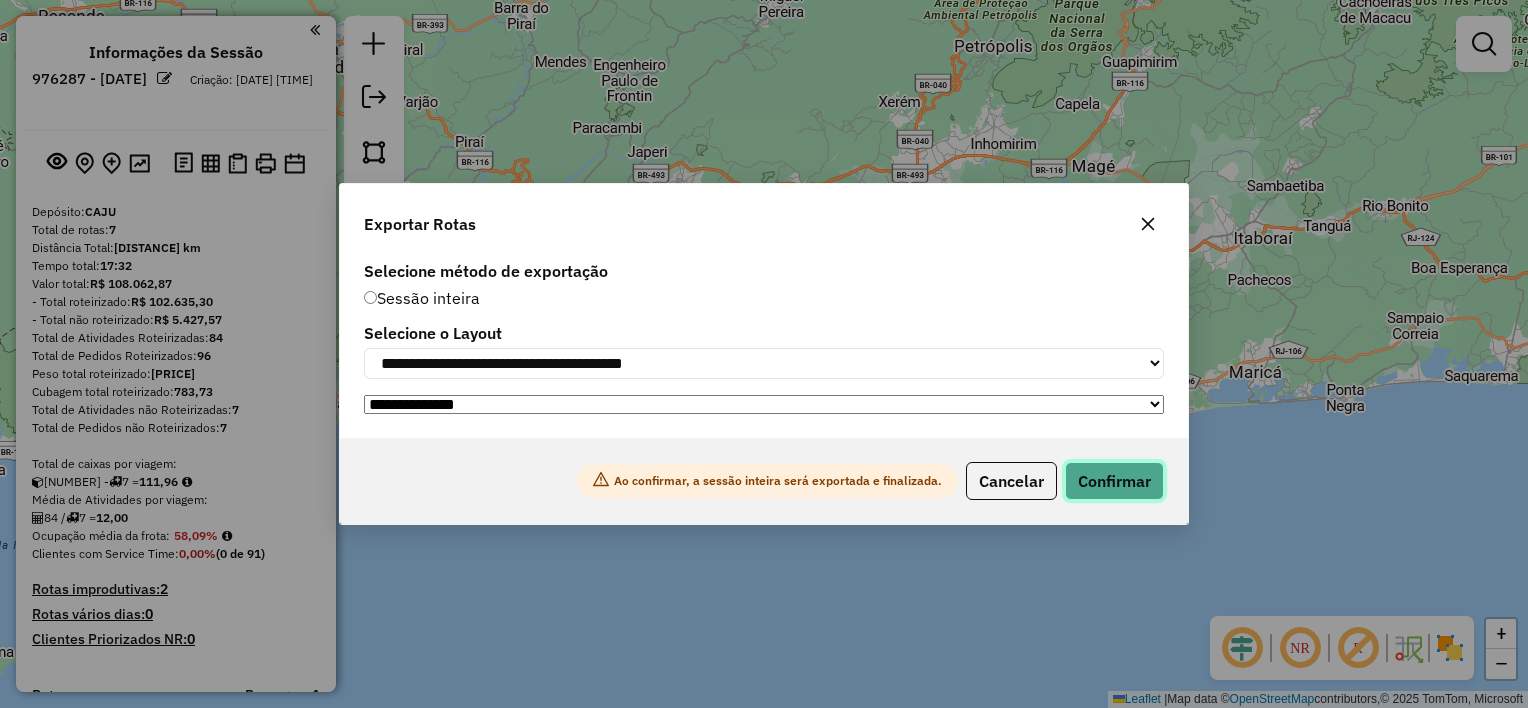 click on "Confirmar" 